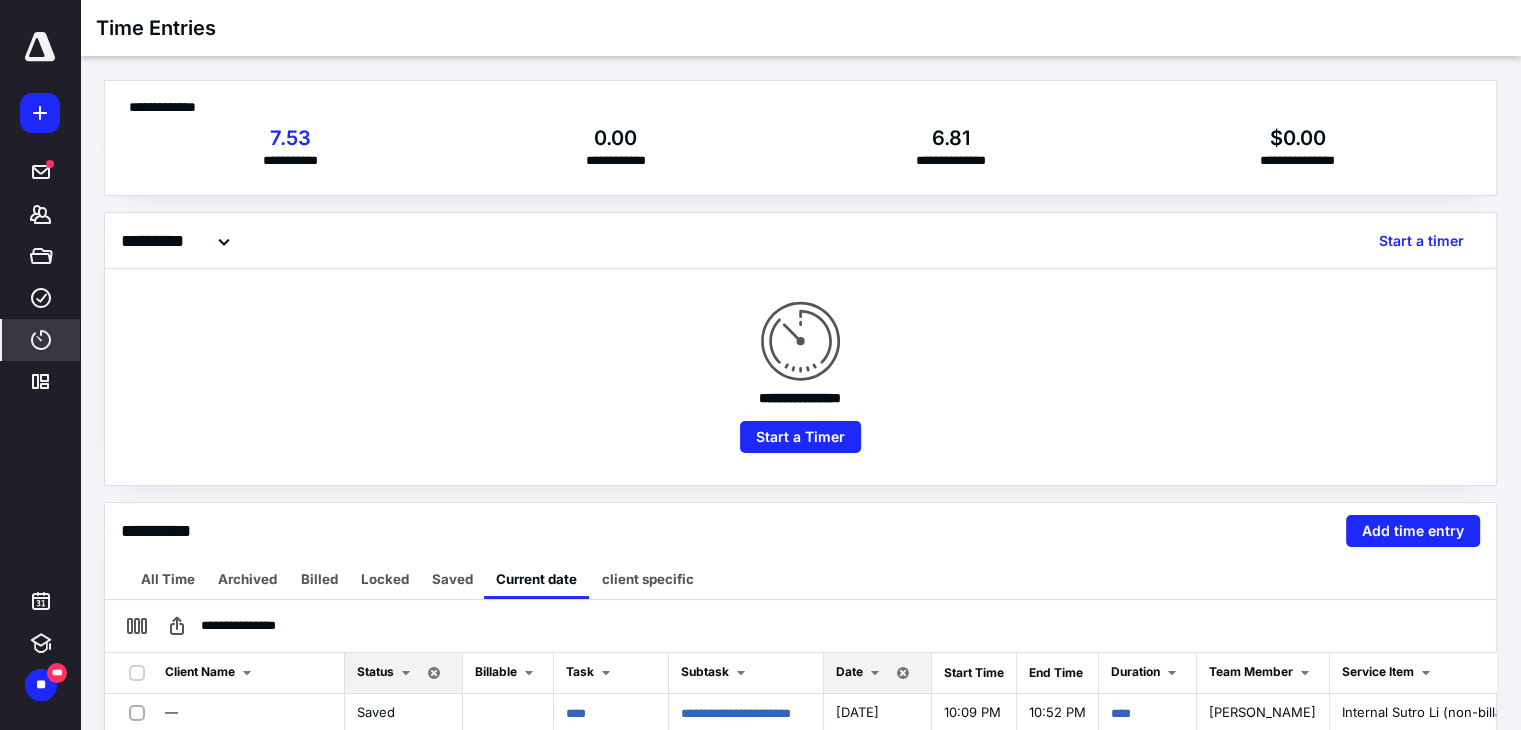 scroll, scrollTop: 0, scrollLeft: 0, axis: both 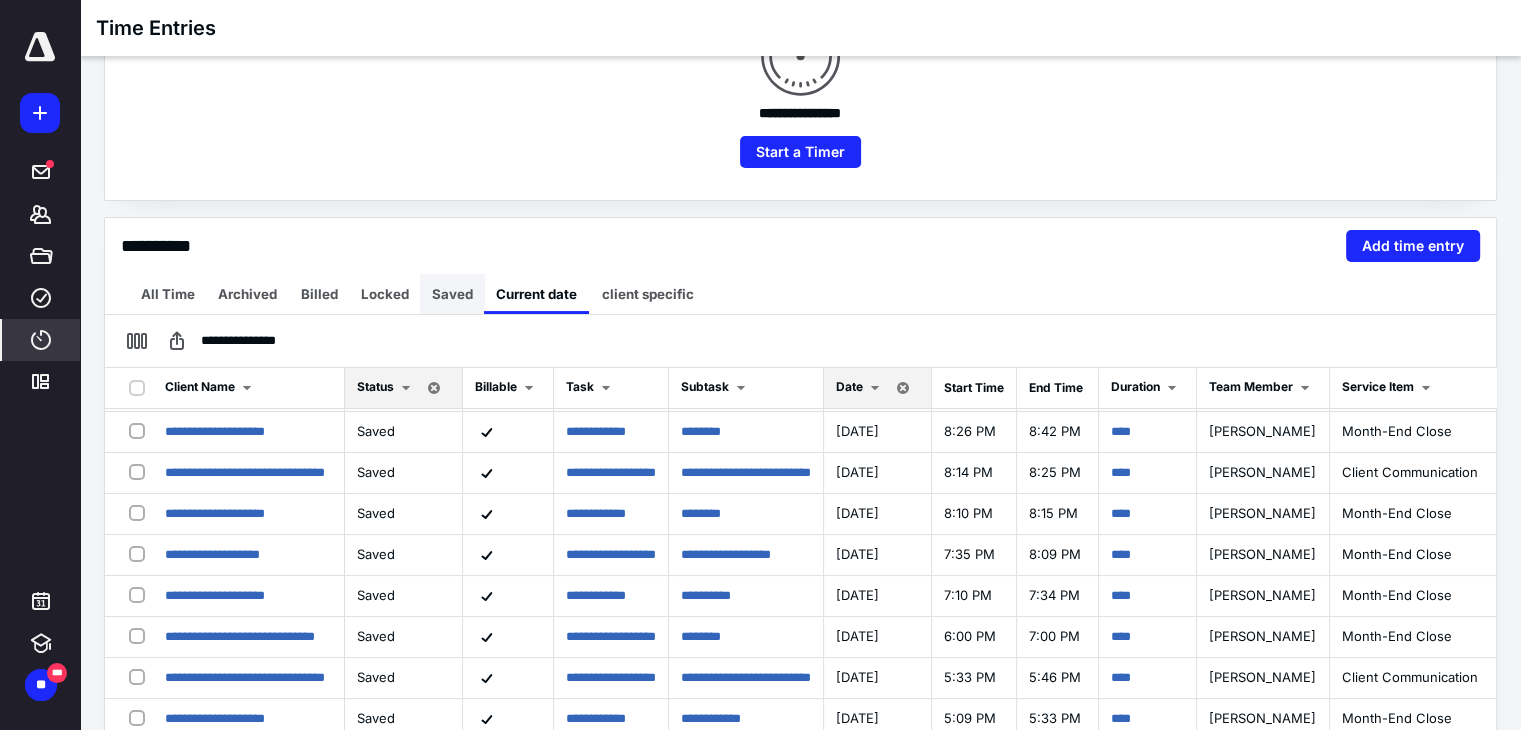 click on "Saved" at bounding box center (452, 294) 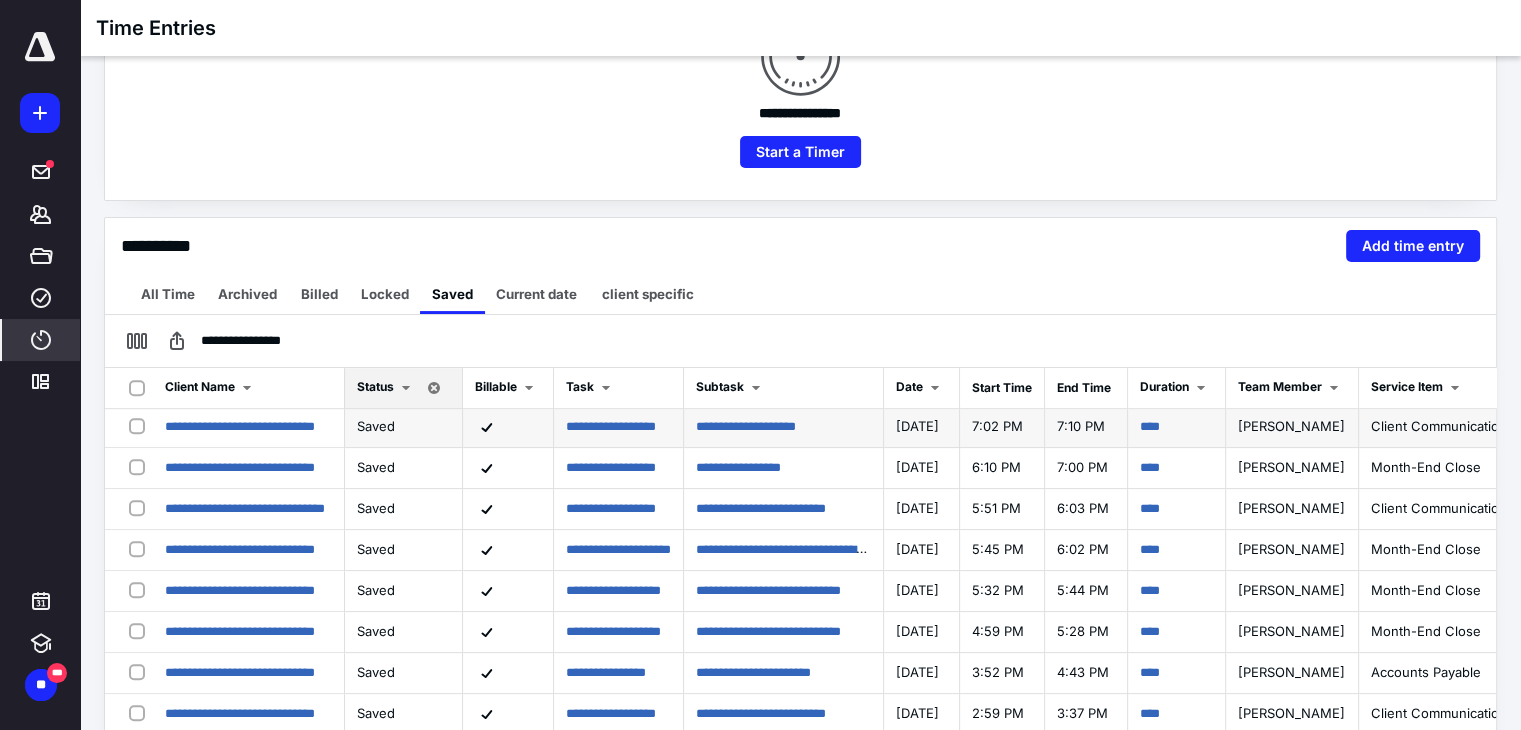 scroll, scrollTop: 1612, scrollLeft: 0, axis: vertical 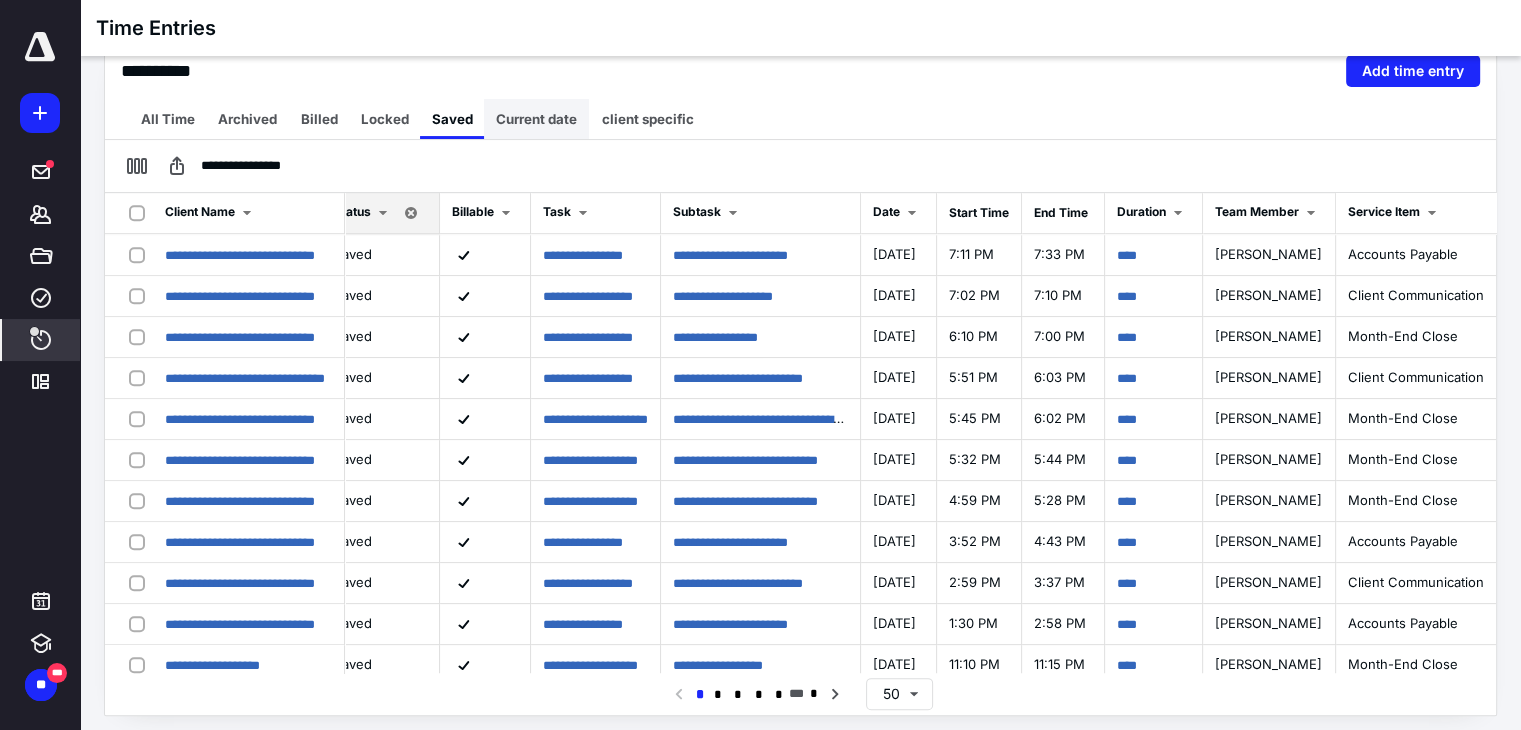 click on "Current date" at bounding box center [536, 119] 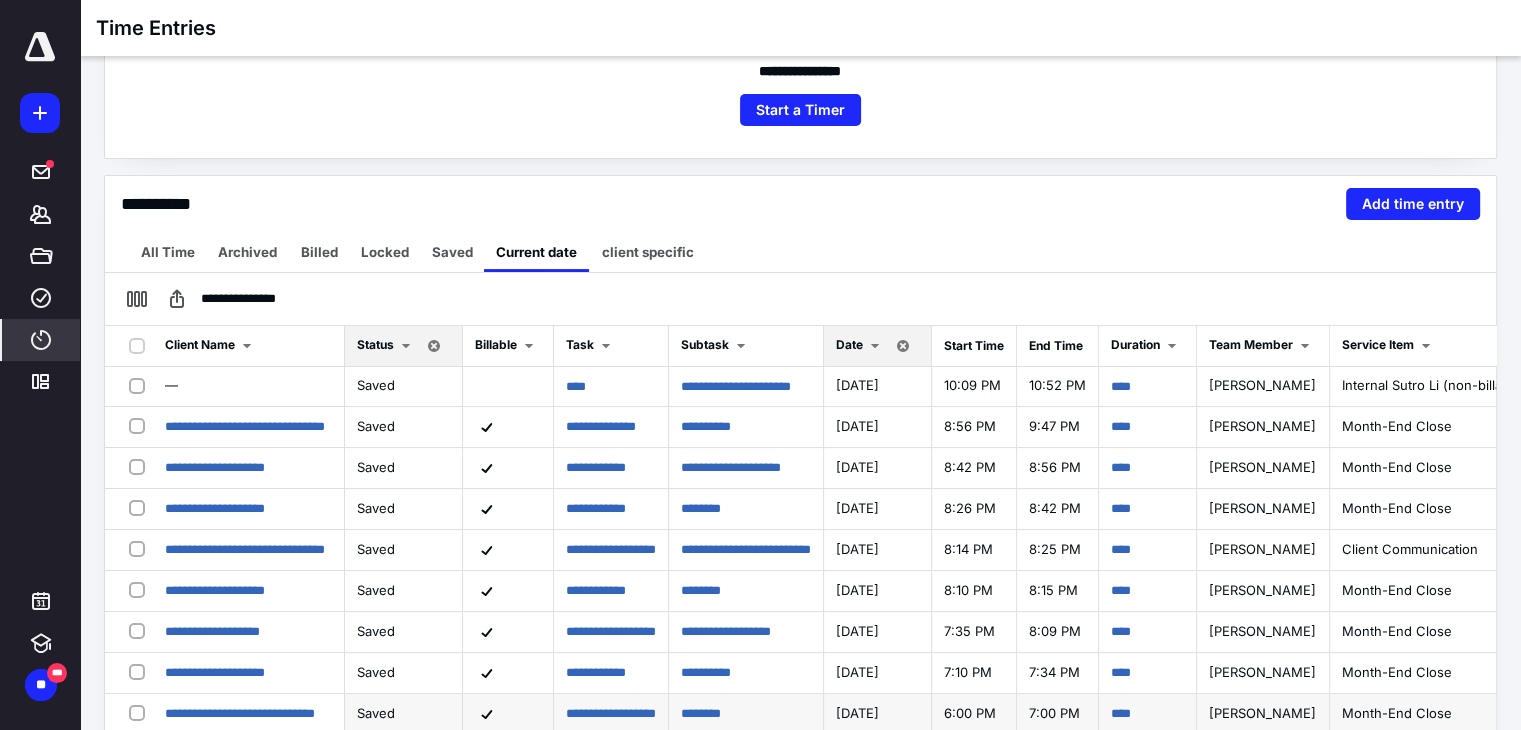 scroll, scrollTop: 268, scrollLeft: 0, axis: vertical 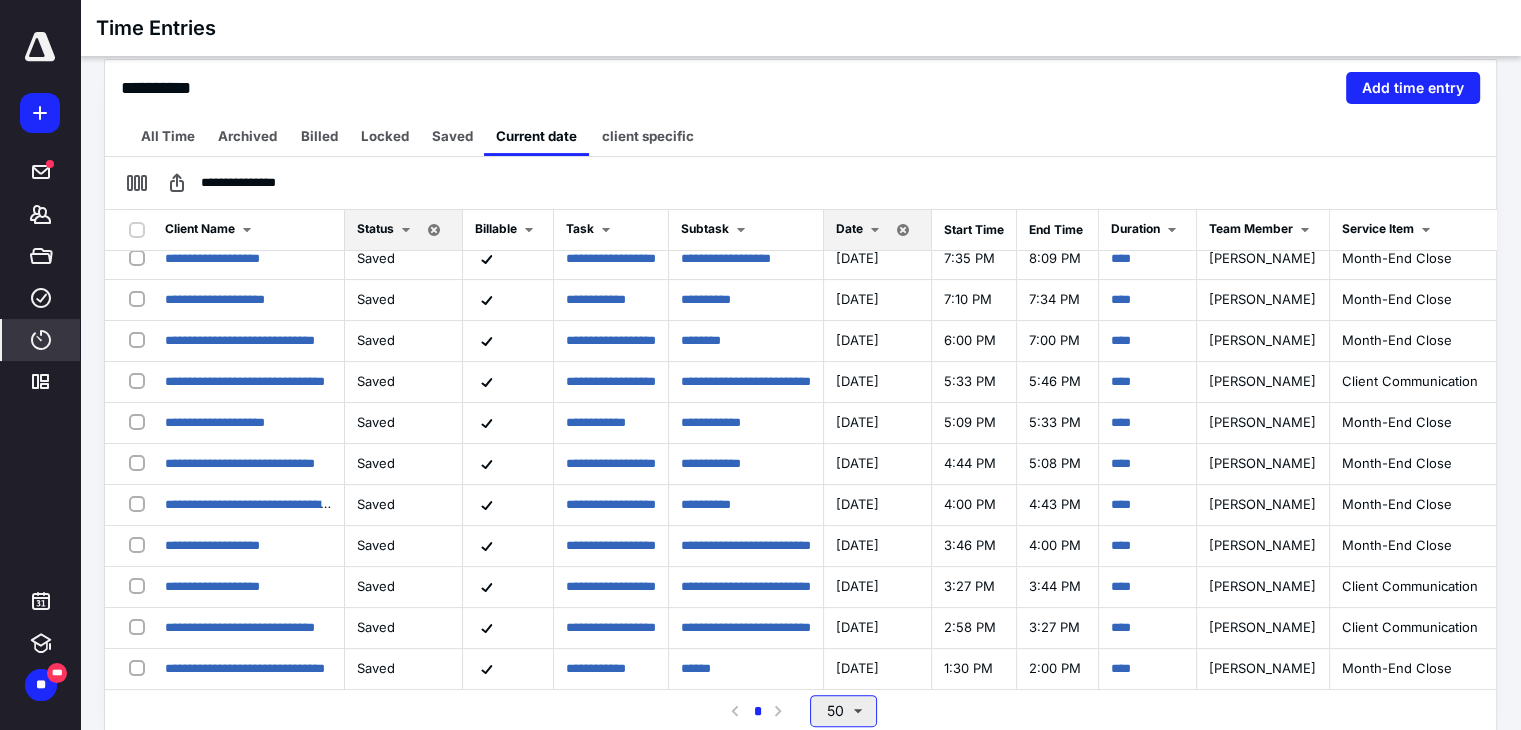 click on "50" at bounding box center (843, 711) 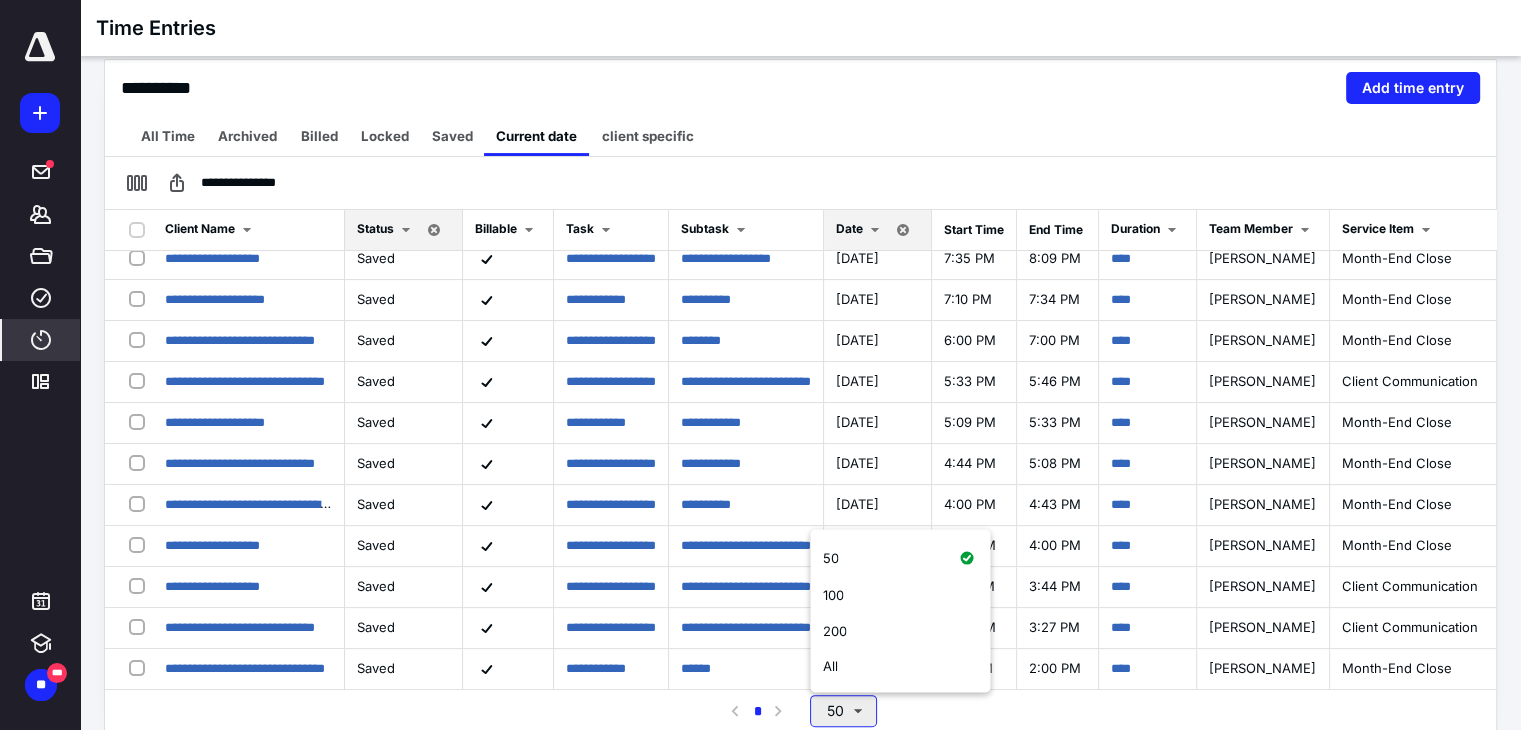 click on "All" at bounding box center (900, 667) 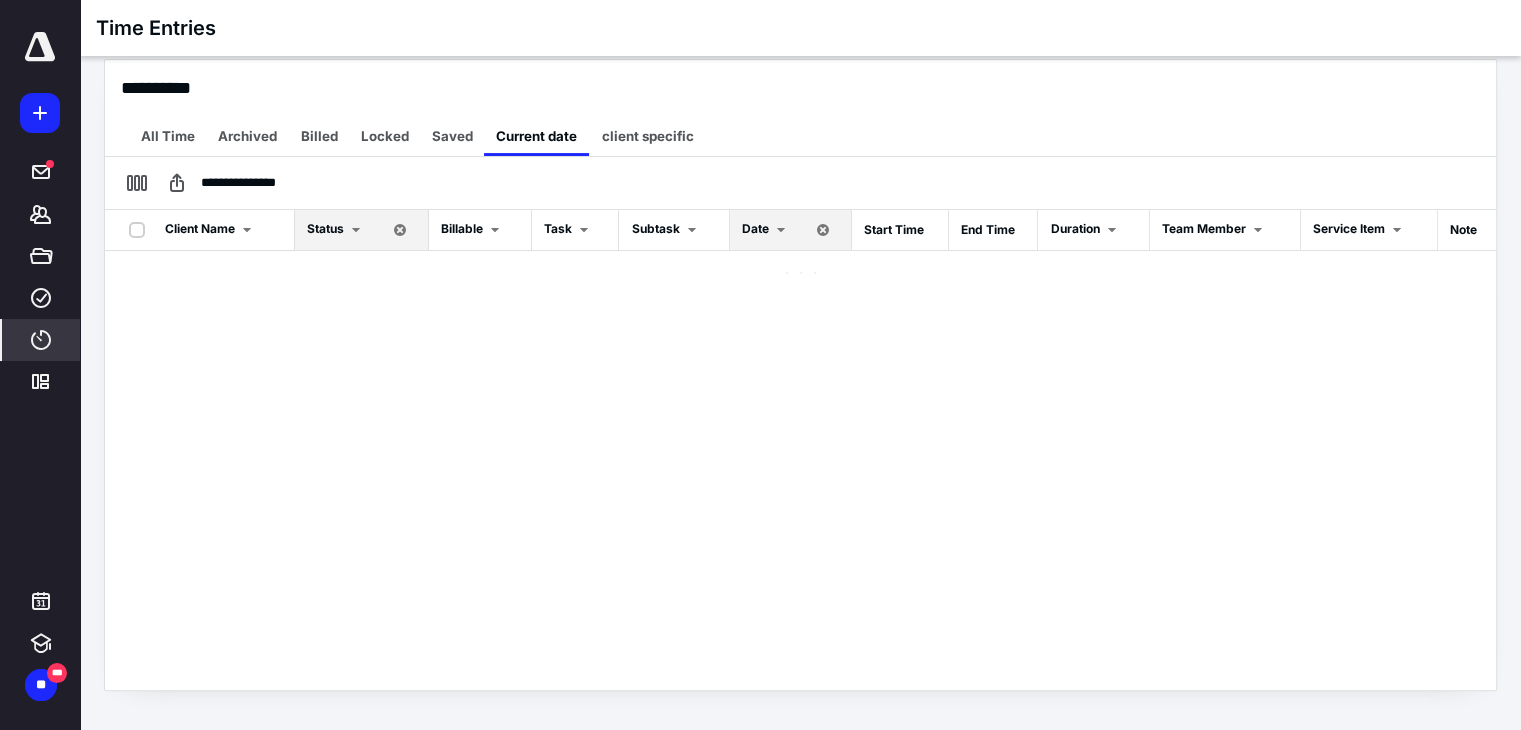 scroll, scrollTop: 441, scrollLeft: 0, axis: vertical 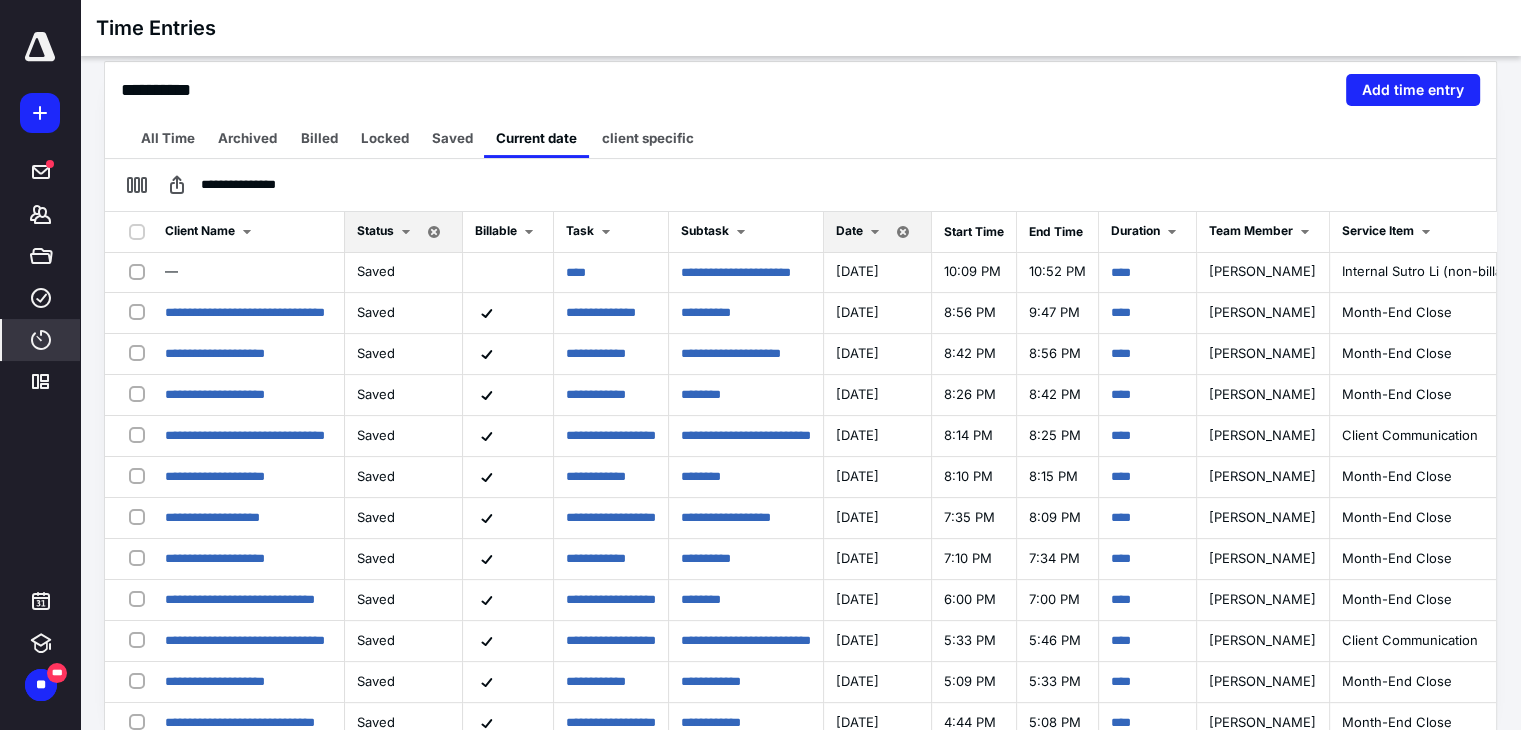 click on "Date" at bounding box center (849, 230) 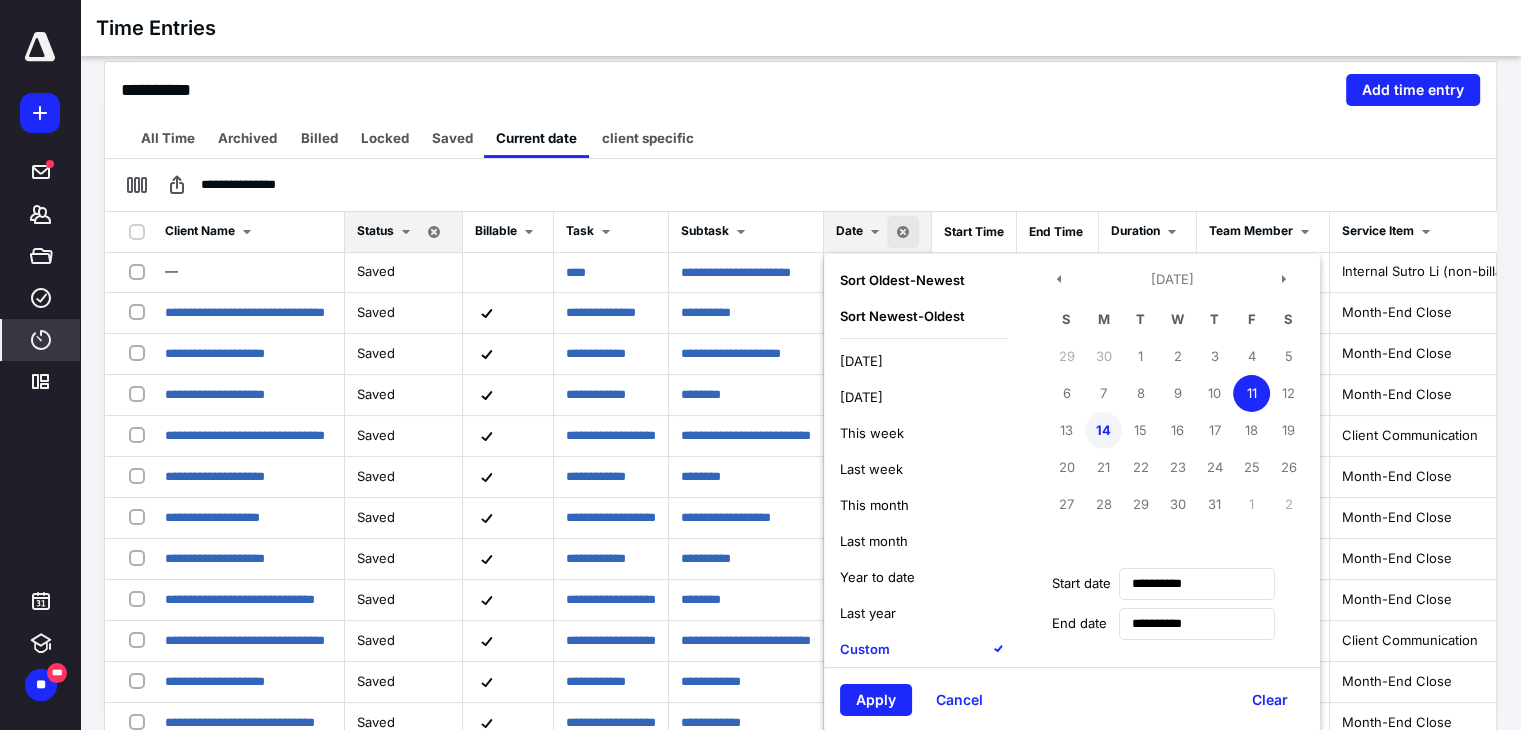 click on "14" at bounding box center (1103, 430) 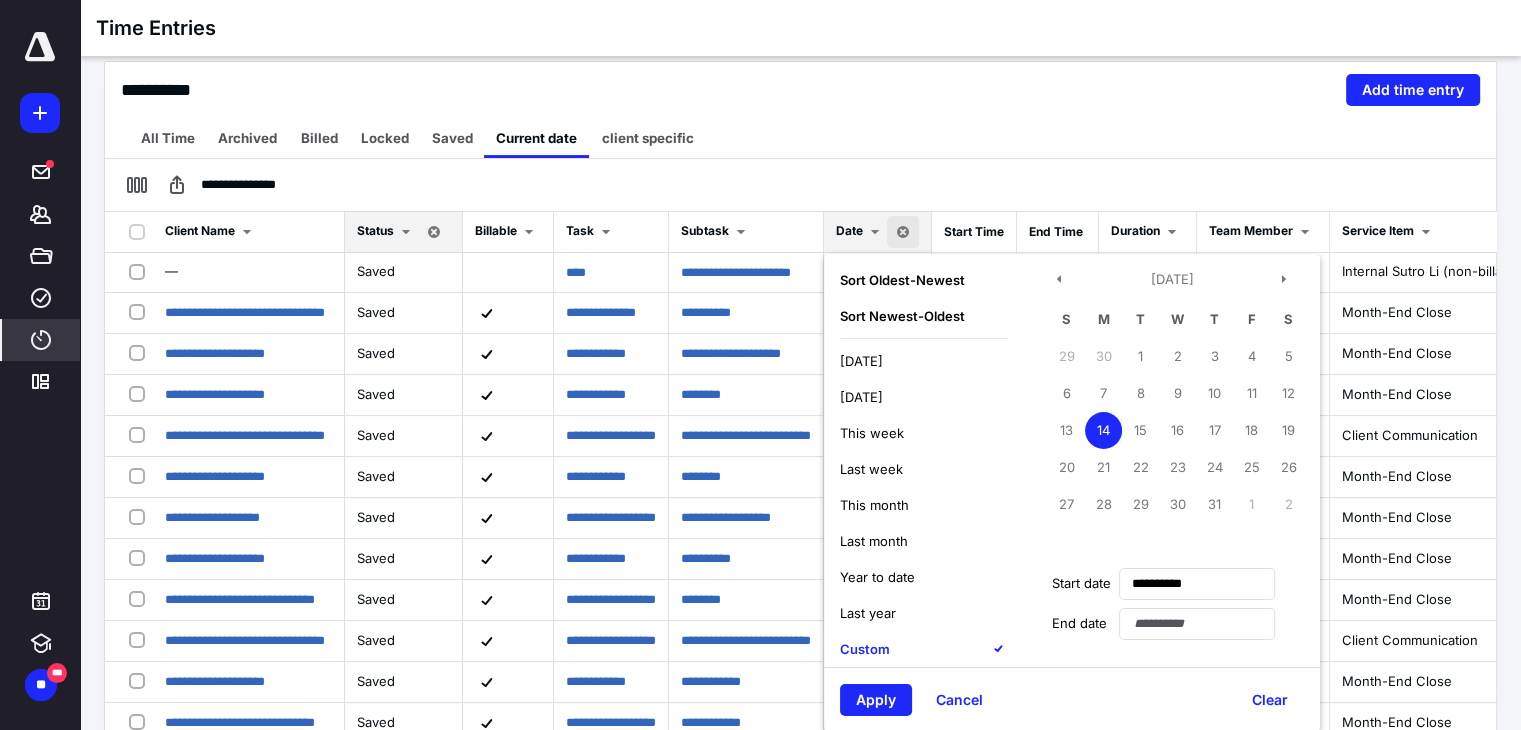 click on "14" at bounding box center (1103, 430) 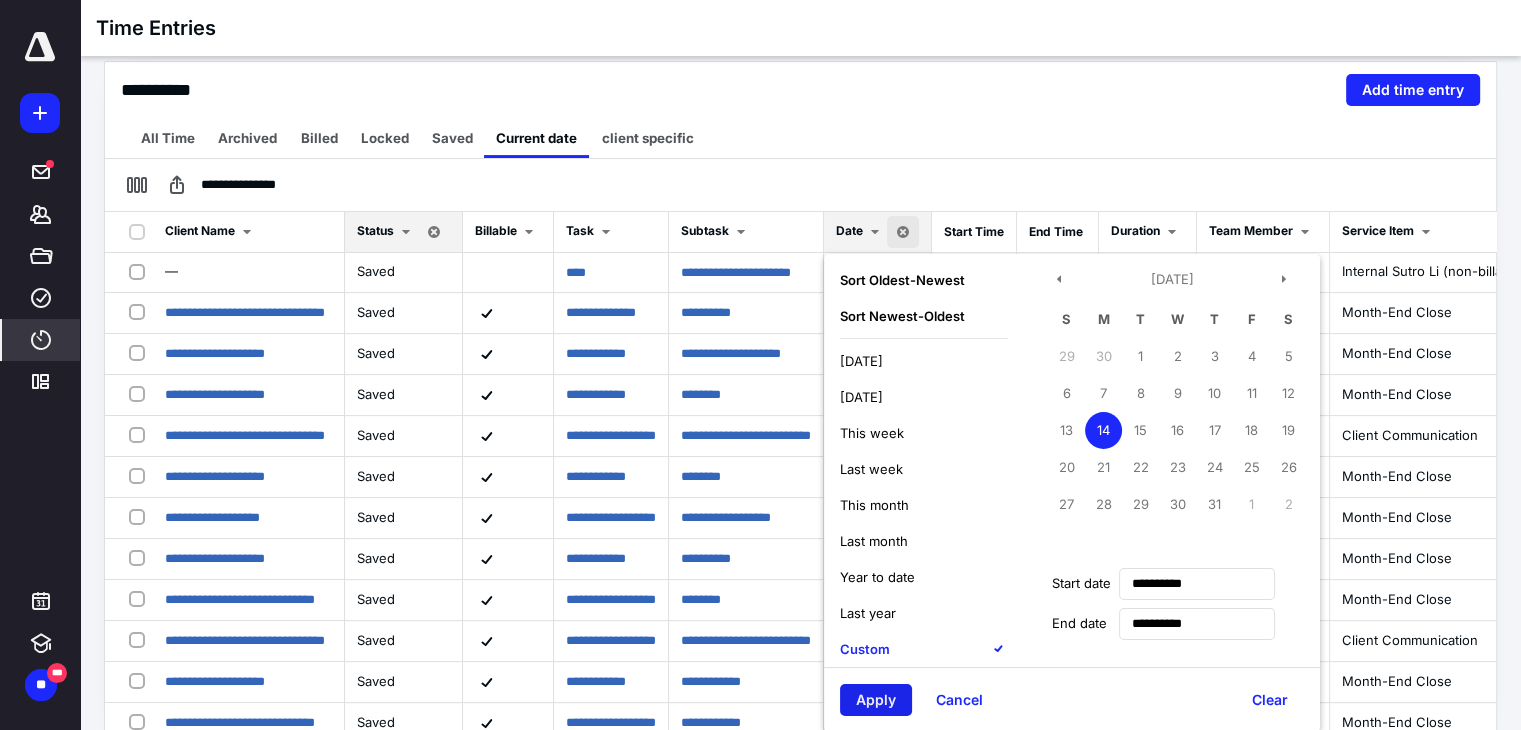 click on "Apply" at bounding box center [876, 700] 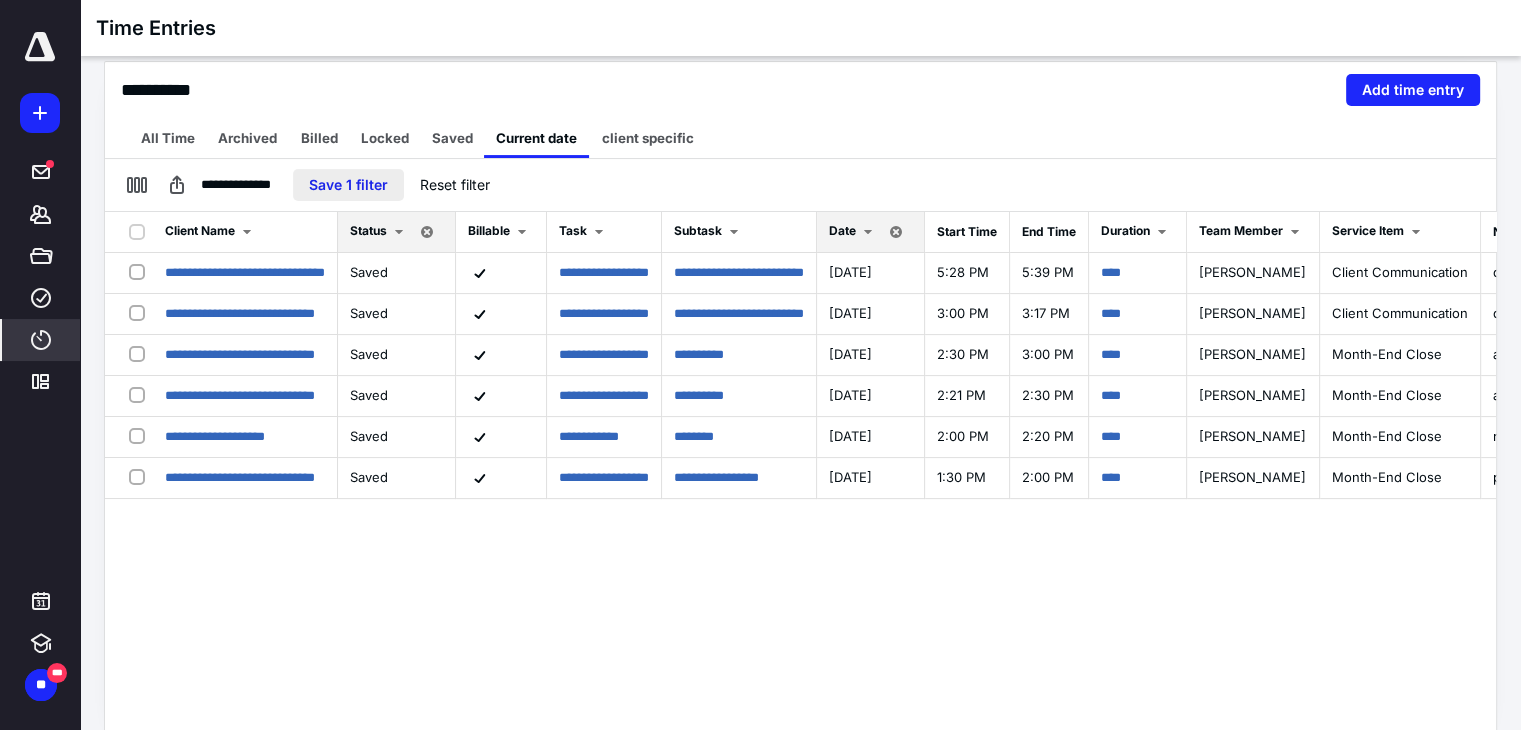 click on "Save 1 filter" at bounding box center (348, 185) 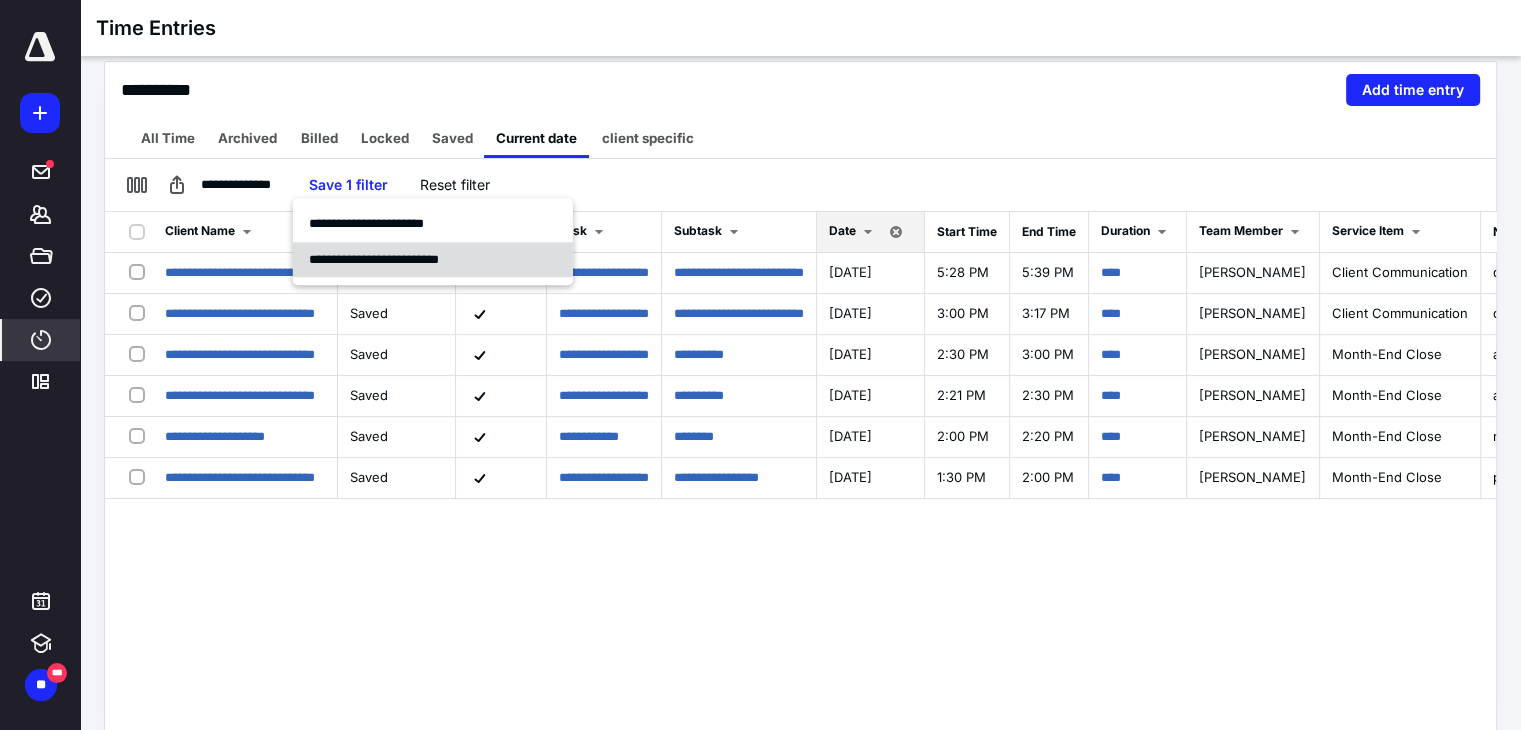 click on "**********" at bounding box center [374, 259] 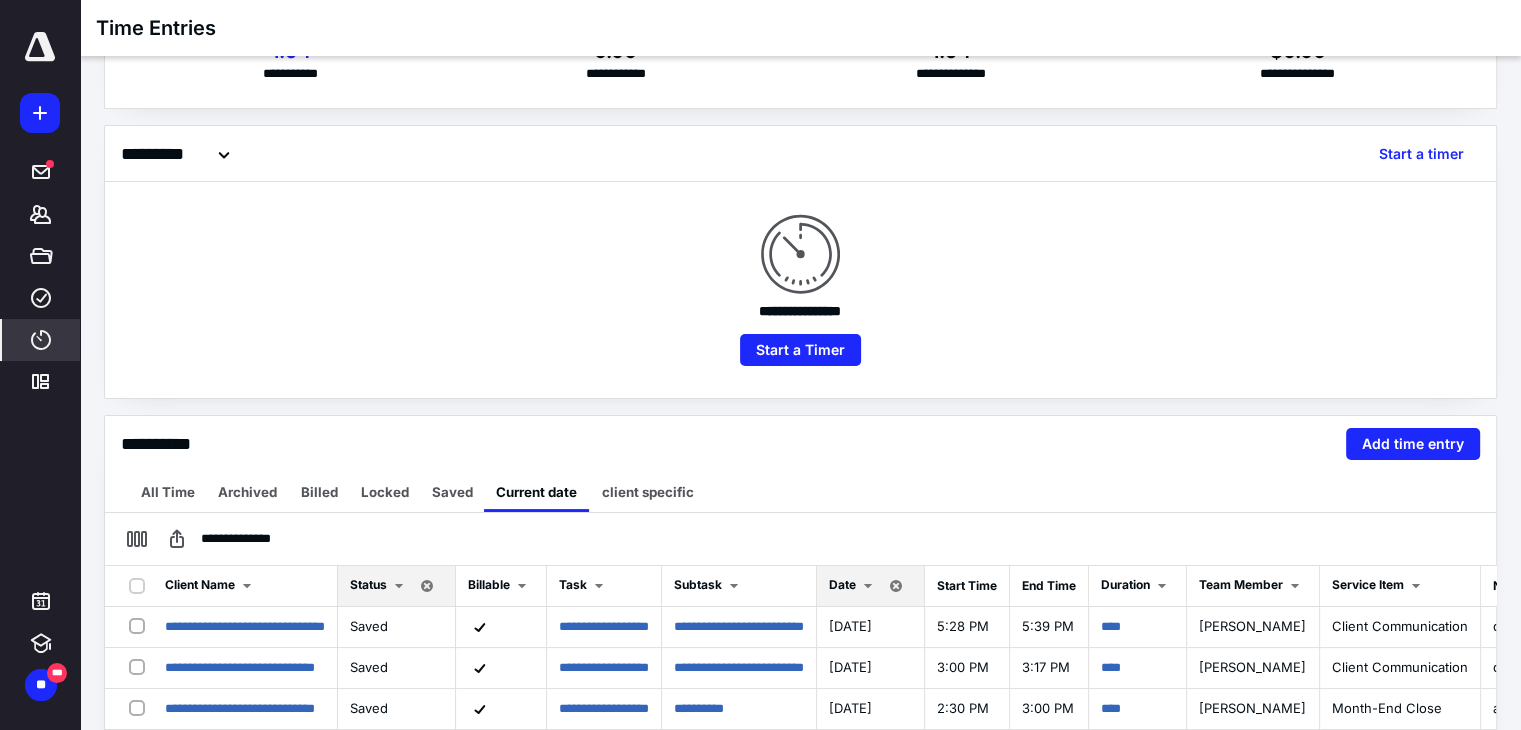 scroll, scrollTop: 88, scrollLeft: 0, axis: vertical 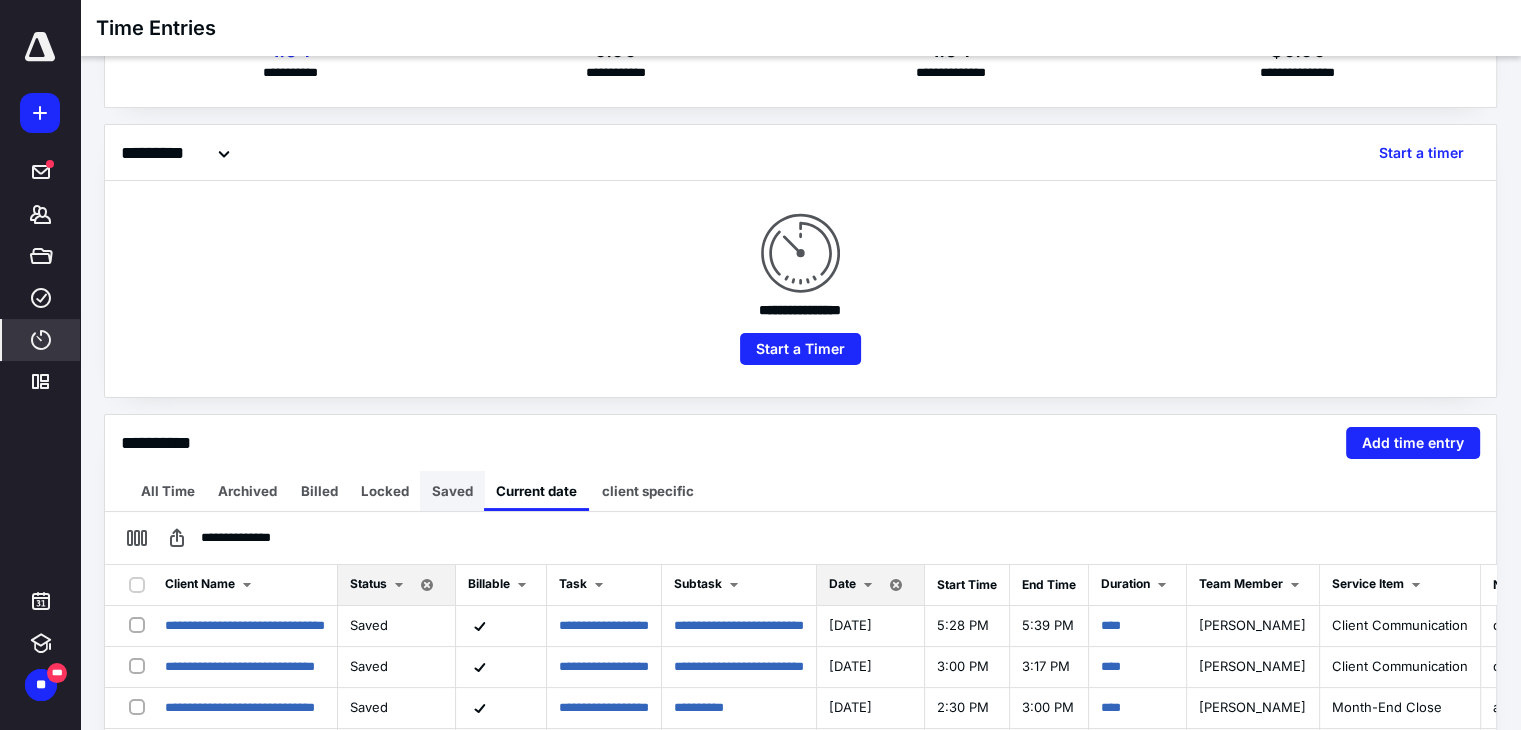 click on "Saved" at bounding box center (452, 491) 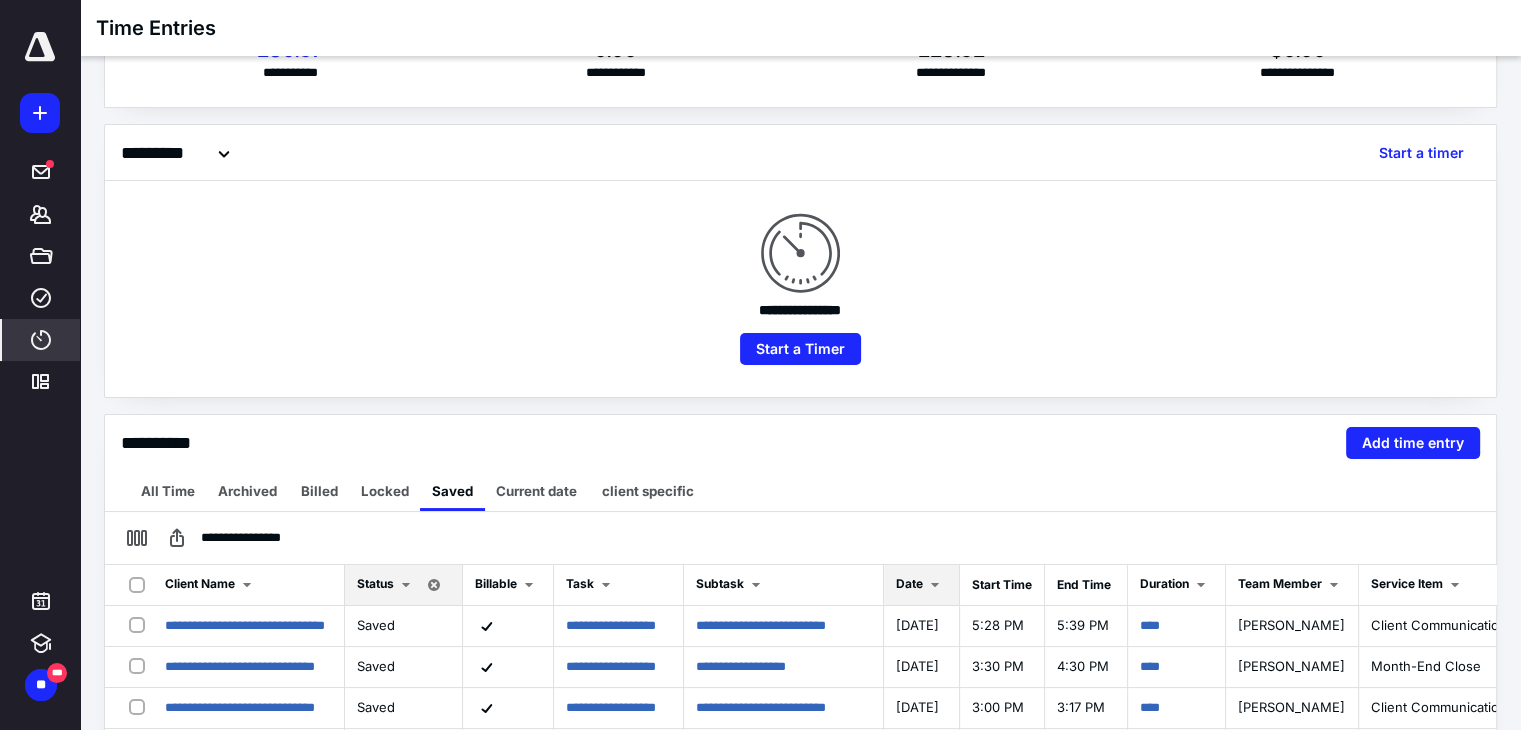 click on "Current date" at bounding box center [536, 491] 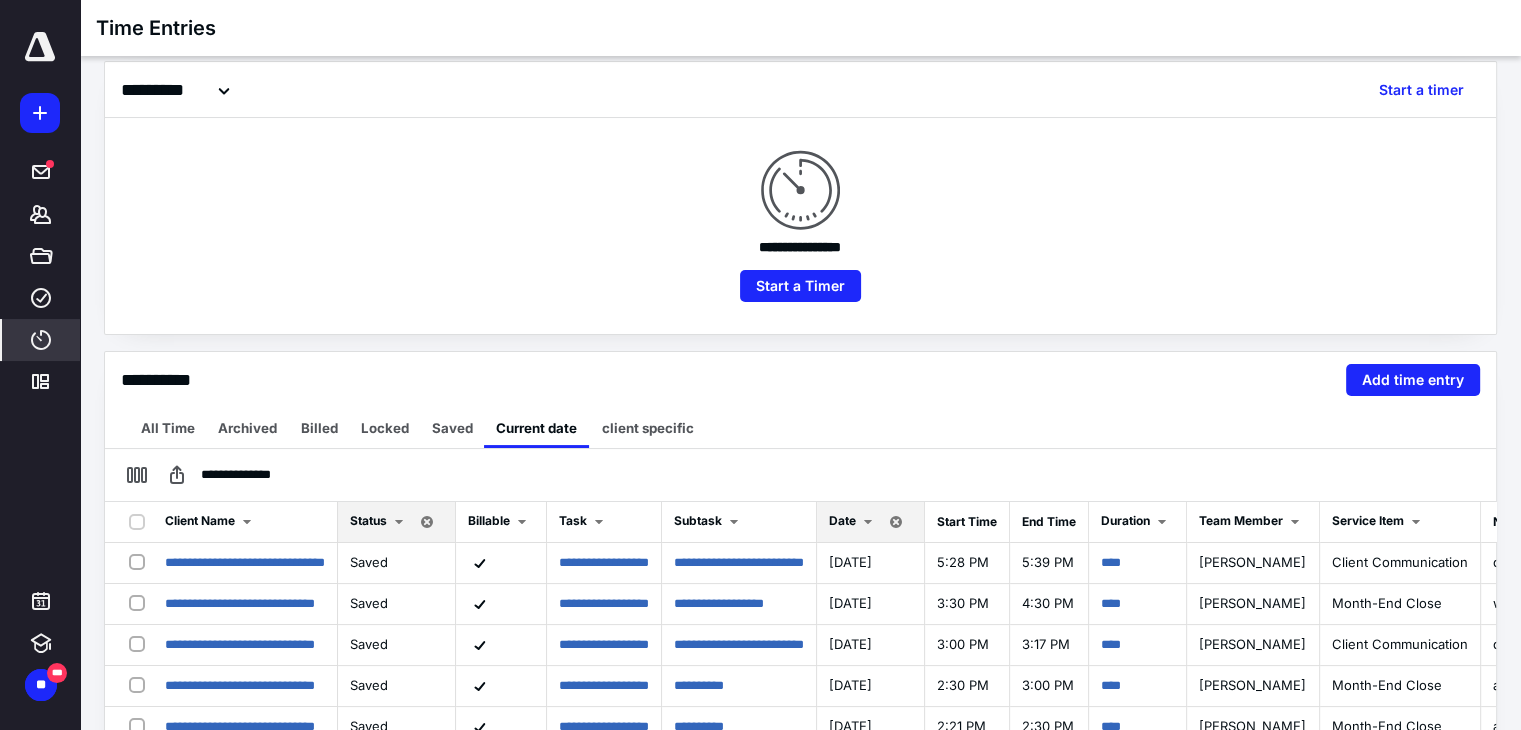 scroll, scrollTop: 164, scrollLeft: 0, axis: vertical 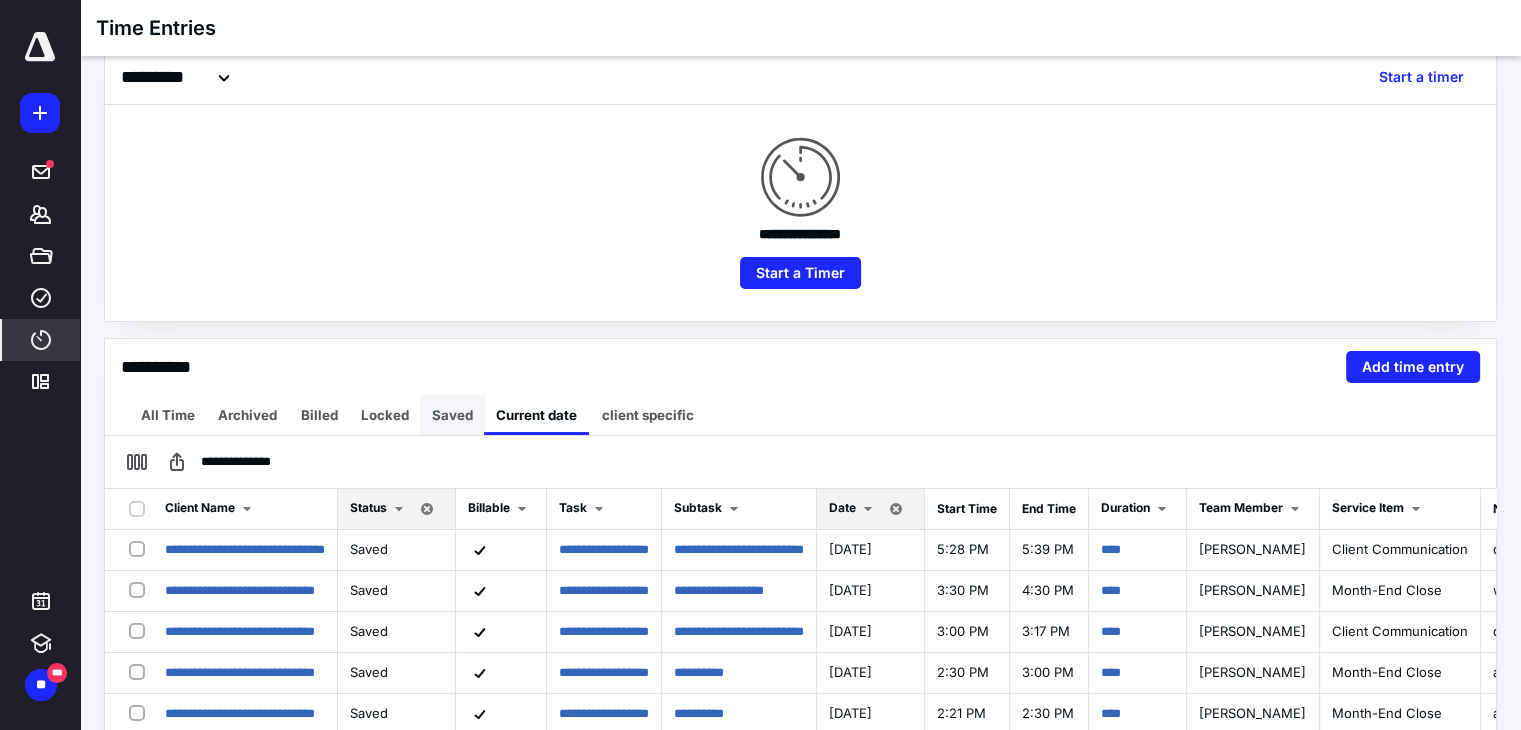 click on "Saved" at bounding box center (452, 415) 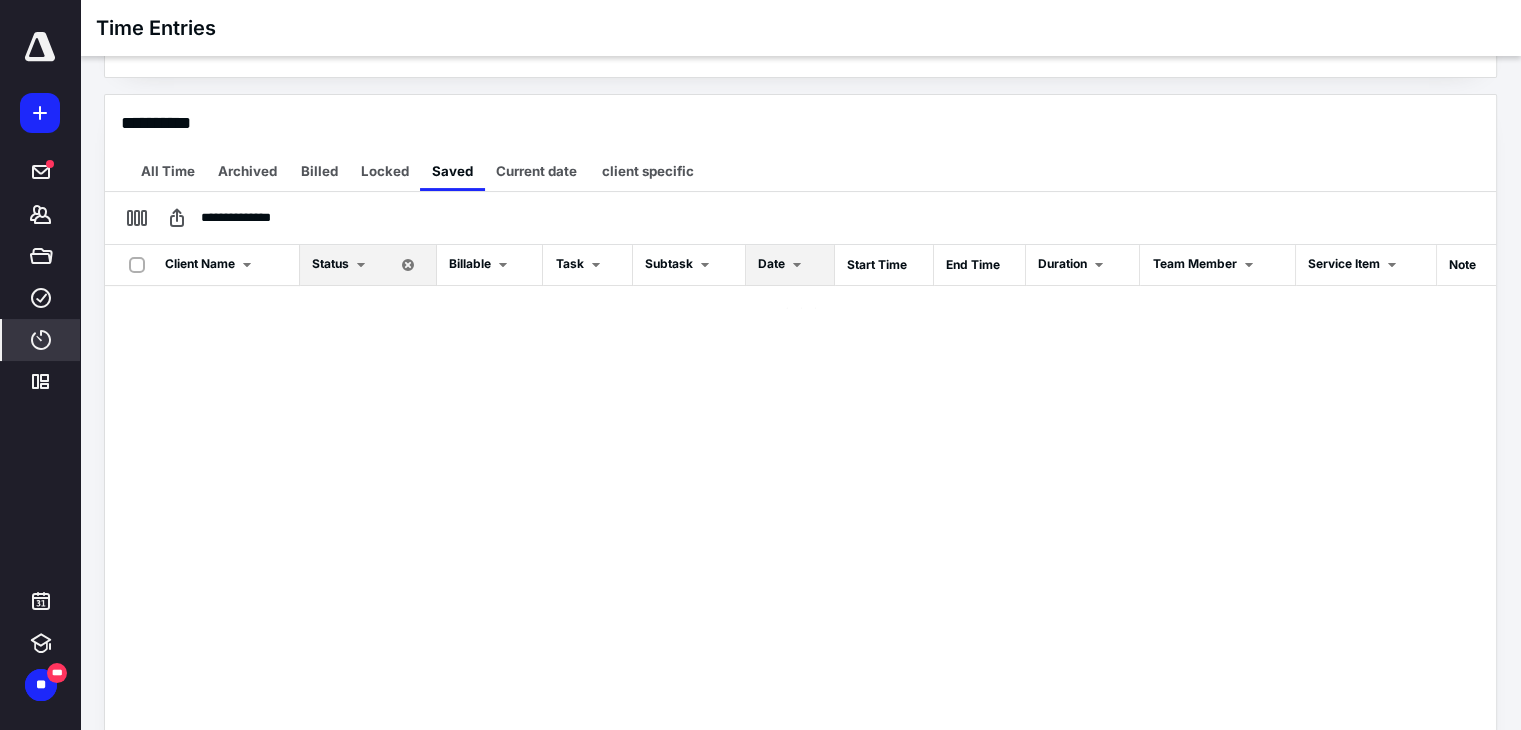 scroll, scrollTop: 441, scrollLeft: 0, axis: vertical 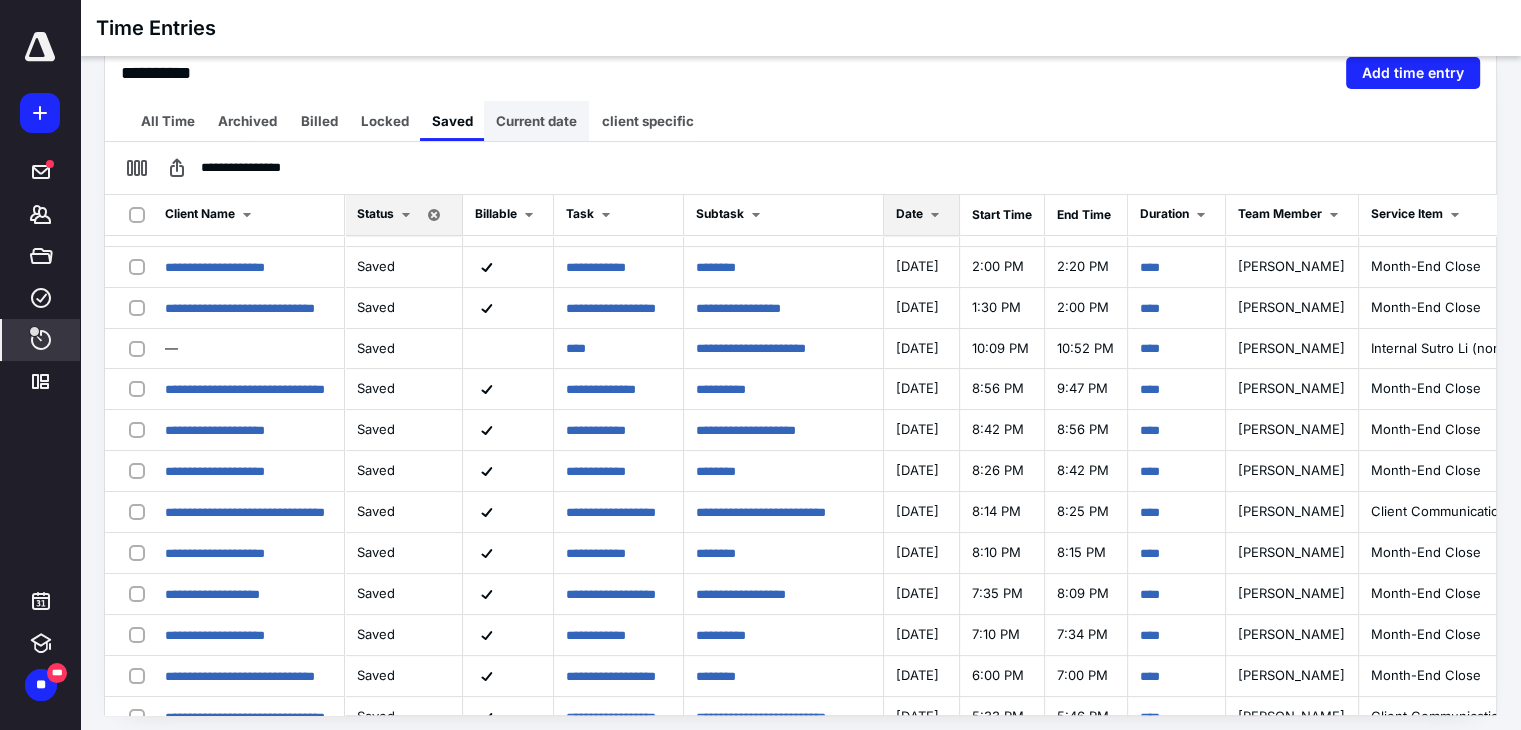 click on "Current date" at bounding box center (536, 121) 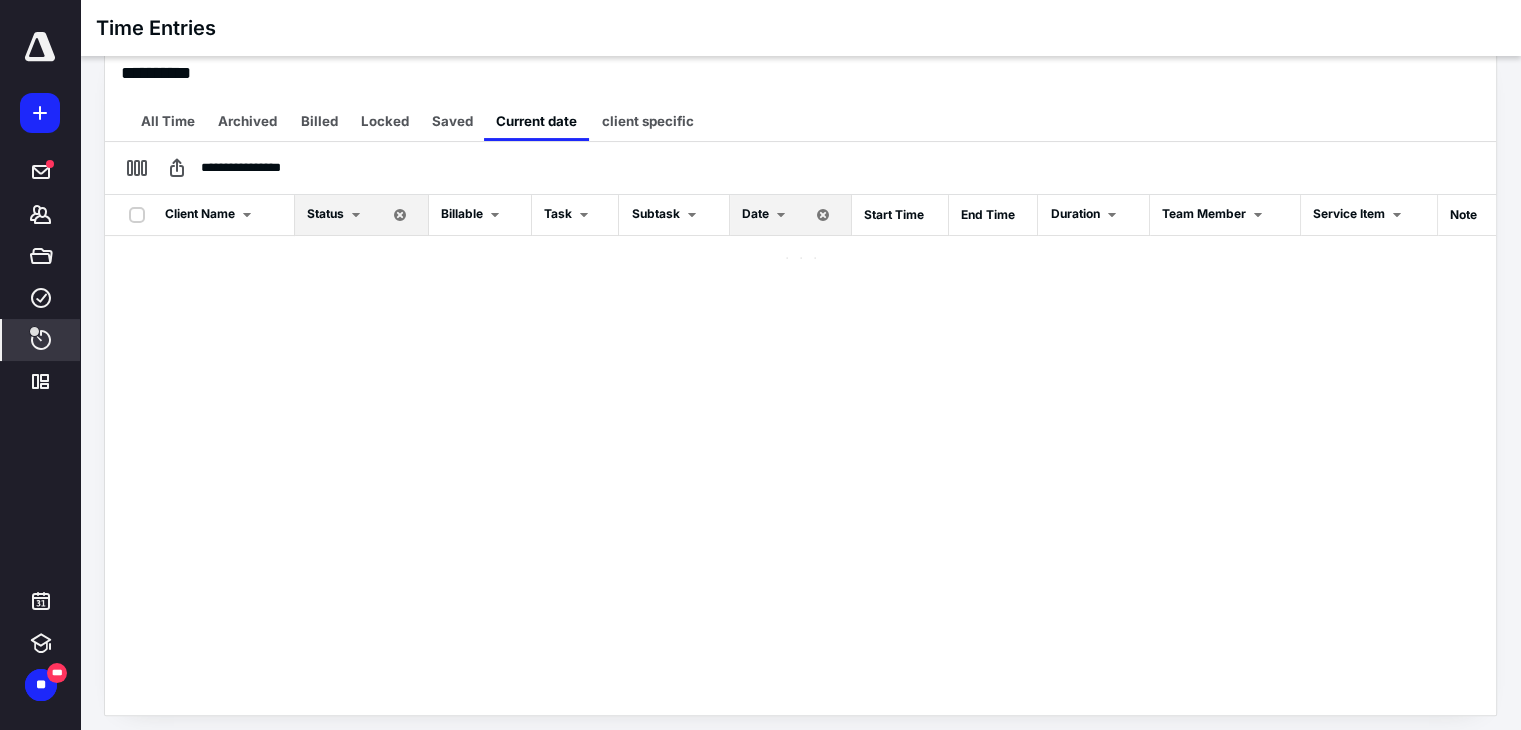 scroll, scrollTop: 0, scrollLeft: 0, axis: both 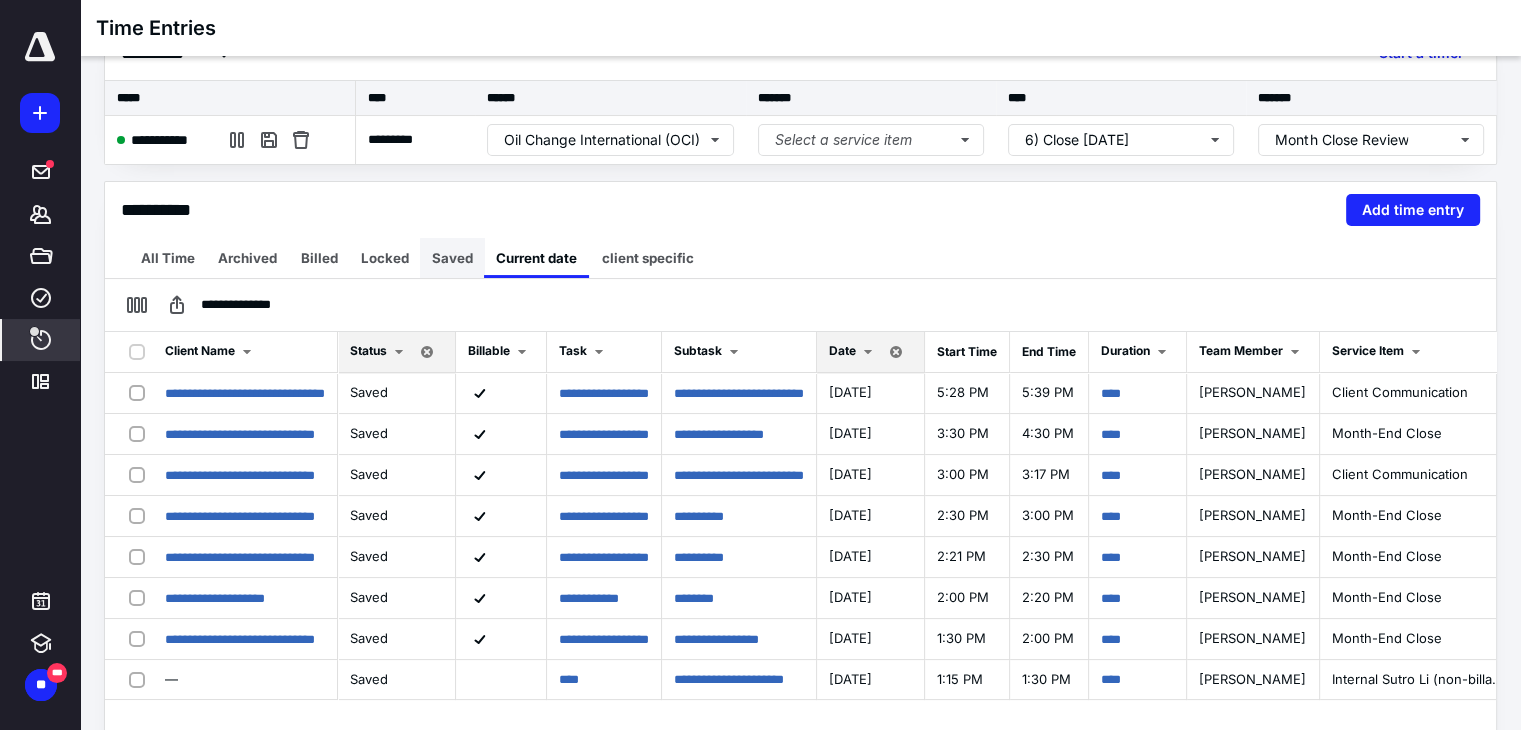 click on "Saved" at bounding box center [452, 258] 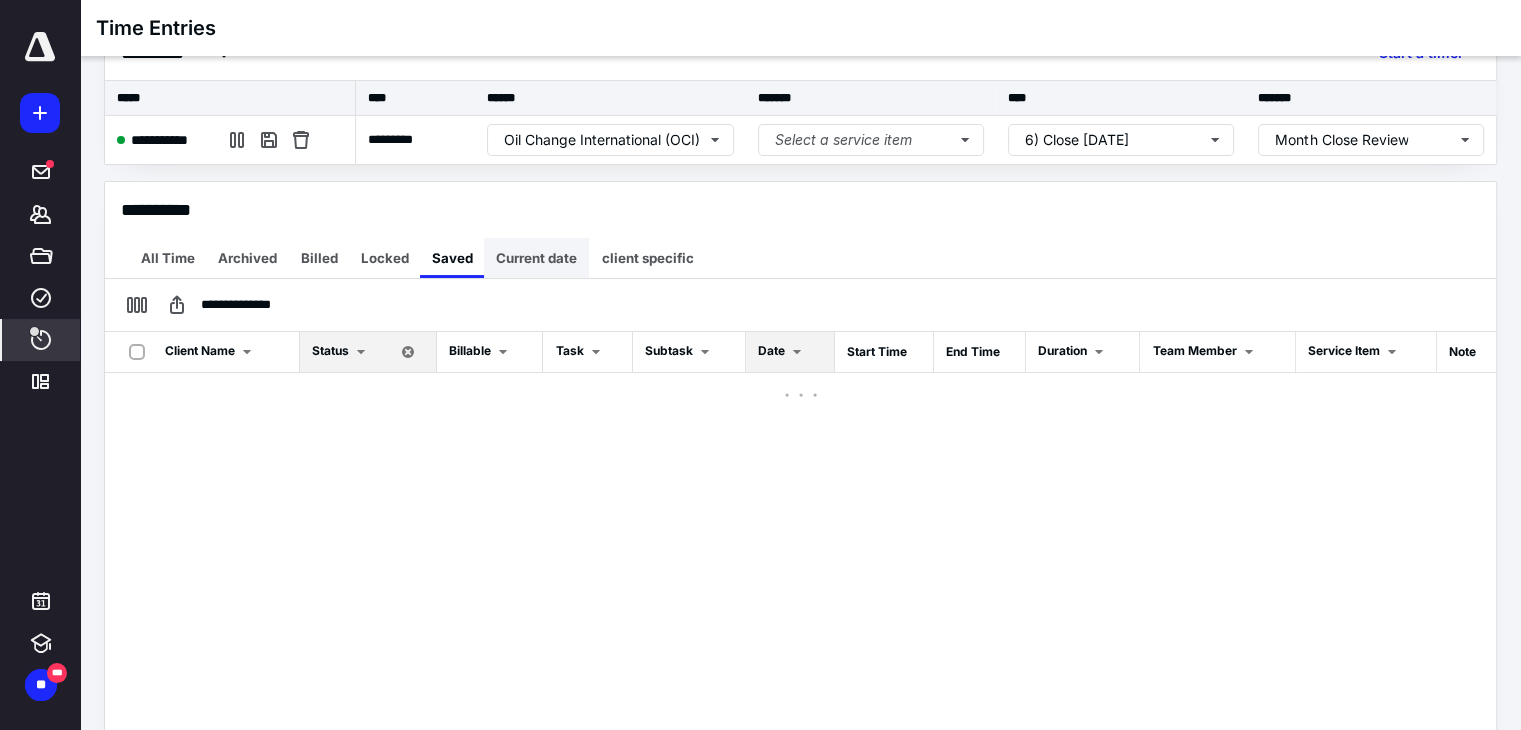 click on "Current date" at bounding box center (536, 258) 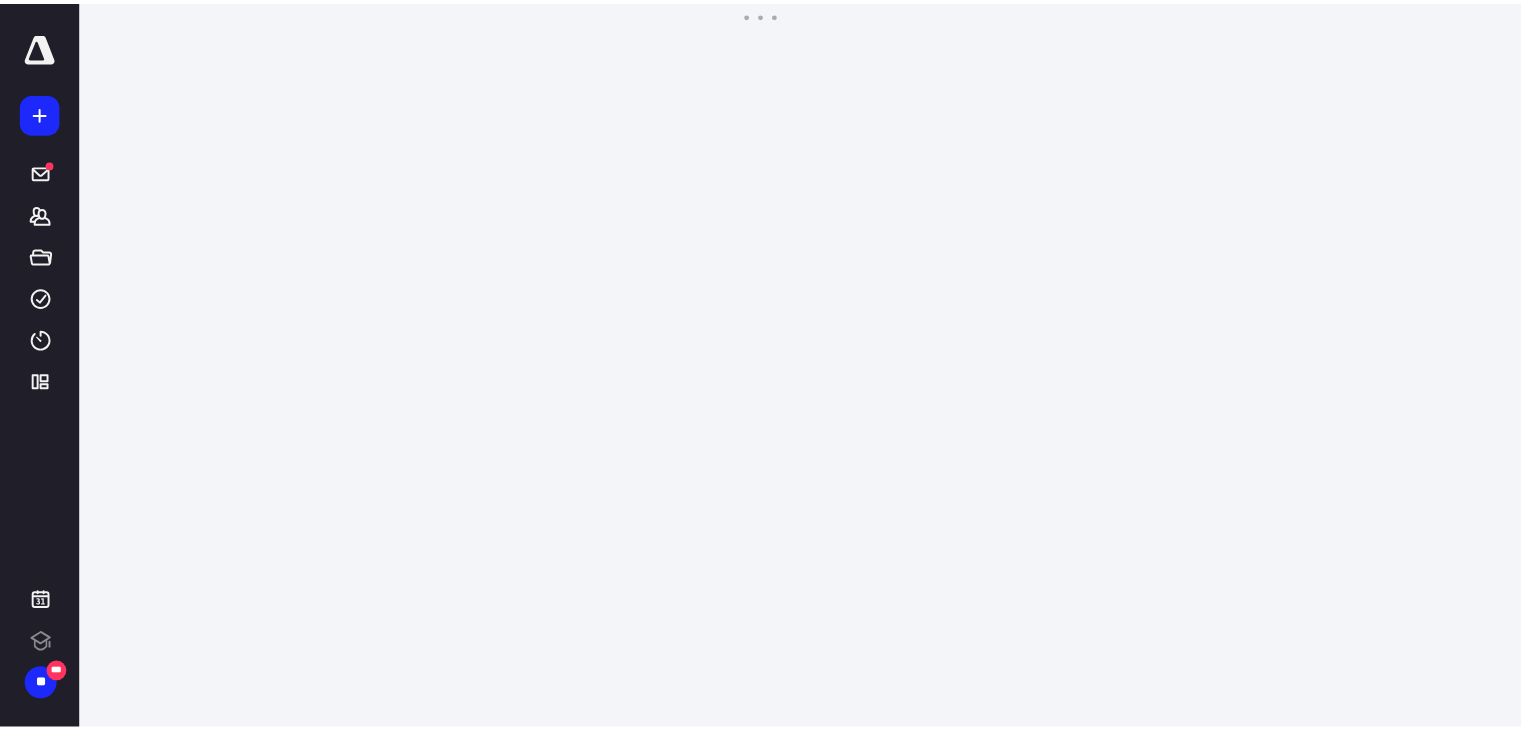 scroll, scrollTop: 0, scrollLeft: 0, axis: both 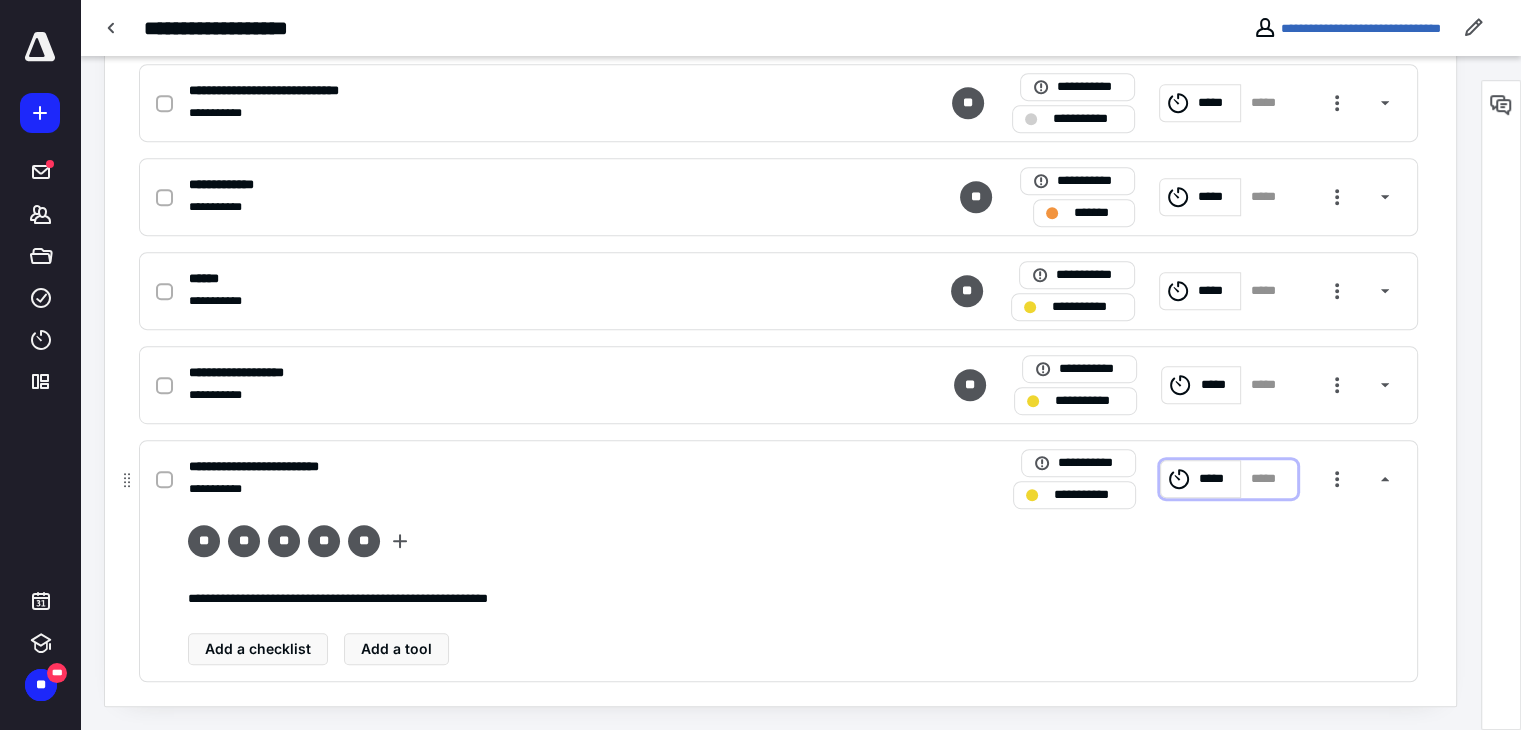 click on "*****" at bounding box center [1216, 479] 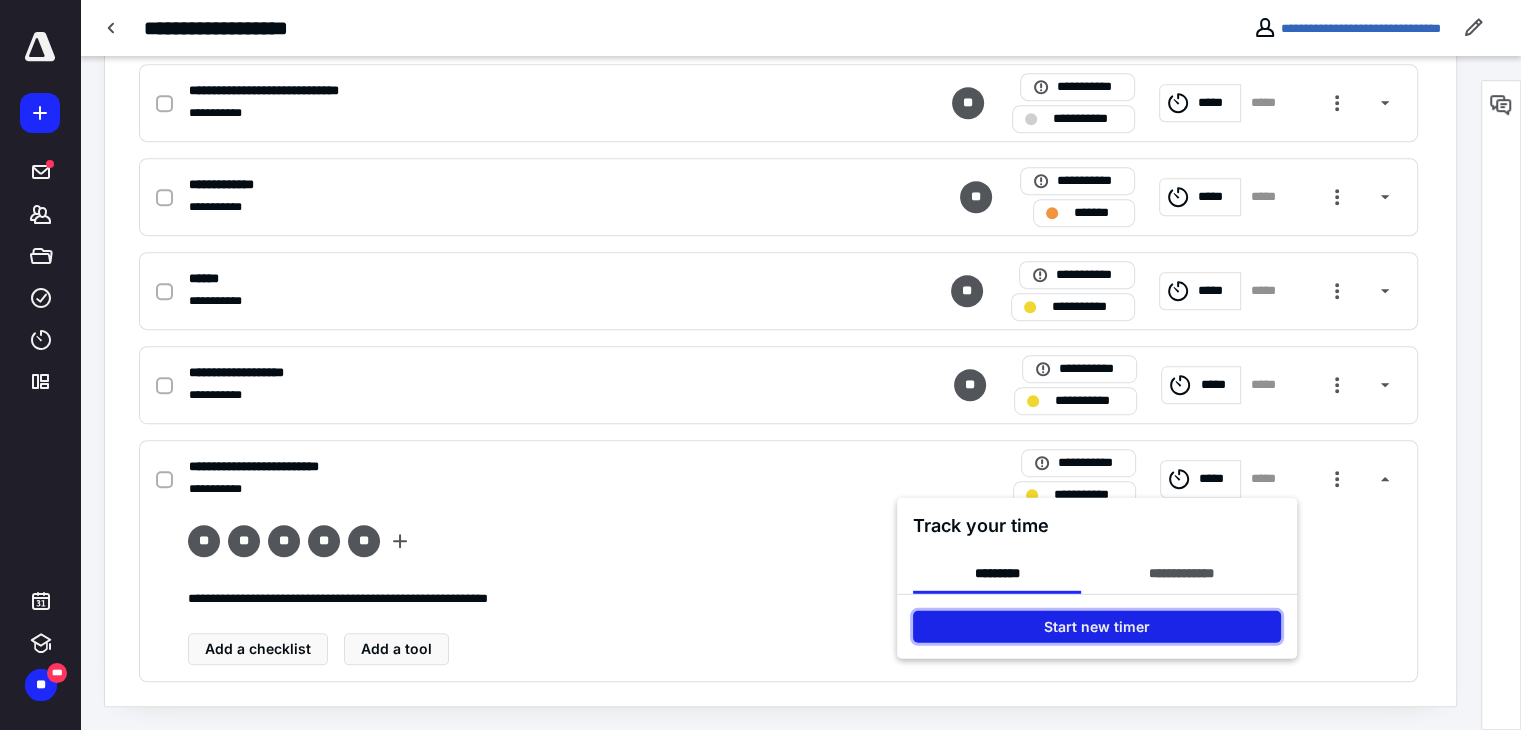 click on "Start new timer" at bounding box center (1097, 627) 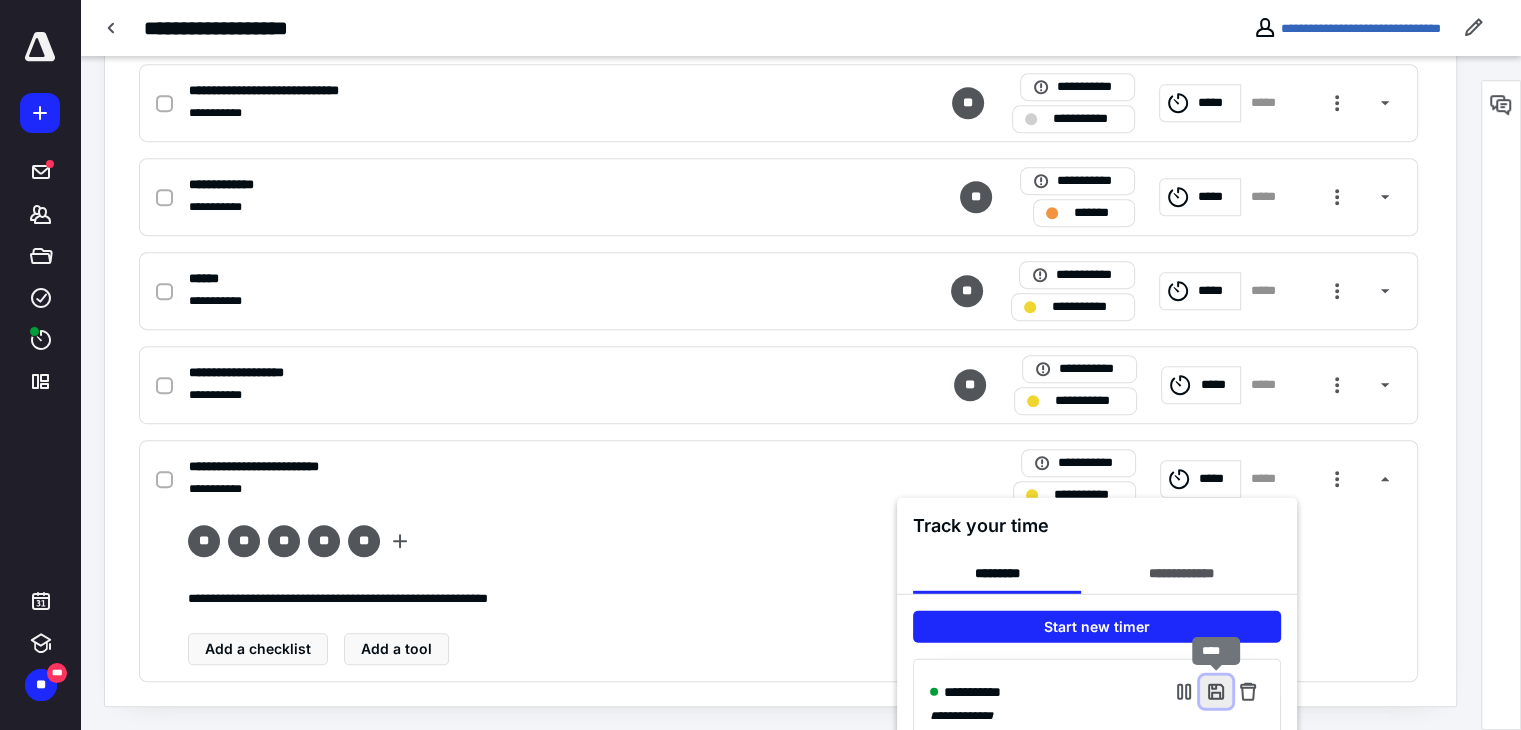 click at bounding box center (1216, 692) 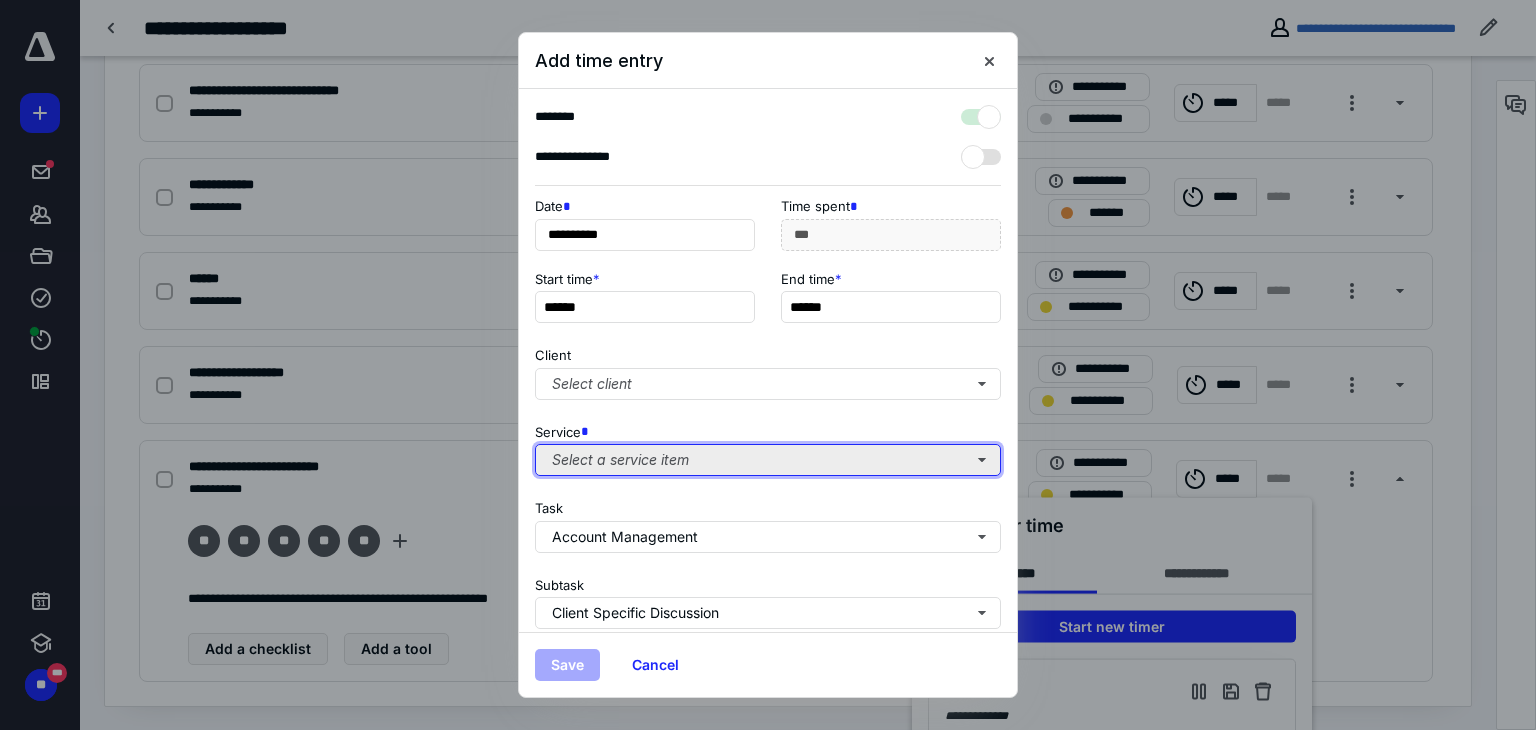 click on "Select a service item" at bounding box center [768, 460] 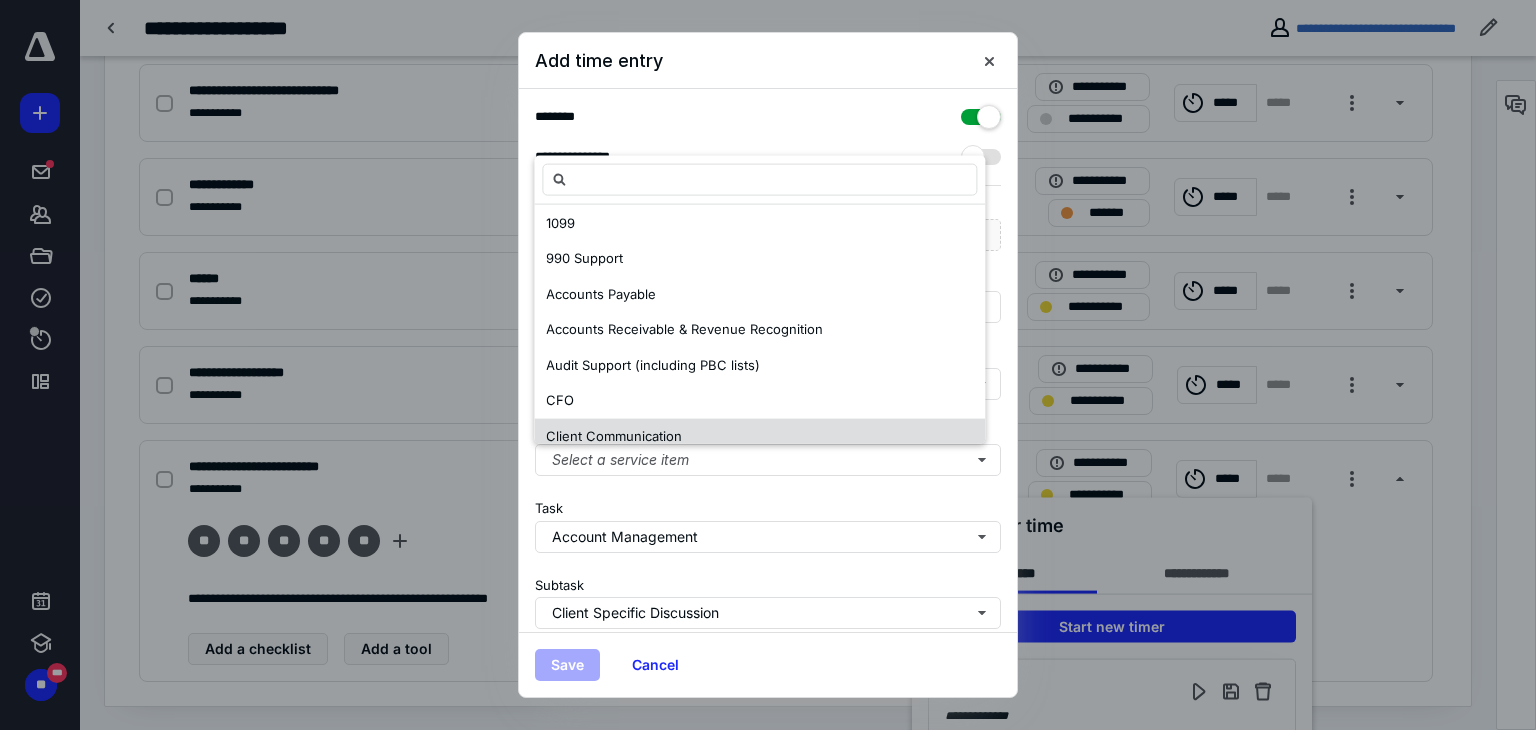 scroll, scrollTop: 44, scrollLeft: 0, axis: vertical 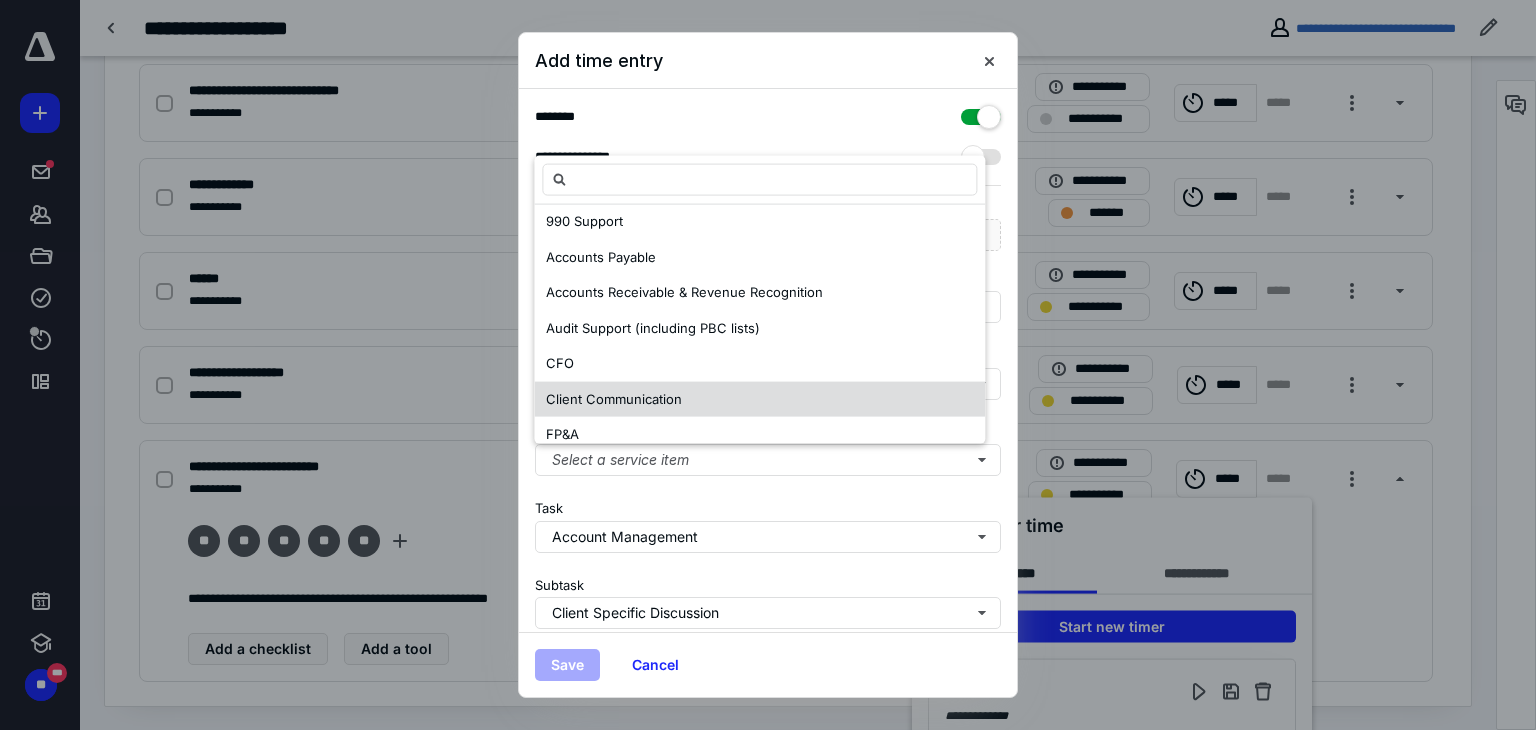 click on "Client Communication" at bounding box center [614, 398] 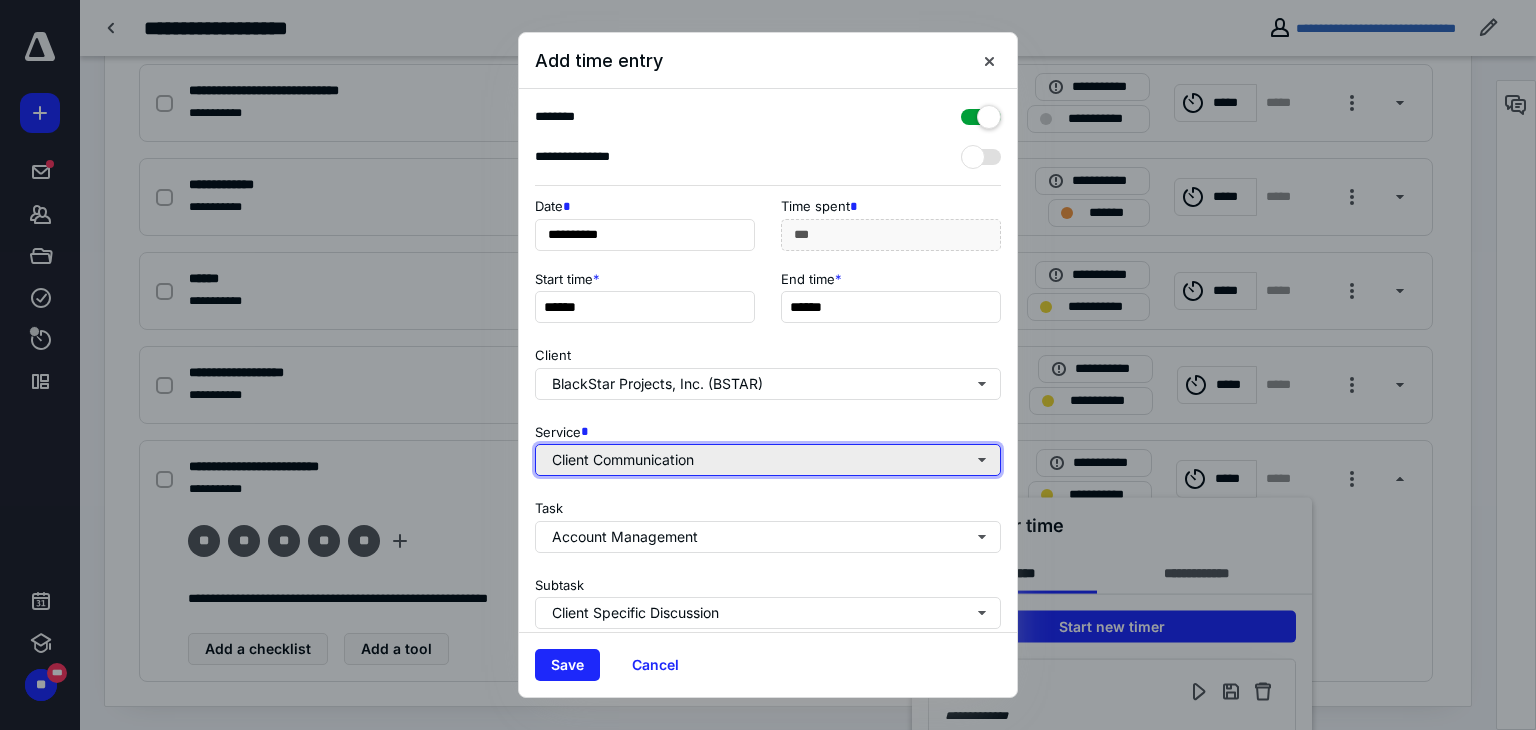 scroll, scrollTop: 0, scrollLeft: 0, axis: both 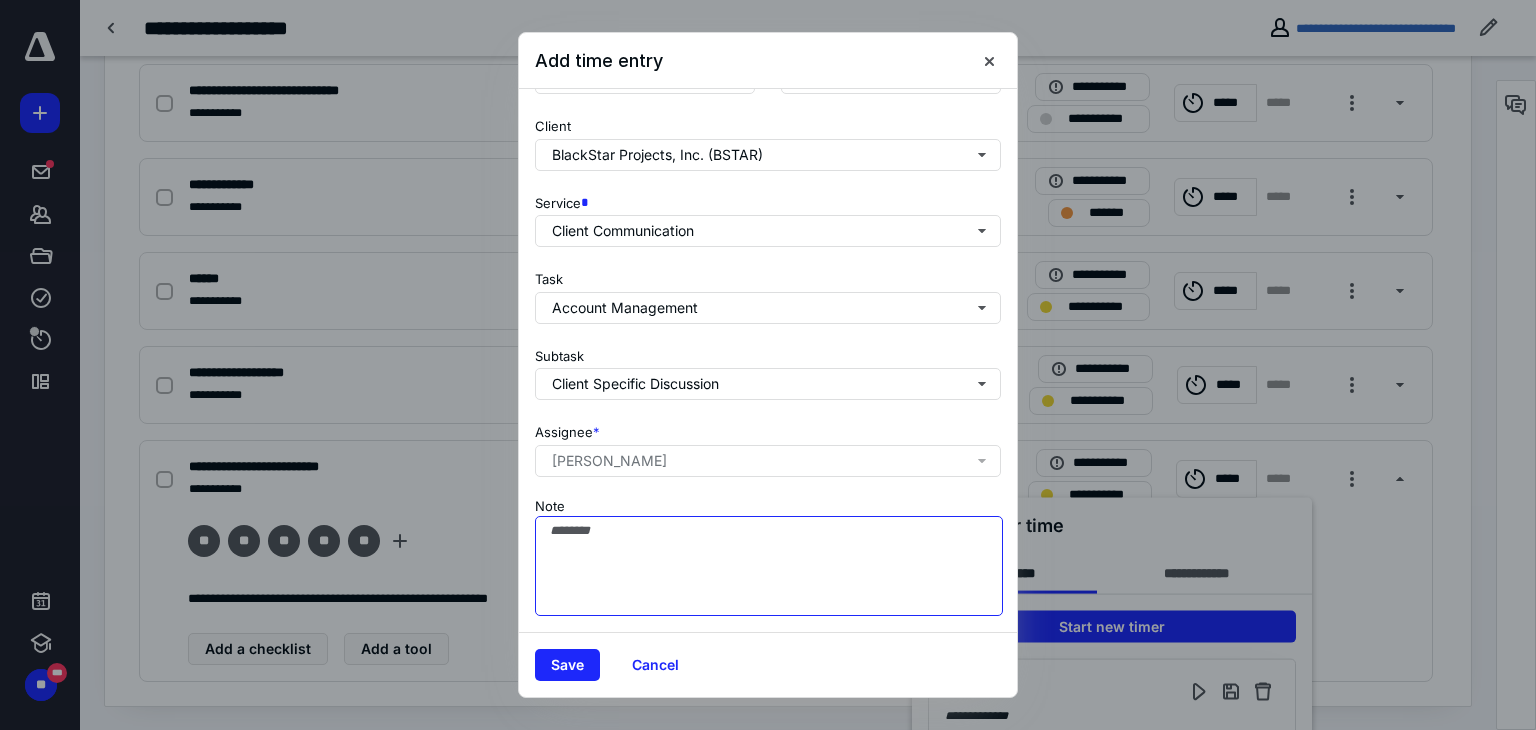 click on "Note" at bounding box center [769, 566] 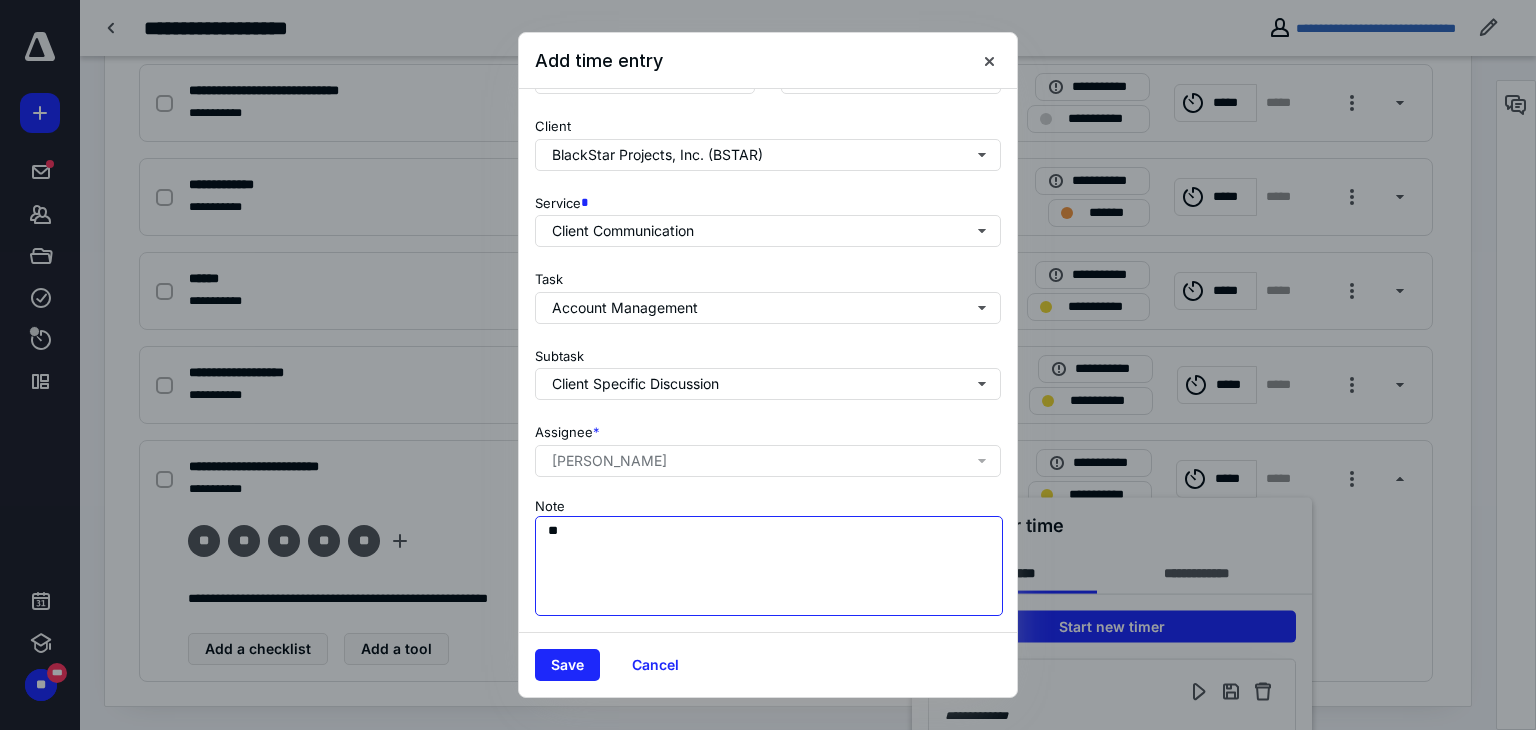type on "*" 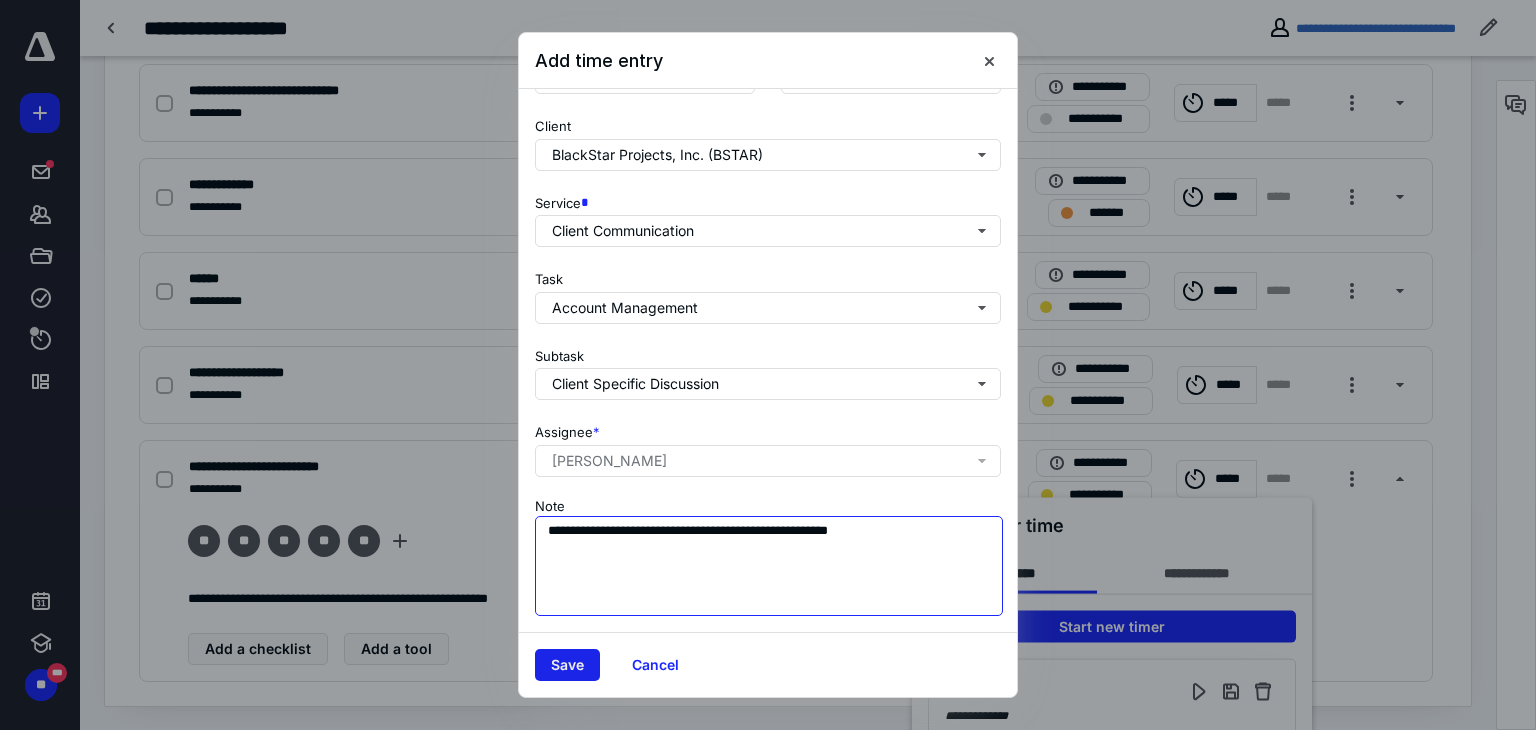 type on "**********" 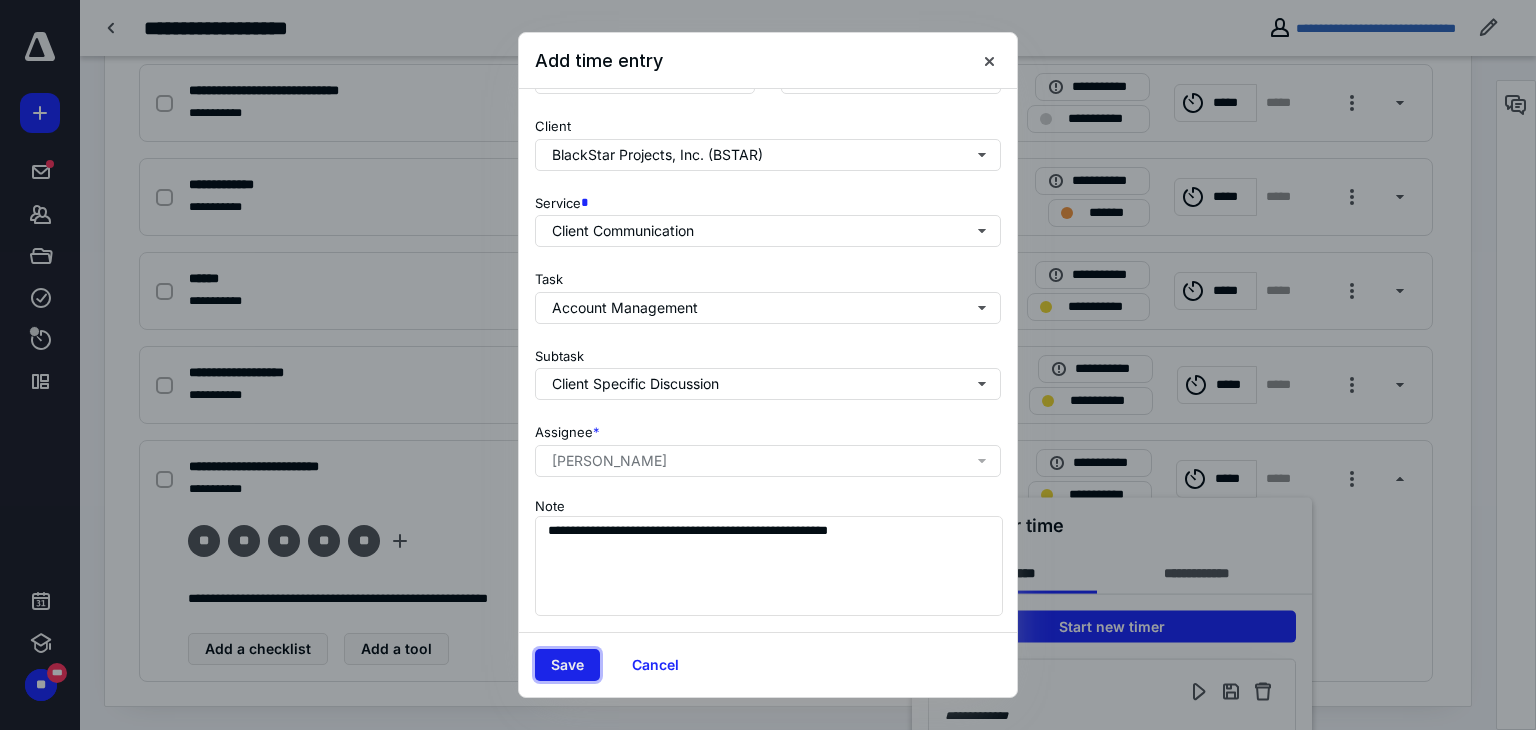 click on "Save" at bounding box center [567, 665] 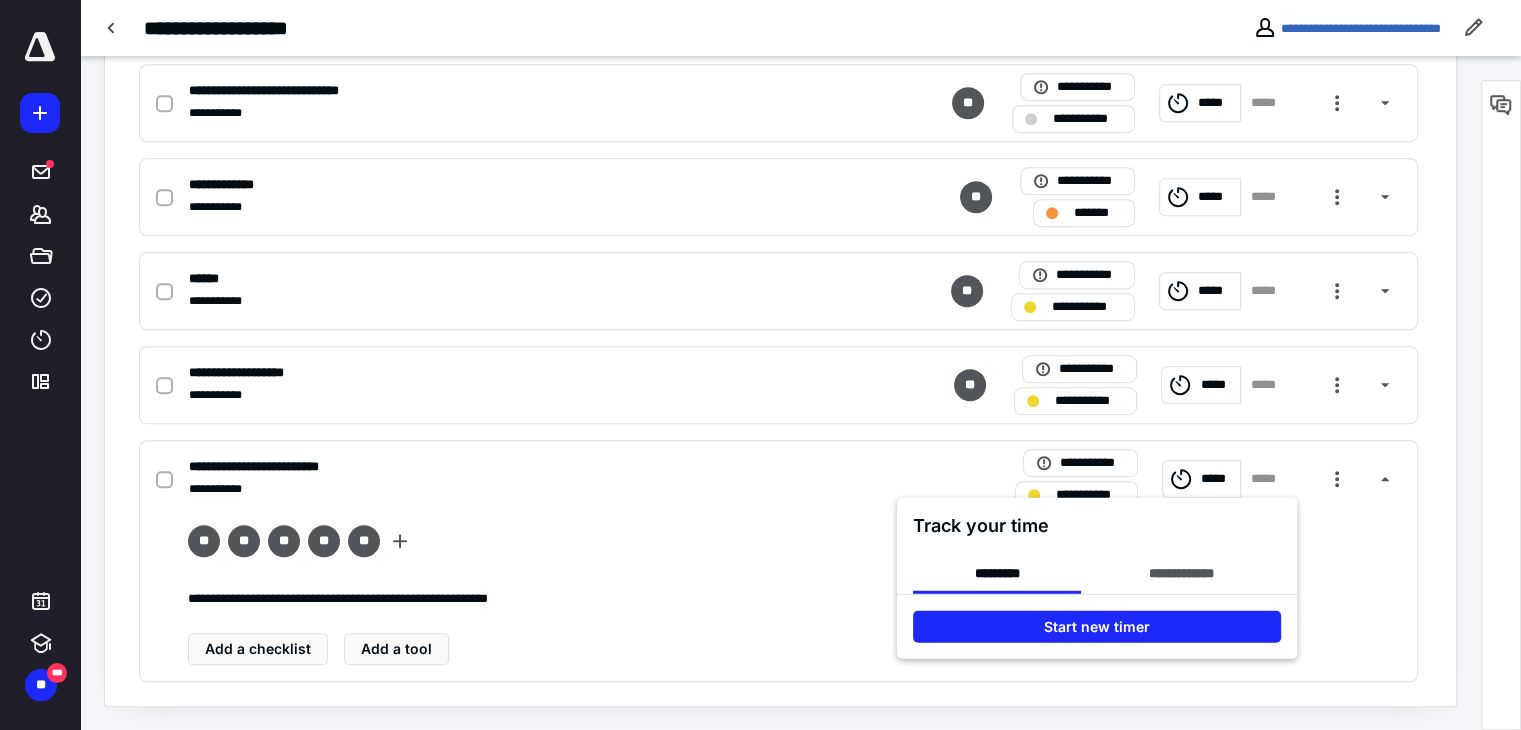 click at bounding box center (760, 365) 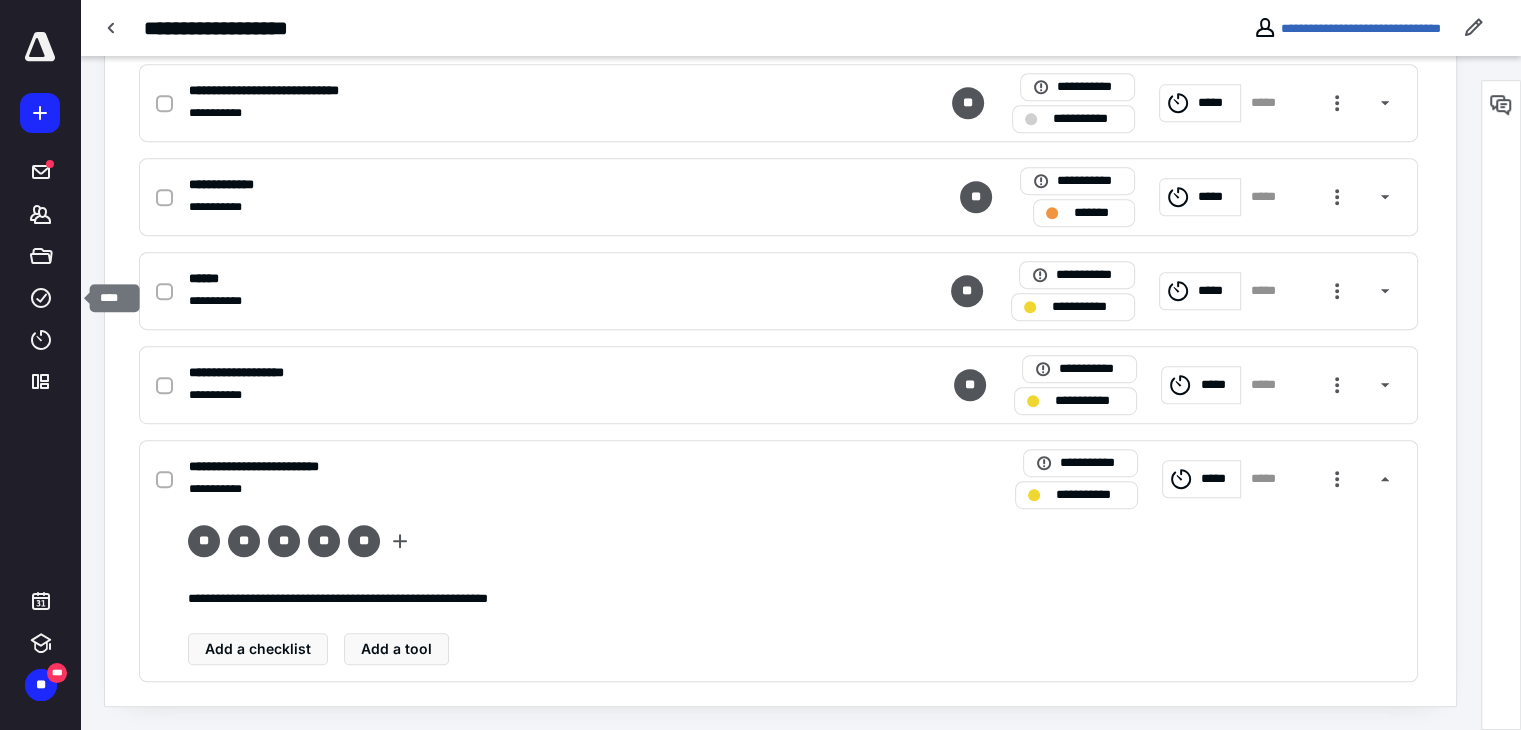 click 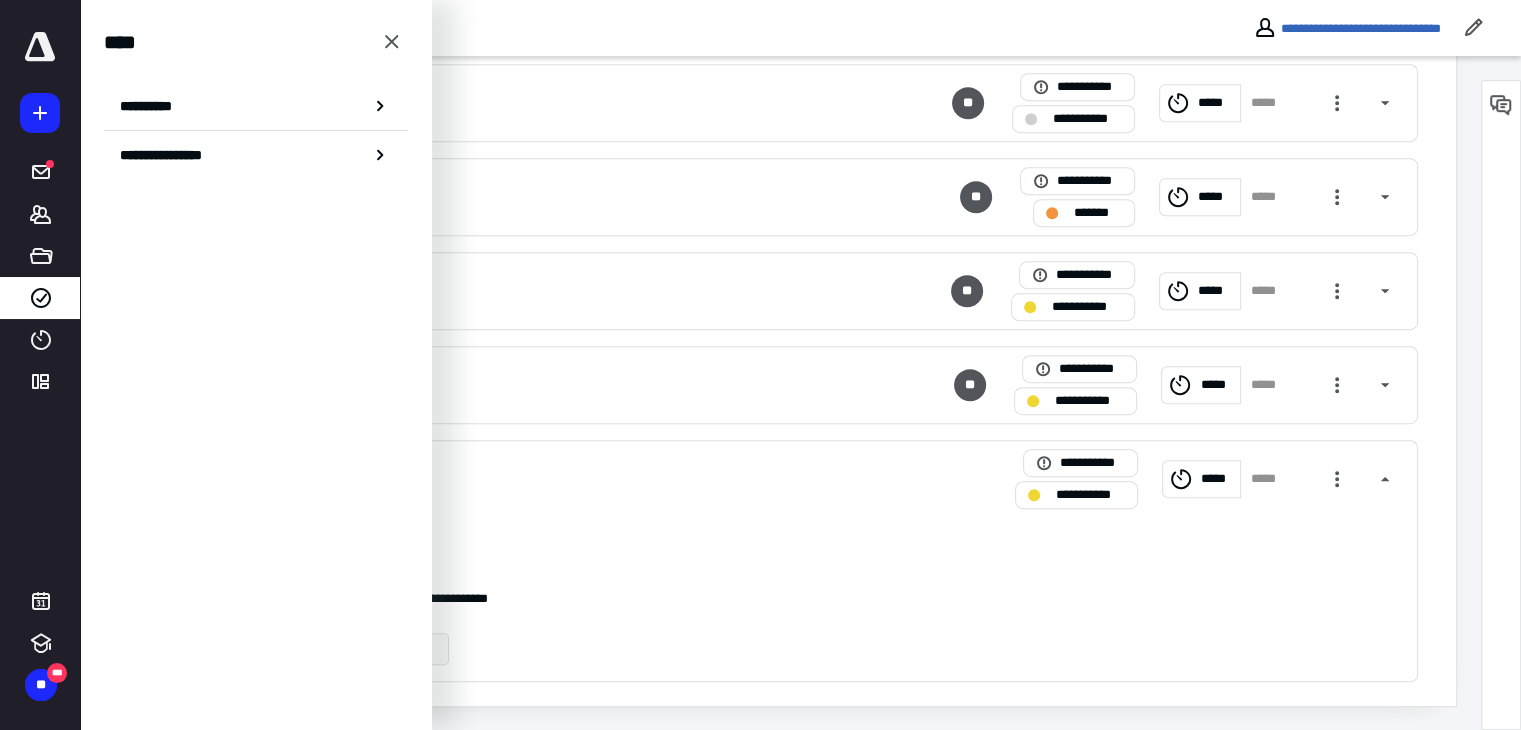 click on "**********" at bounding box center (256, 106) 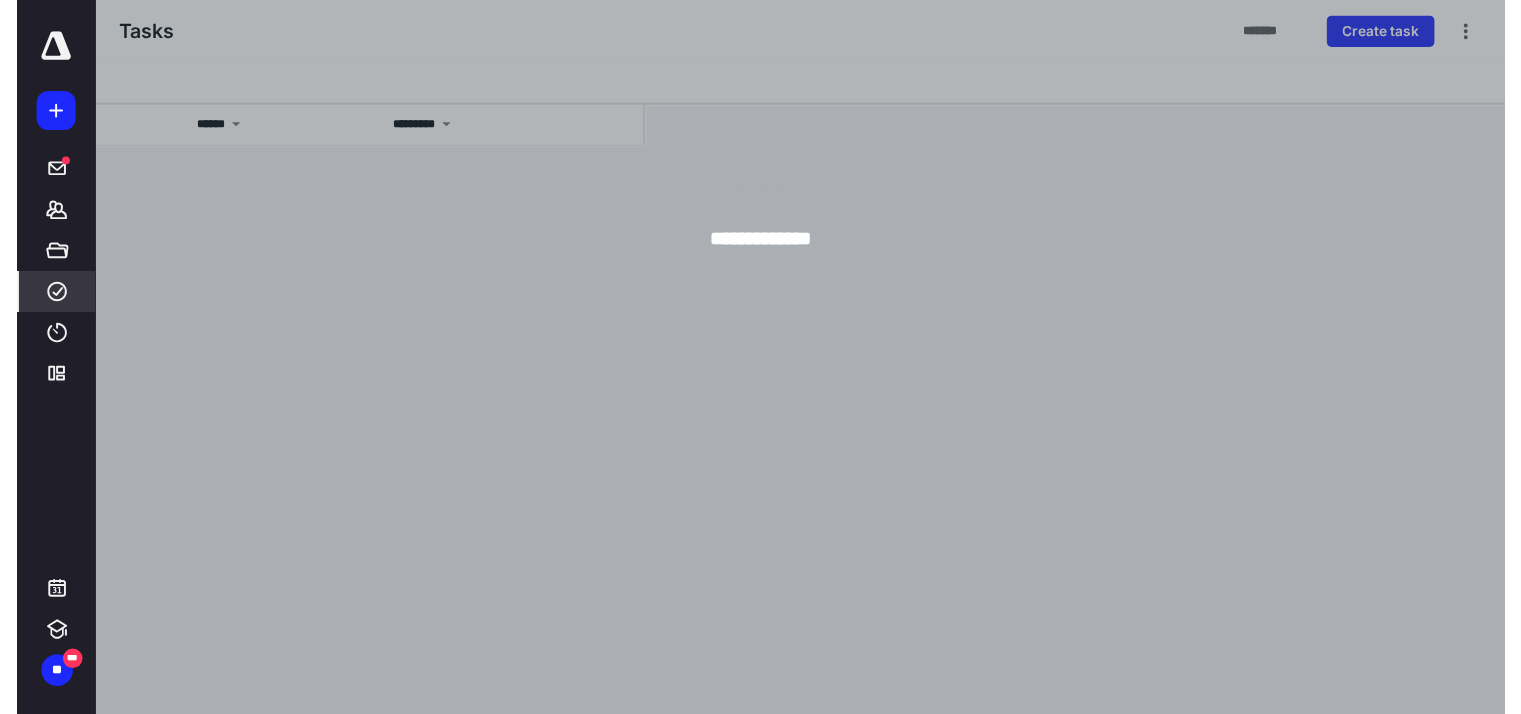 scroll, scrollTop: 0, scrollLeft: 0, axis: both 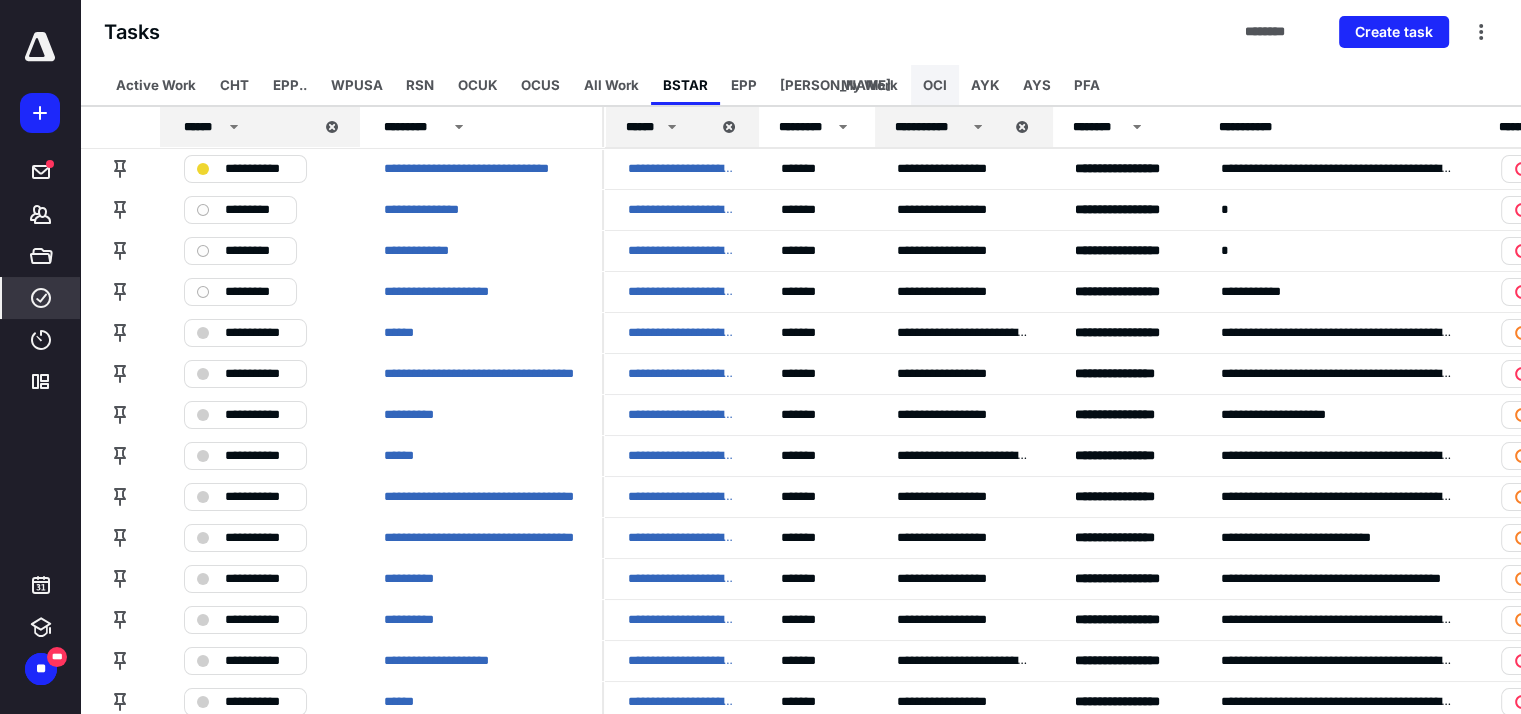 click on "OCI" at bounding box center (935, 85) 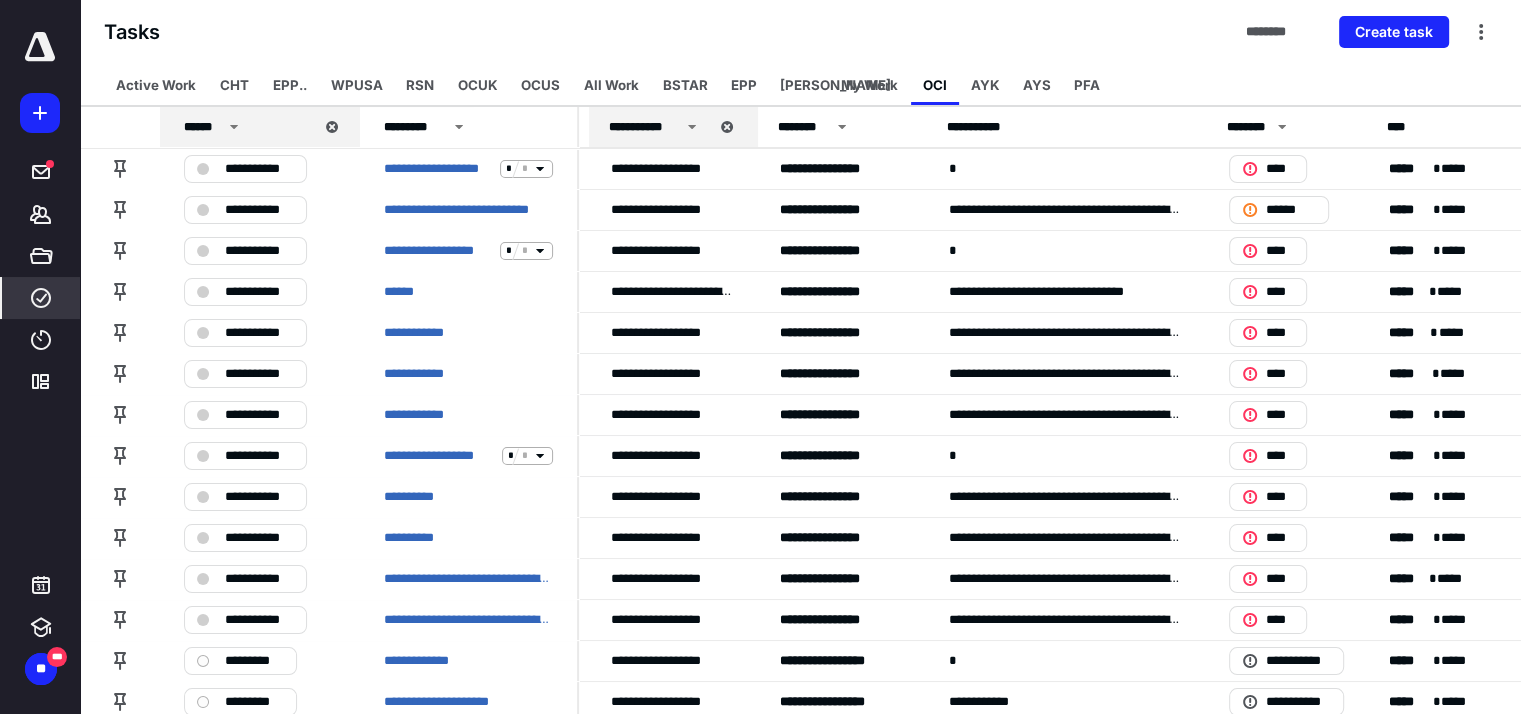 scroll, scrollTop: 0, scrollLeft: 228, axis: horizontal 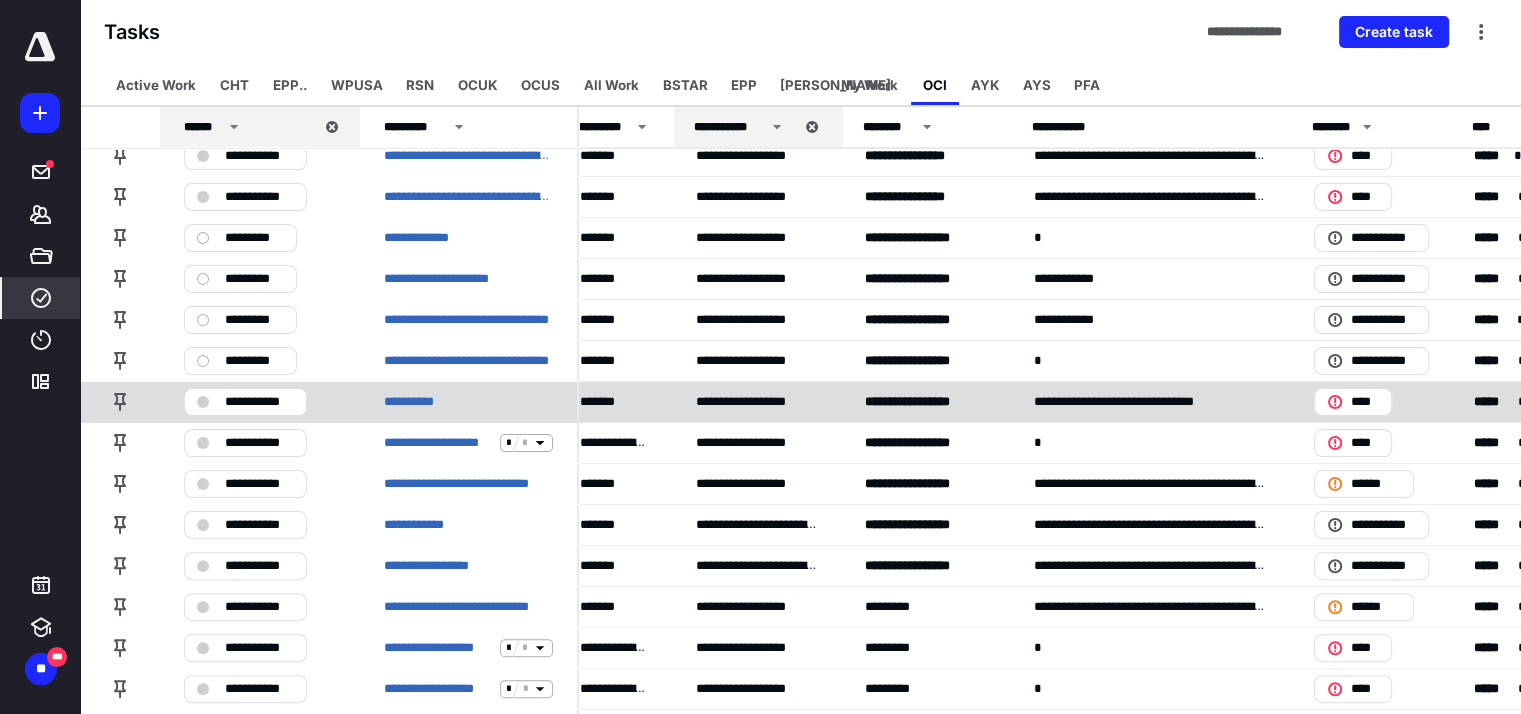 click on "**********" at bounding box center [259, 402] 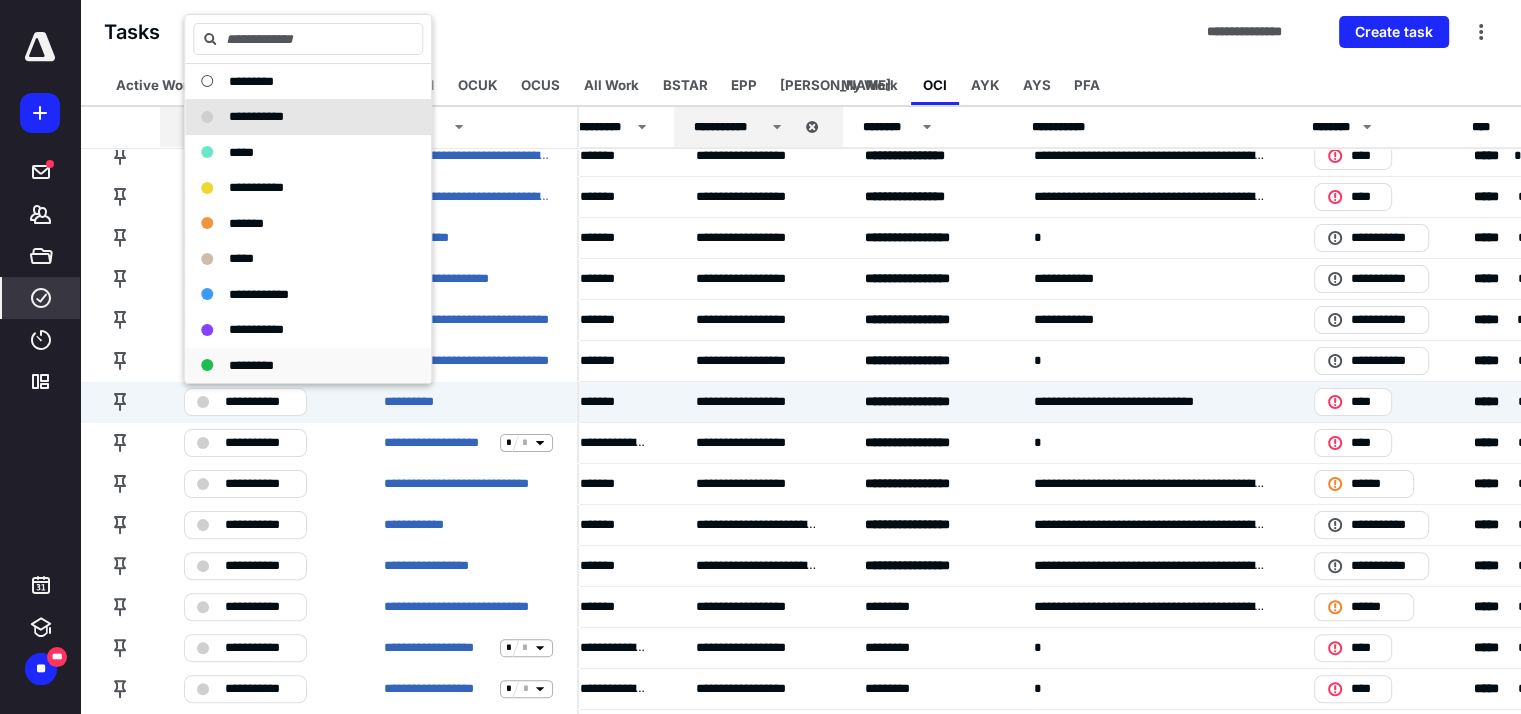 click on "*********" at bounding box center [251, 365] 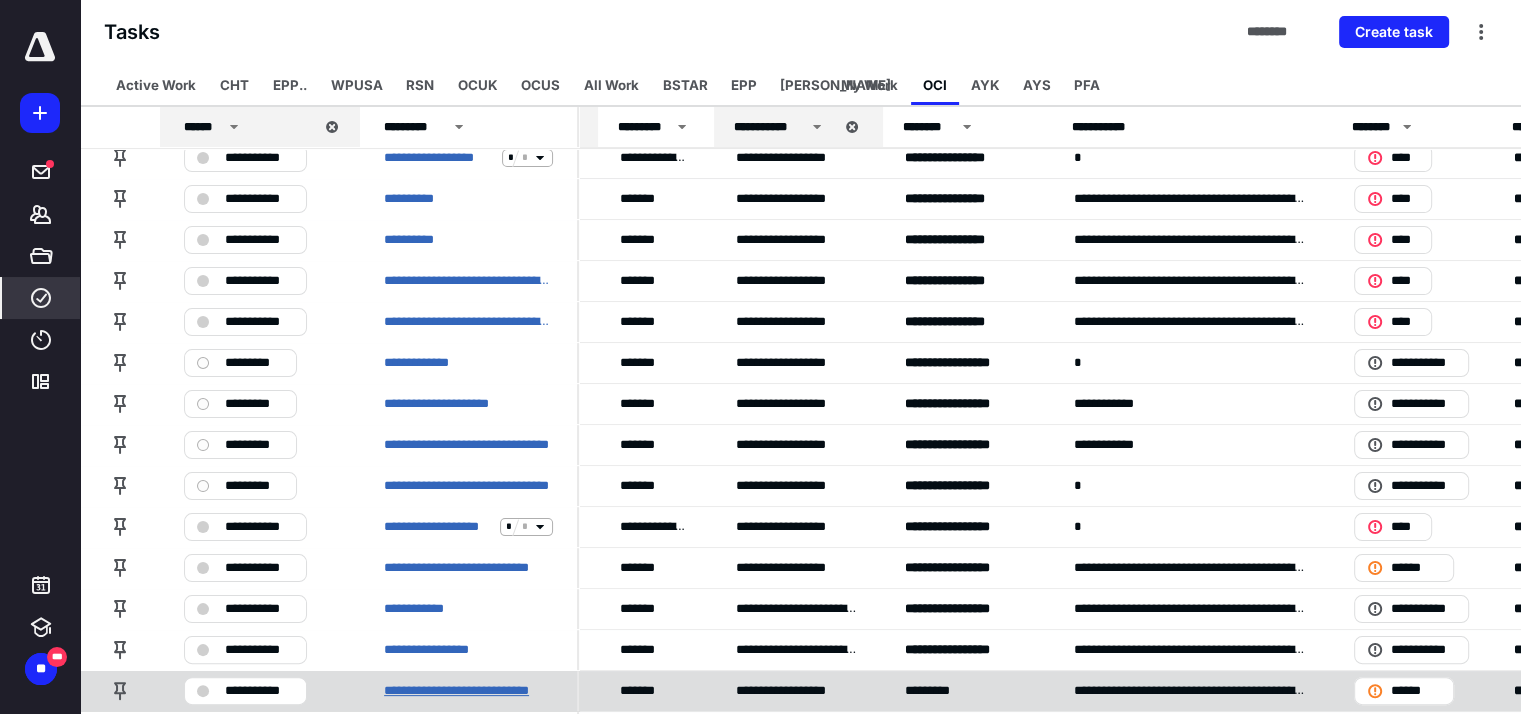 scroll, scrollTop: 291, scrollLeft: 98, axis: both 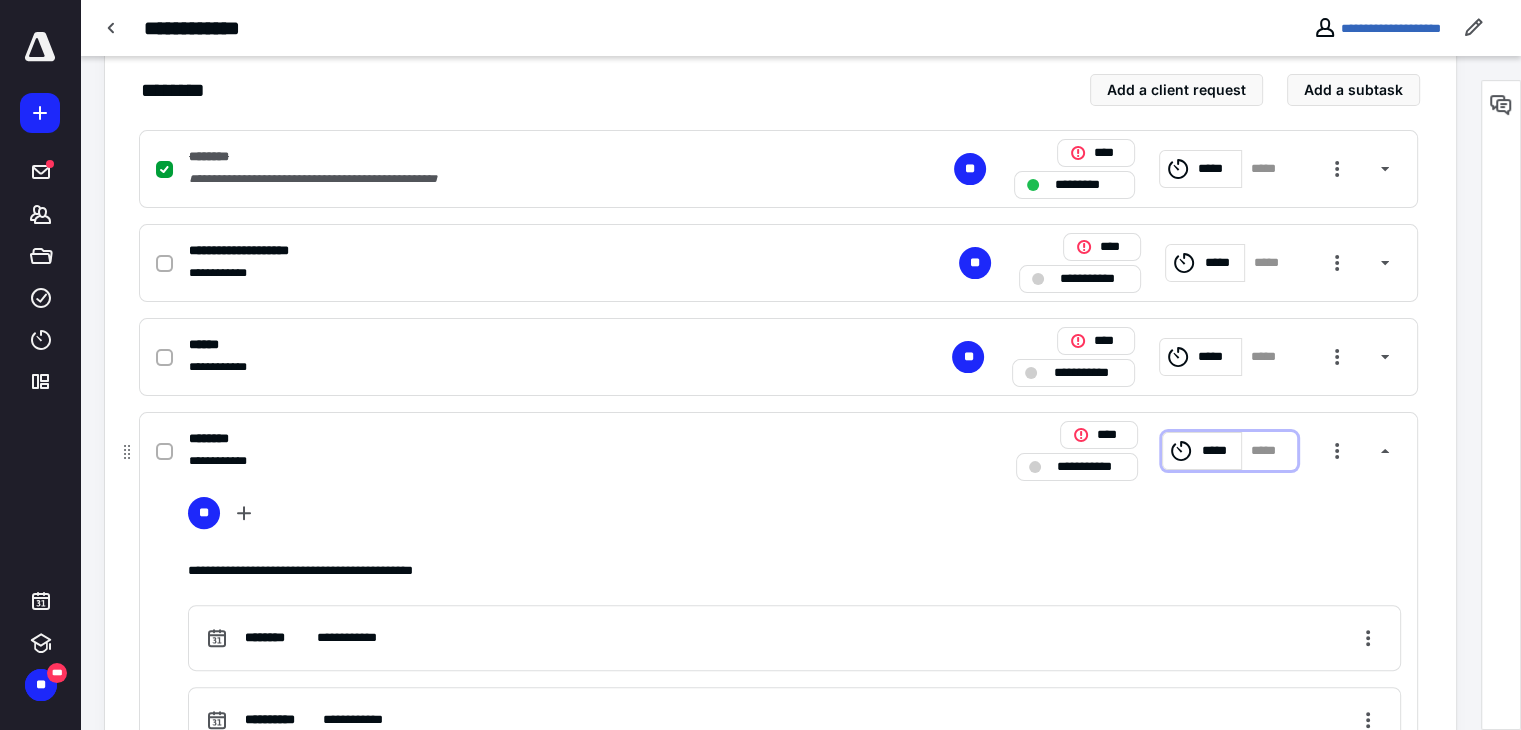click on "*****" at bounding box center [1201, 451] 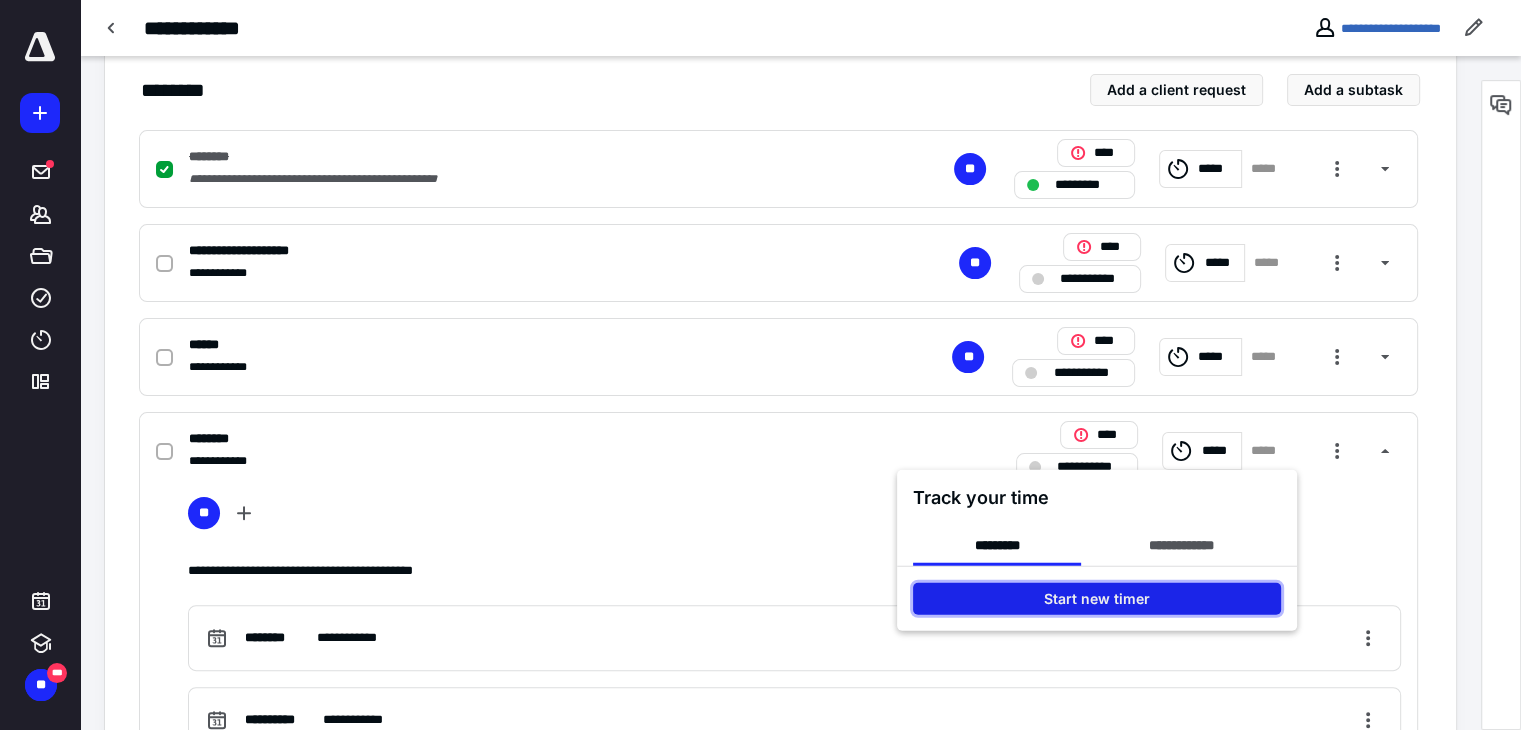 click on "Start new timer" at bounding box center (1097, 599) 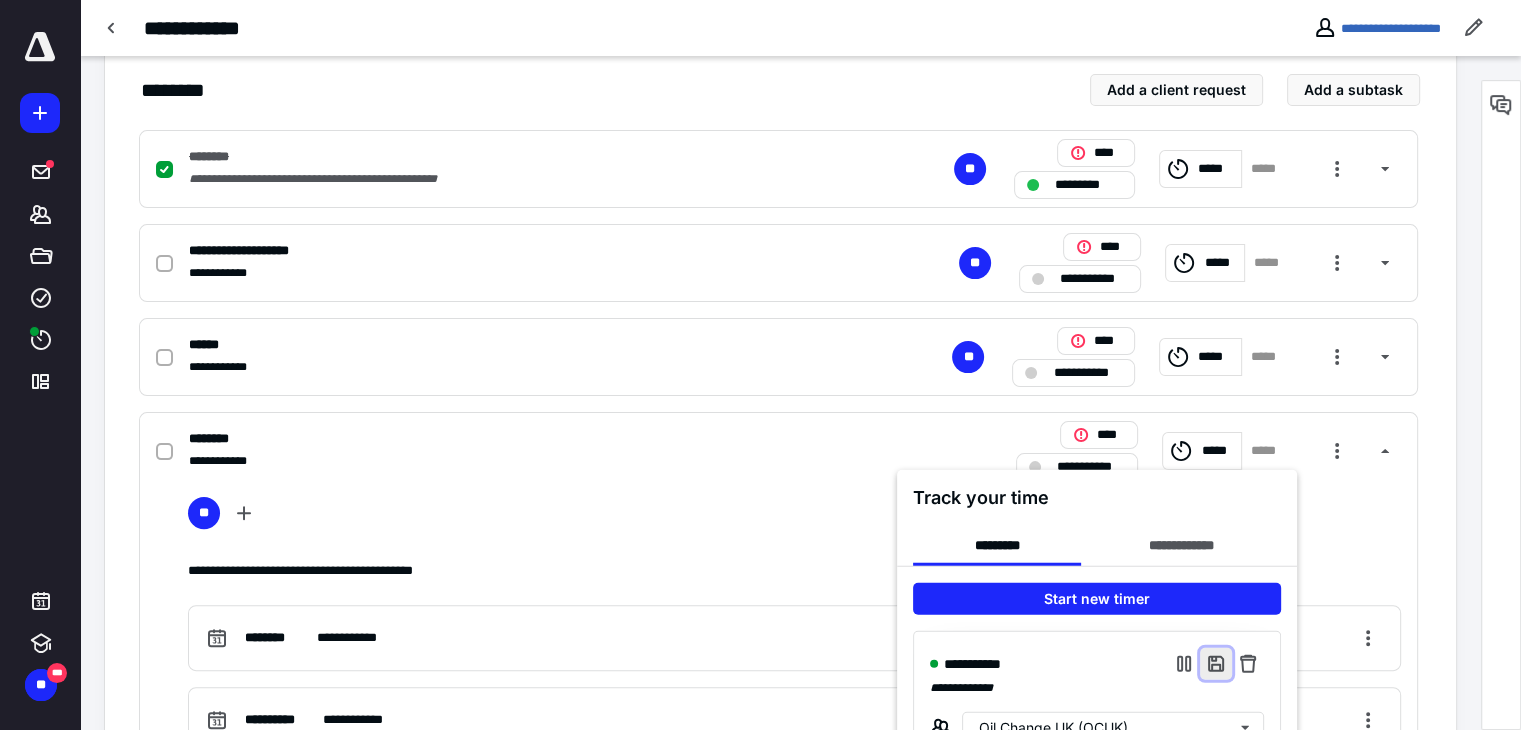 click at bounding box center [1216, 664] 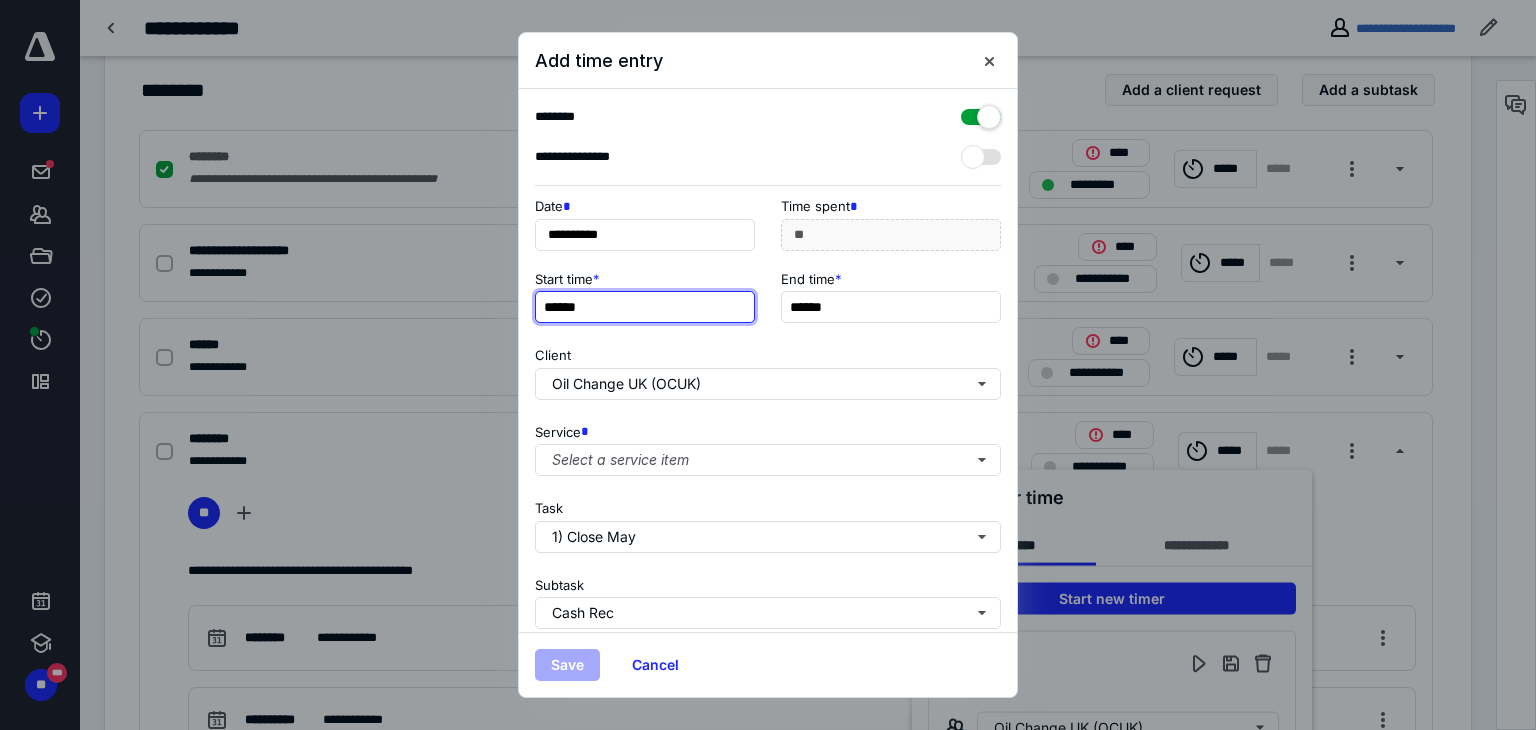 click on "******" at bounding box center (645, 307) 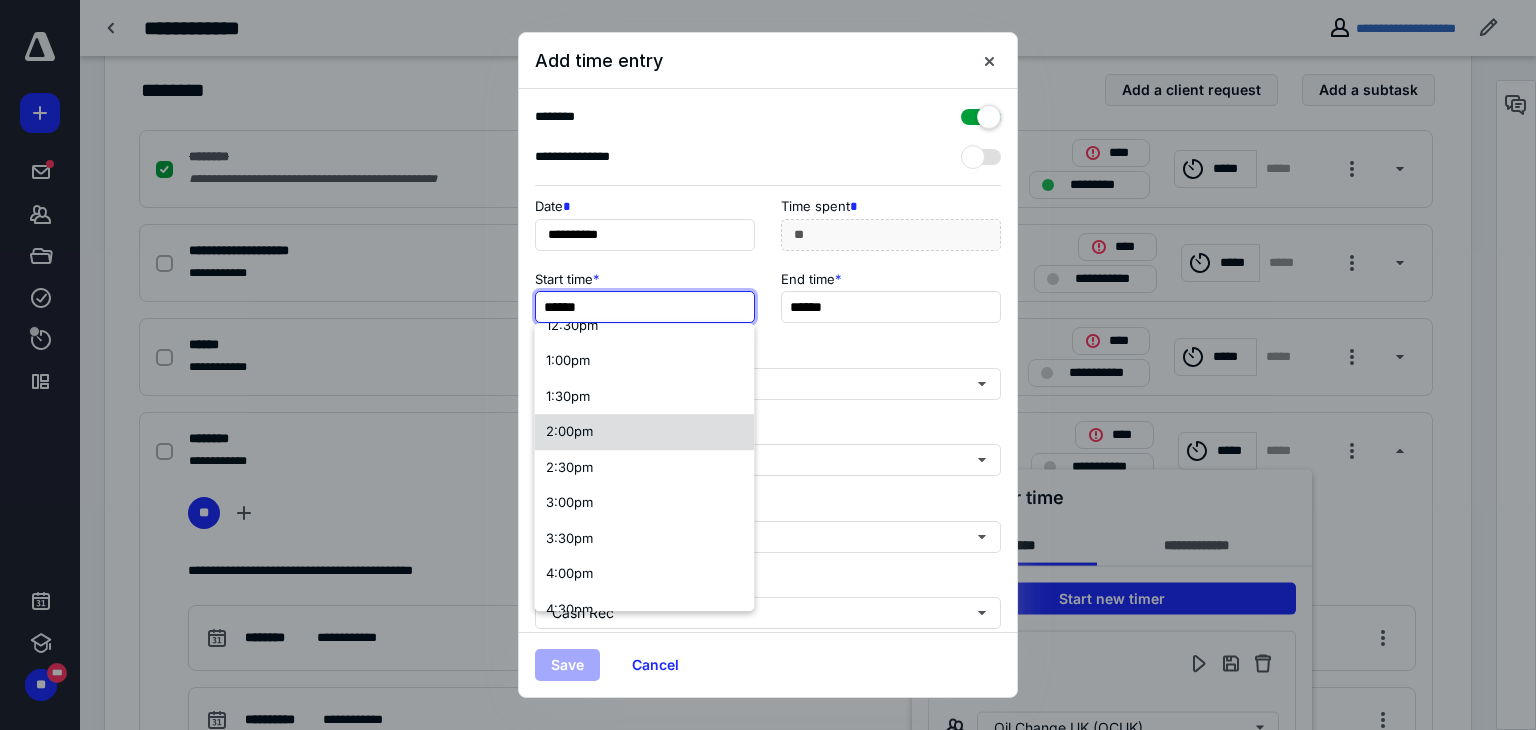 scroll, scrollTop: 912, scrollLeft: 0, axis: vertical 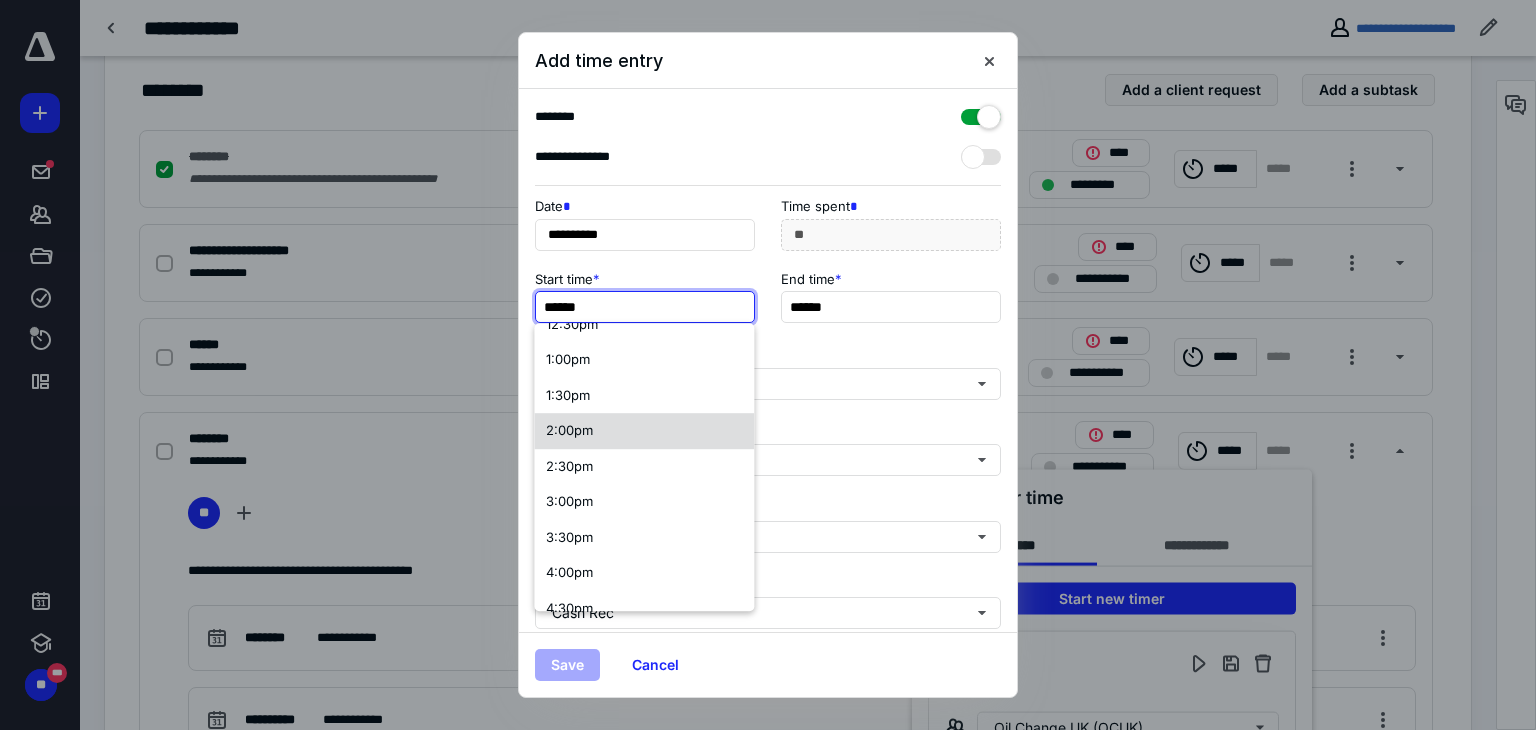click on "2:00pm" at bounding box center (644, 431) 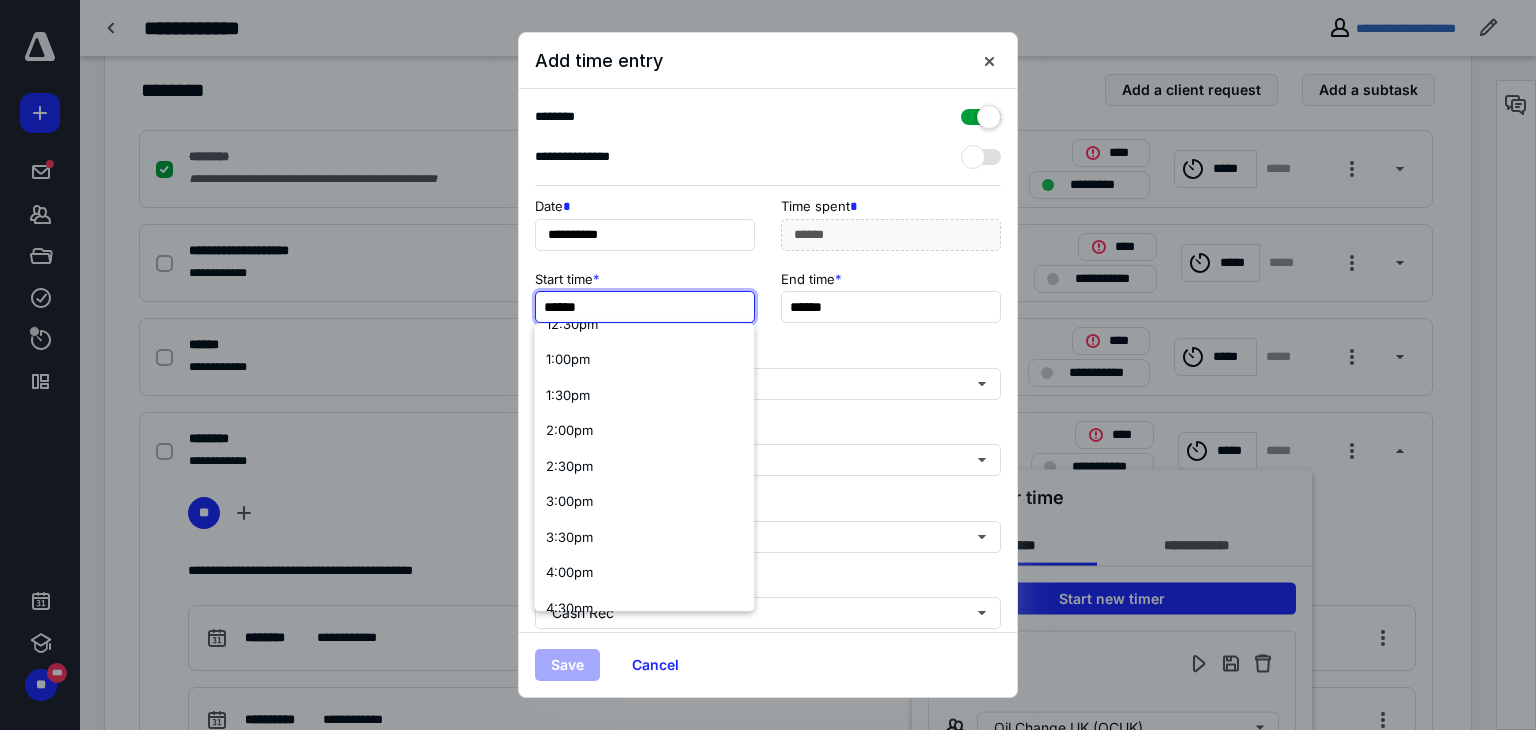 scroll, scrollTop: 0, scrollLeft: 0, axis: both 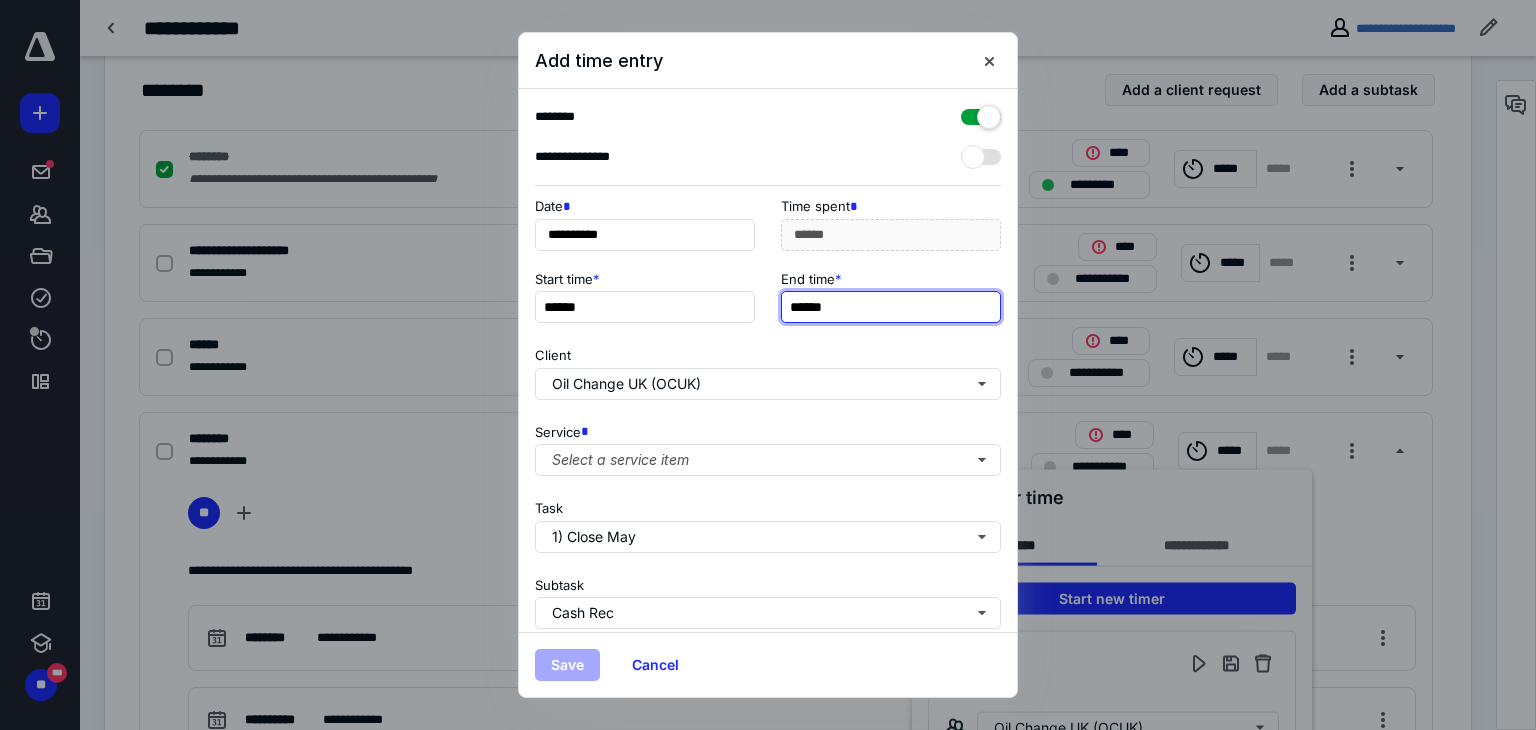 click on "******" at bounding box center [891, 307] 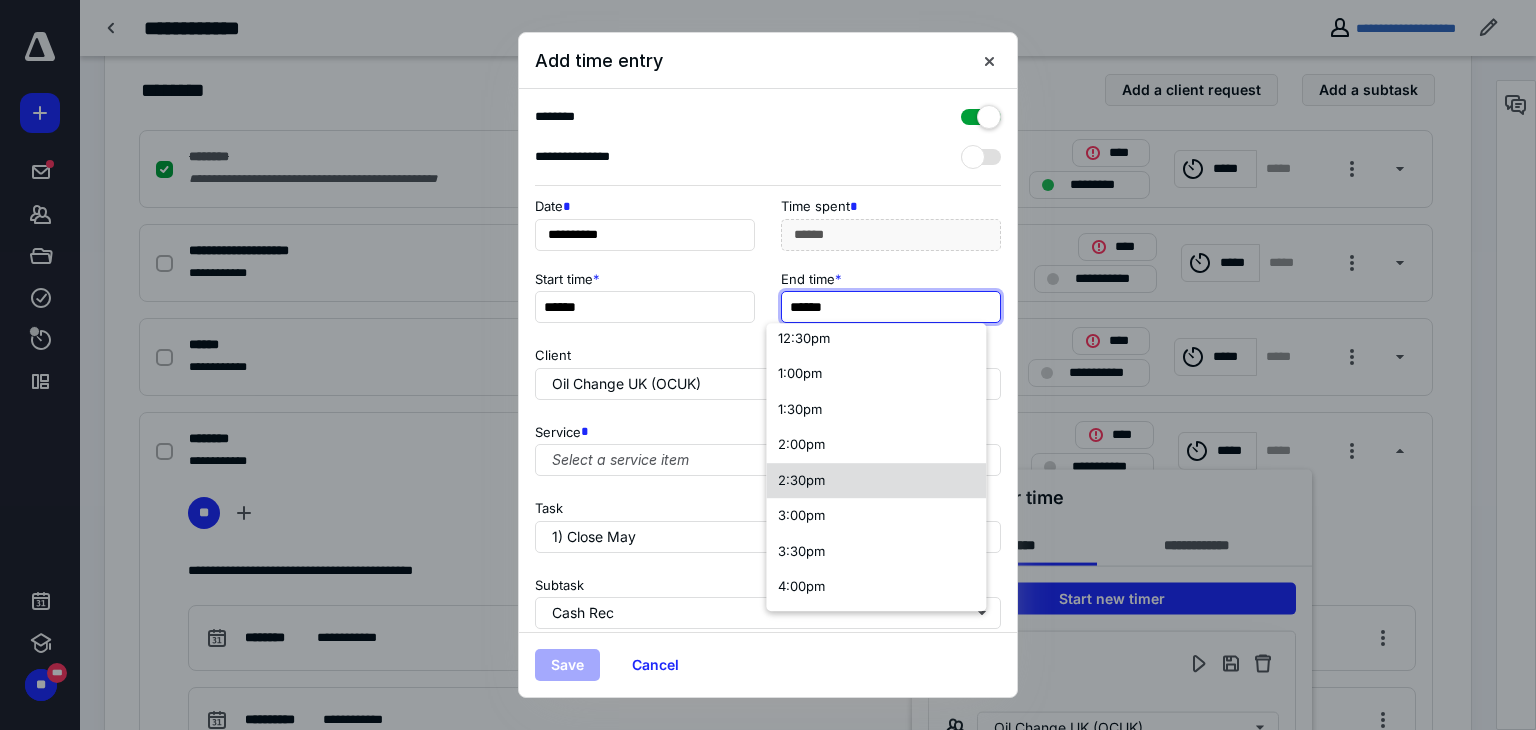 scroll, scrollTop: 902, scrollLeft: 0, axis: vertical 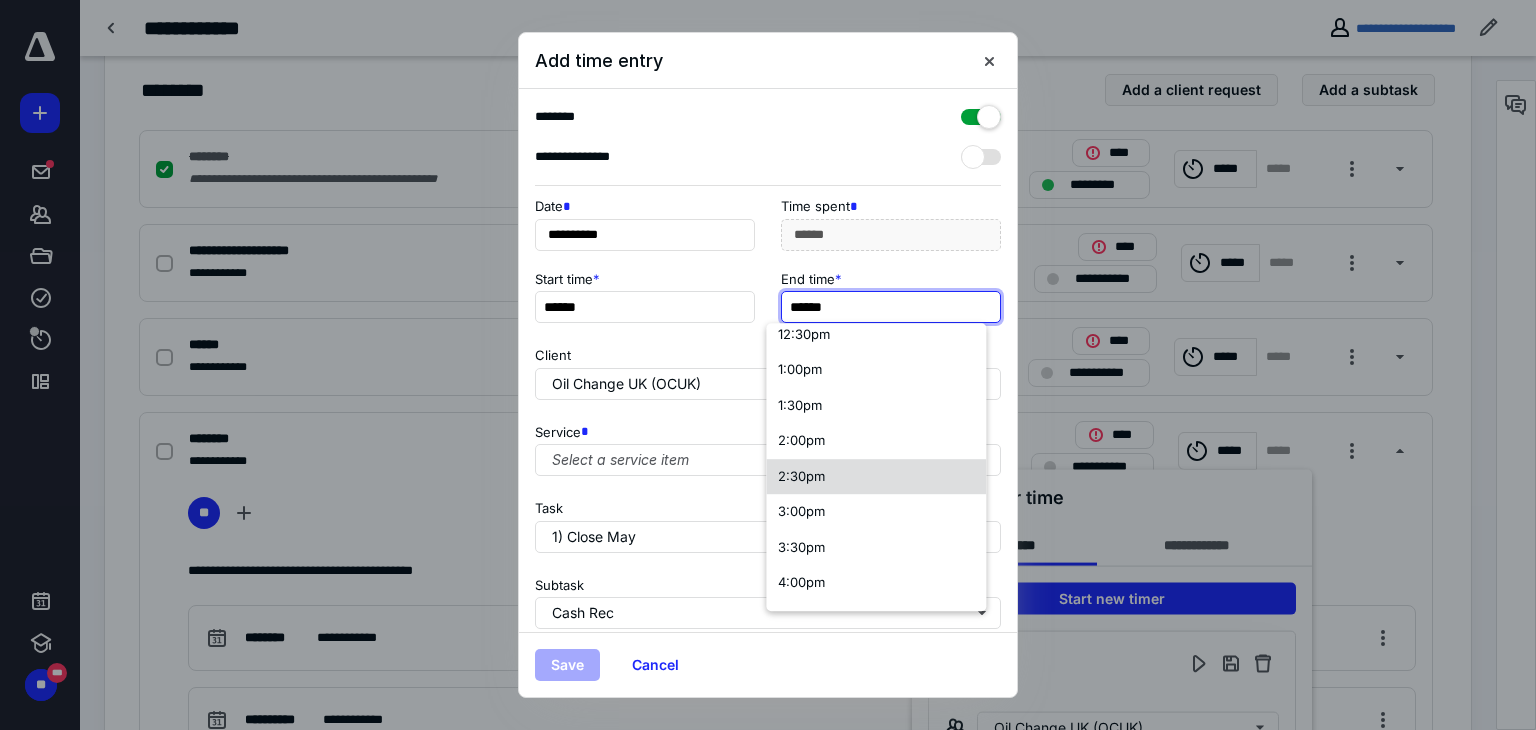 click on "2:30pm" at bounding box center (876, 477) 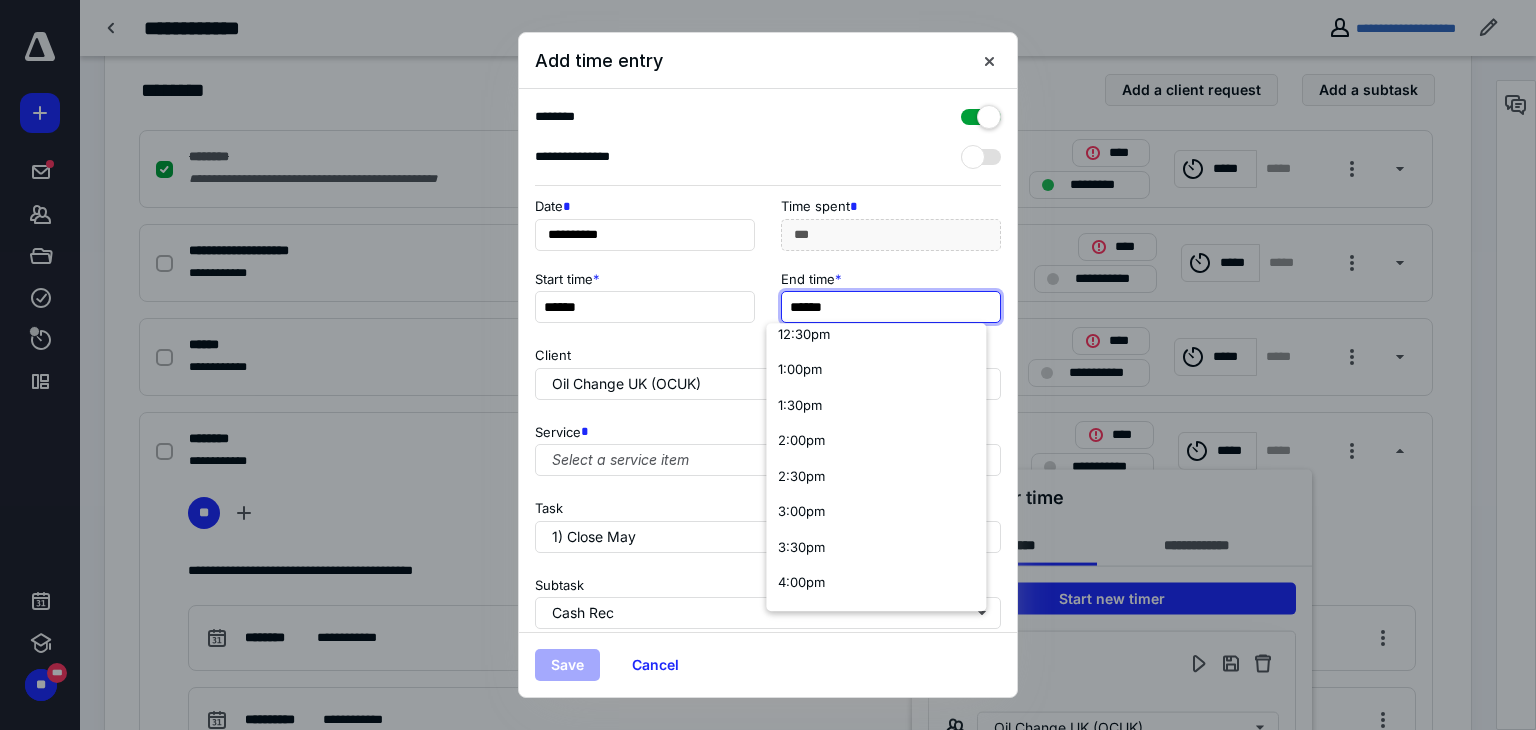 scroll, scrollTop: 0, scrollLeft: 0, axis: both 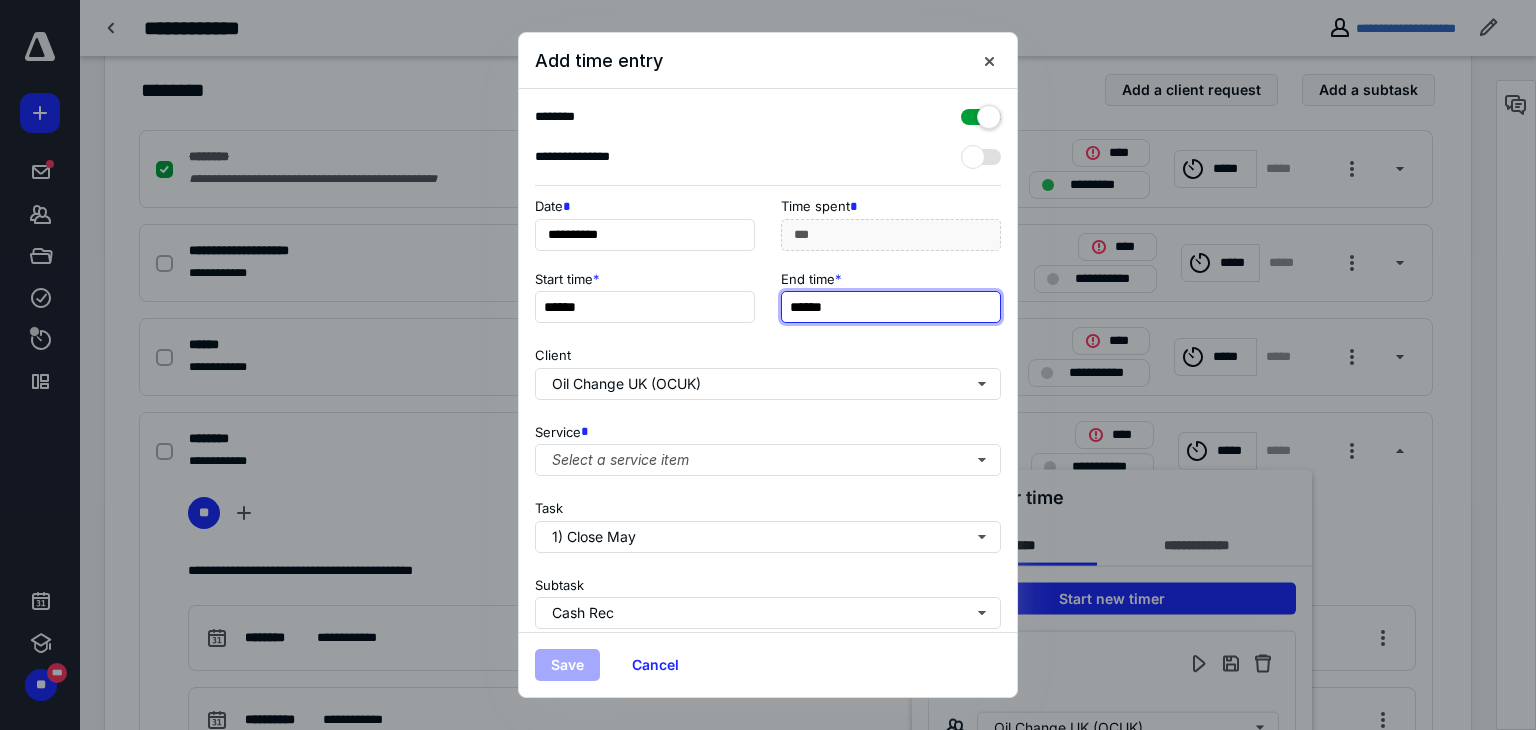 click on "******" at bounding box center (891, 307) 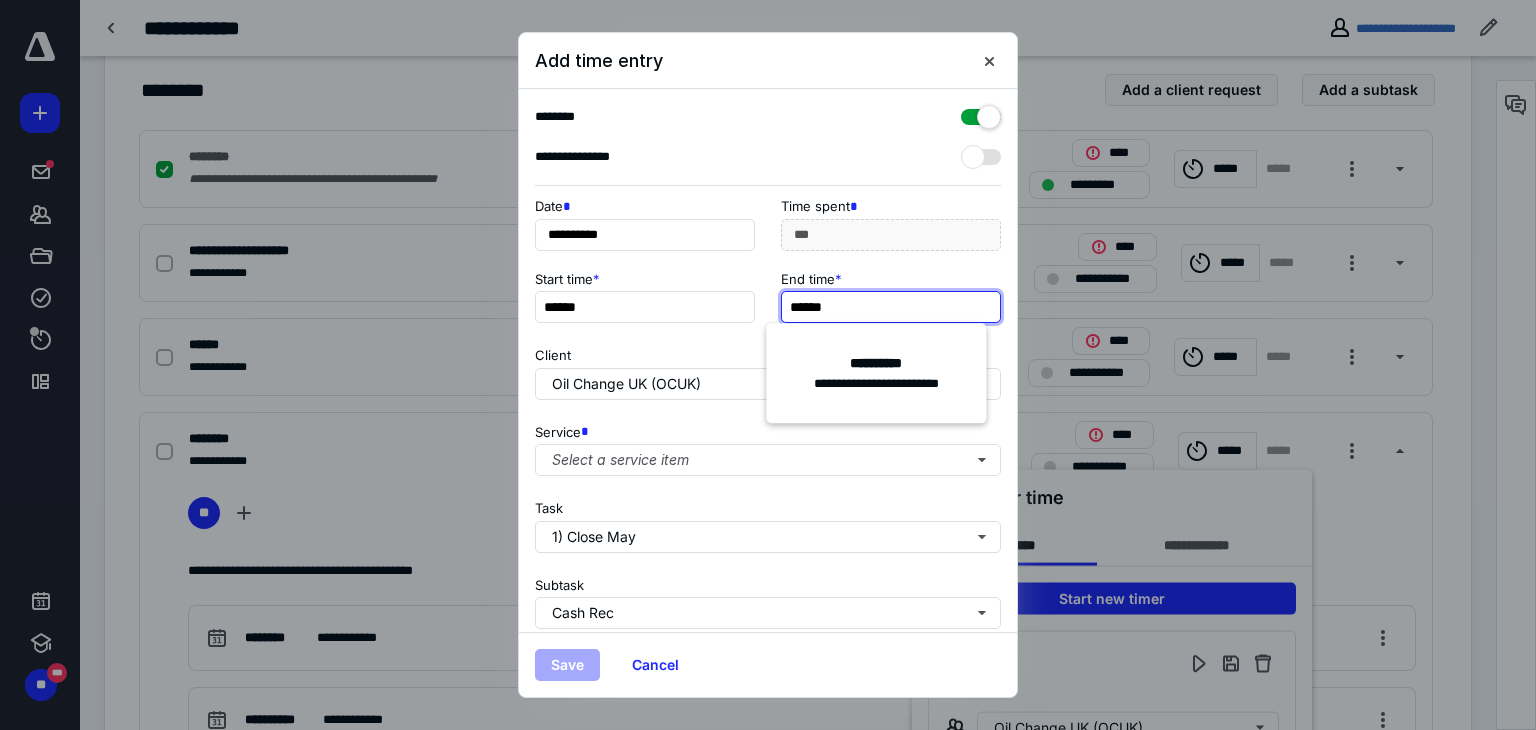 type on "******" 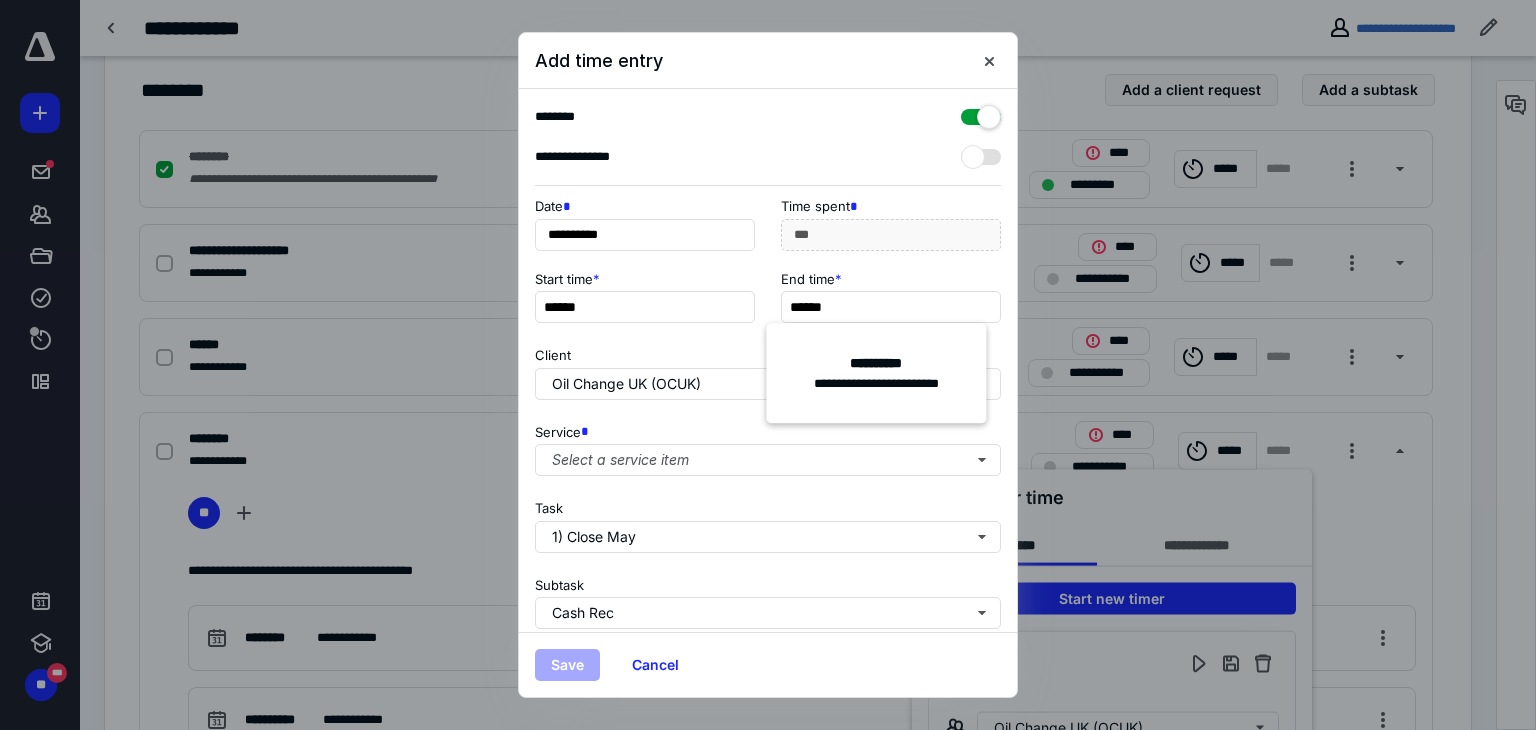 type on "***" 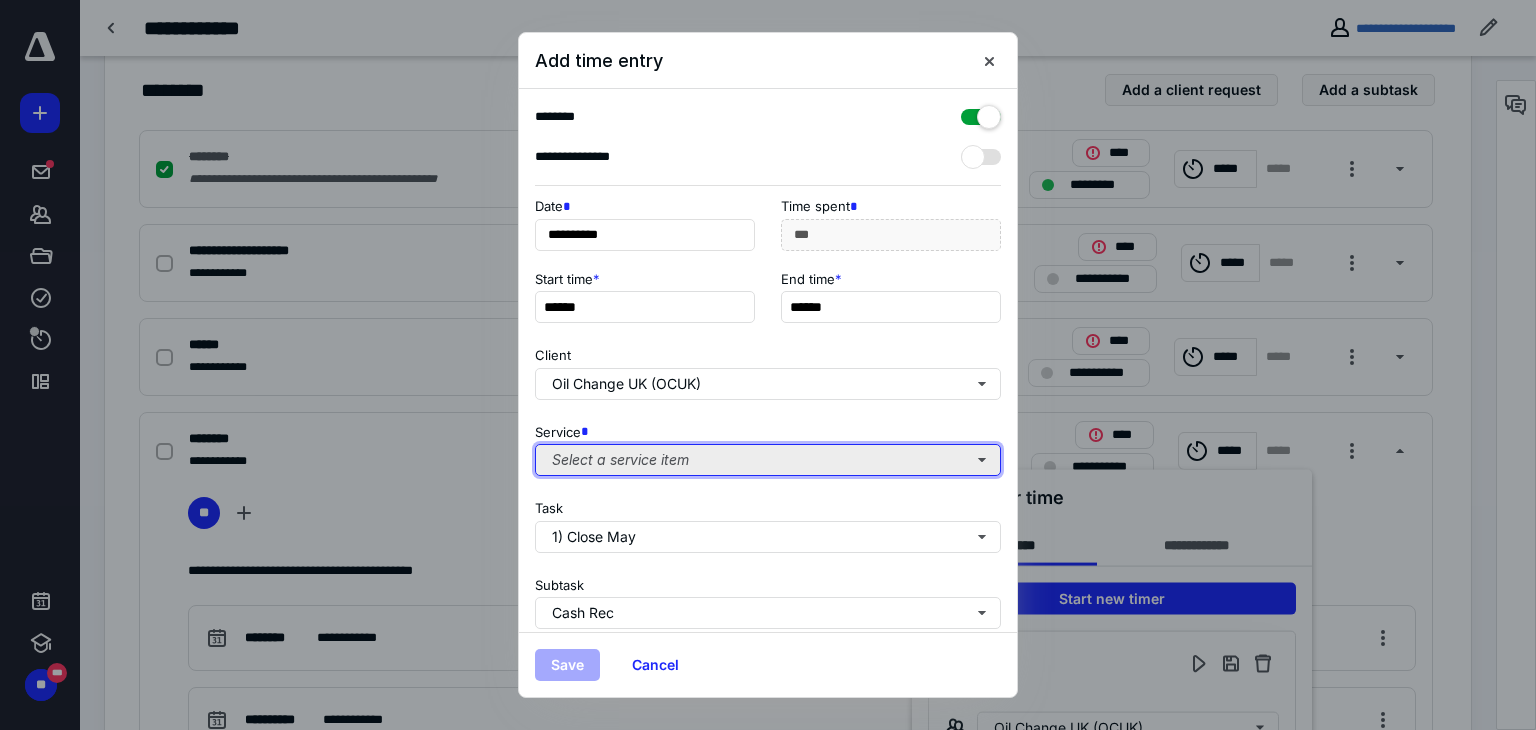 click on "Select a service item" at bounding box center [768, 460] 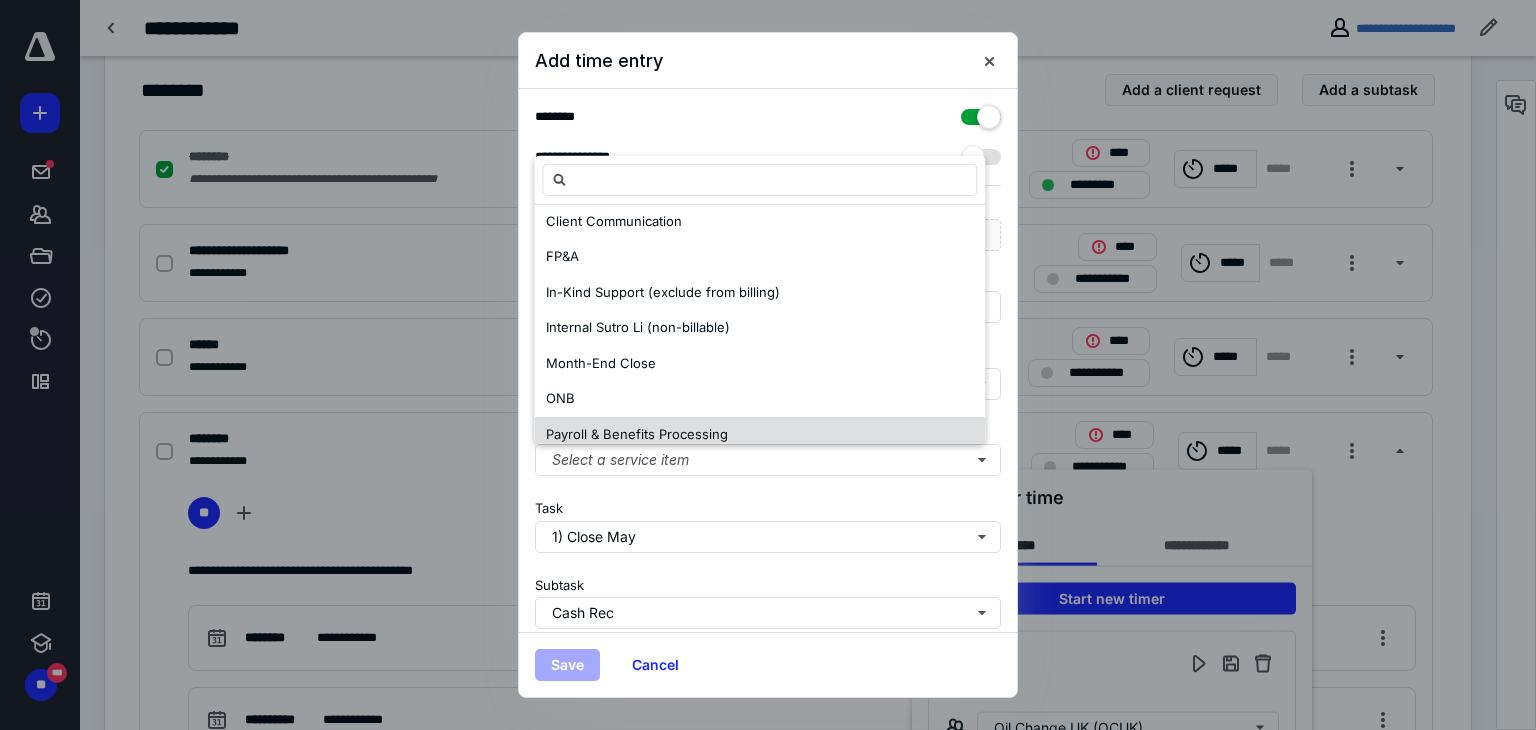 scroll, scrollTop: 223, scrollLeft: 0, axis: vertical 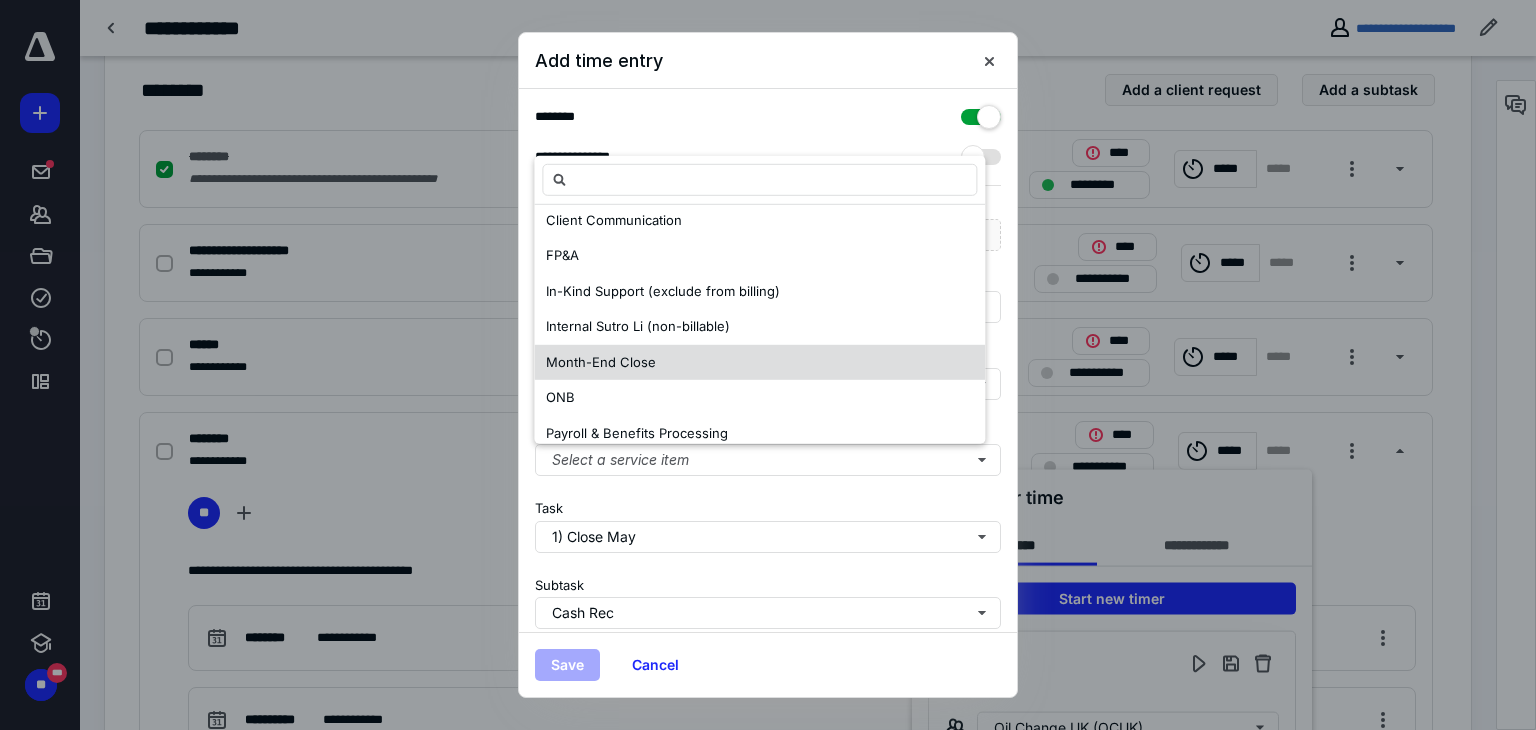 click on "Month-End Close" at bounding box center (759, 363) 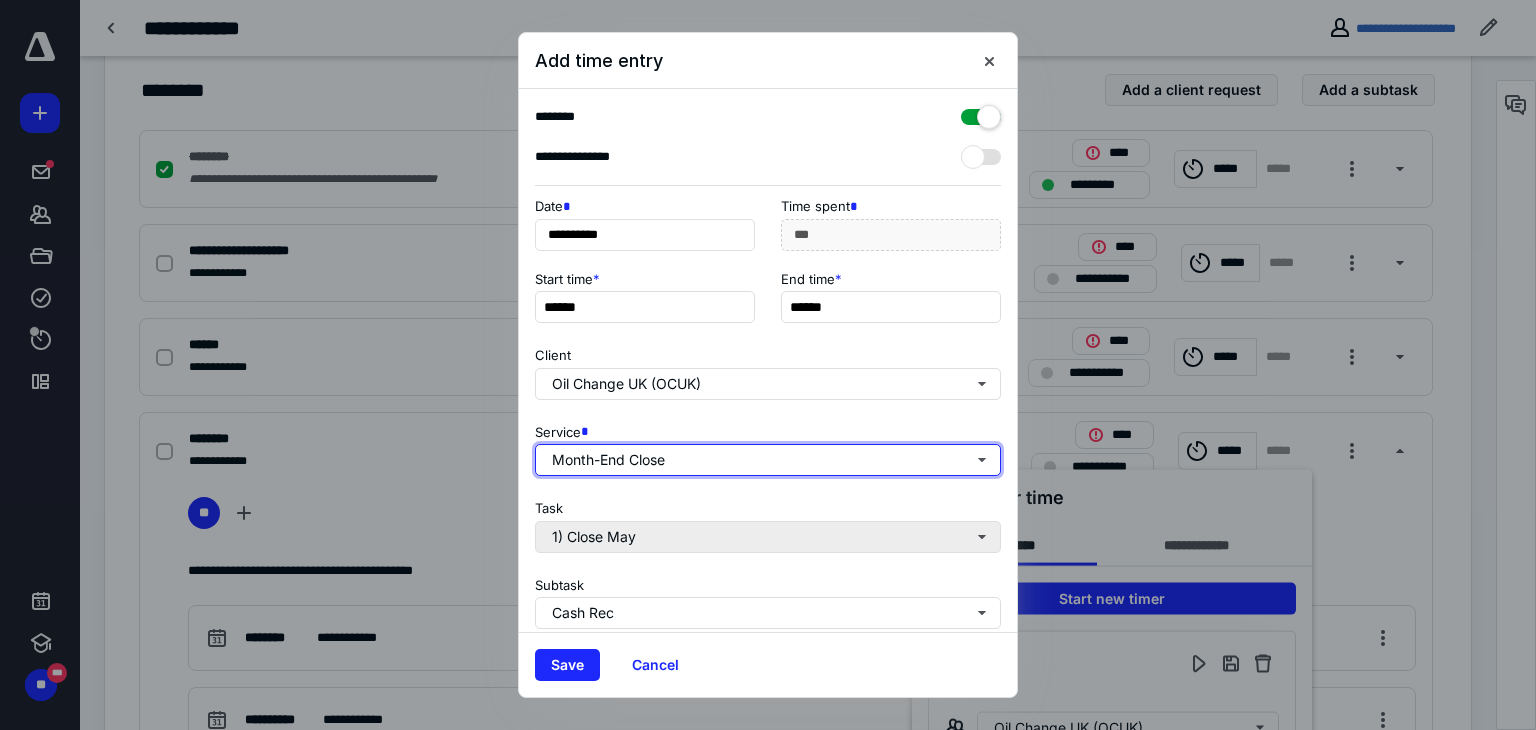 scroll, scrollTop: 0, scrollLeft: 0, axis: both 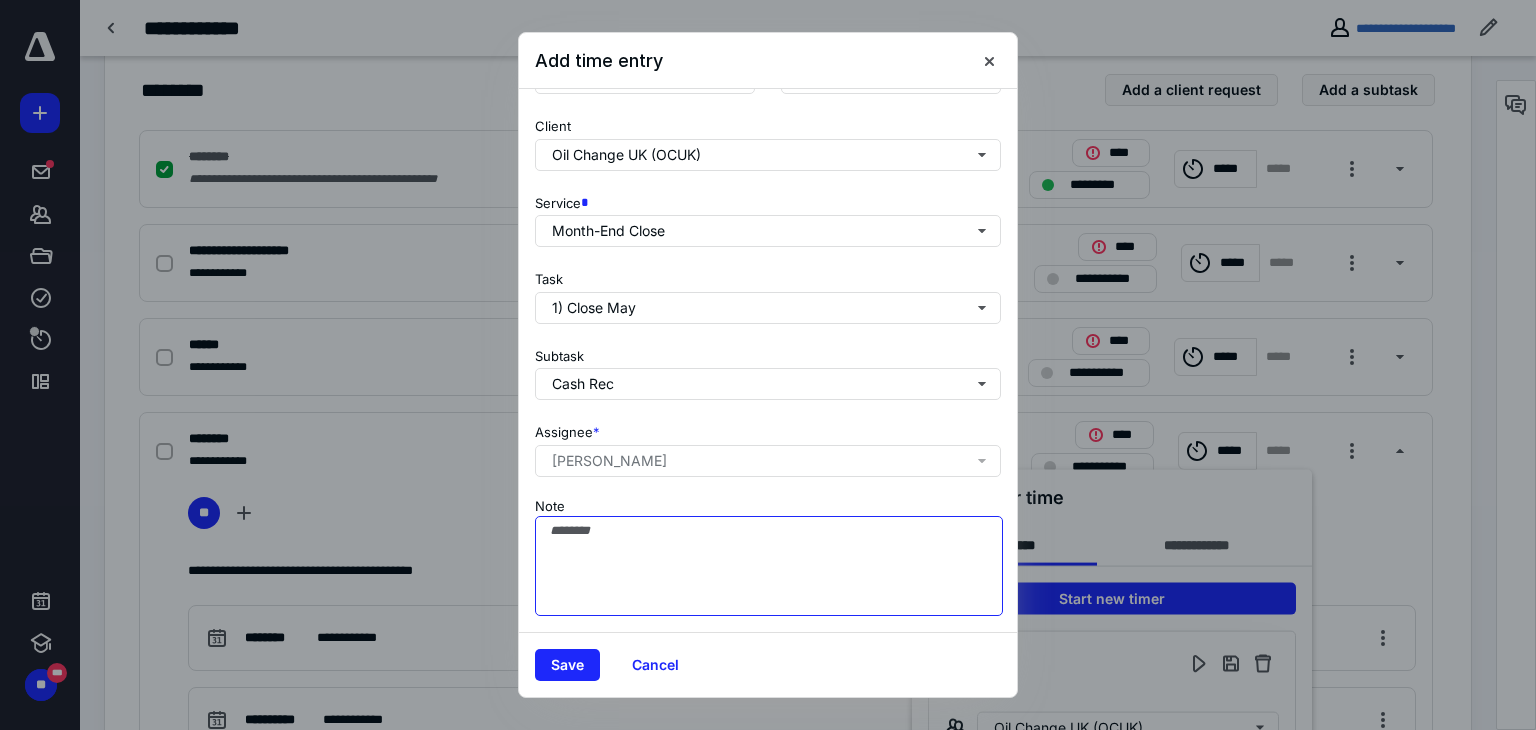 click on "Note" at bounding box center (769, 566) 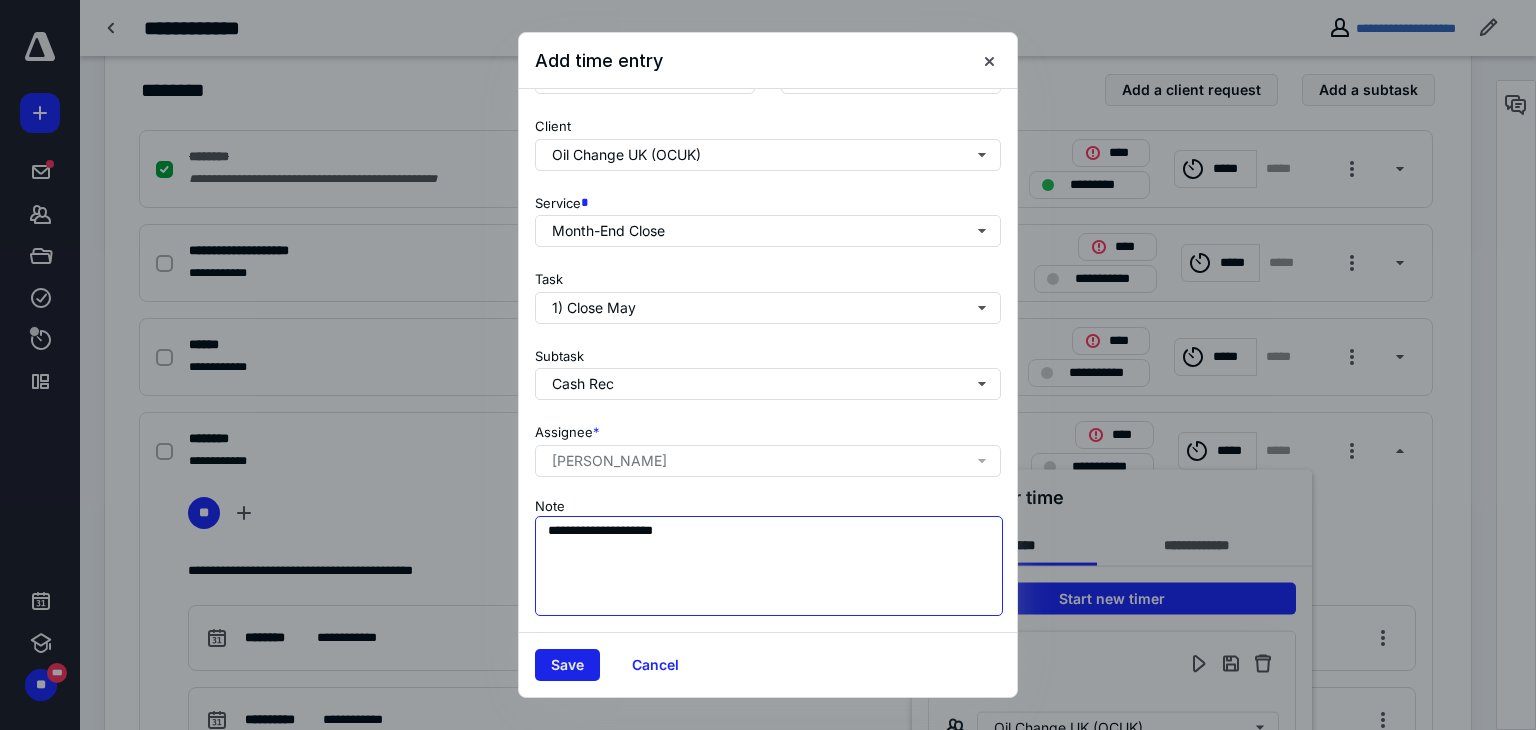 type on "**********" 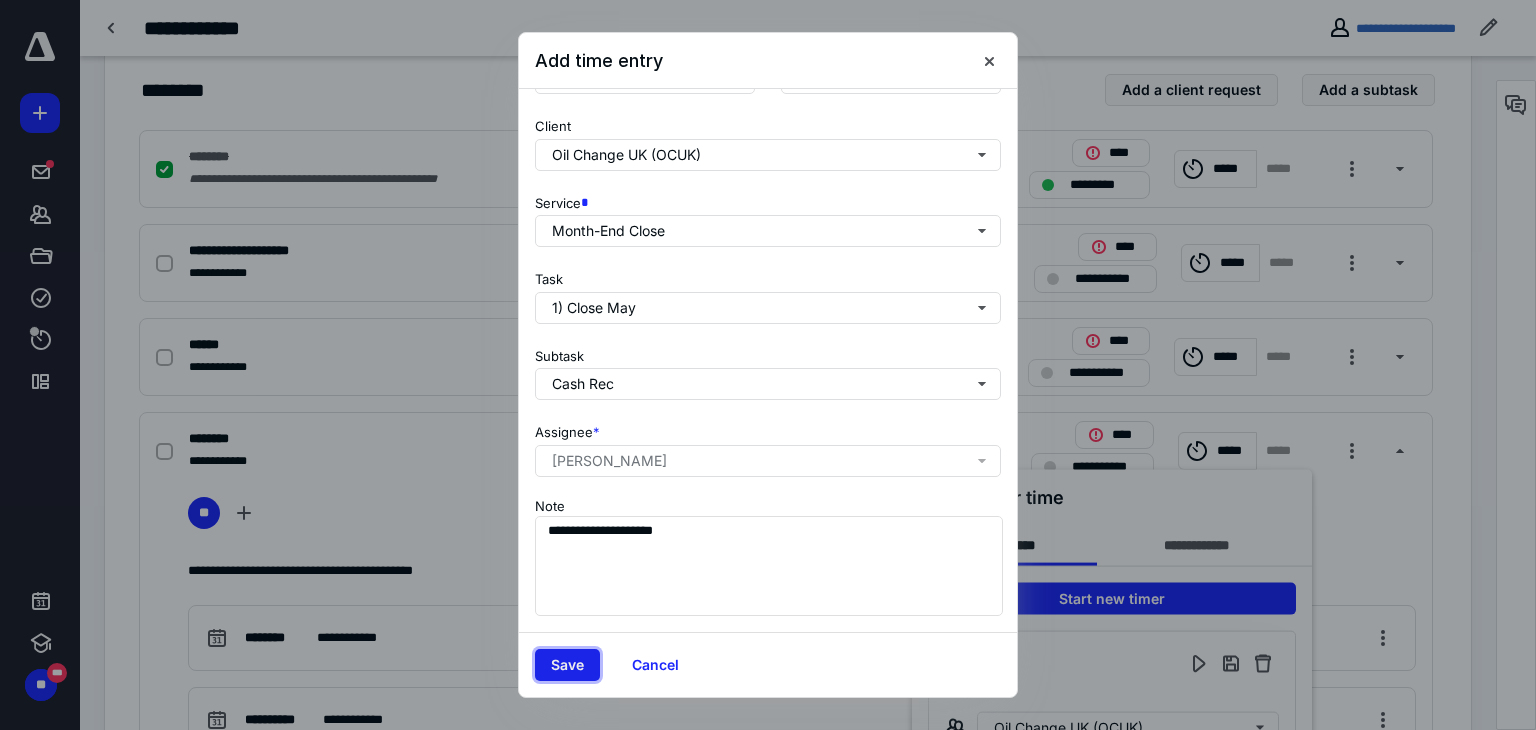 click on "Save" at bounding box center [567, 665] 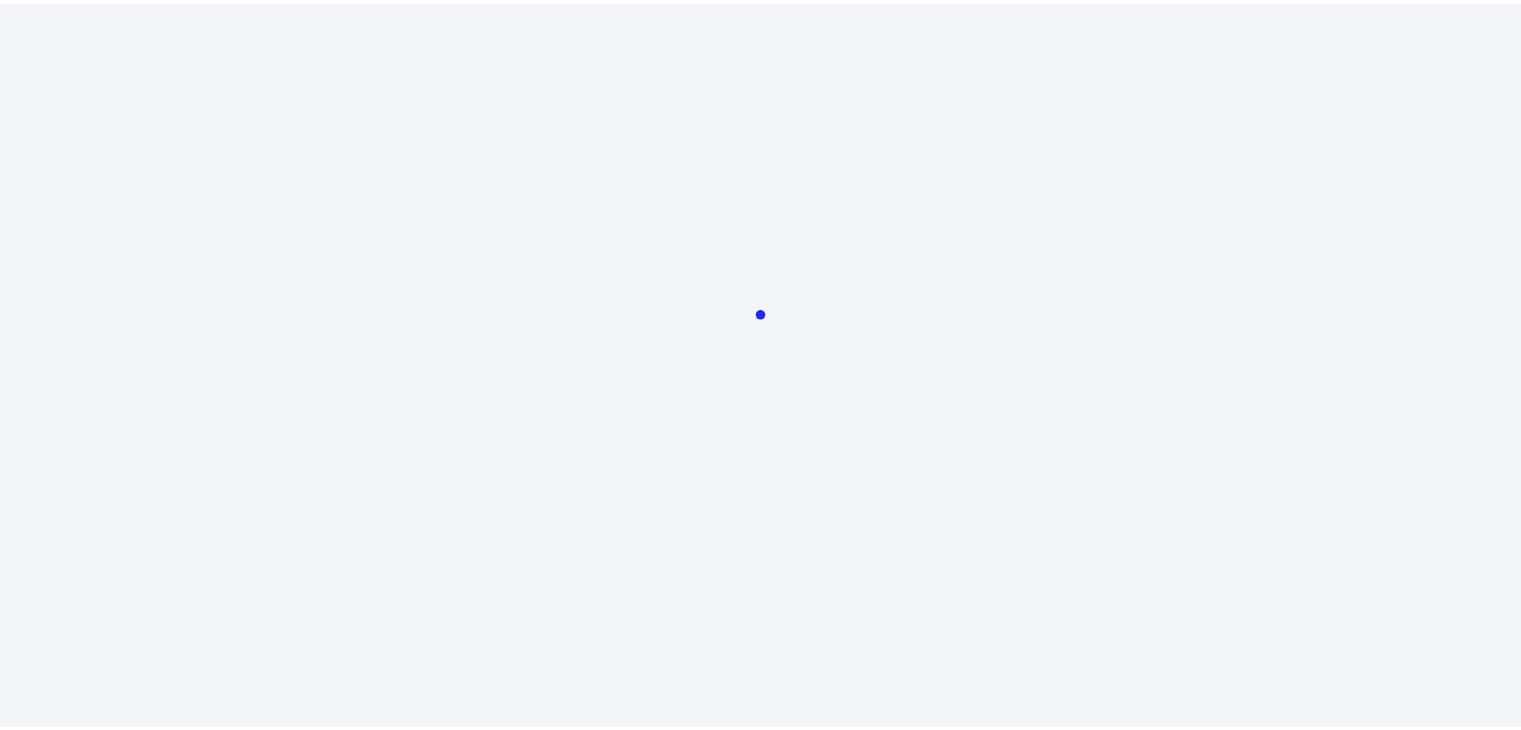 scroll, scrollTop: 0, scrollLeft: 0, axis: both 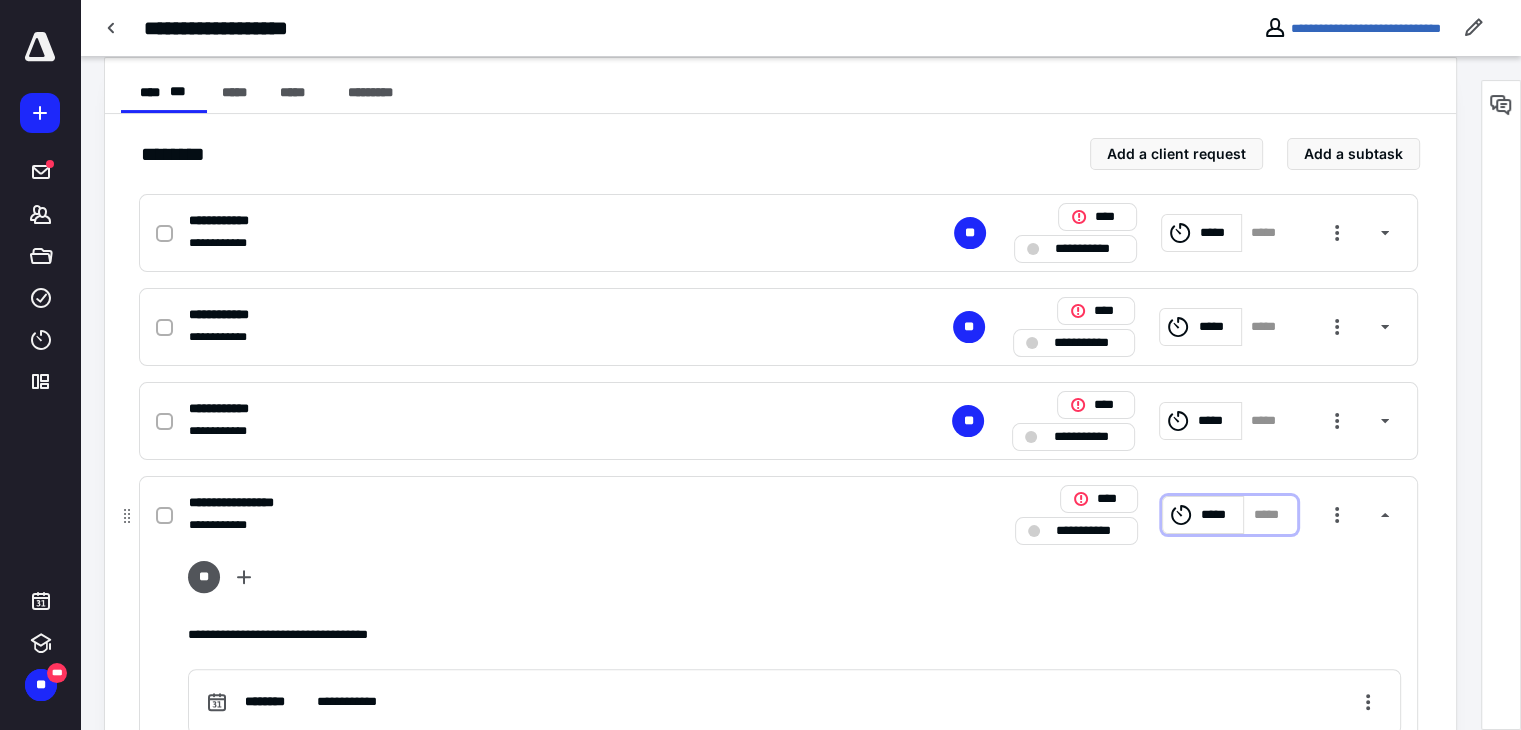 click on "*****" at bounding box center [1203, 515] 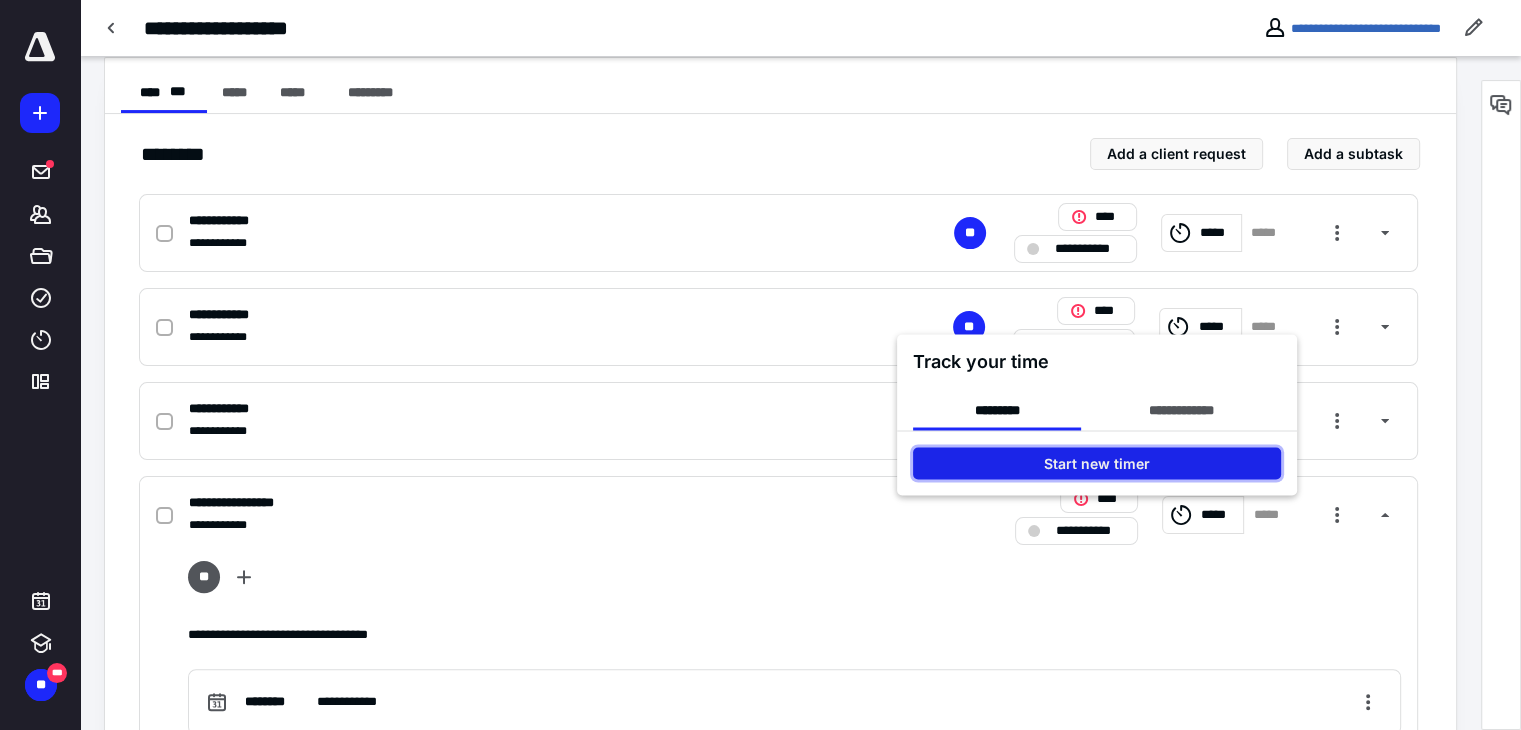 click on "Start new timer" at bounding box center (1097, 463) 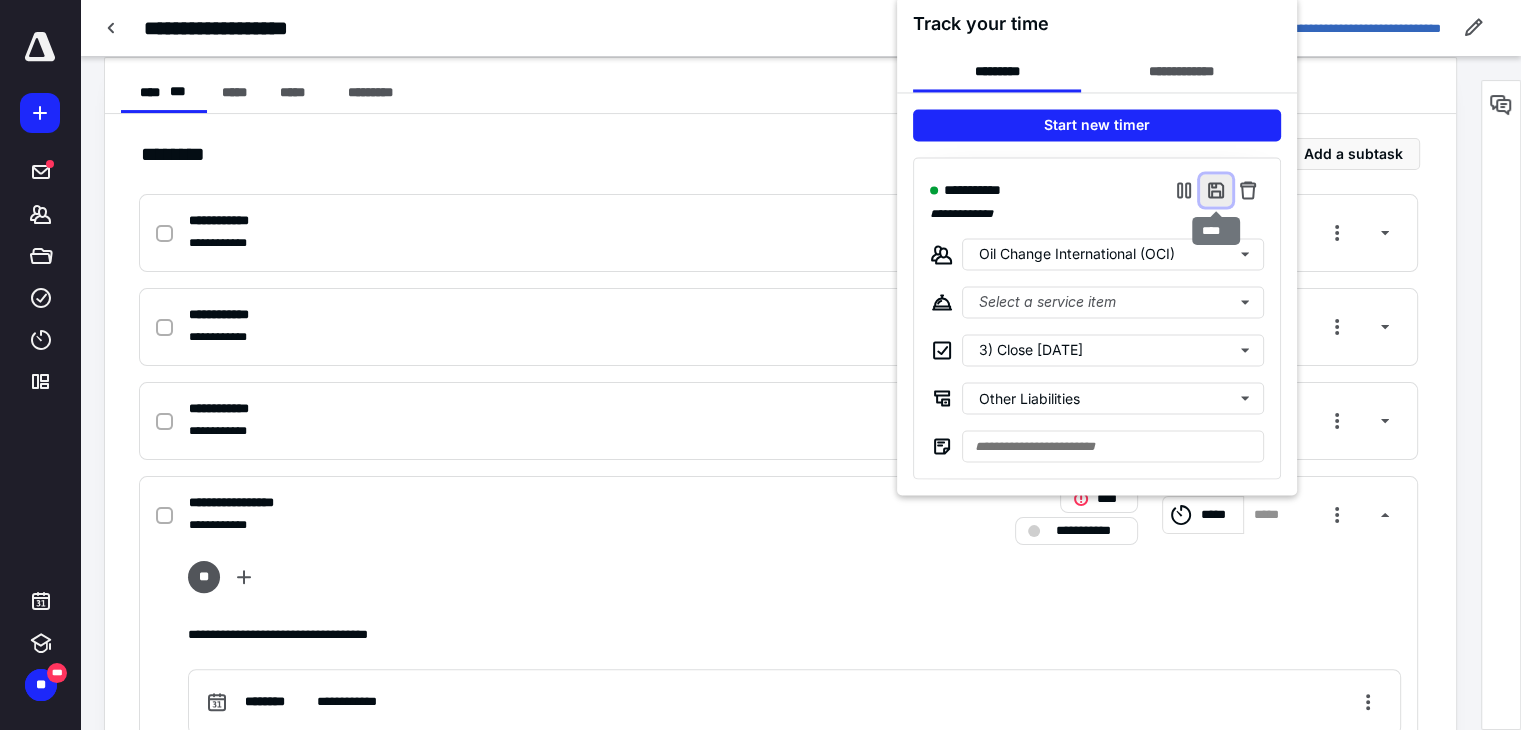 click at bounding box center [1216, 190] 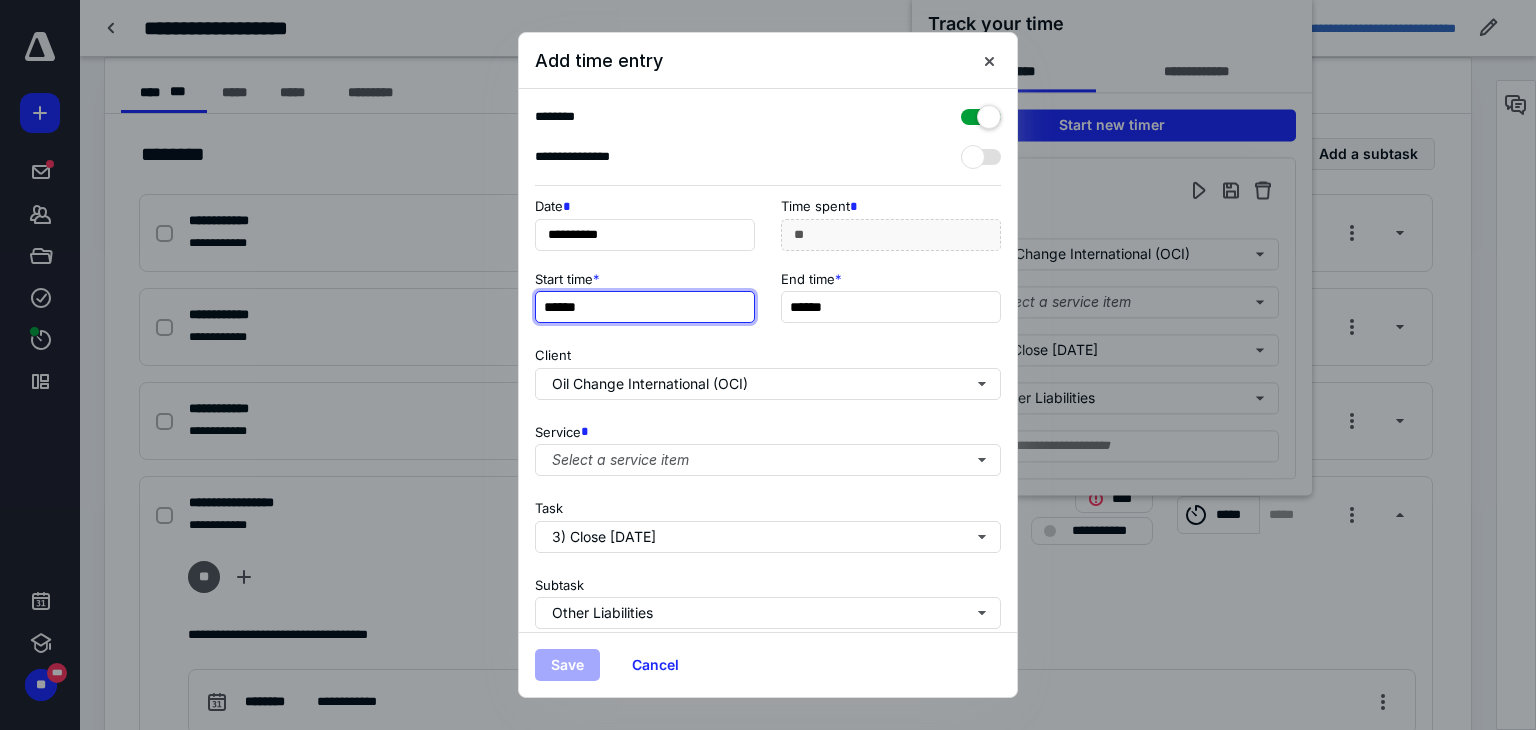 click on "******" at bounding box center (645, 307) 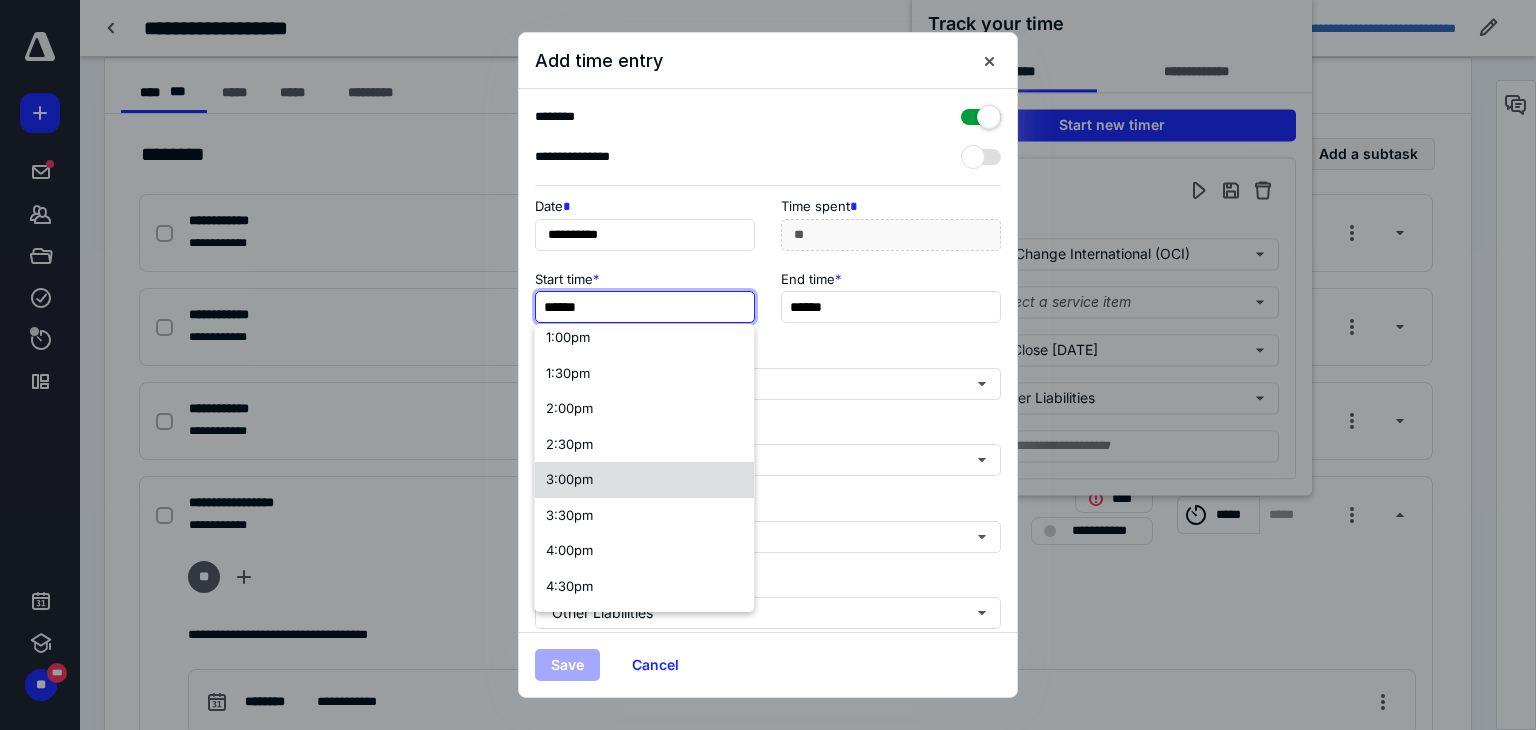 scroll, scrollTop: 936, scrollLeft: 0, axis: vertical 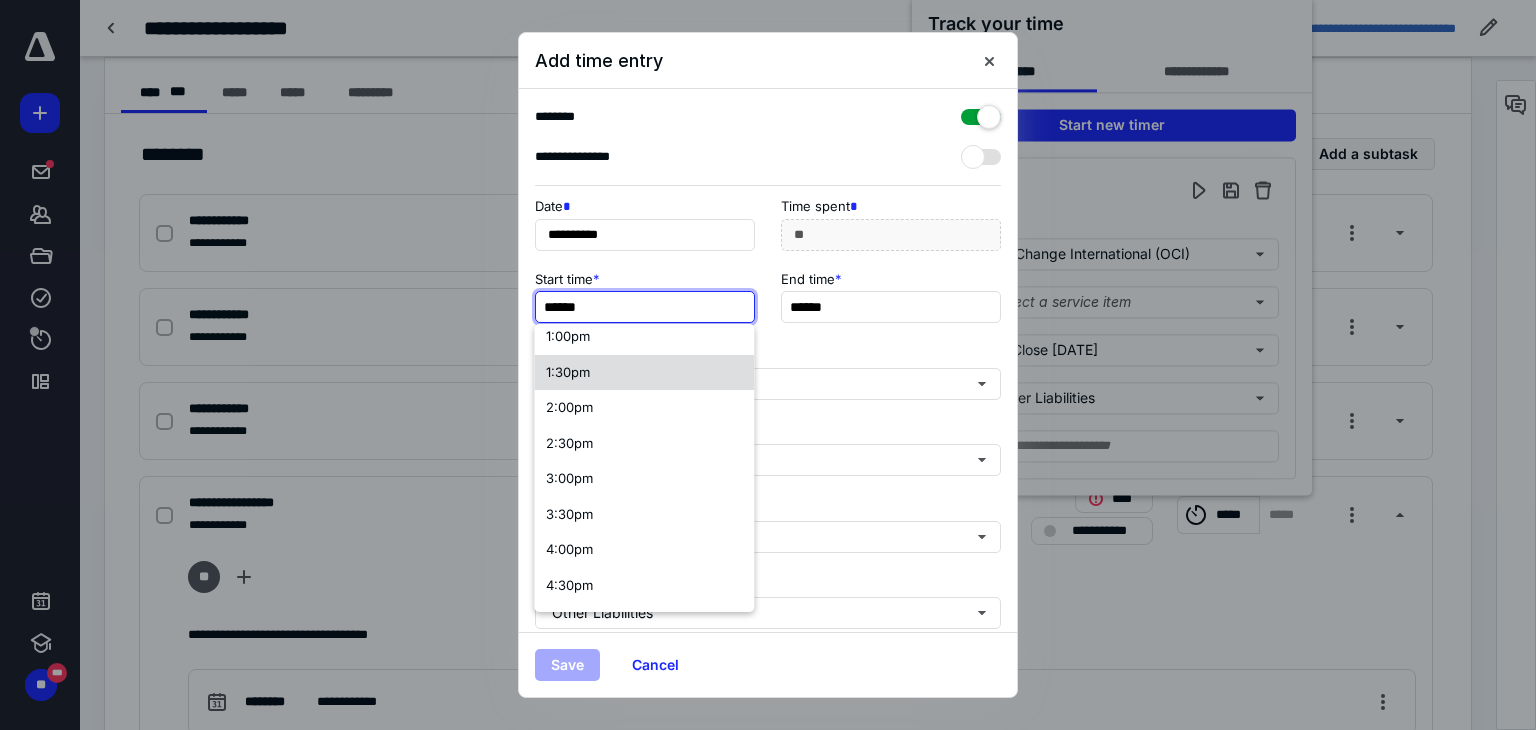 click on "1:30pm" at bounding box center [568, 372] 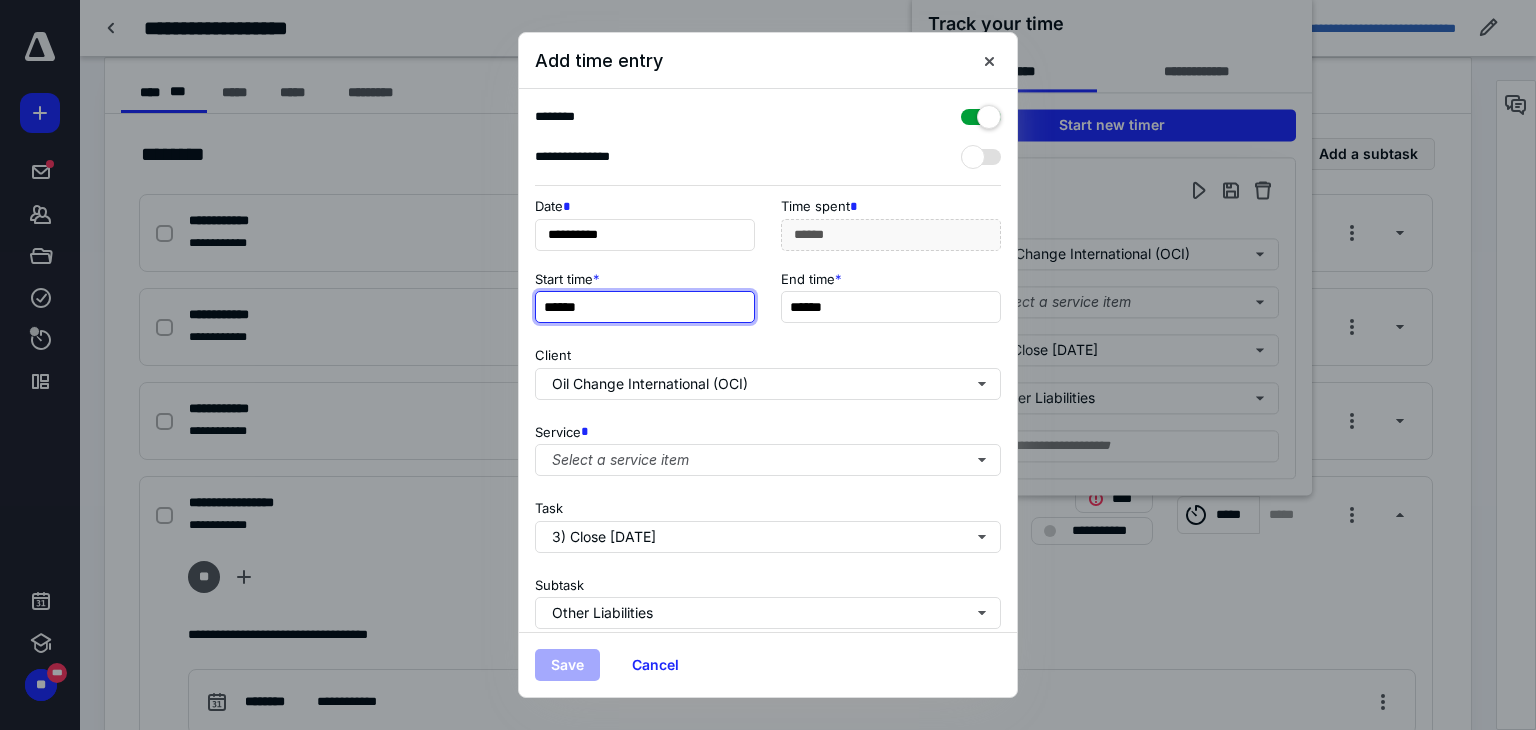 scroll, scrollTop: 0, scrollLeft: 0, axis: both 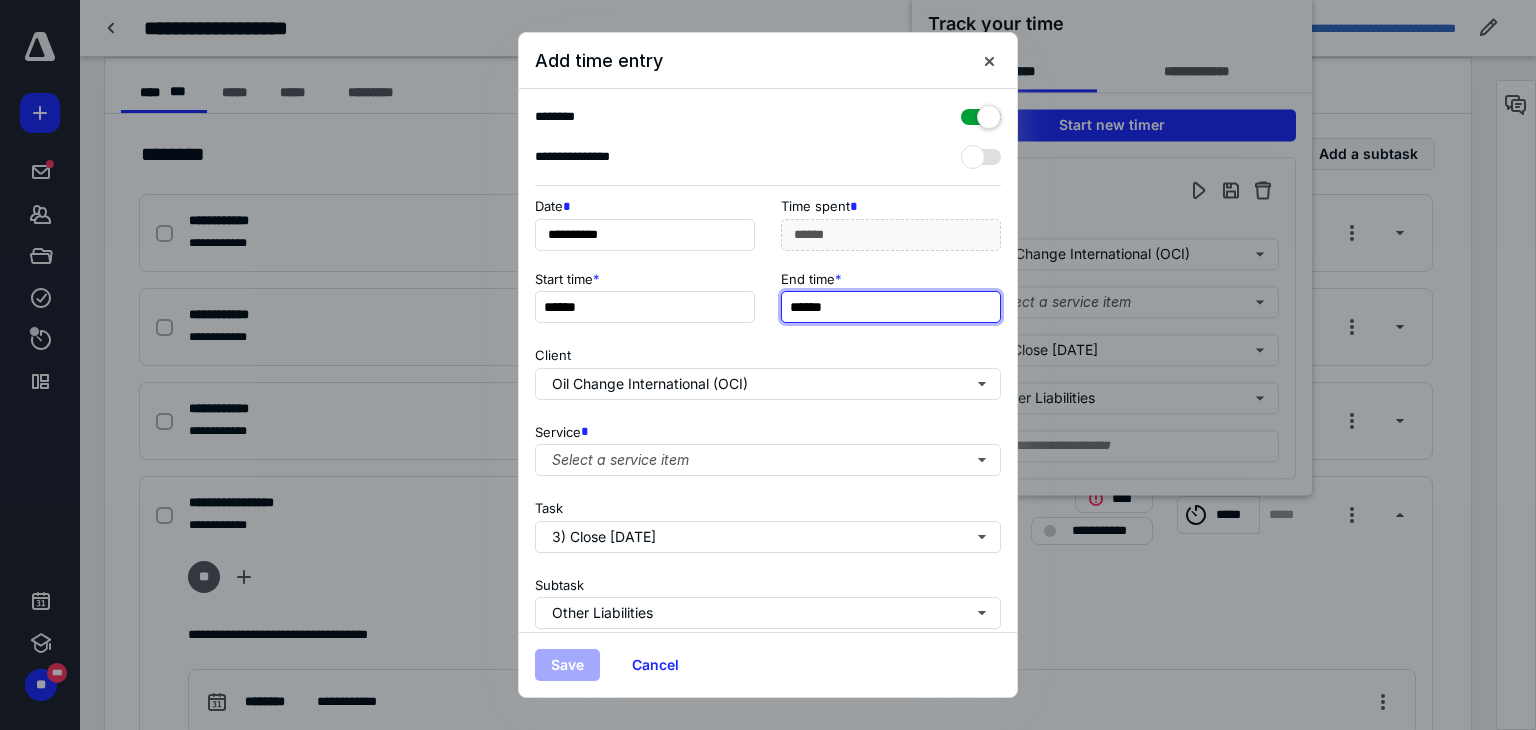 click on "******" at bounding box center (891, 307) 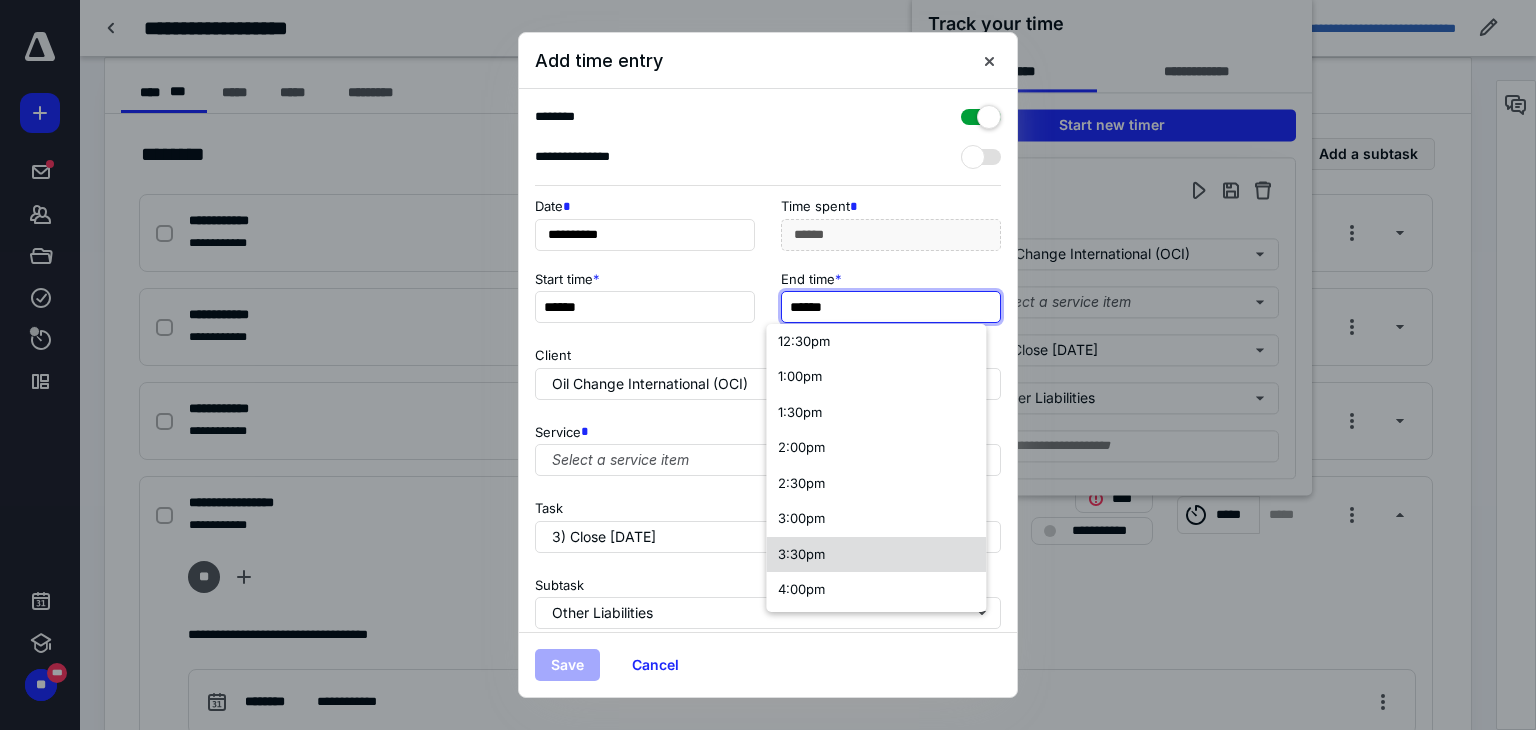 scroll, scrollTop: 899, scrollLeft: 0, axis: vertical 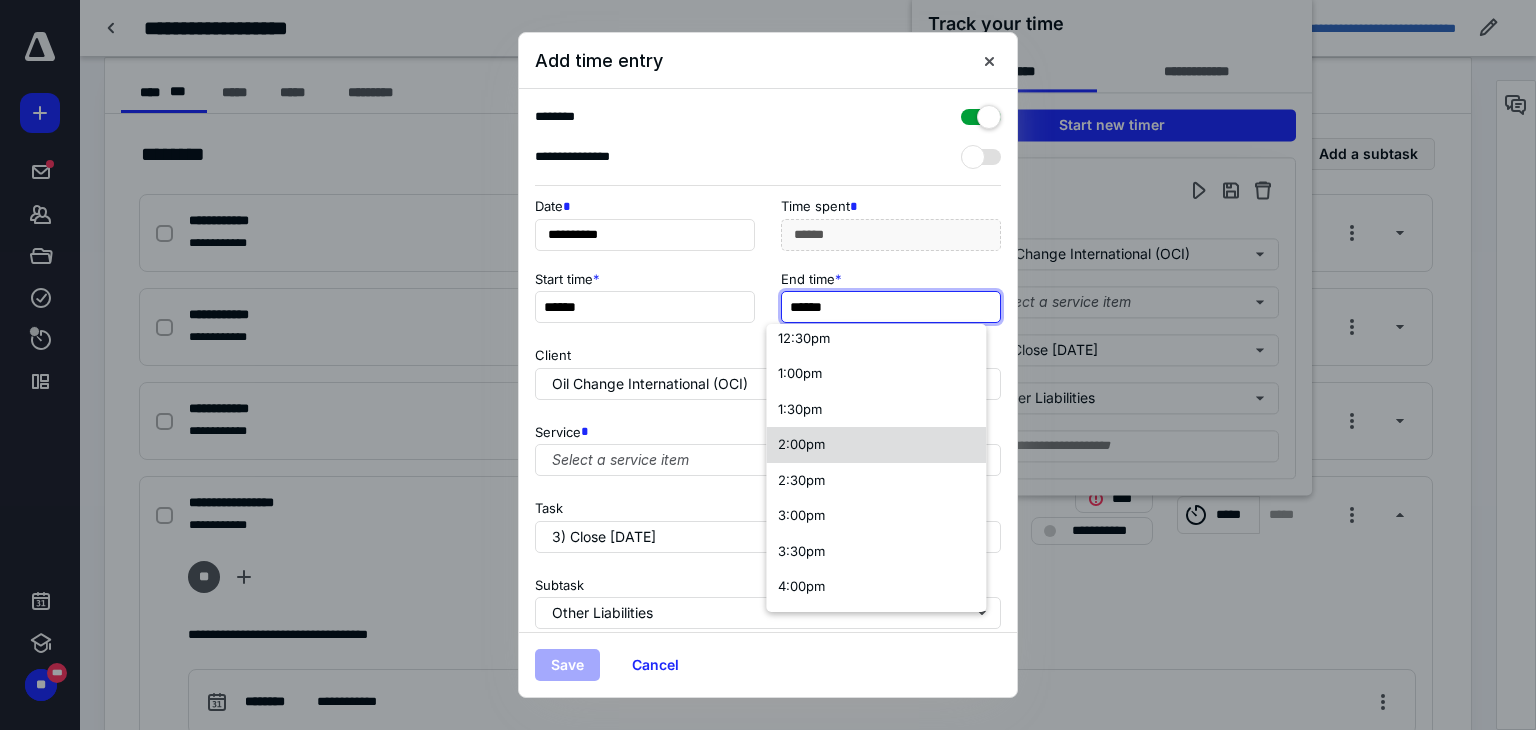 click on "2:00pm" at bounding box center (801, 444) 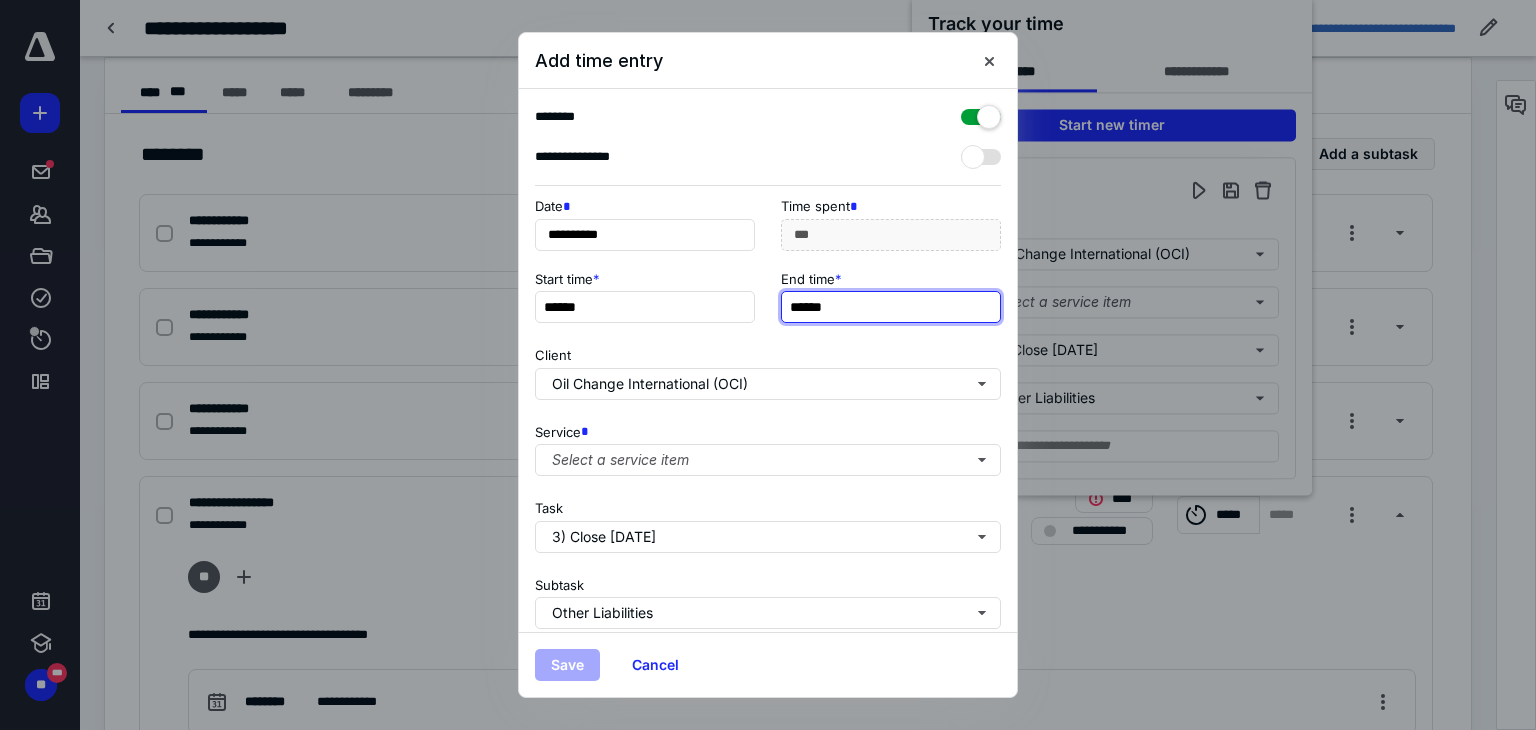 scroll, scrollTop: 0, scrollLeft: 0, axis: both 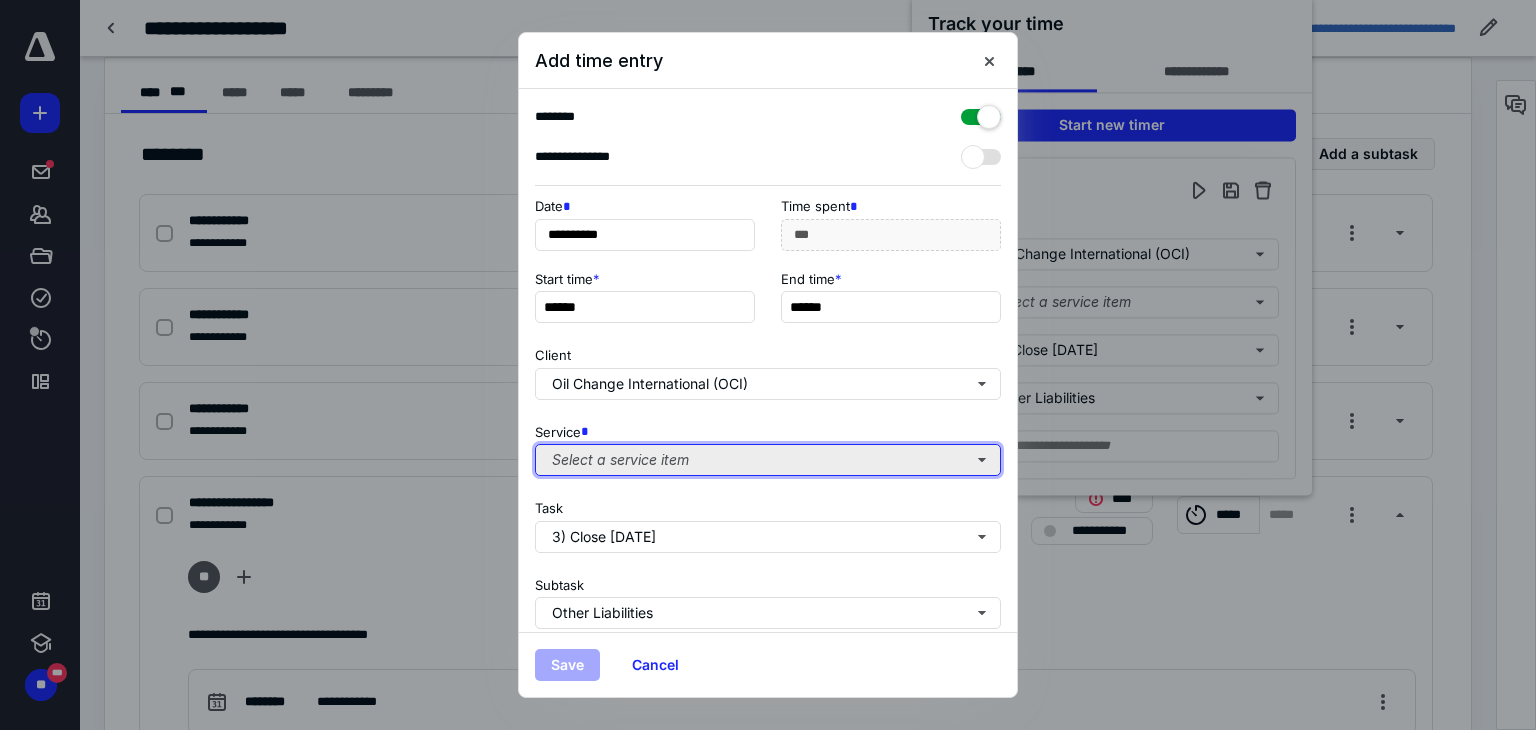 click on "Select a service item" at bounding box center [768, 460] 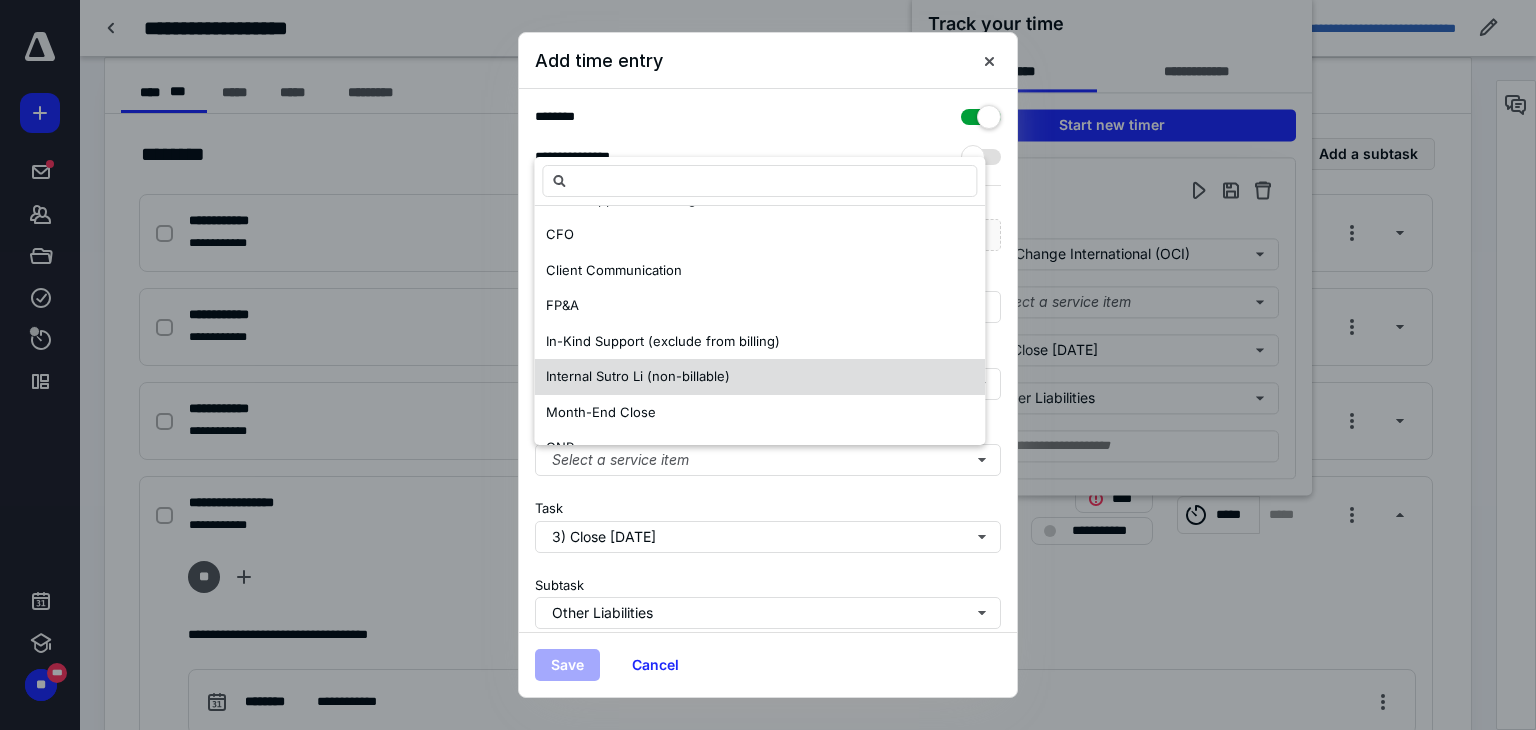 scroll, scrollTop: 176, scrollLeft: 0, axis: vertical 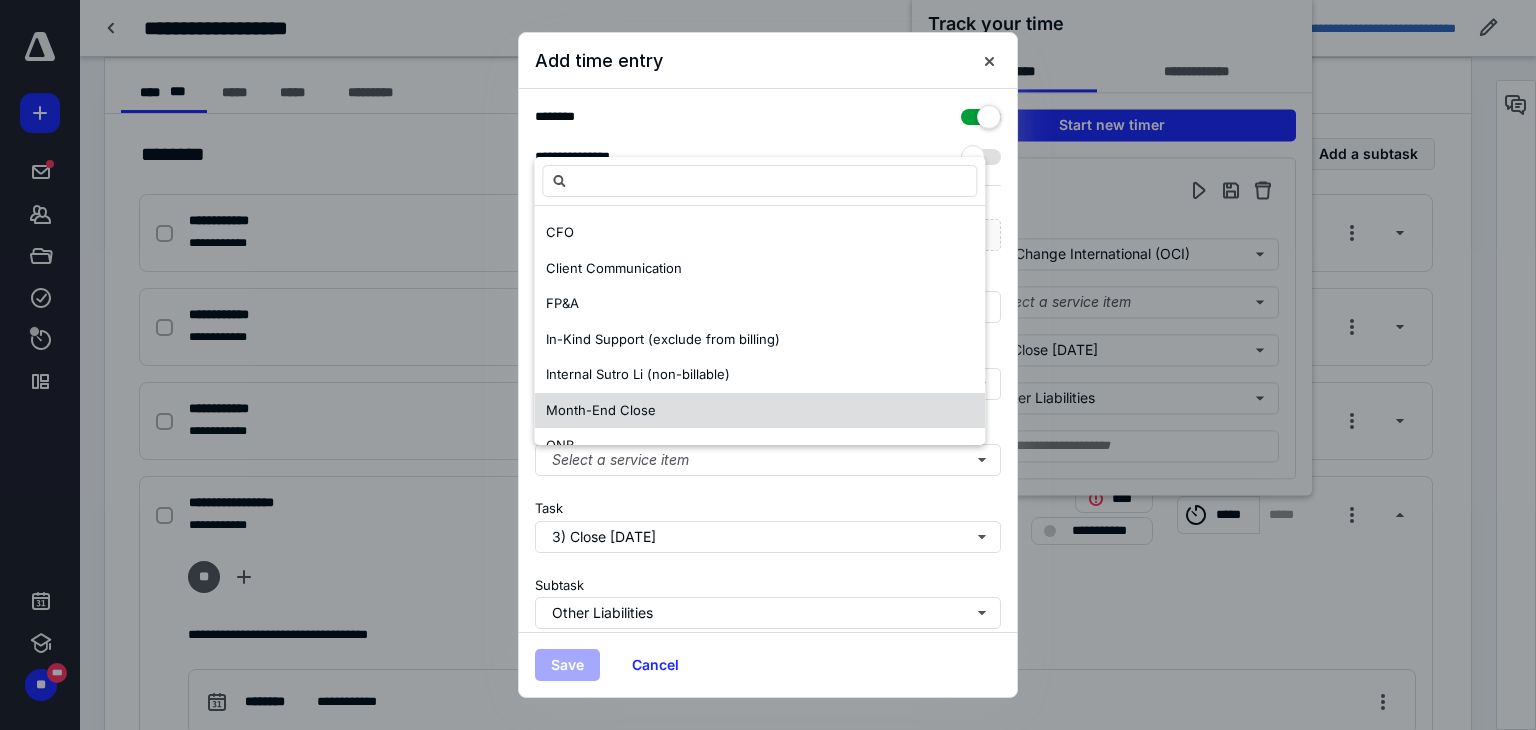 click on "Month-End Close" at bounding box center [759, 411] 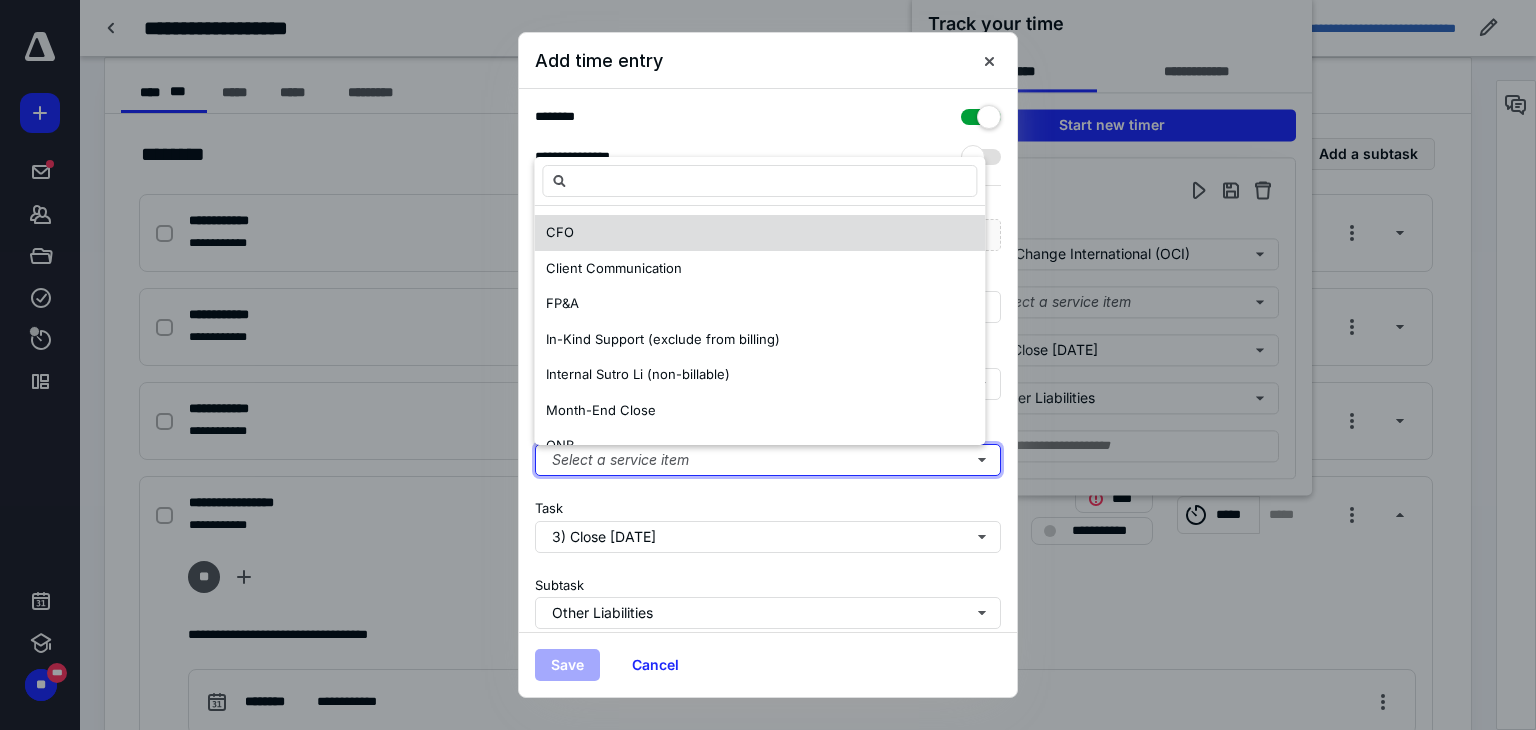 scroll, scrollTop: 0, scrollLeft: 0, axis: both 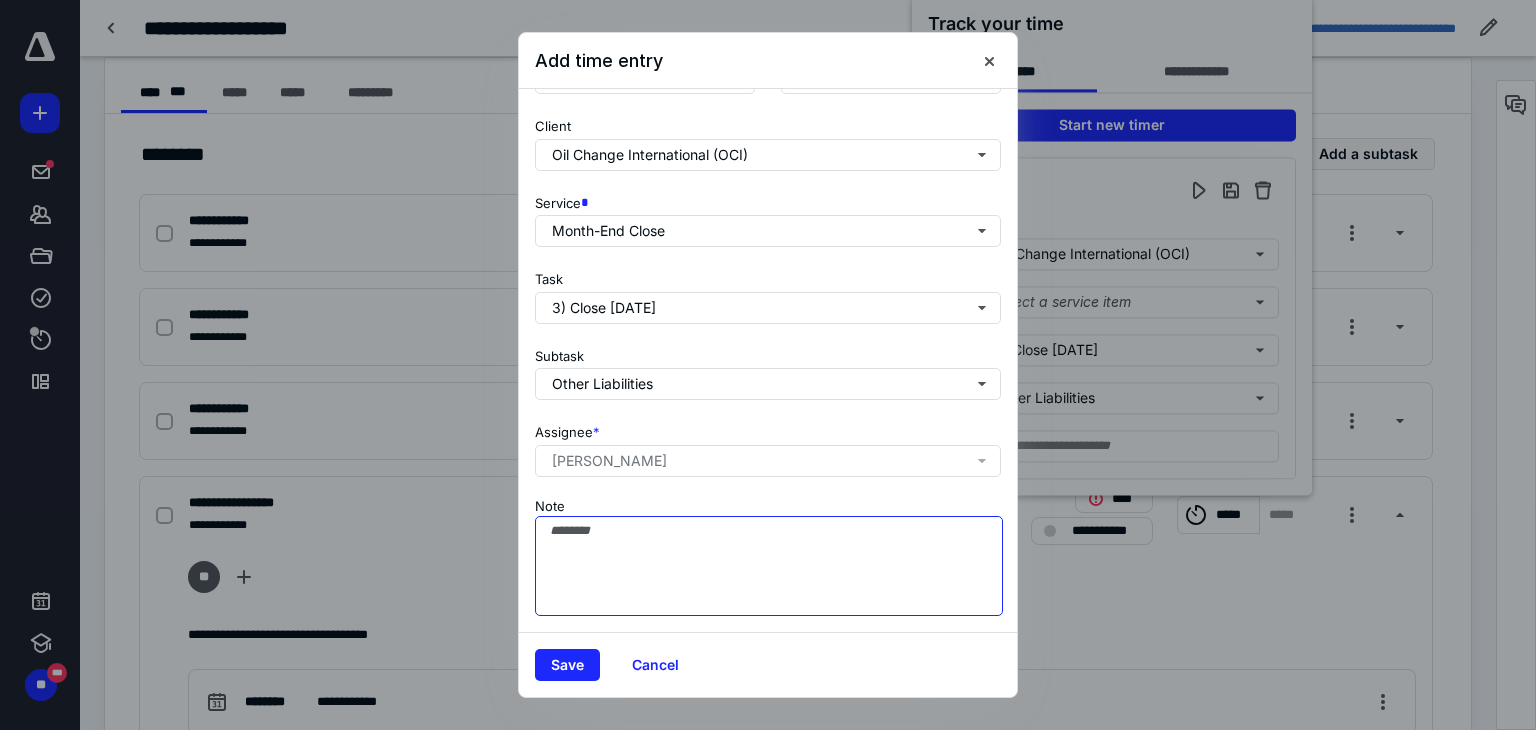 click on "Note" at bounding box center [769, 566] 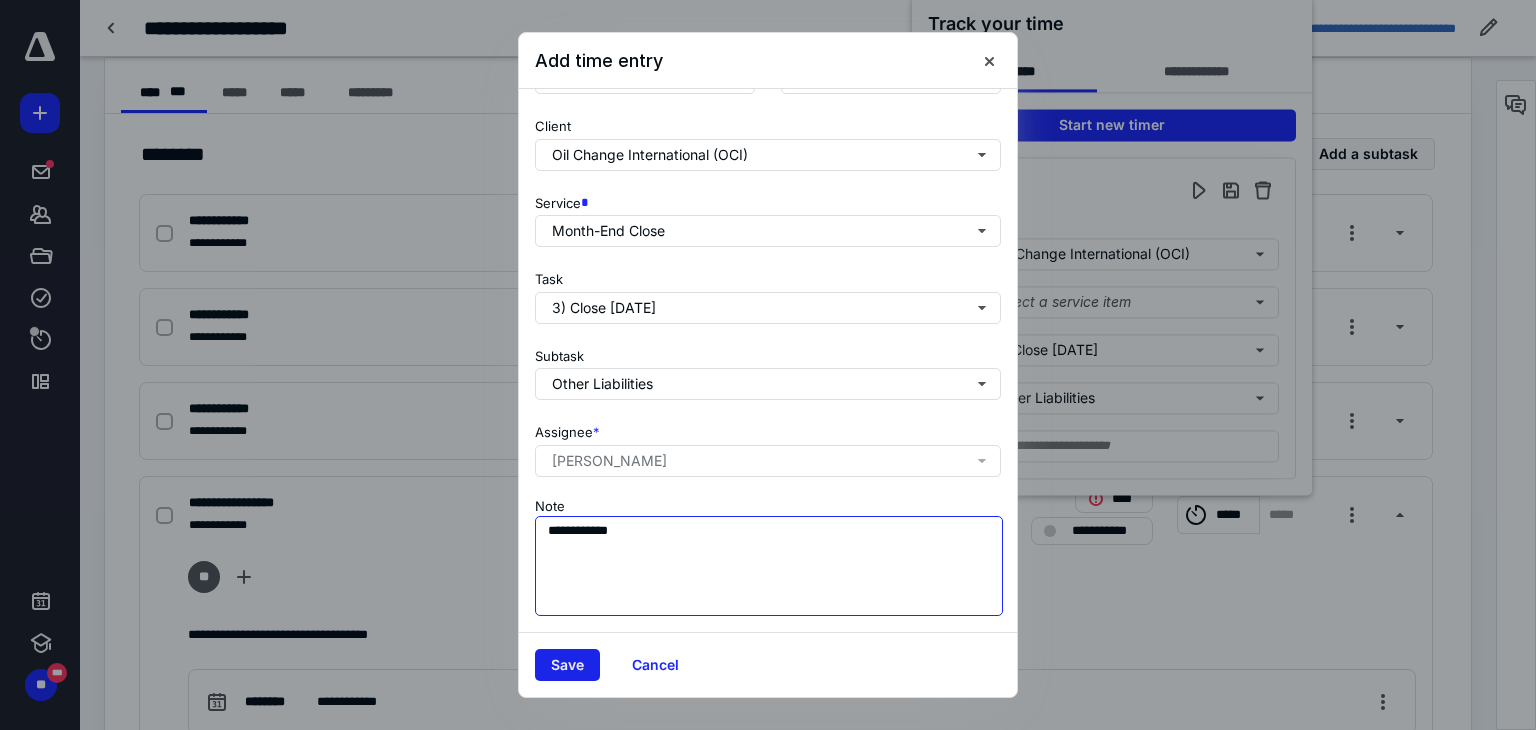 type on "**********" 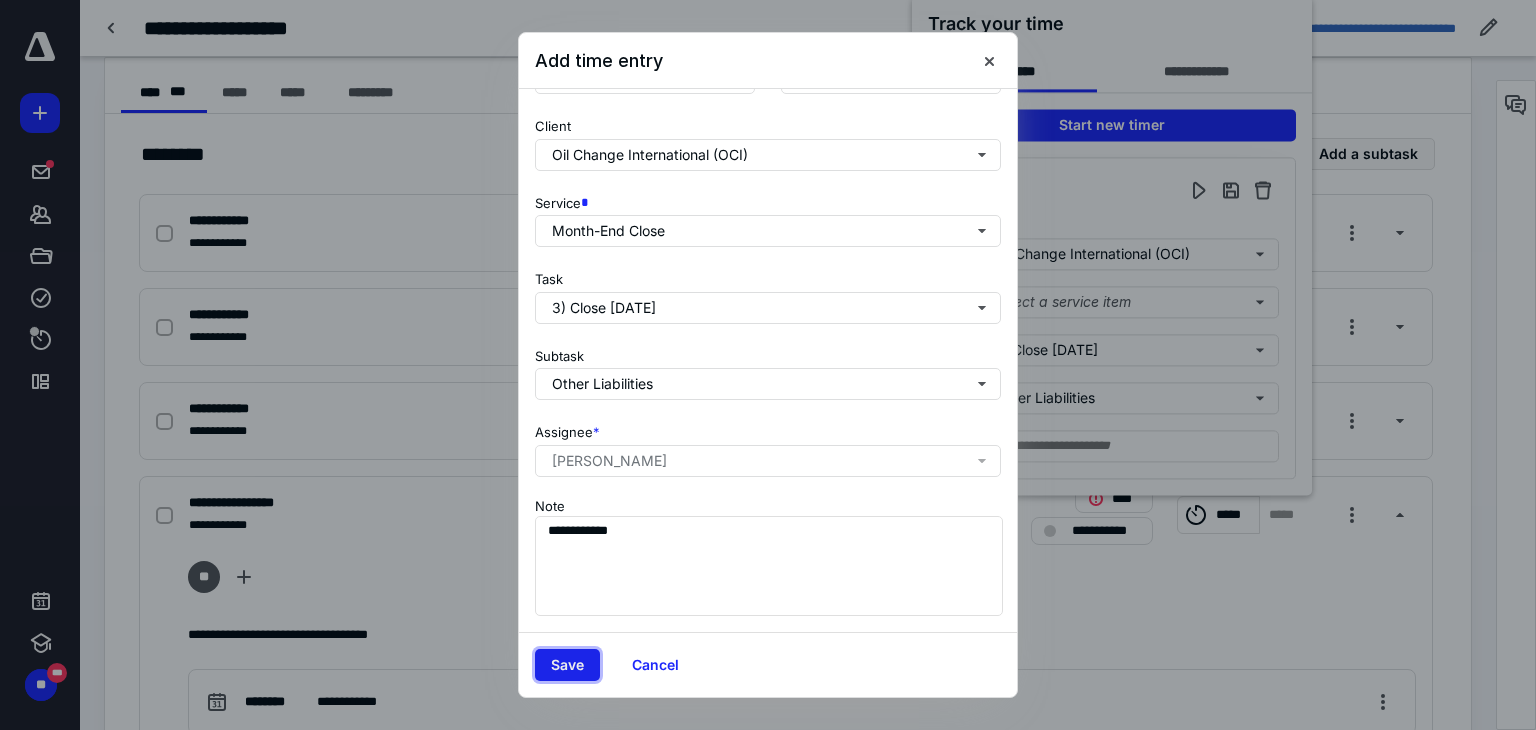 click on "Save" at bounding box center (567, 665) 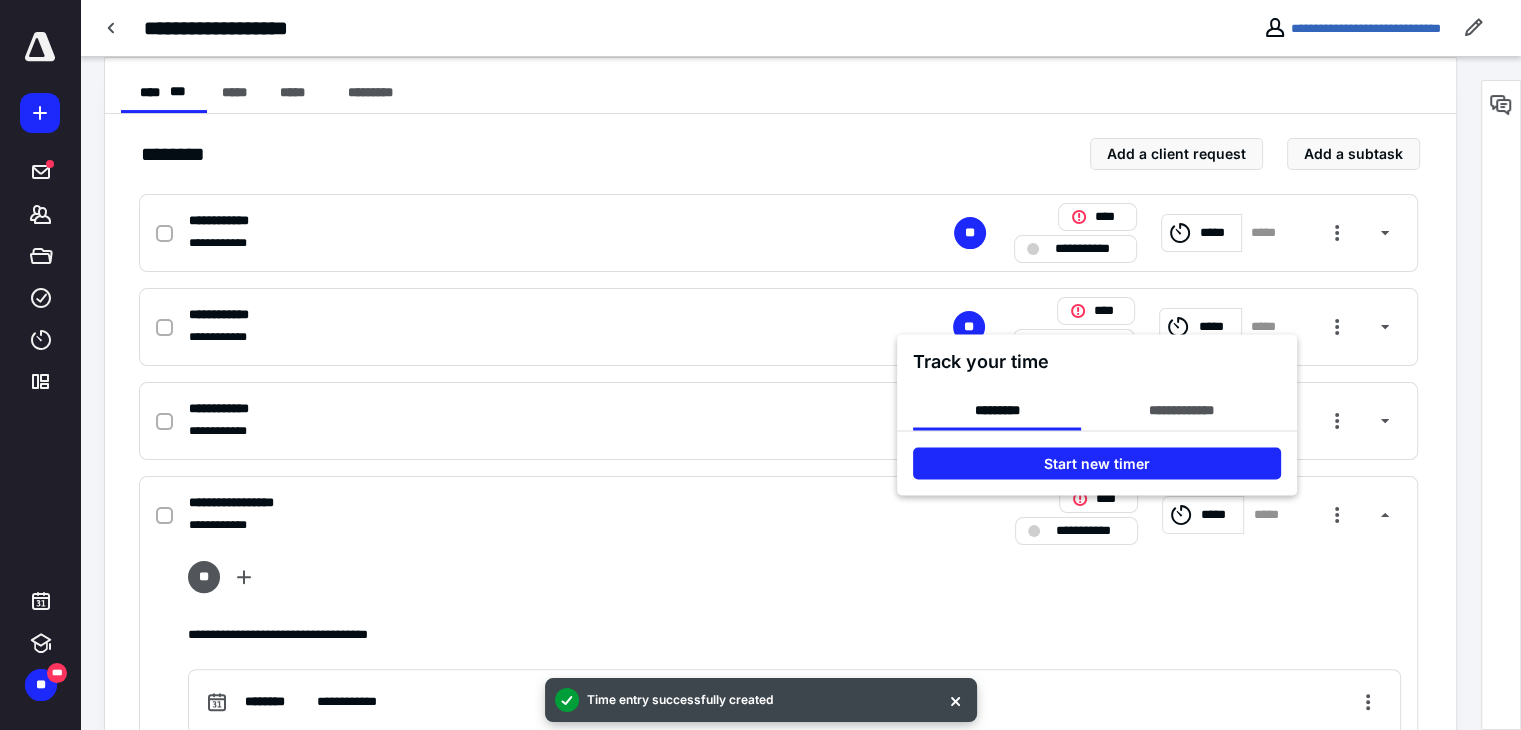 click at bounding box center (760, 365) 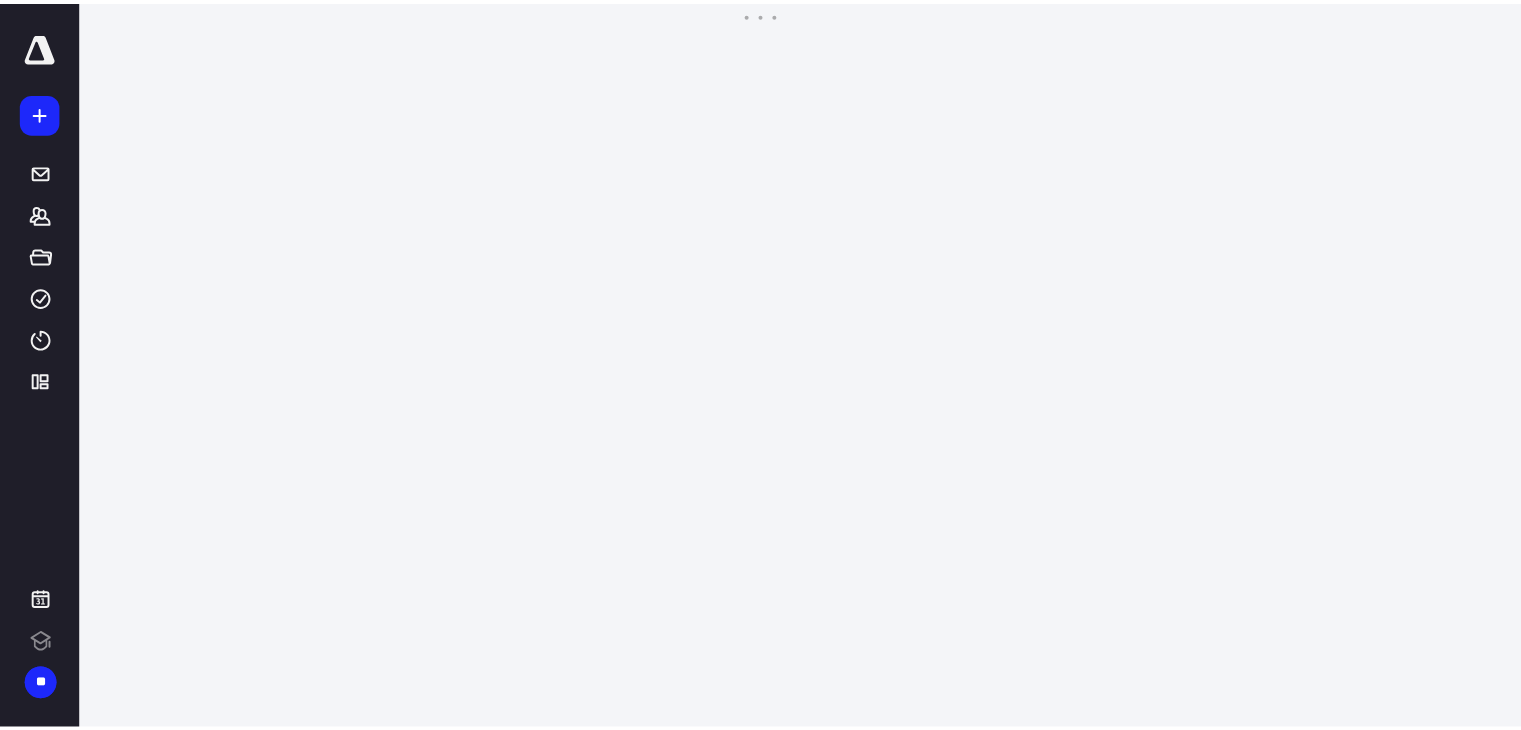 scroll, scrollTop: 0, scrollLeft: 0, axis: both 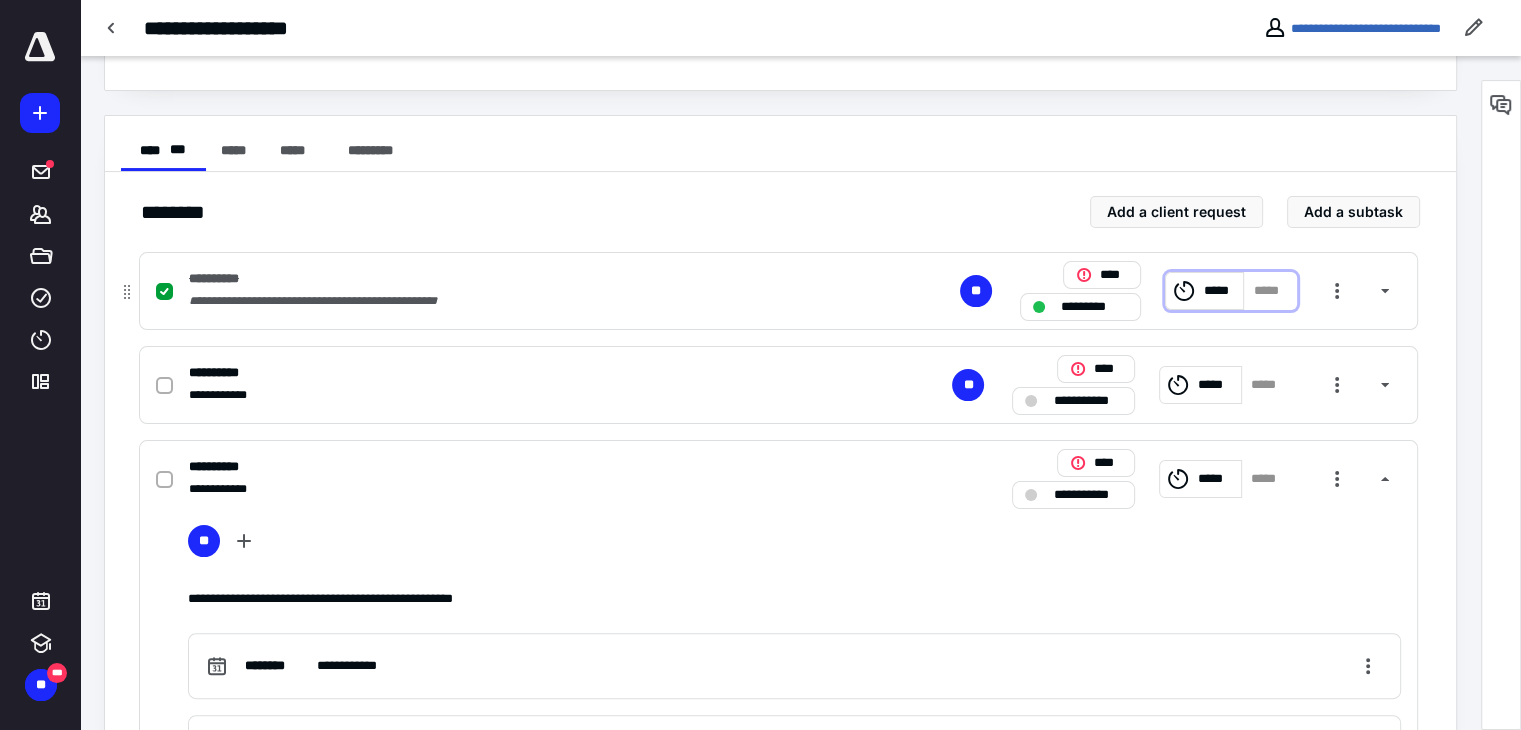 click on "*****" at bounding box center (1220, 291) 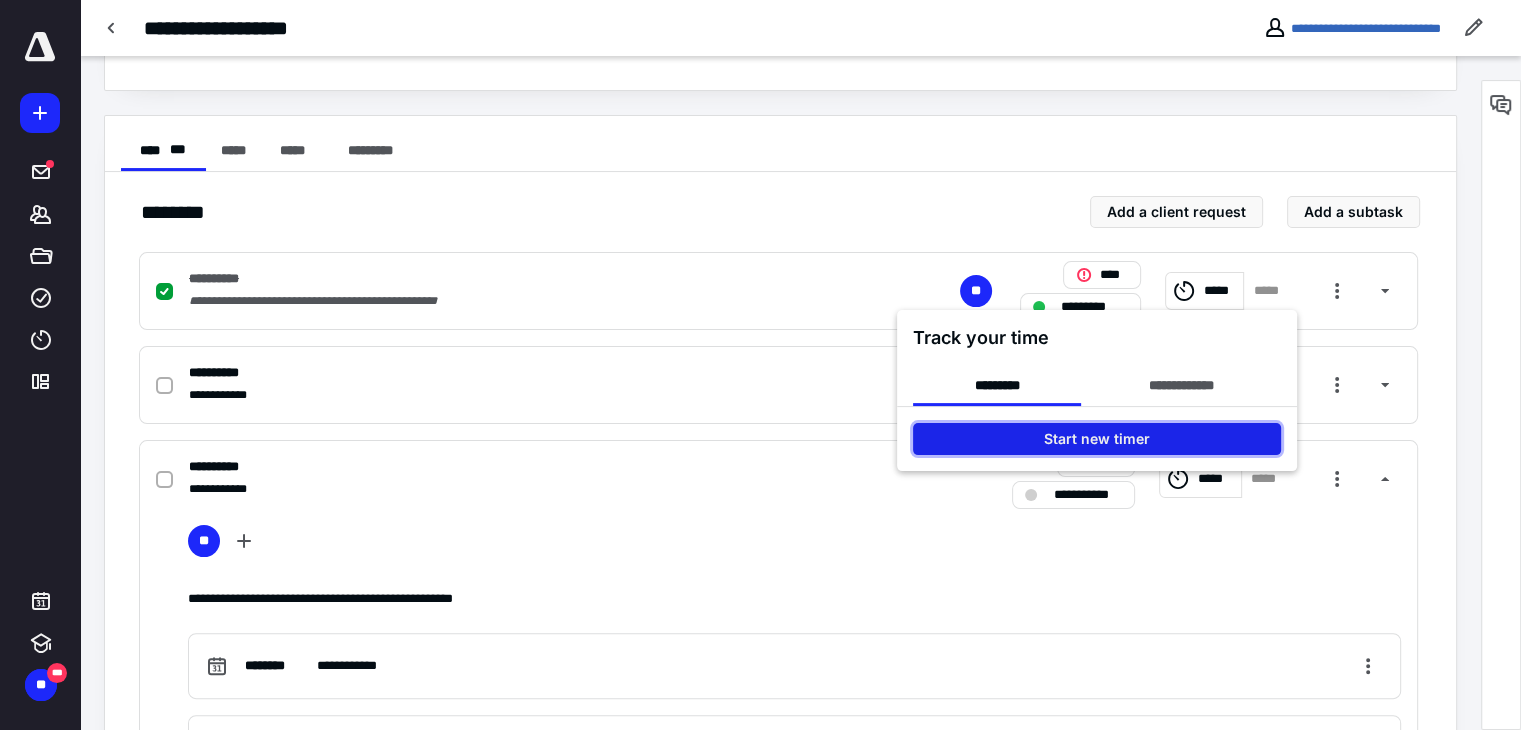 click on "Start new timer" at bounding box center (1097, 439) 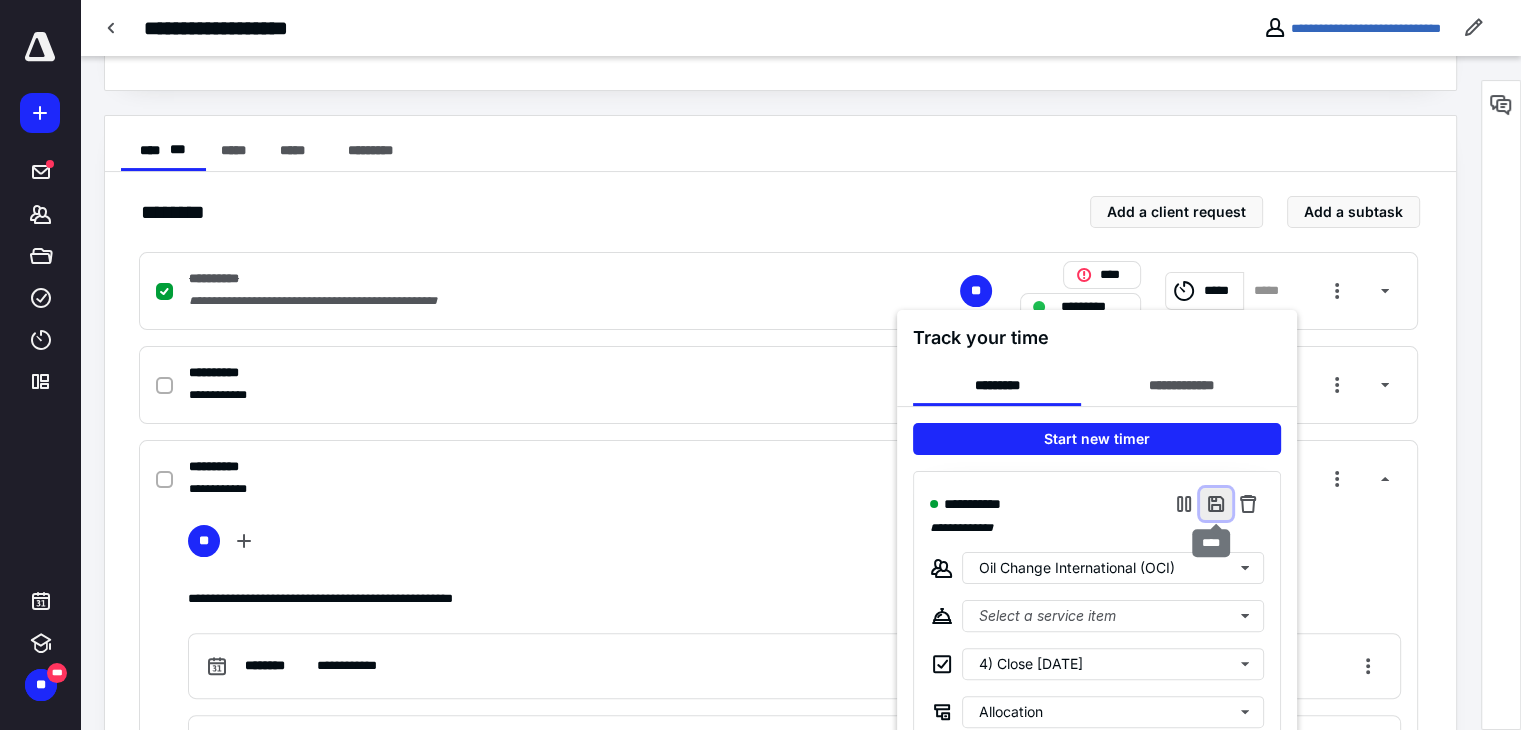 click at bounding box center (1216, 504) 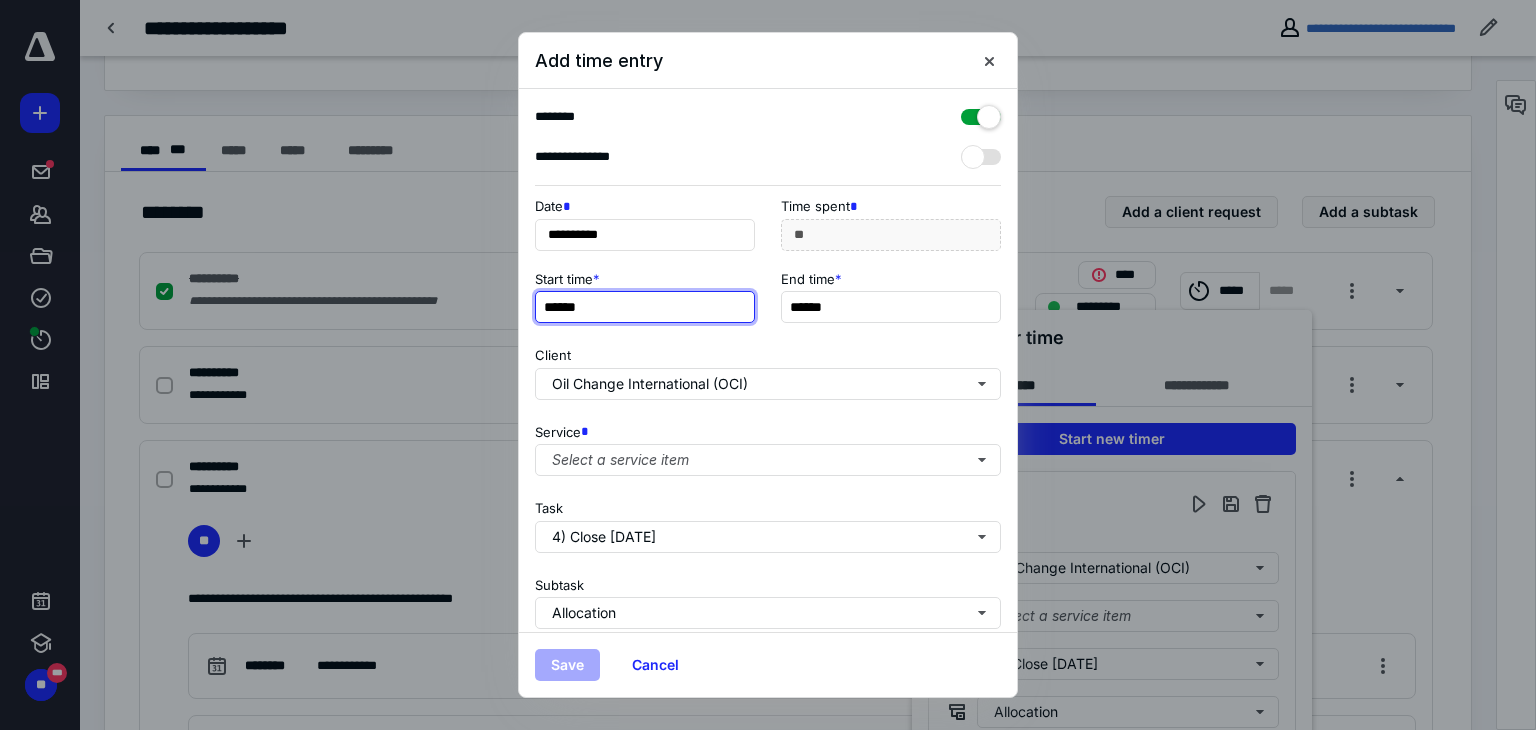click on "******" at bounding box center [645, 307] 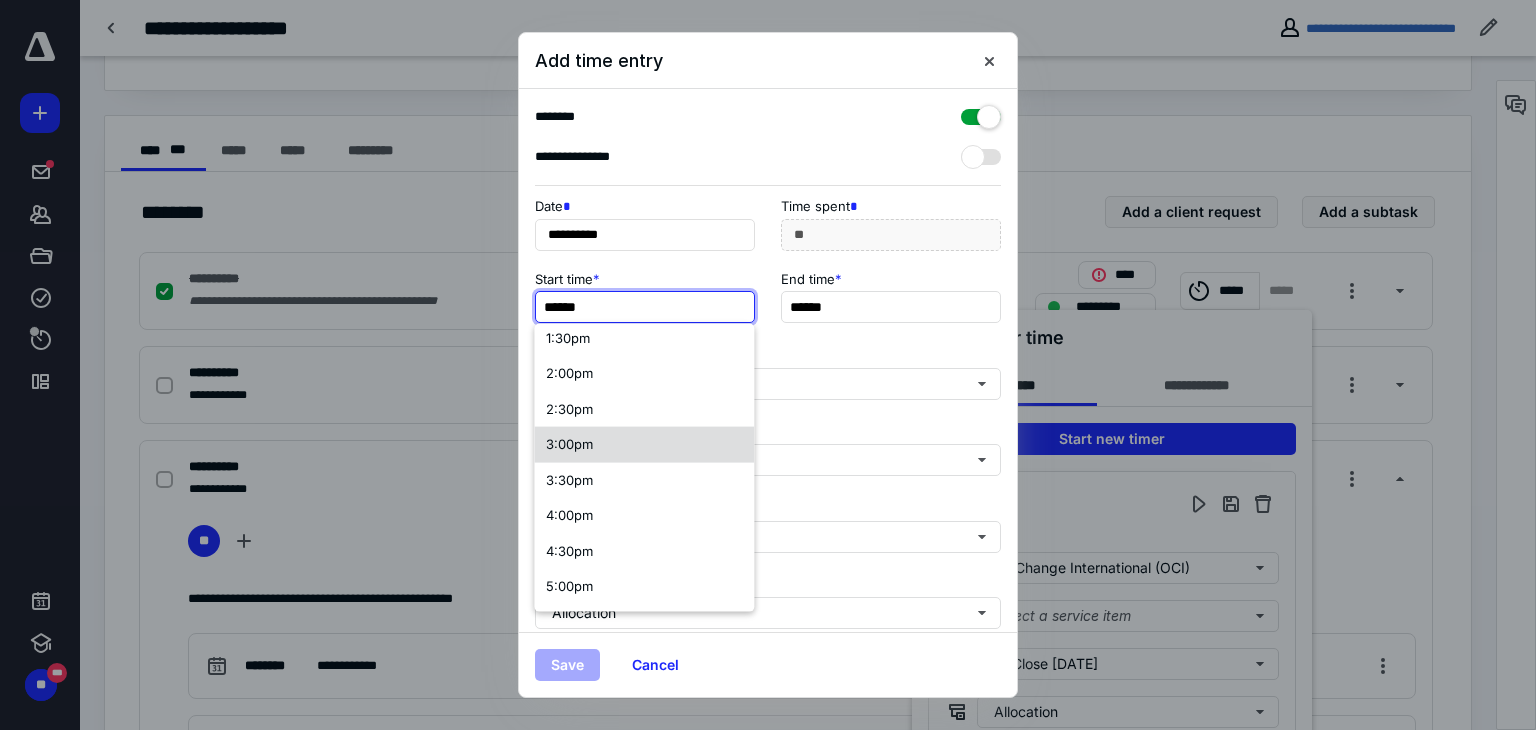 scroll, scrollTop: 972, scrollLeft: 0, axis: vertical 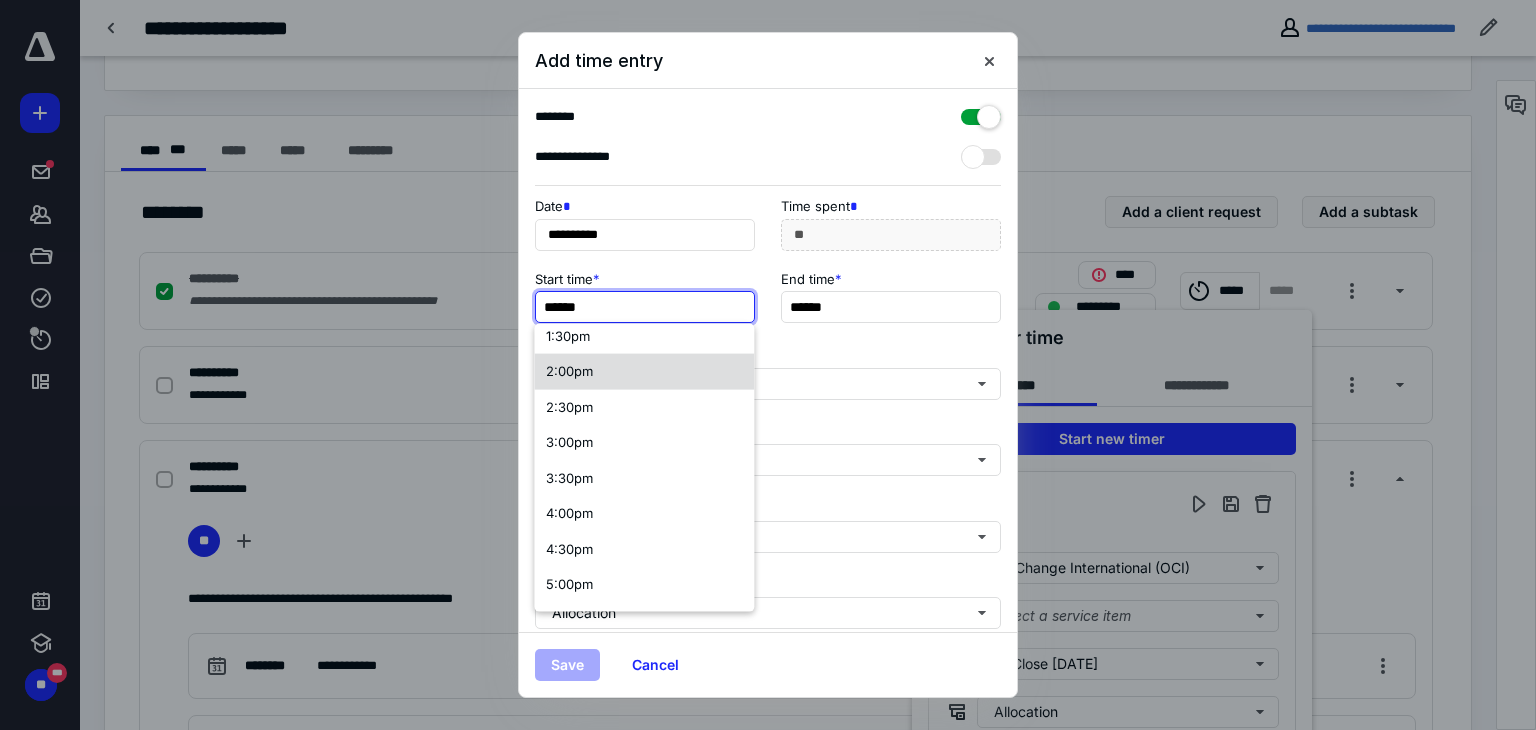 click on "2:00pm" at bounding box center (569, 371) 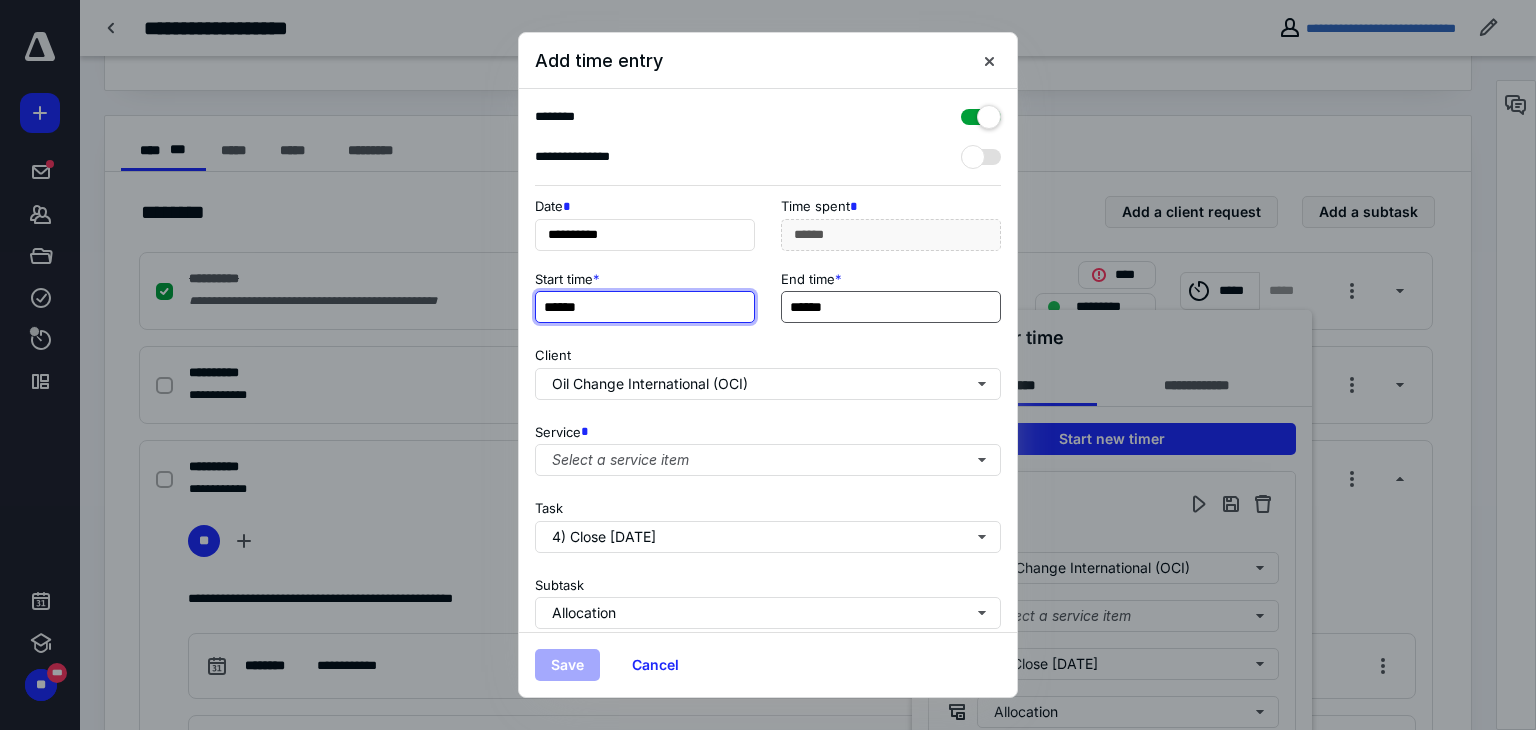 scroll, scrollTop: 0, scrollLeft: 0, axis: both 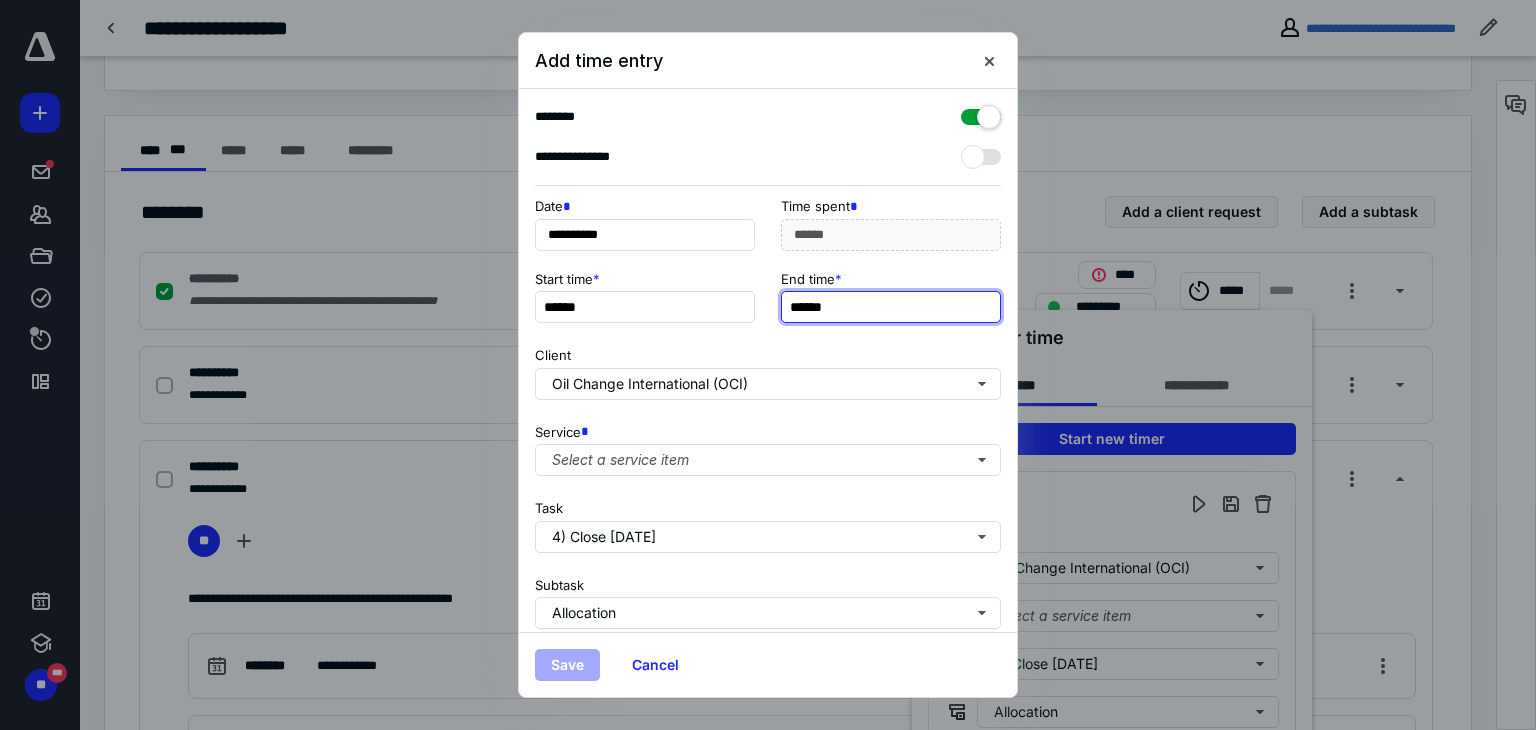 click on "******" at bounding box center (891, 307) 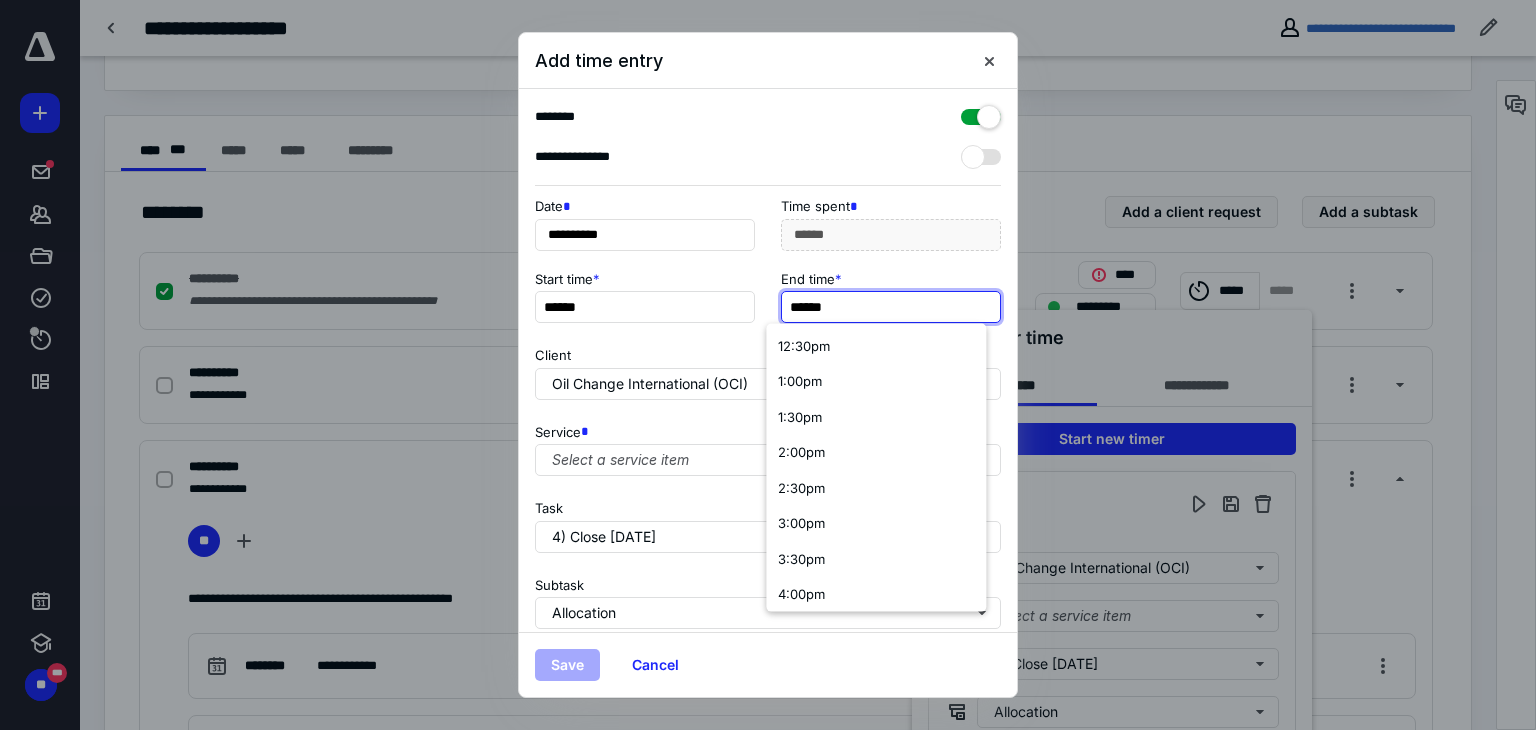 scroll, scrollTop: 894, scrollLeft: 0, axis: vertical 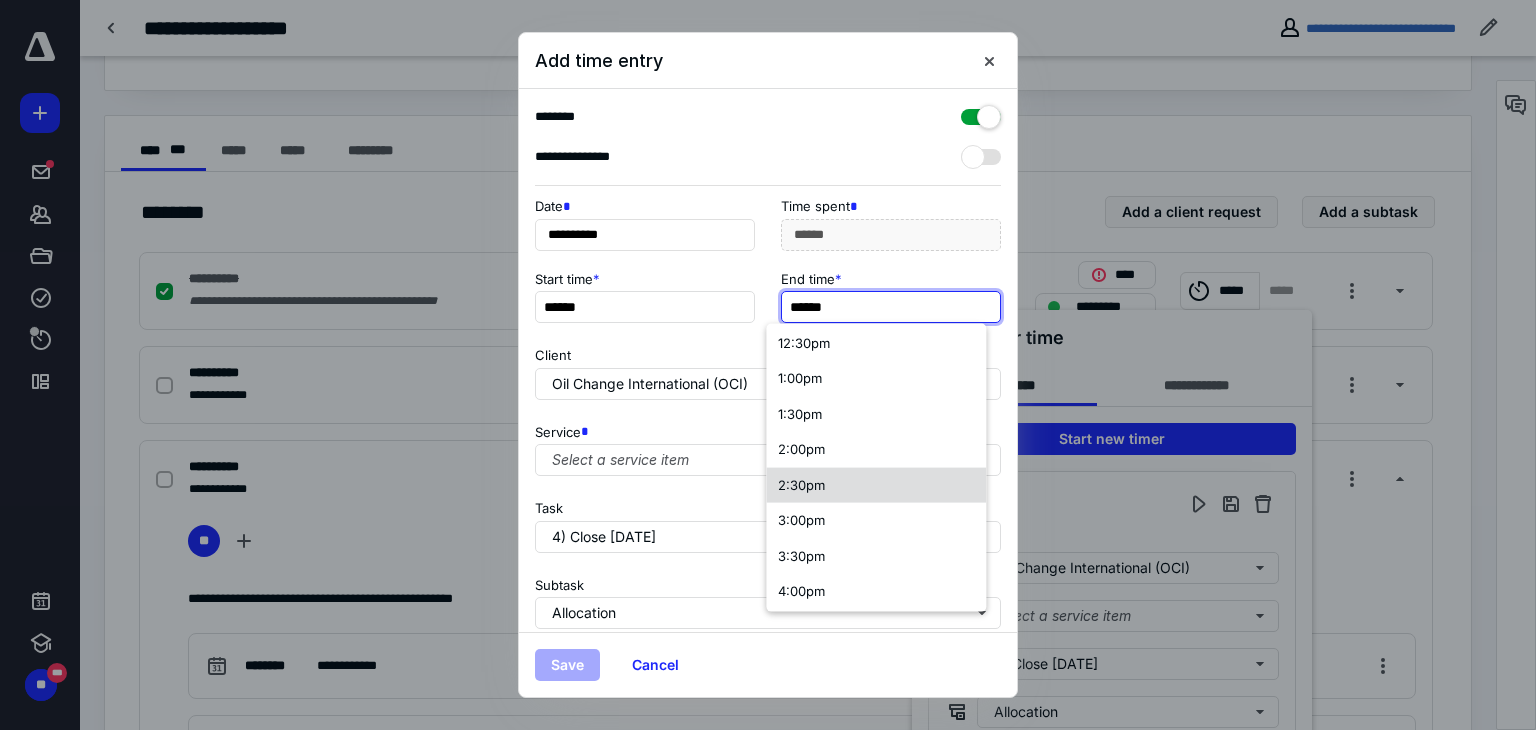 click on "2:30pm" at bounding box center (801, 485) 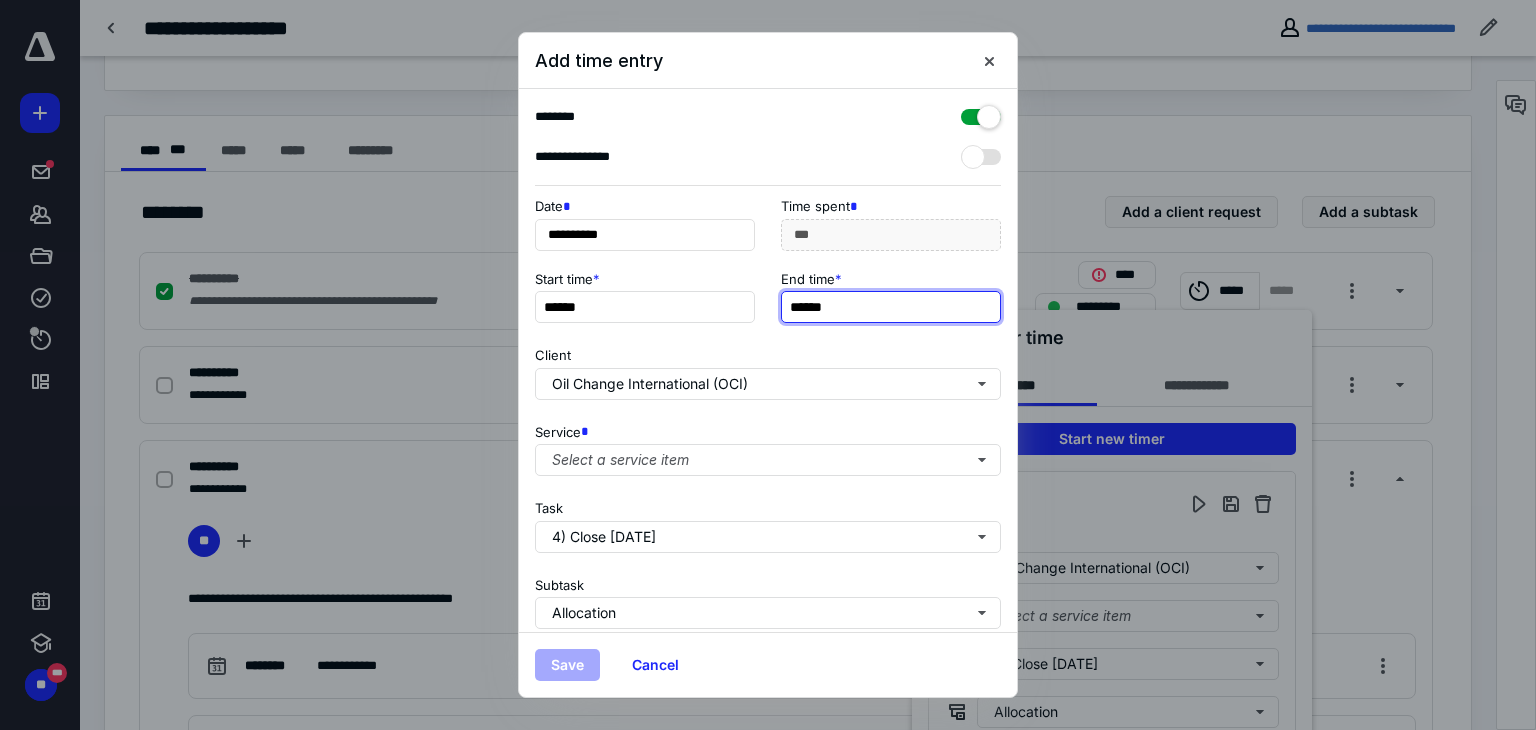 scroll, scrollTop: 0, scrollLeft: 0, axis: both 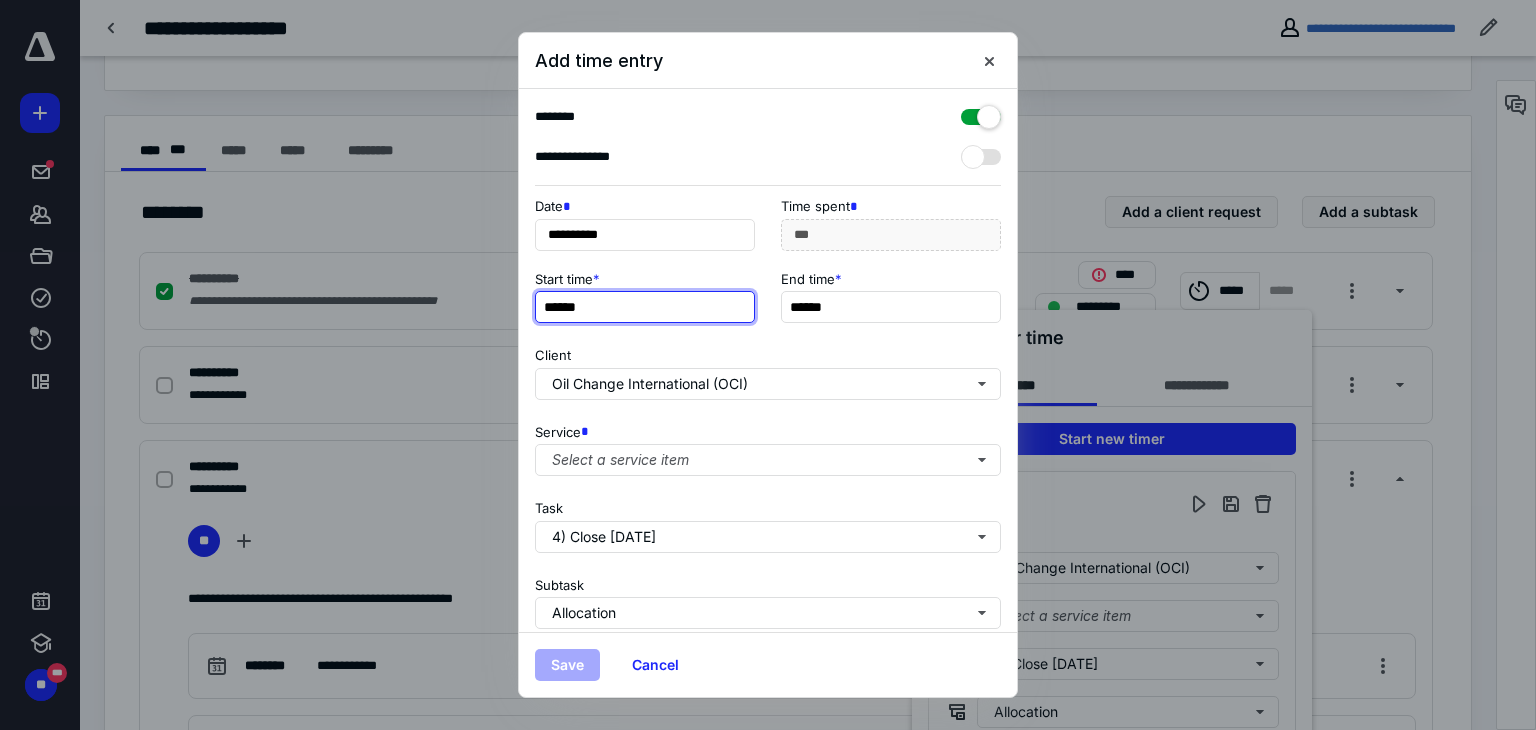 click on "******" at bounding box center [645, 307] 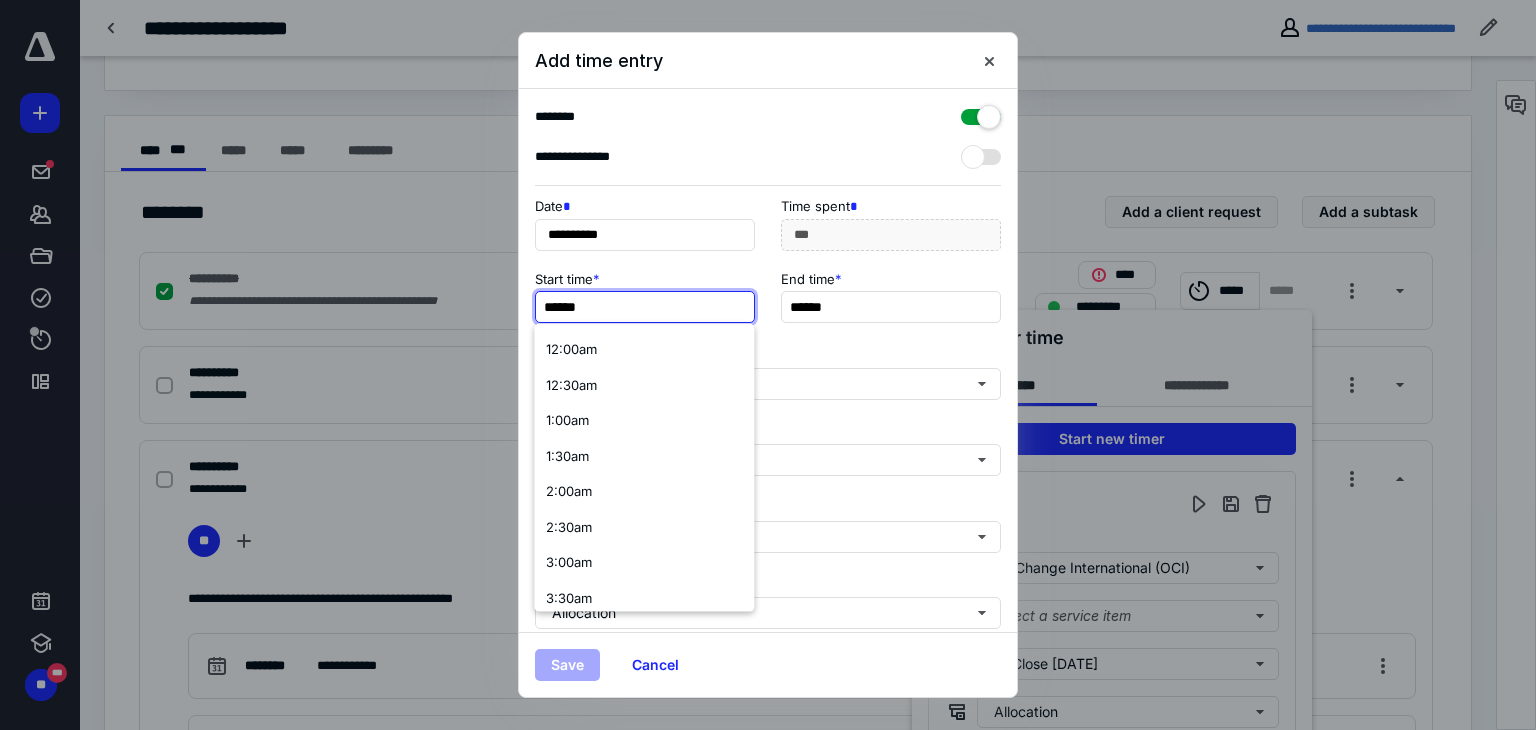click on "******" at bounding box center (645, 307) 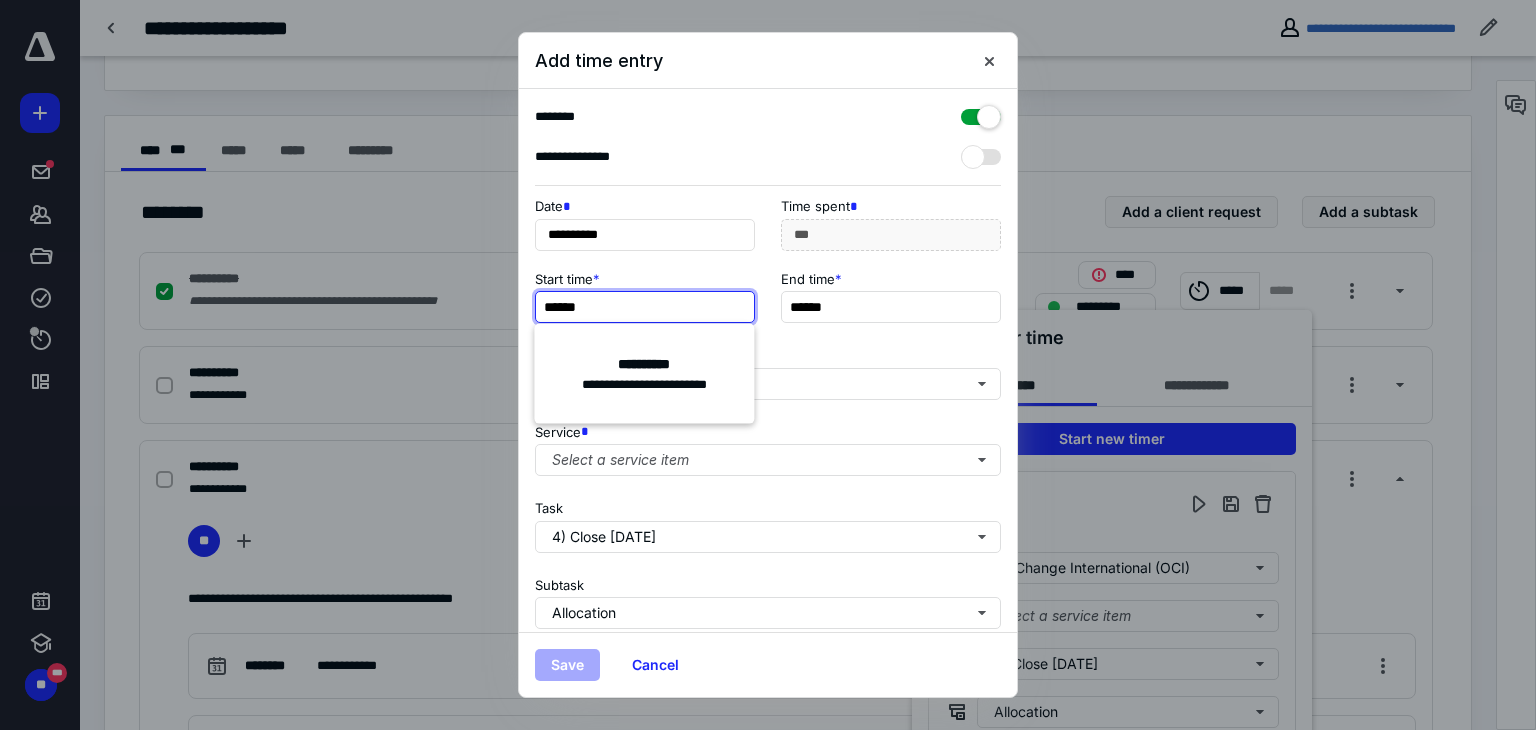 type on "******" 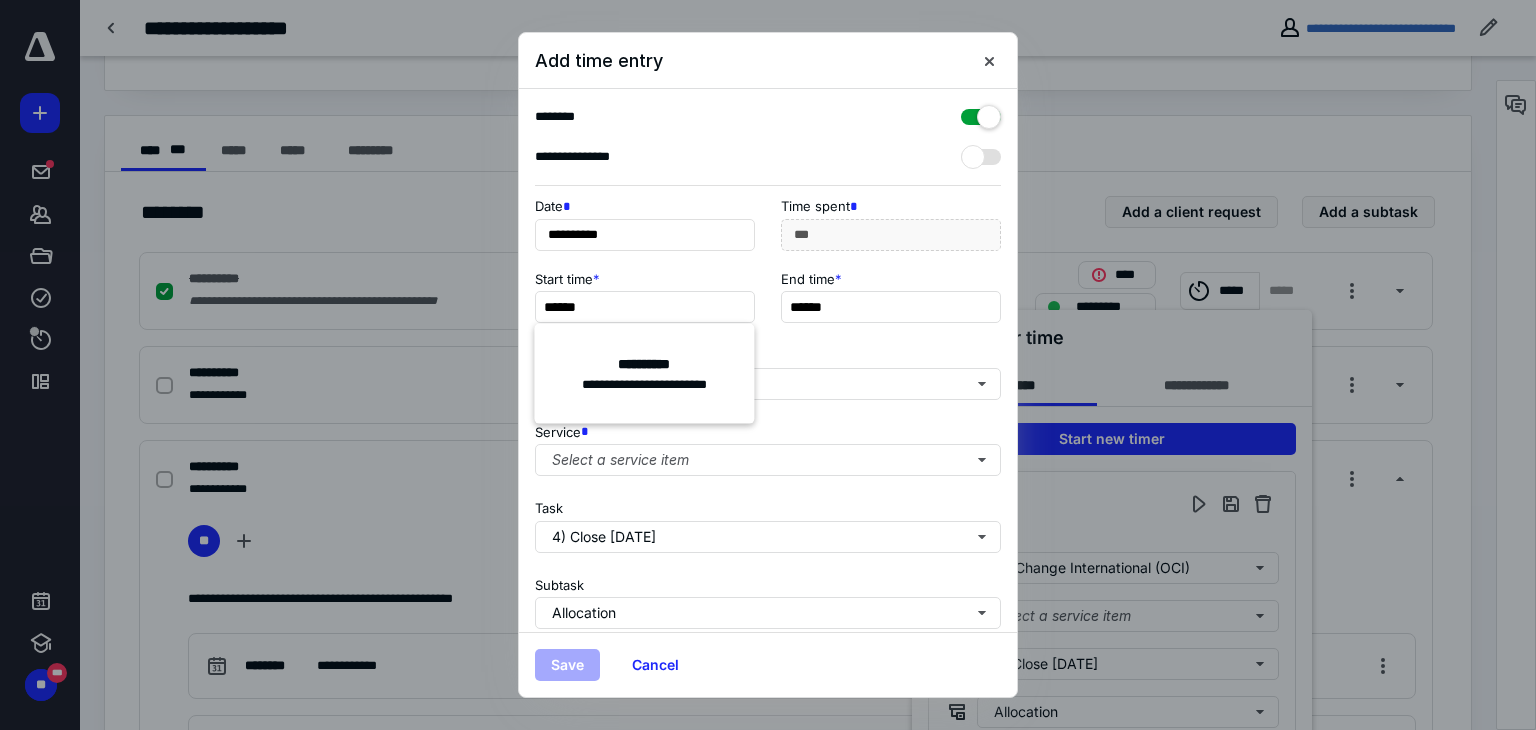 type on "**" 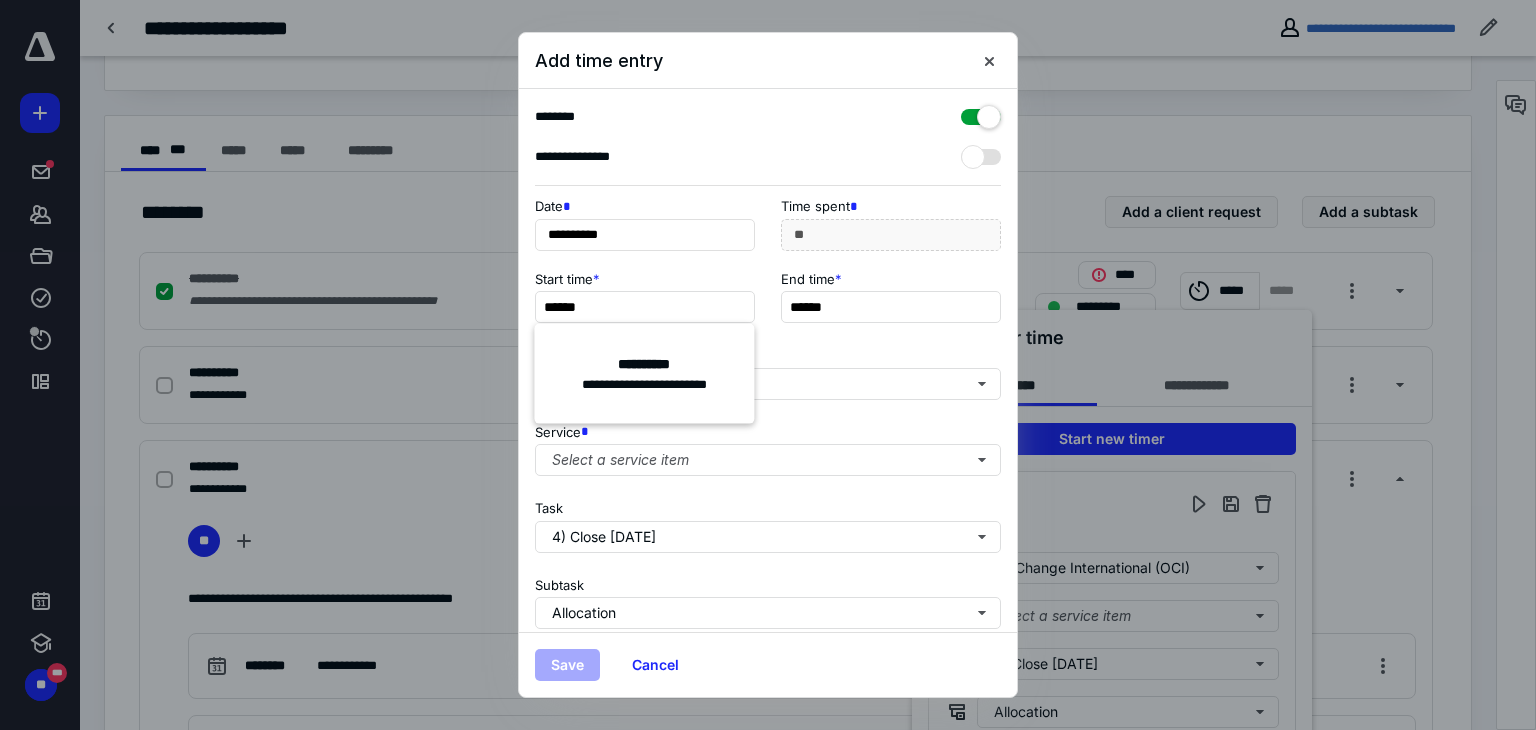 click on "**********" at bounding box center (768, 230) 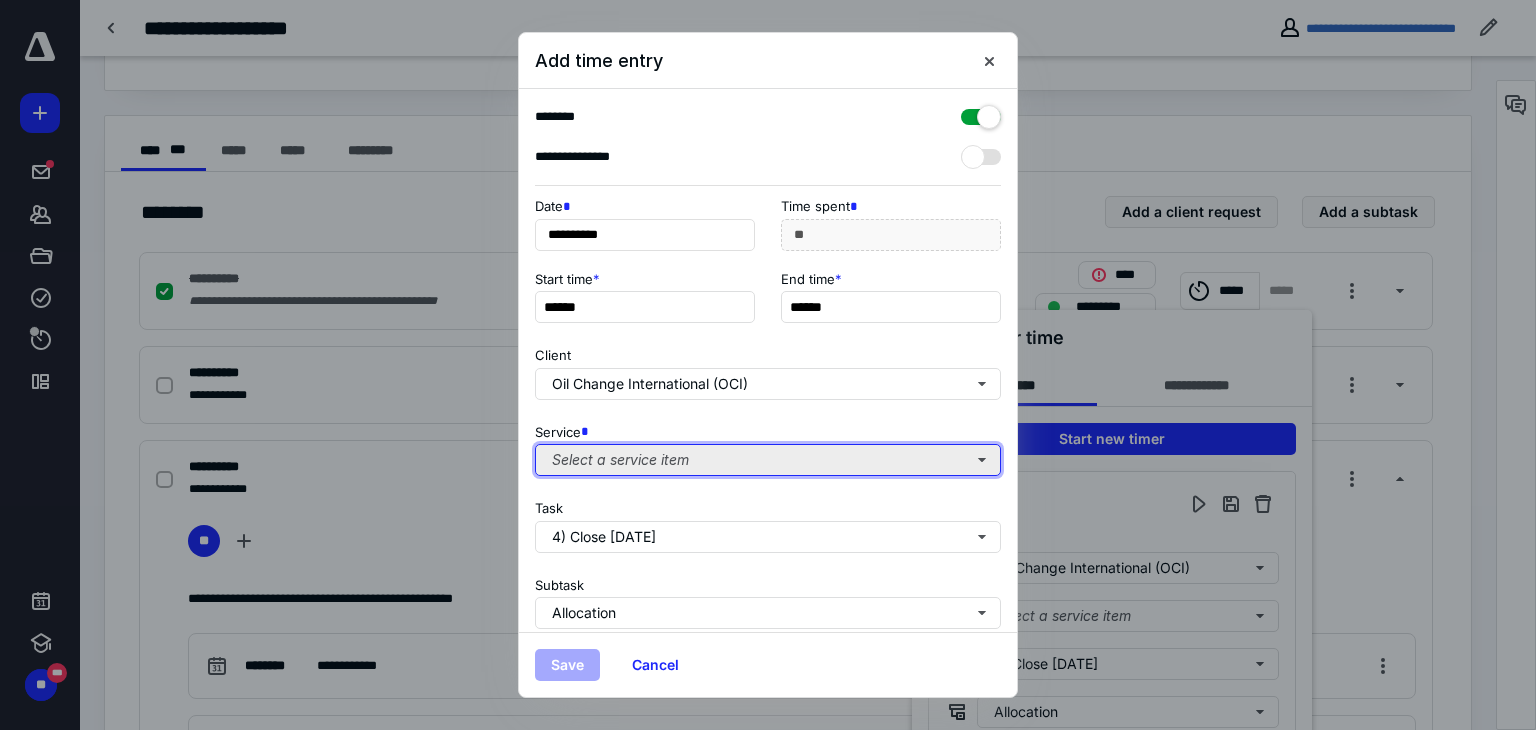 click on "Select a service item" at bounding box center [768, 460] 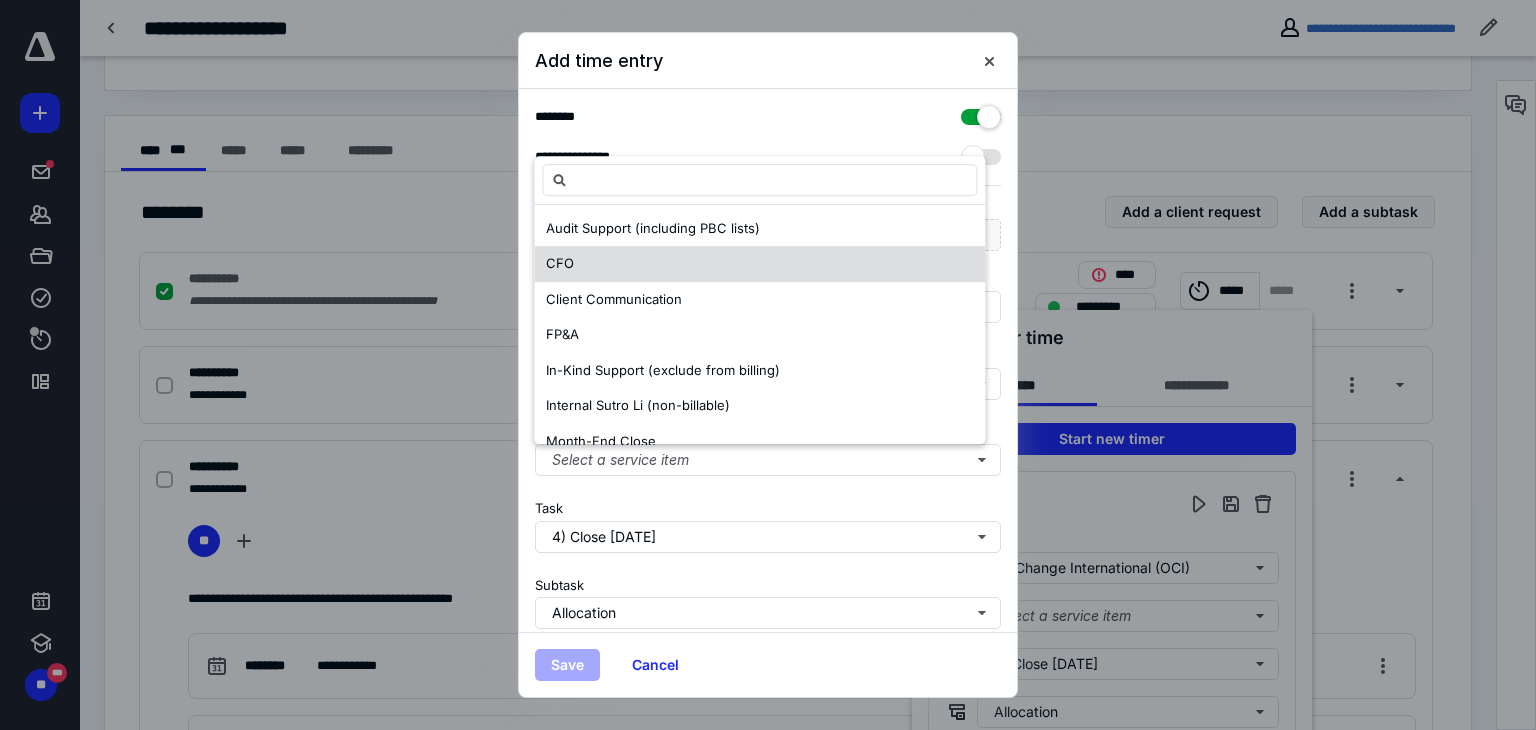 scroll, scrollTop: 170, scrollLeft: 0, axis: vertical 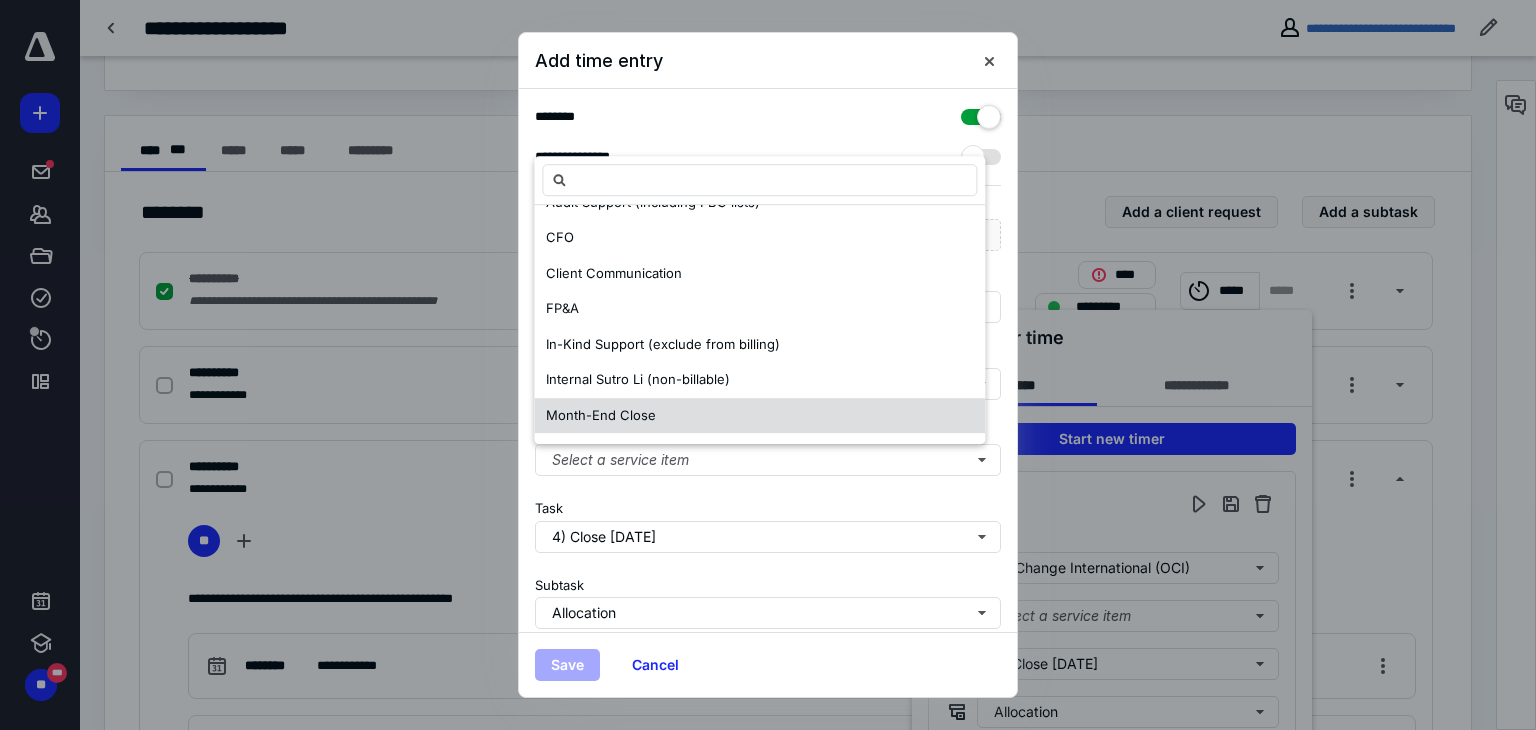 click on "Month-End Close" at bounding box center (601, 416) 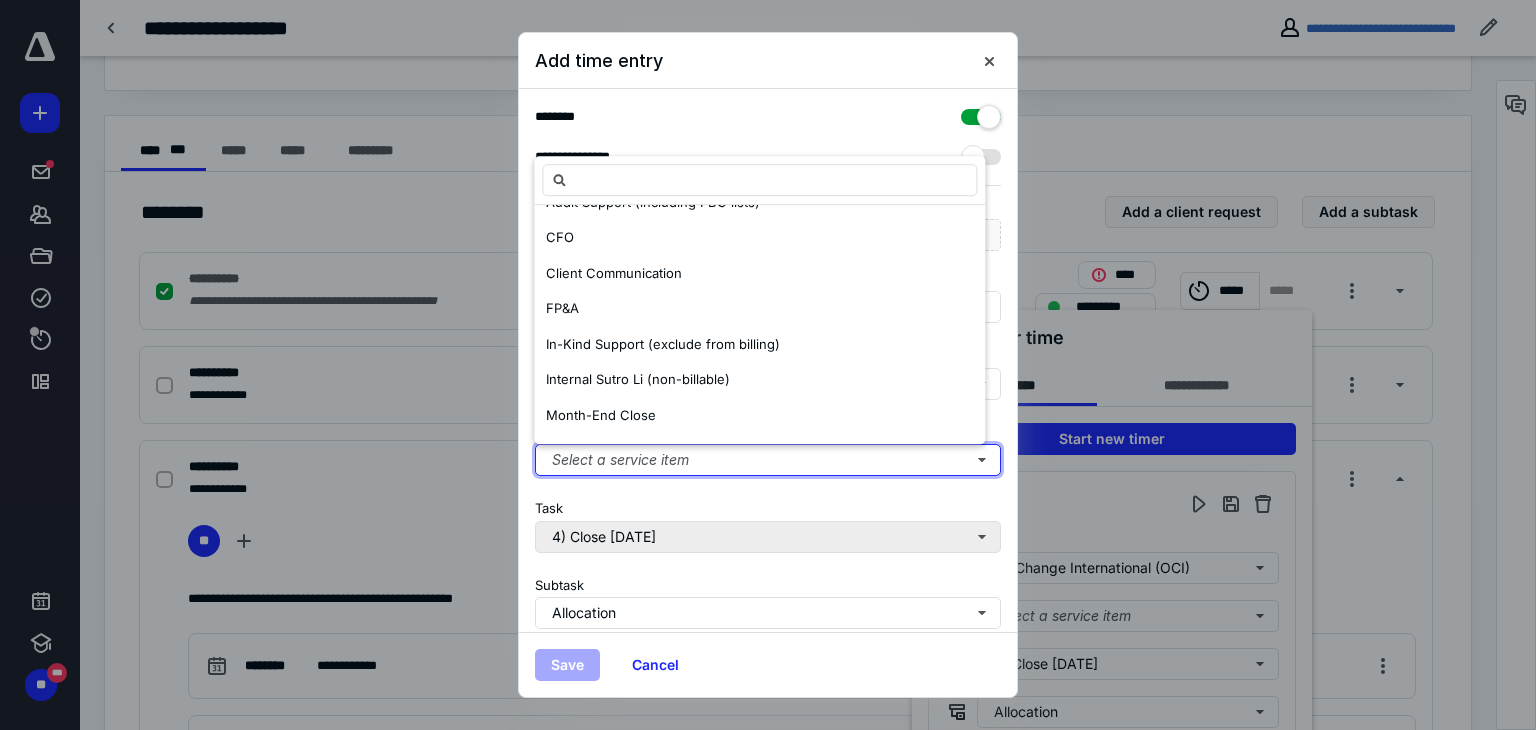 scroll, scrollTop: 0, scrollLeft: 0, axis: both 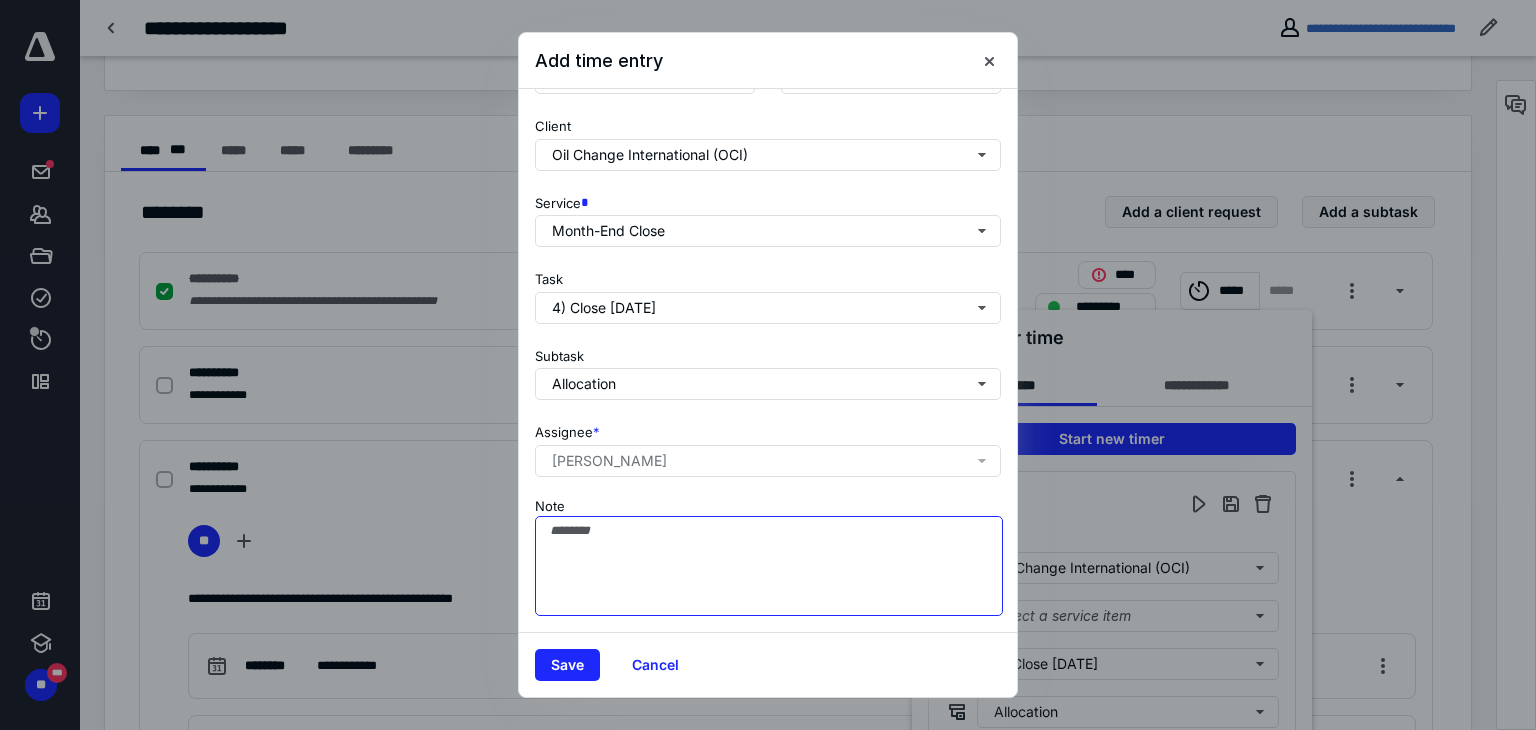 click on "Note" at bounding box center (769, 566) 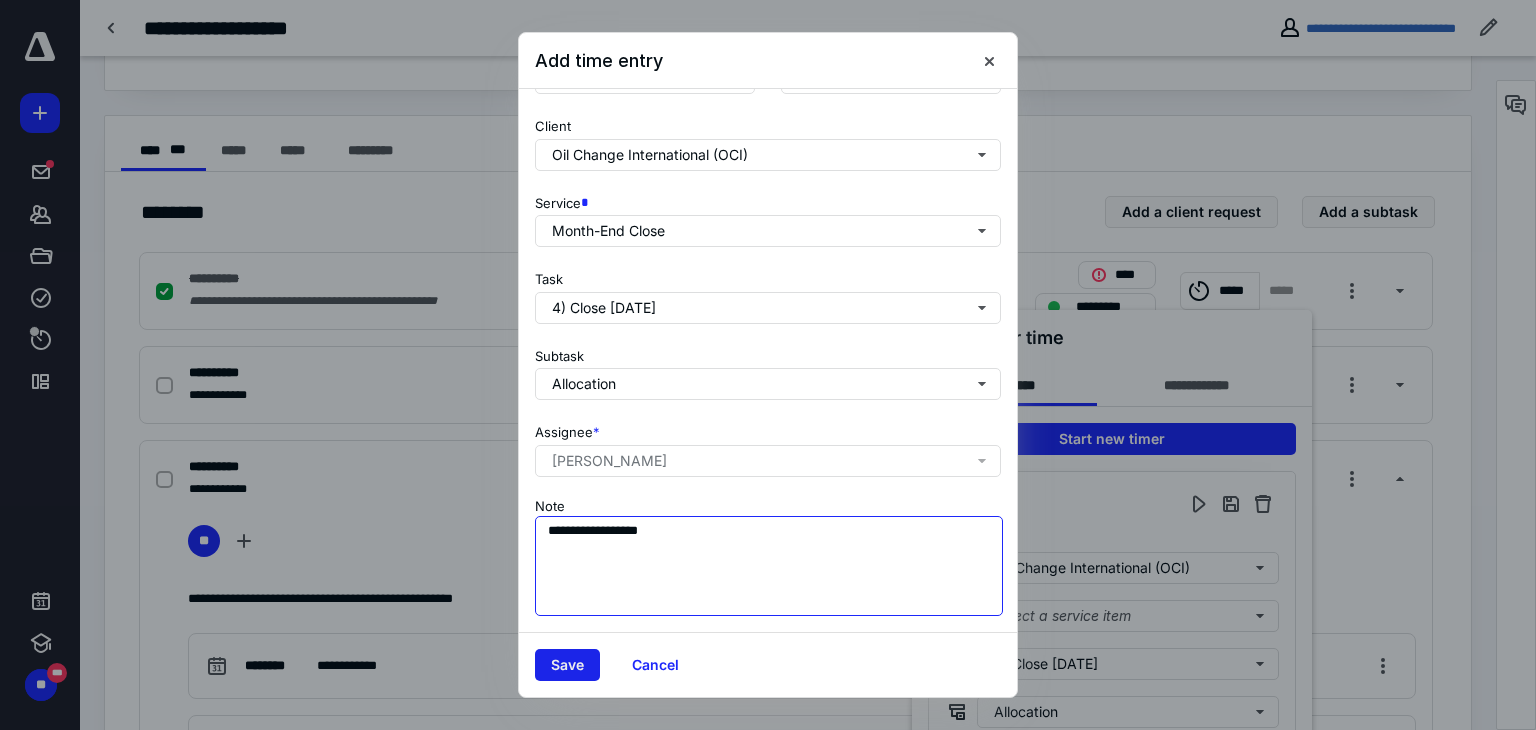 type on "**********" 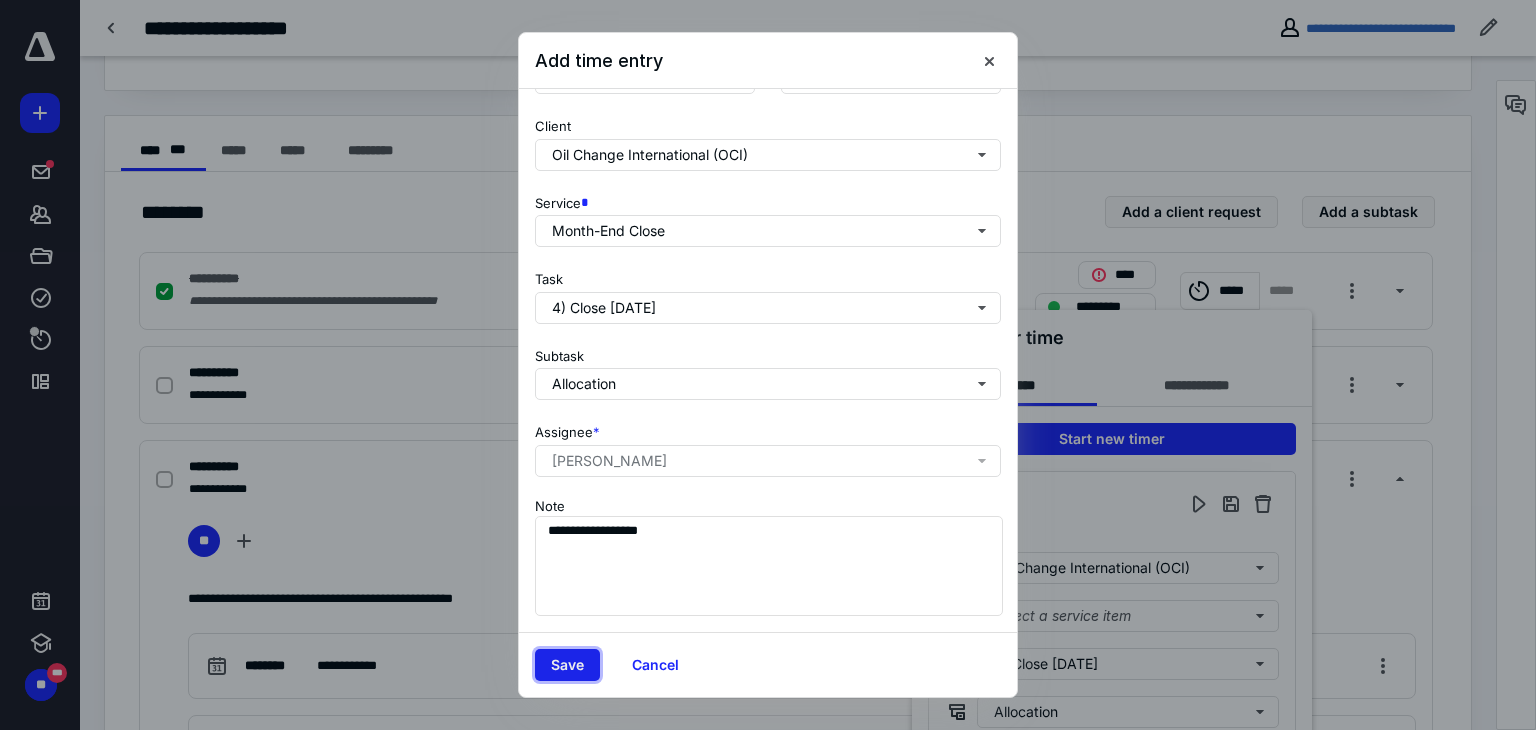 click on "Save" at bounding box center (567, 665) 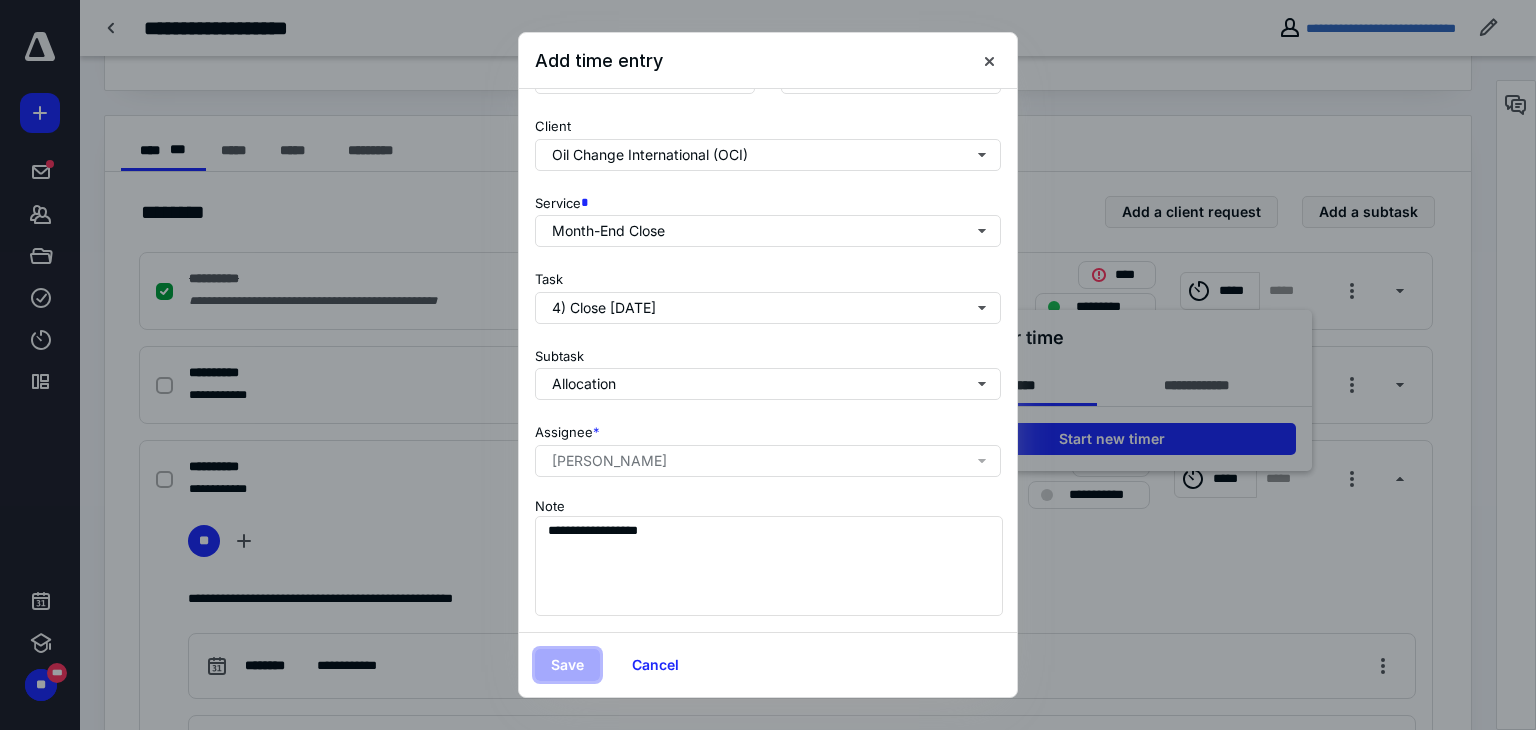 type 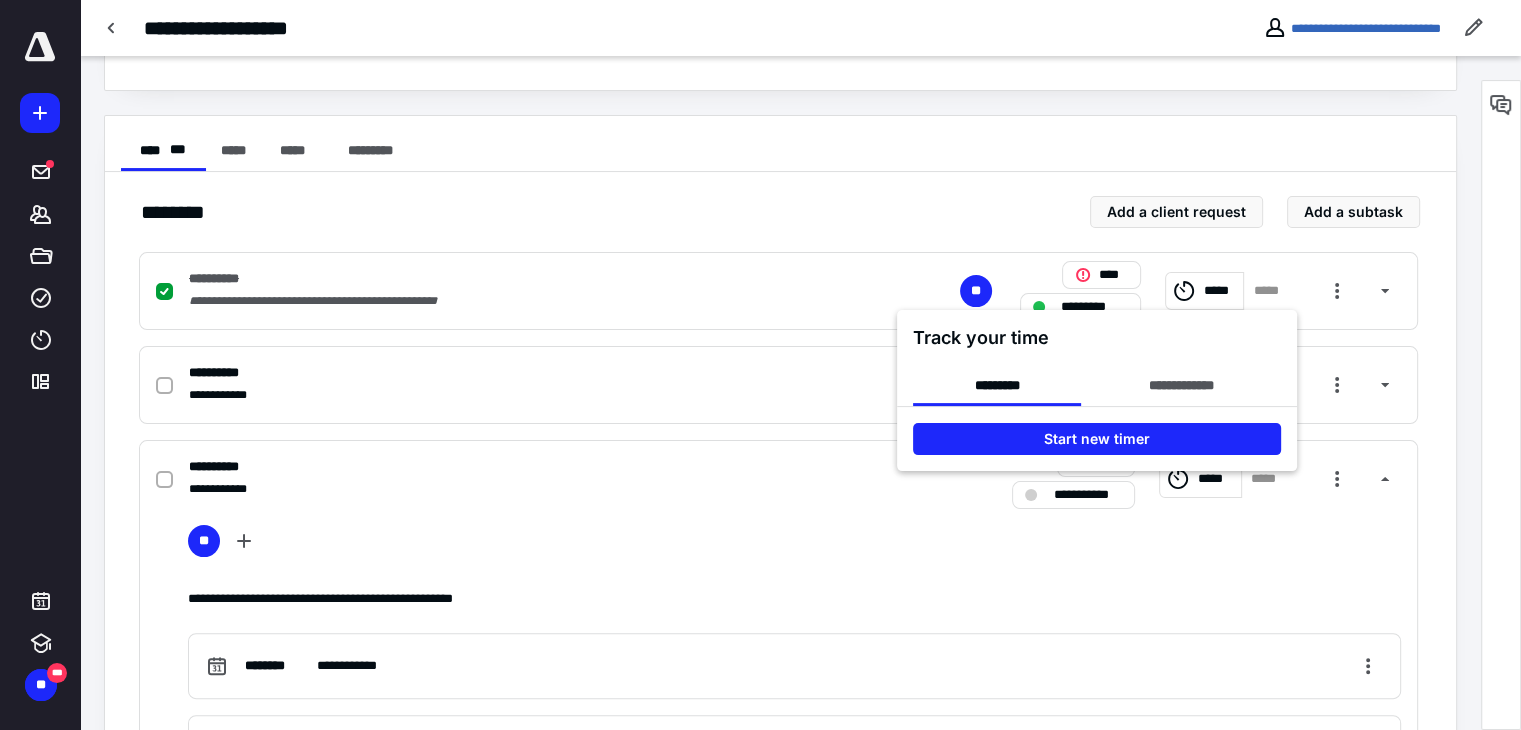 click at bounding box center (760, 365) 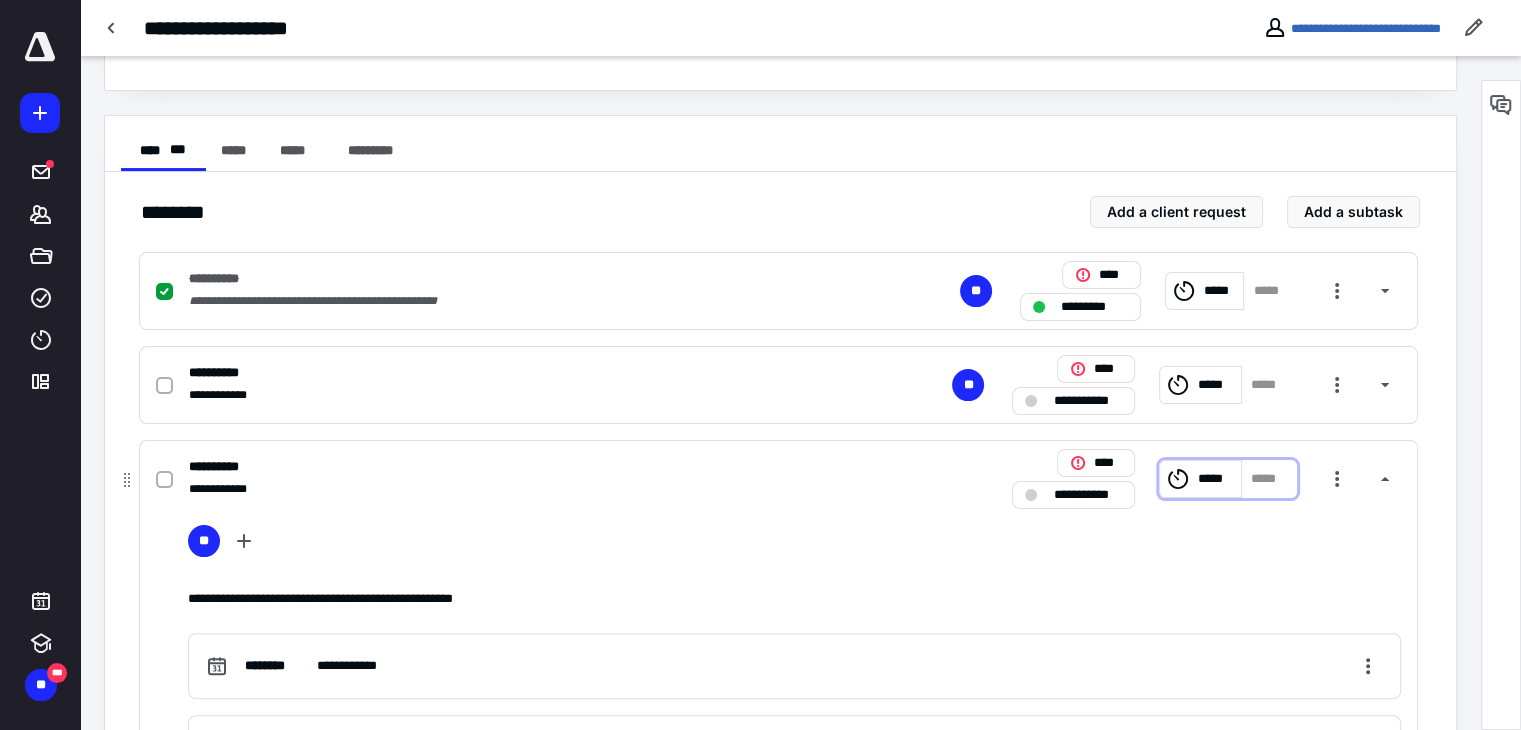 click on "*****" at bounding box center [1200, 479] 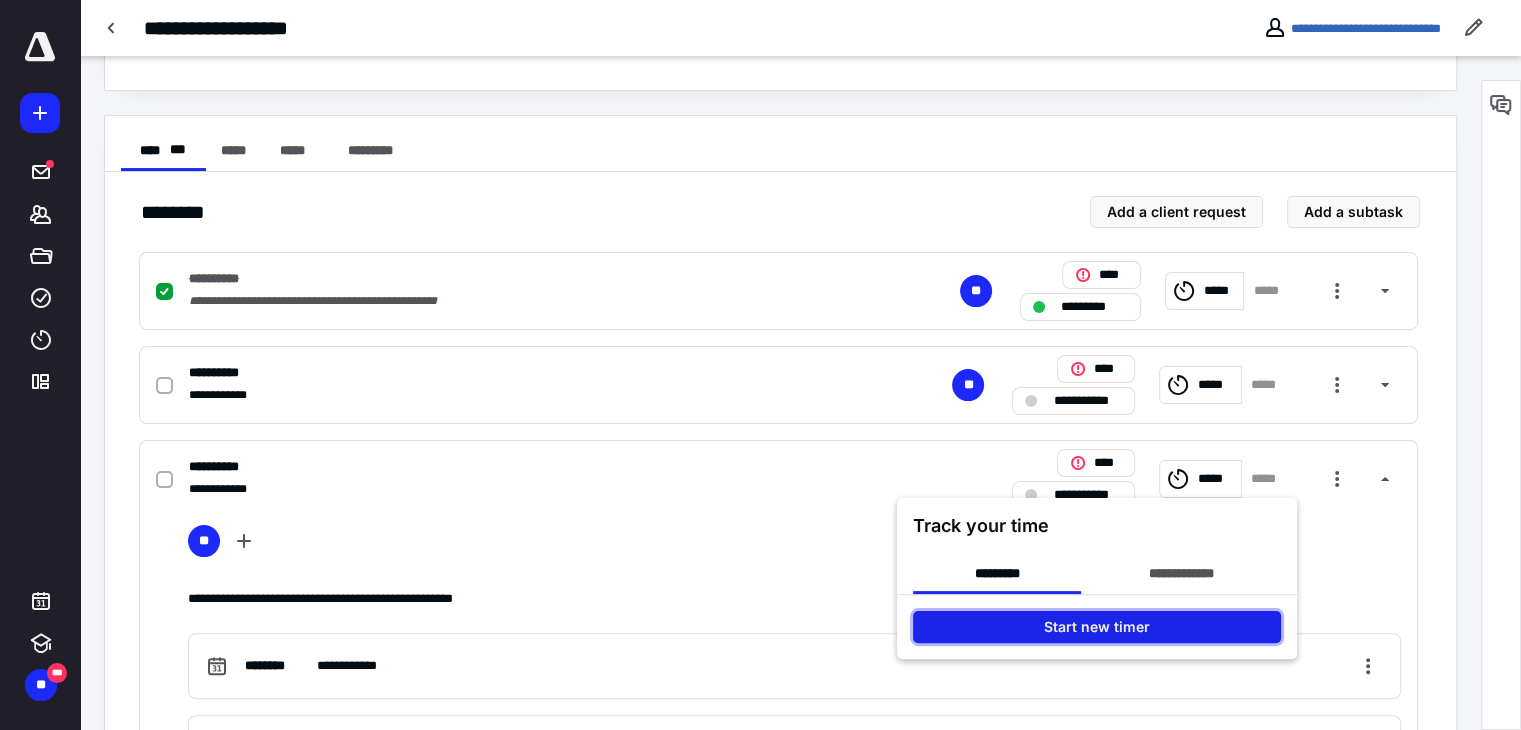 click on "Start new timer" at bounding box center [1097, 627] 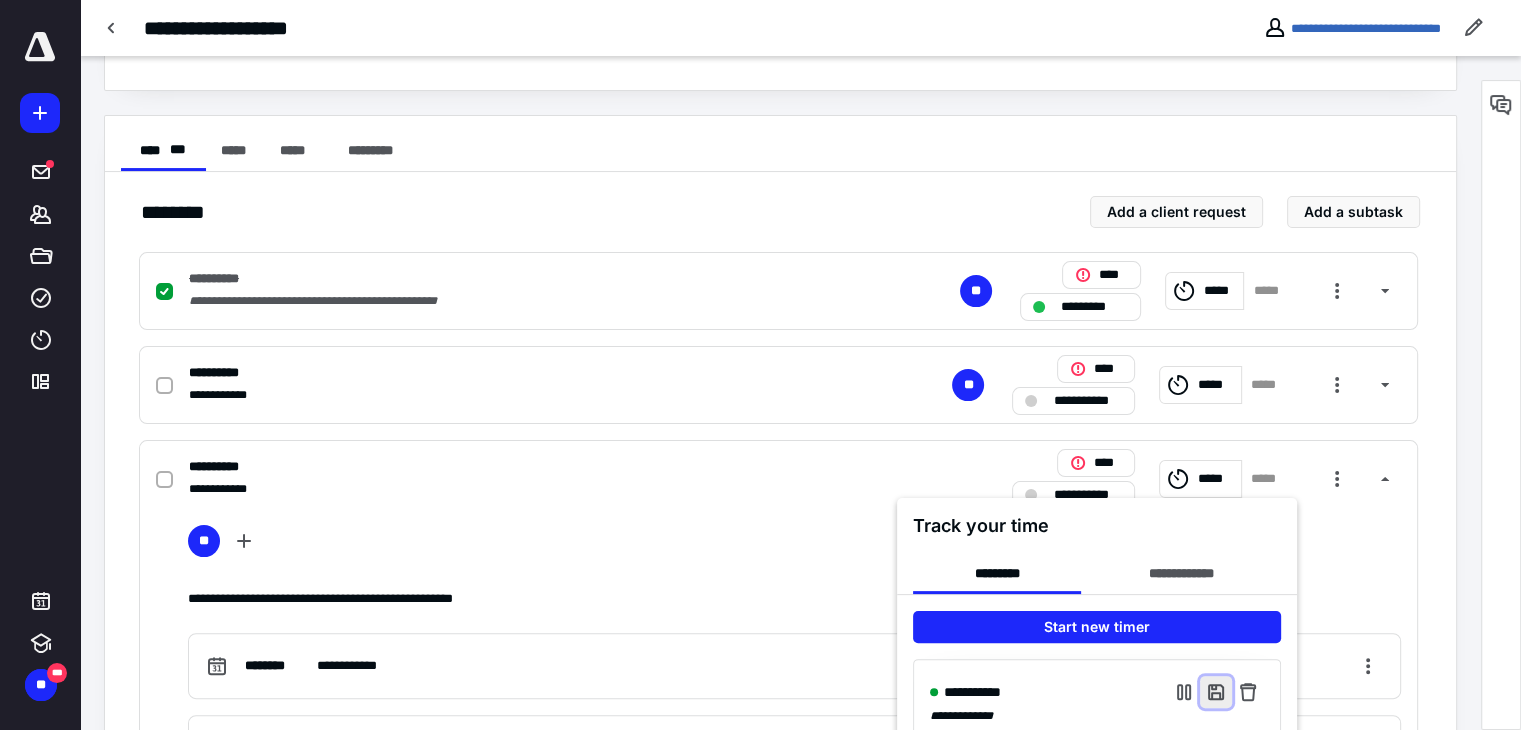 click at bounding box center (1216, 692) 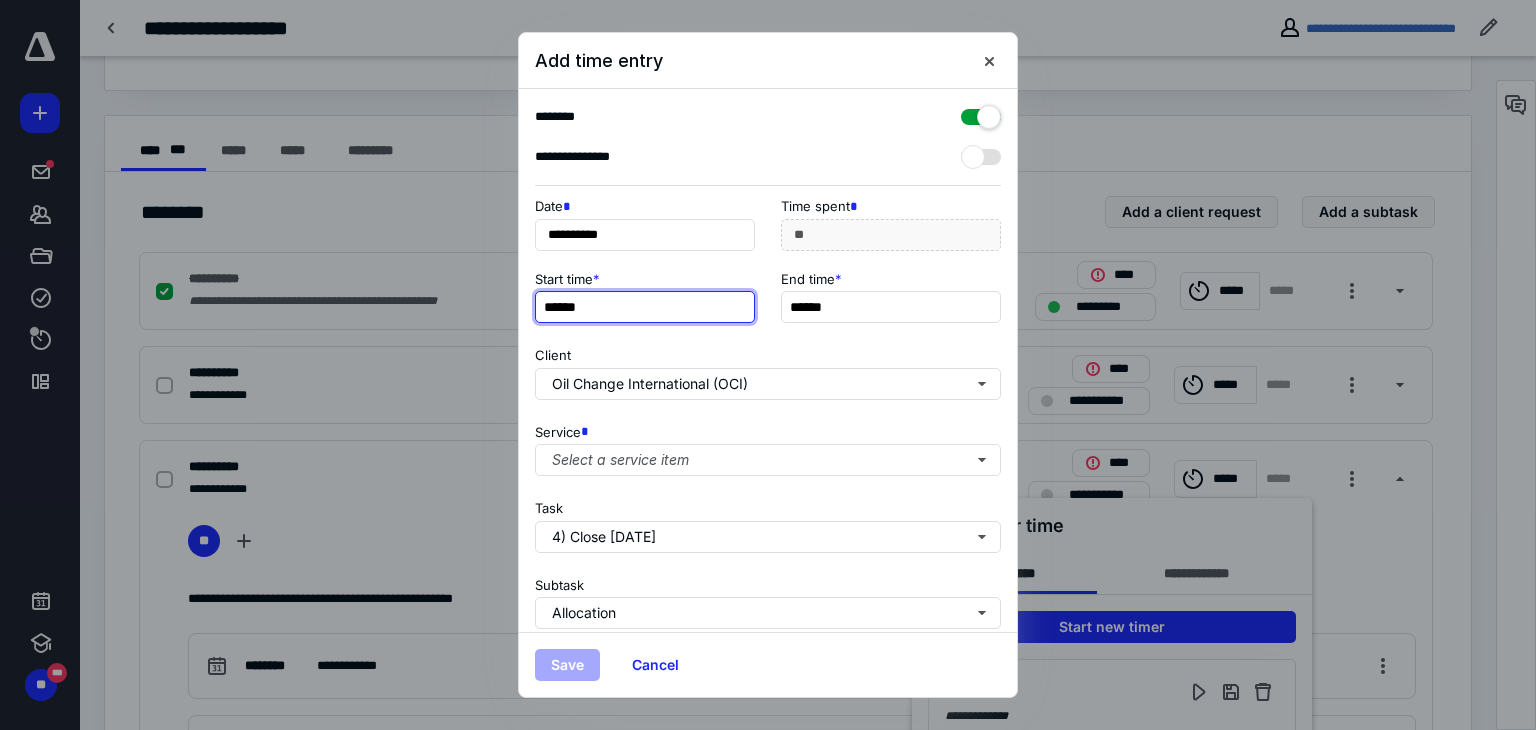 click on "******" at bounding box center [645, 307] 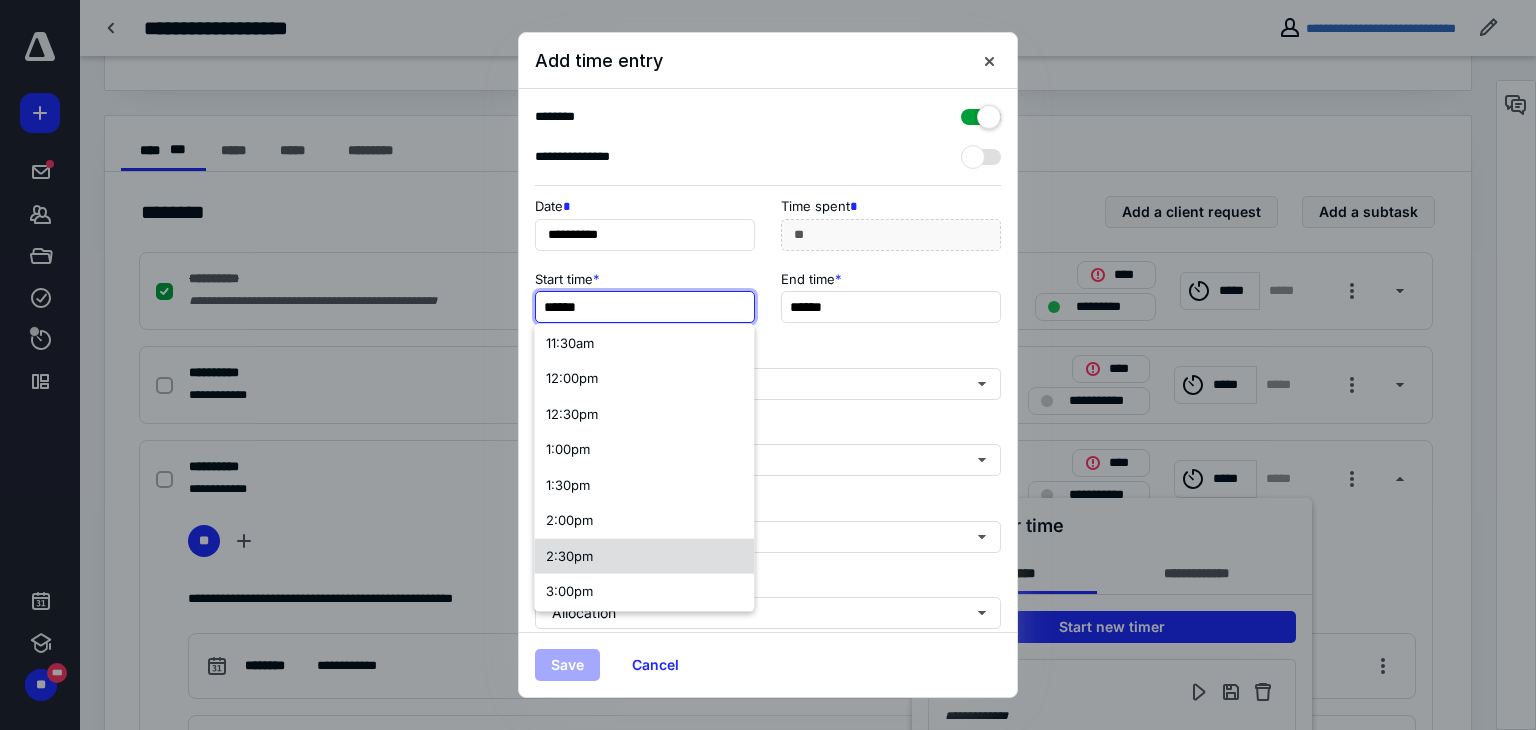 scroll, scrollTop: 824, scrollLeft: 0, axis: vertical 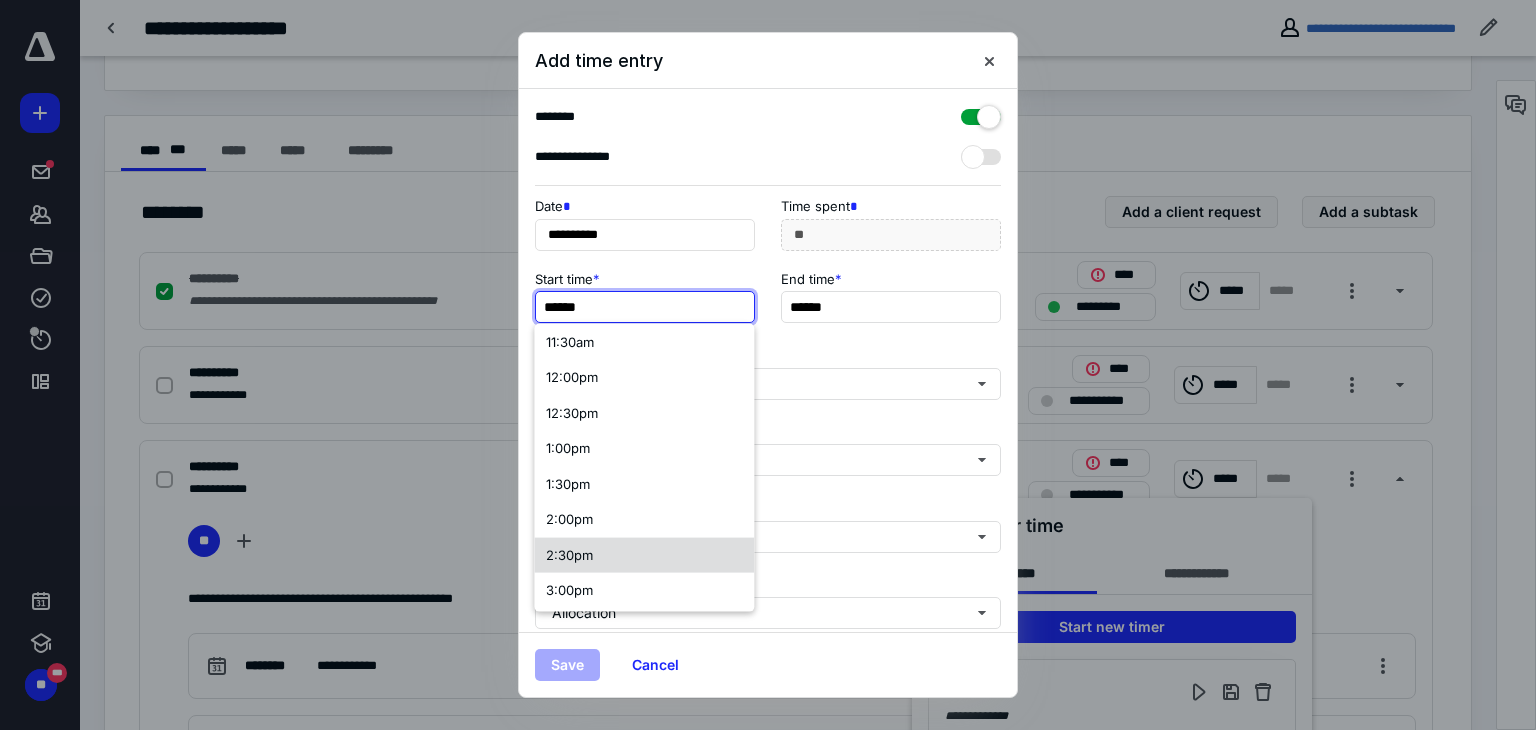 click on "2:30pm" at bounding box center (644, 555) 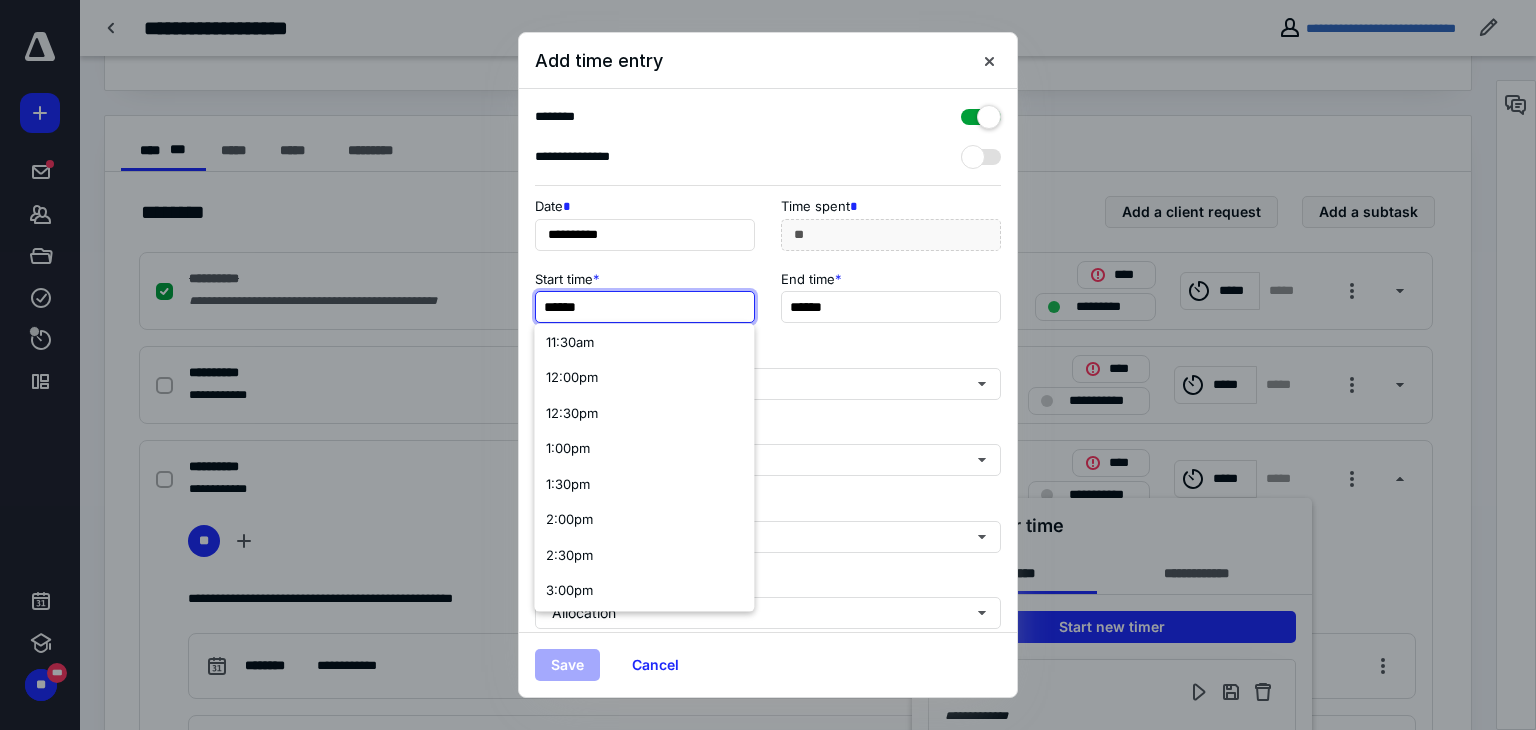 type on "******" 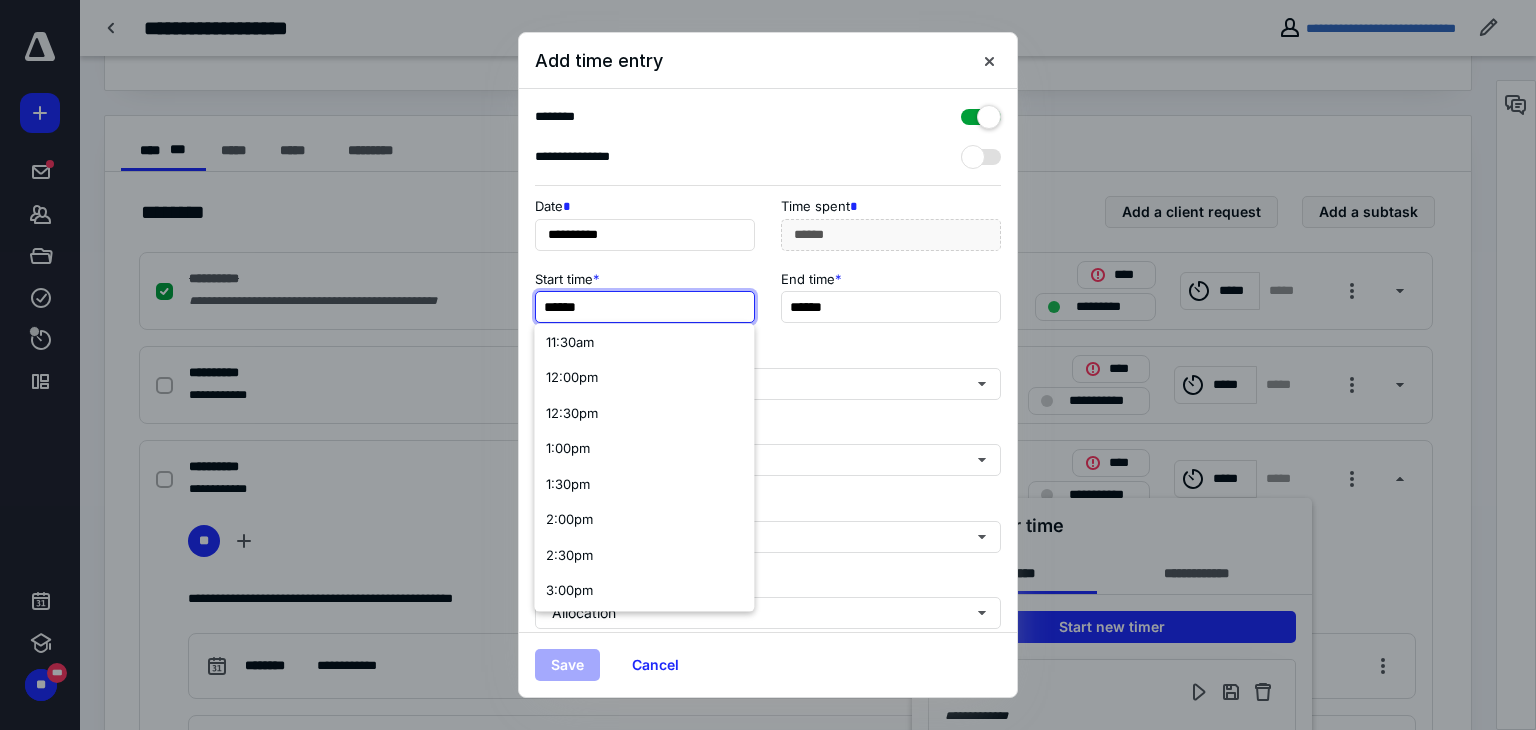 scroll, scrollTop: 0, scrollLeft: 0, axis: both 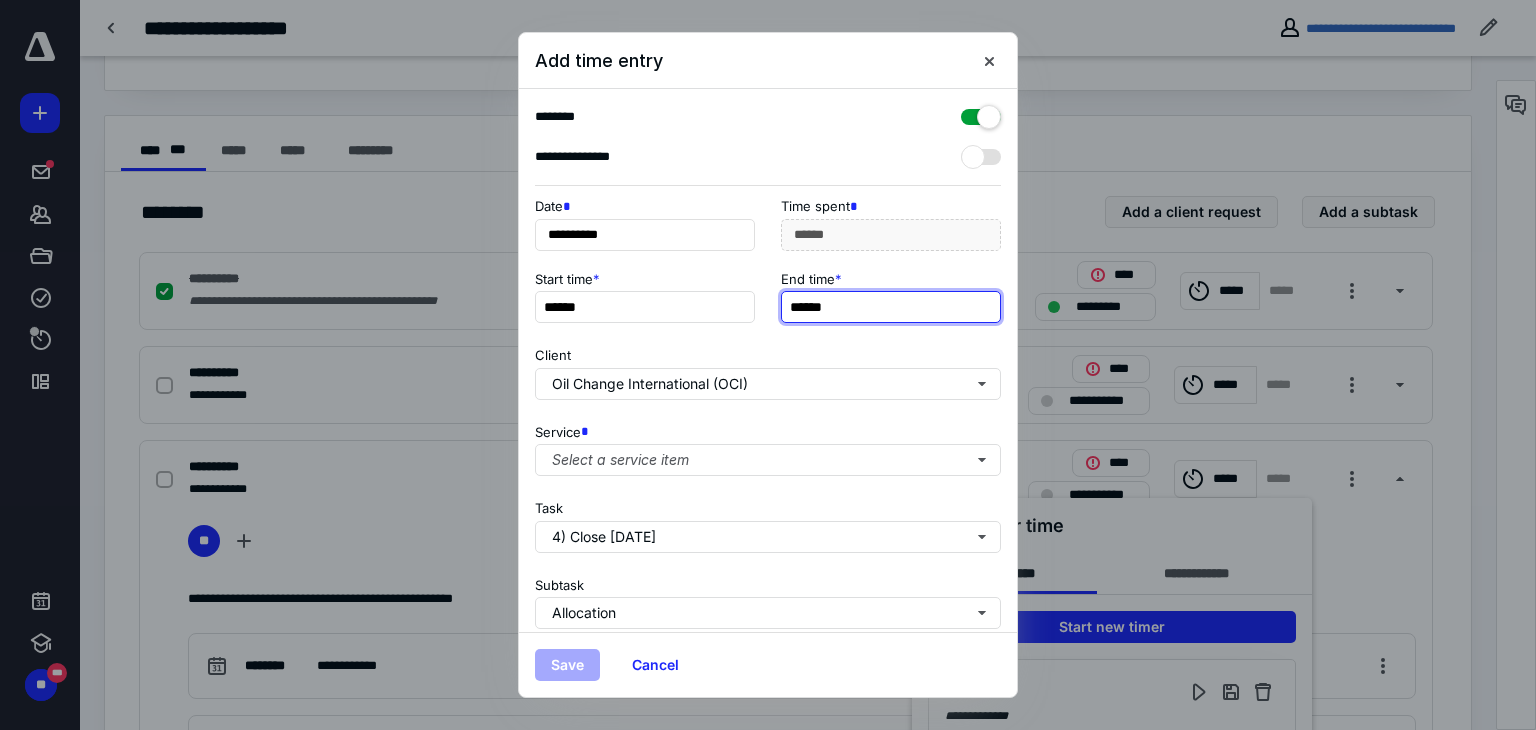 click on "******" at bounding box center (891, 307) 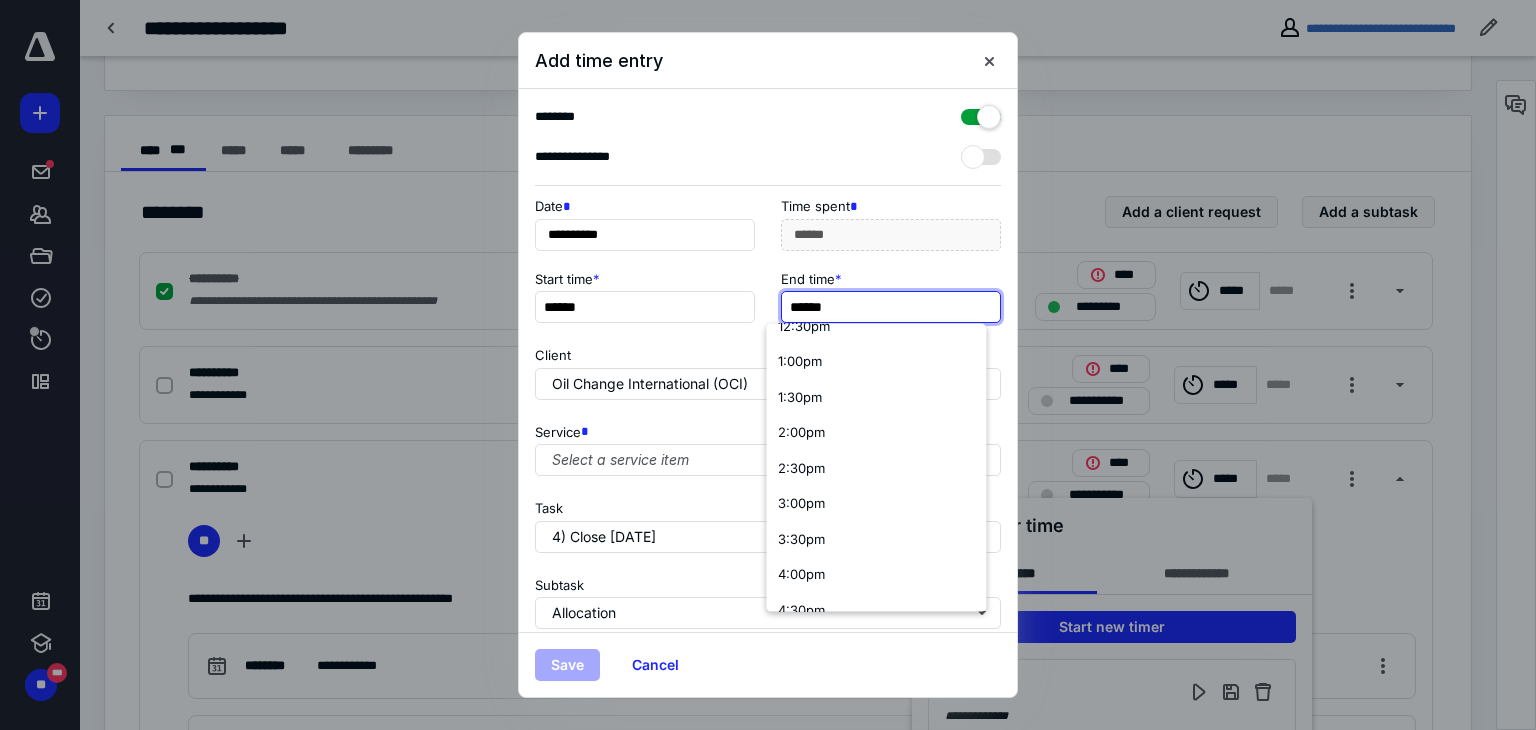 scroll, scrollTop: 915, scrollLeft: 0, axis: vertical 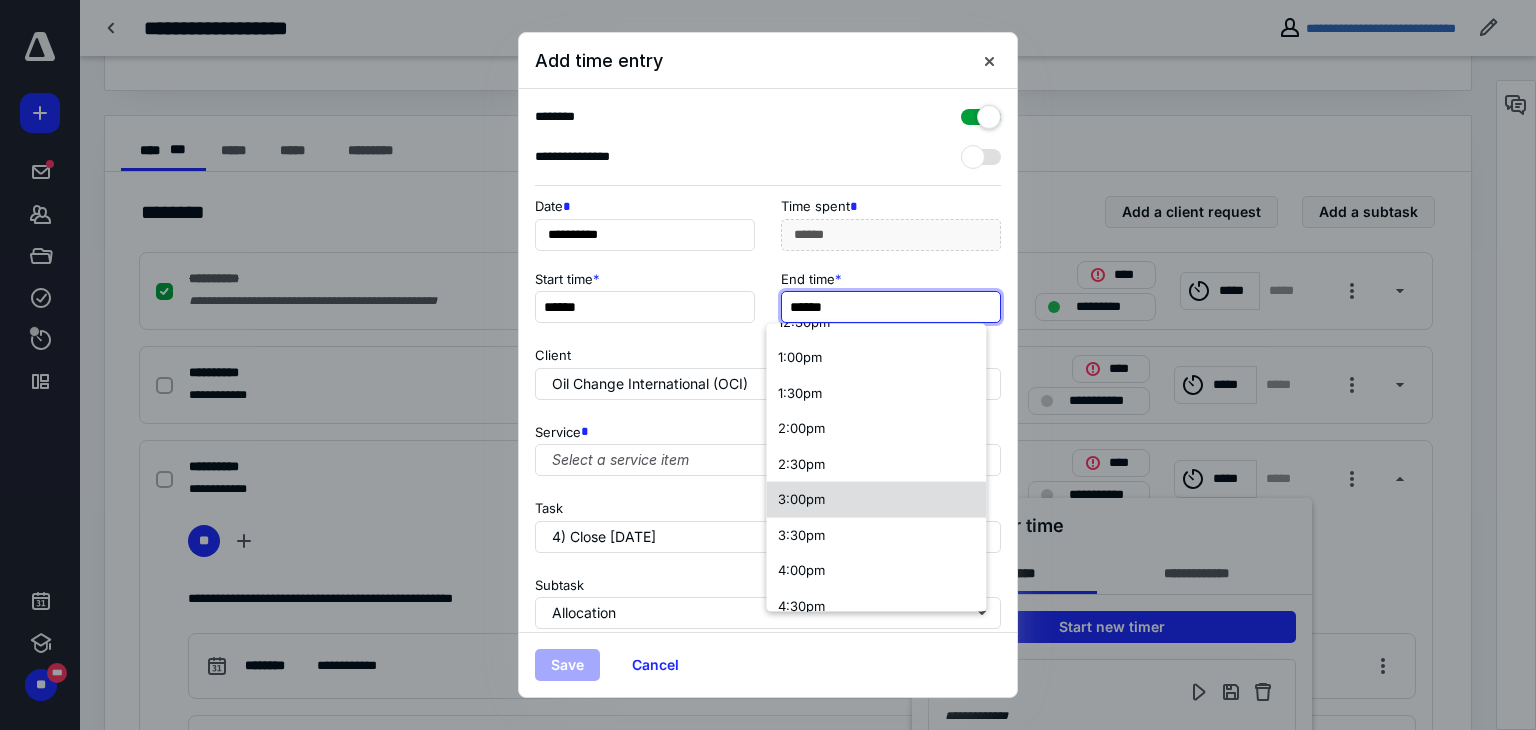 click on "3:00pm" at bounding box center [801, 499] 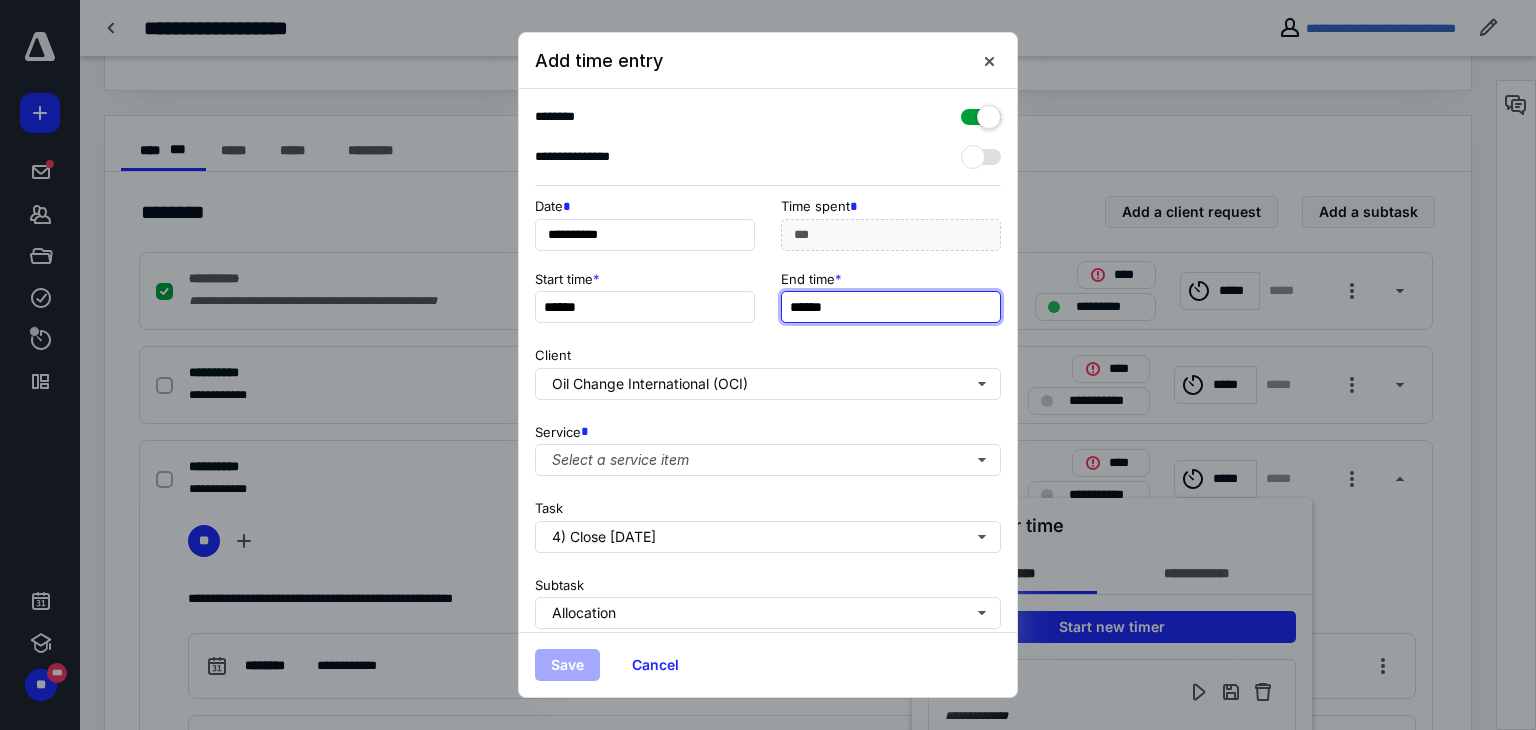 scroll, scrollTop: 0, scrollLeft: 0, axis: both 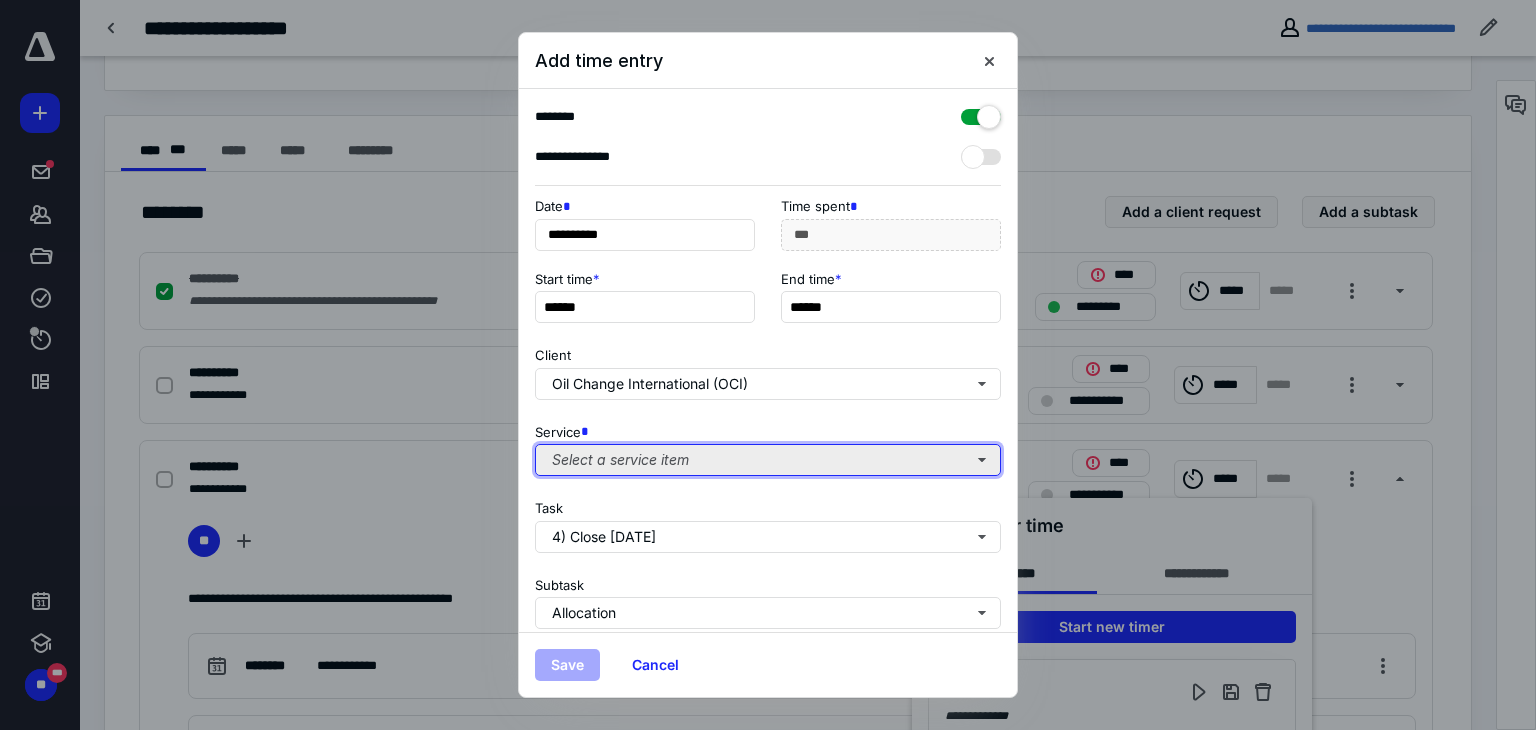 click on "Select a service item" at bounding box center [768, 460] 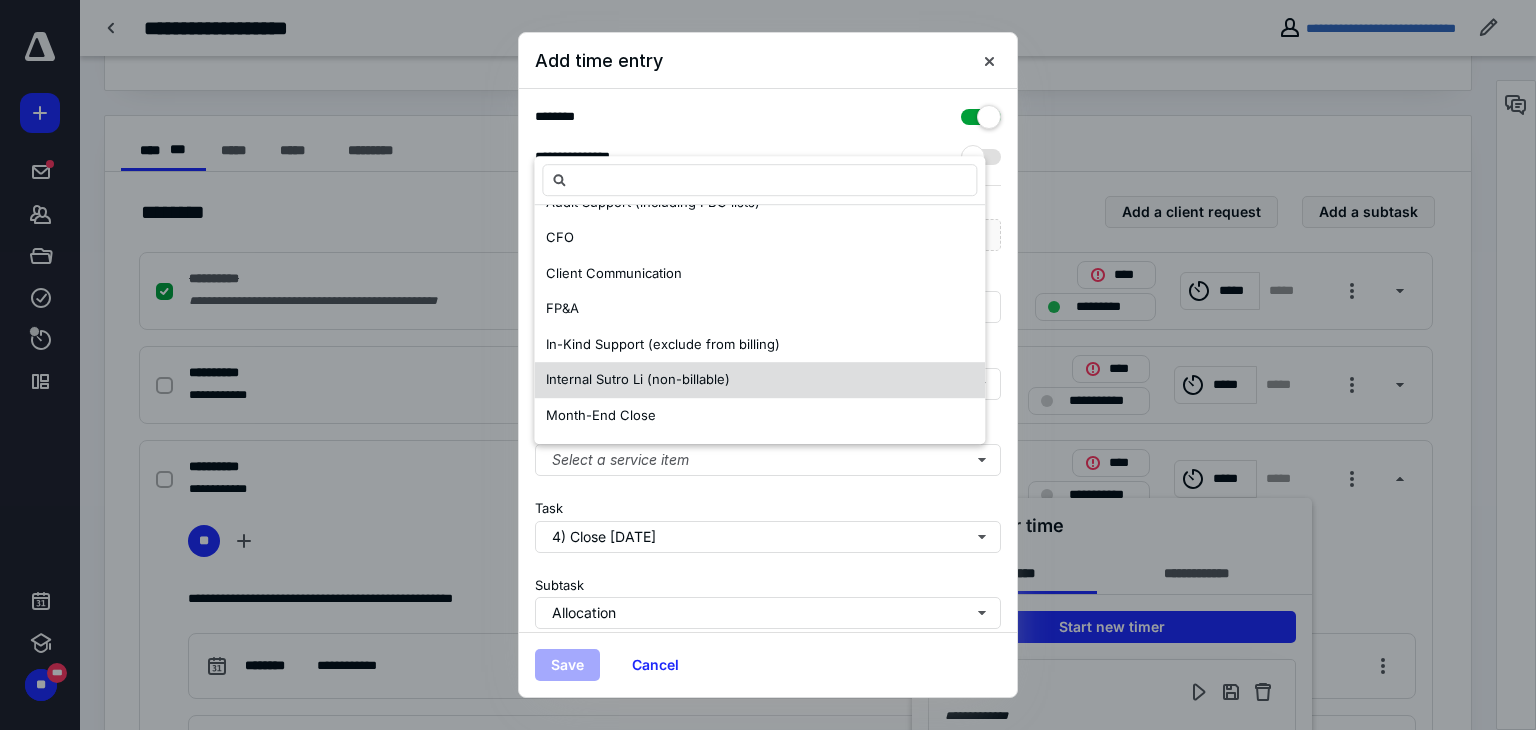 scroll, scrollTop: 174, scrollLeft: 0, axis: vertical 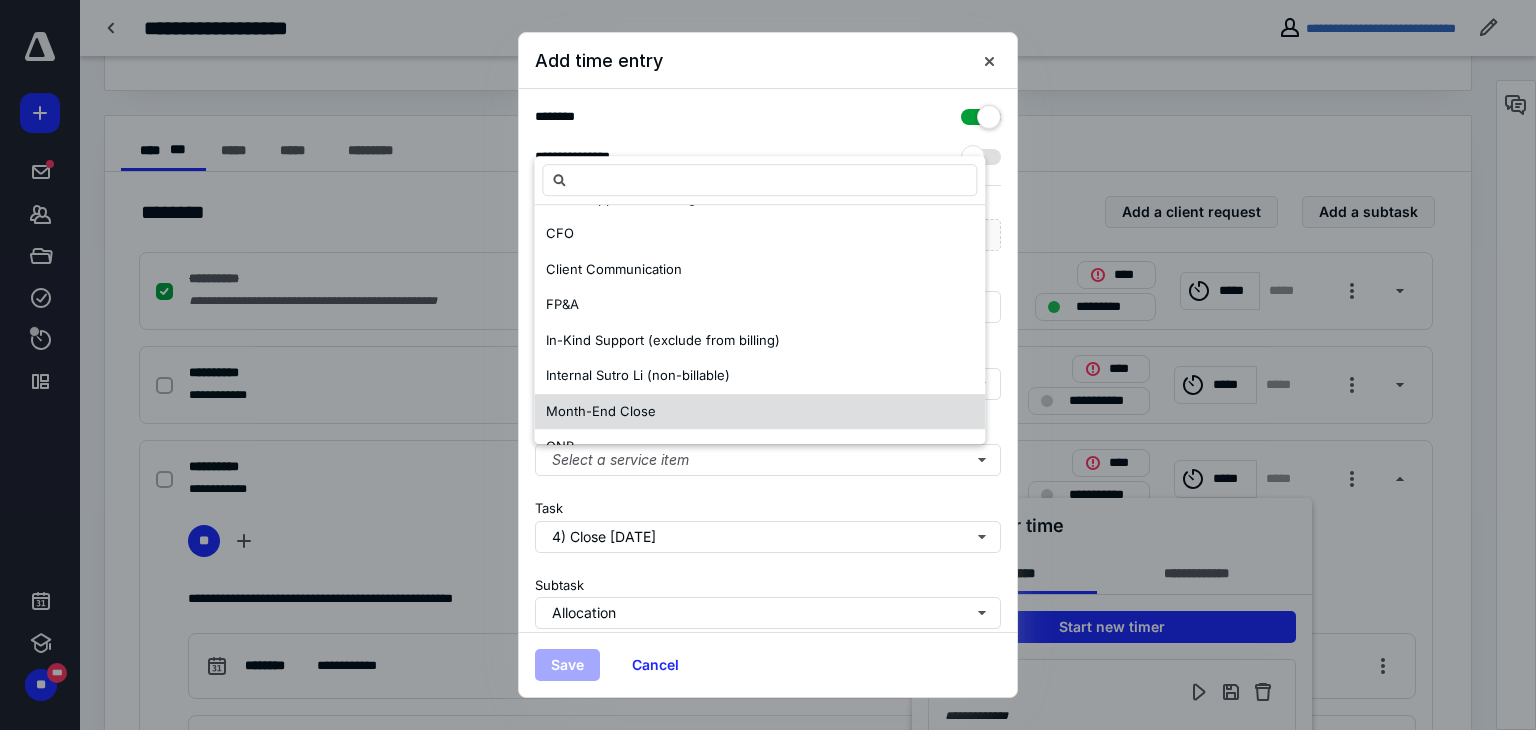 click on "Month-End Close" at bounding box center (759, 412) 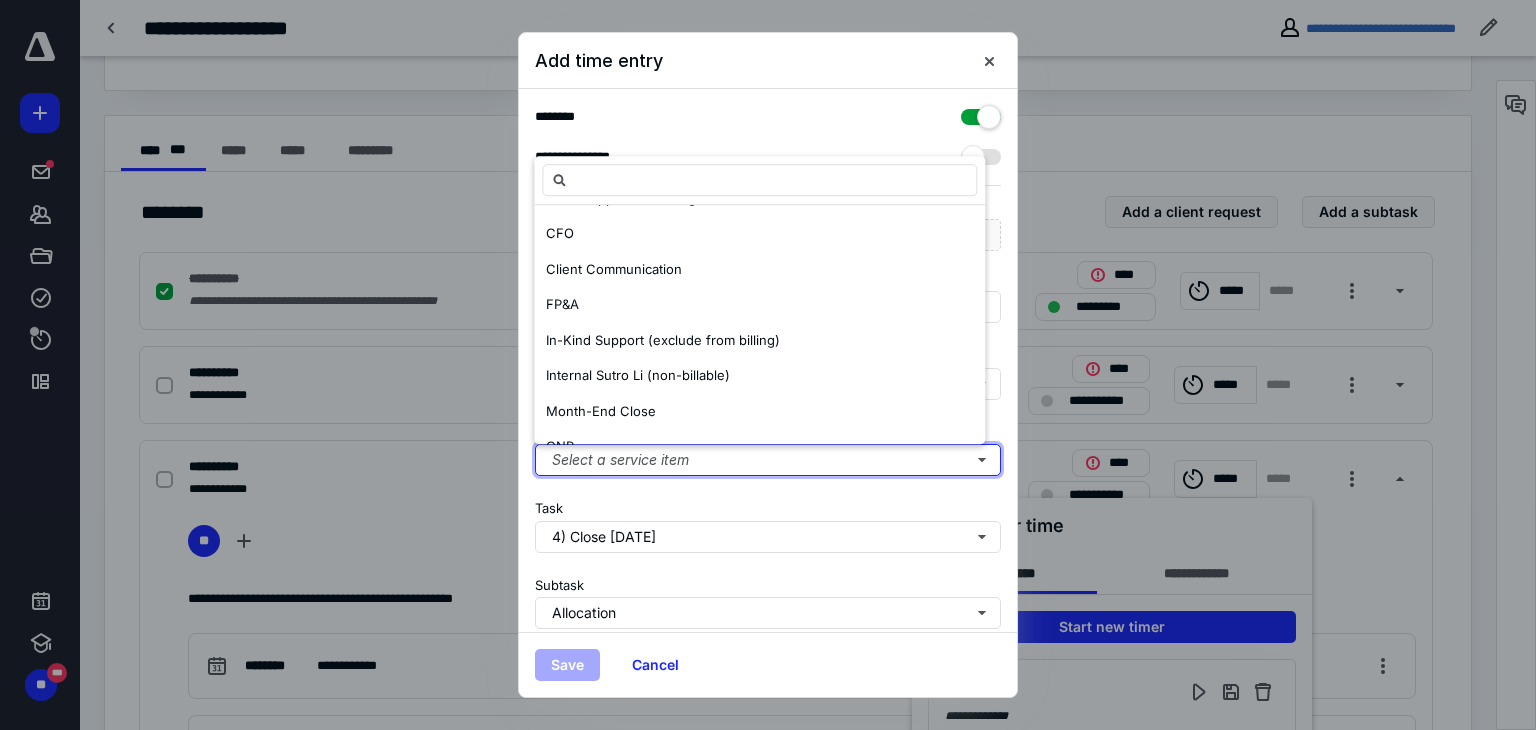 scroll, scrollTop: 0, scrollLeft: 0, axis: both 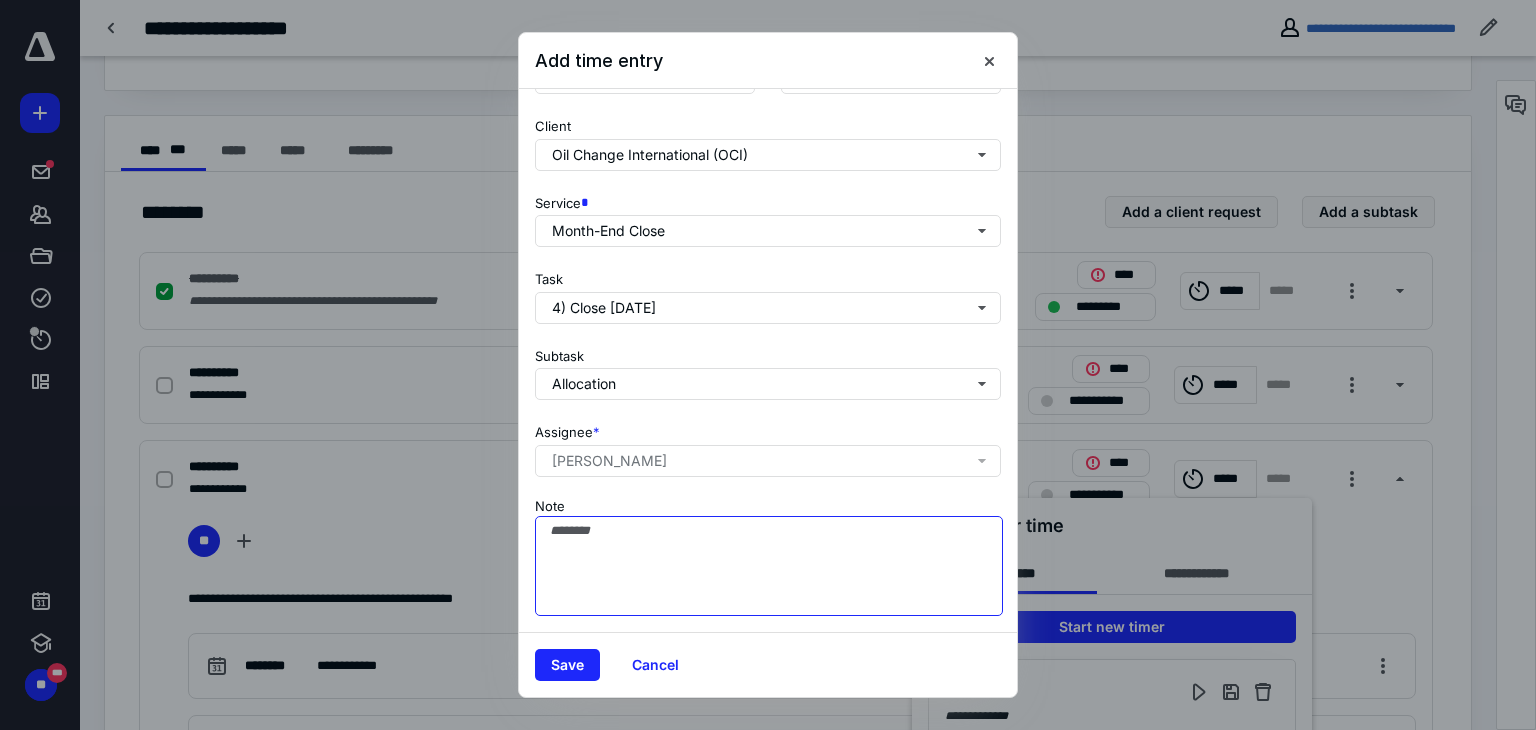 click on "Note" at bounding box center (769, 566) 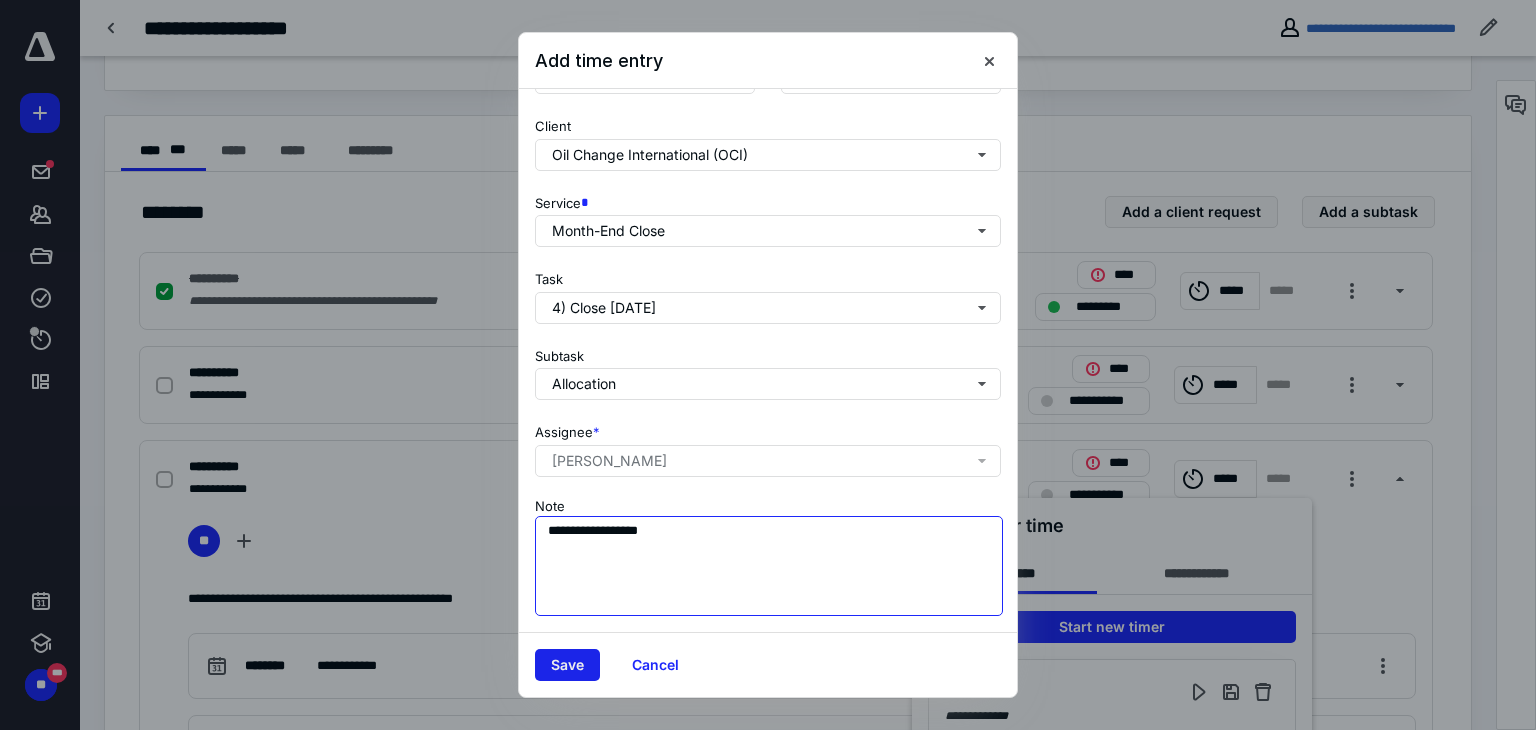type on "**********" 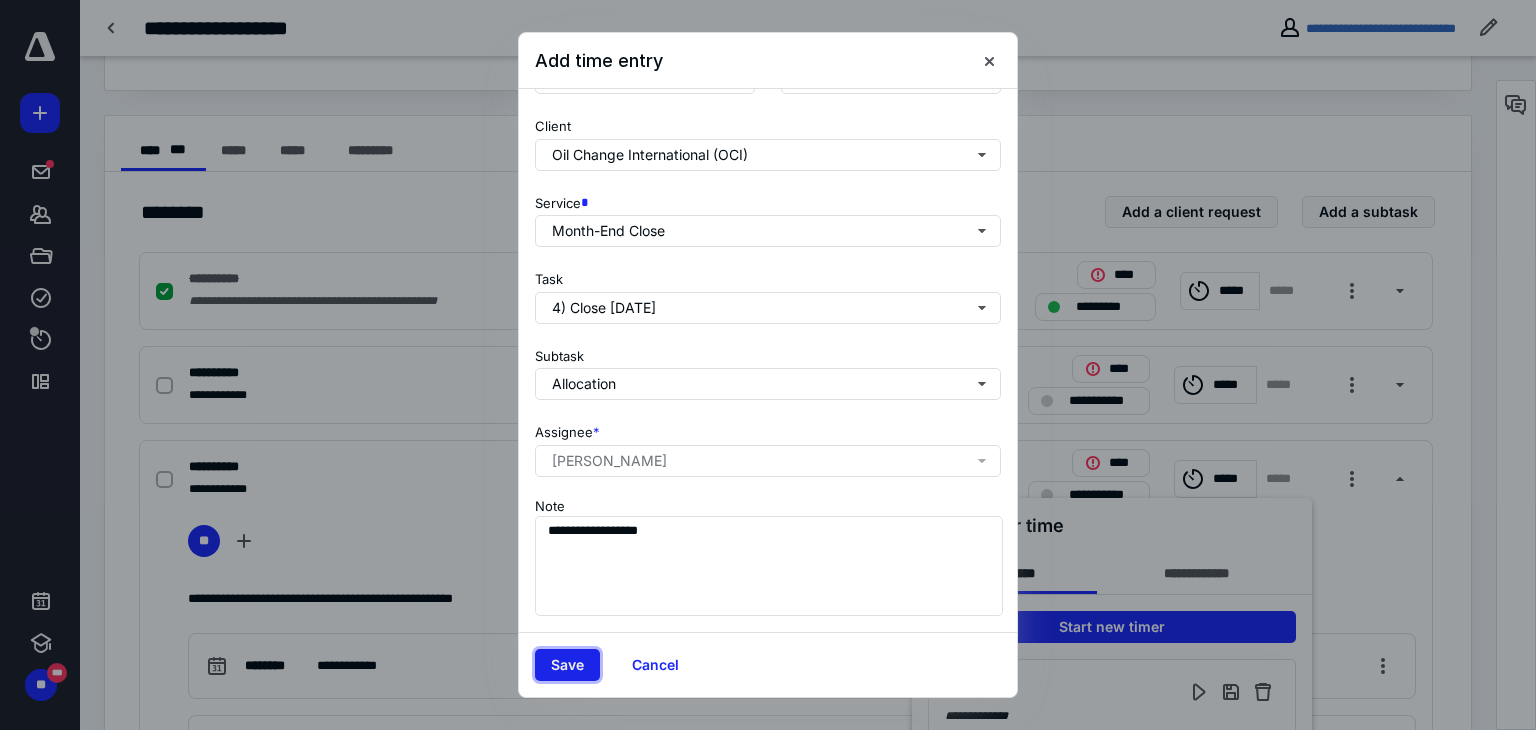 click on "Save" at bounding box center (567, 665) 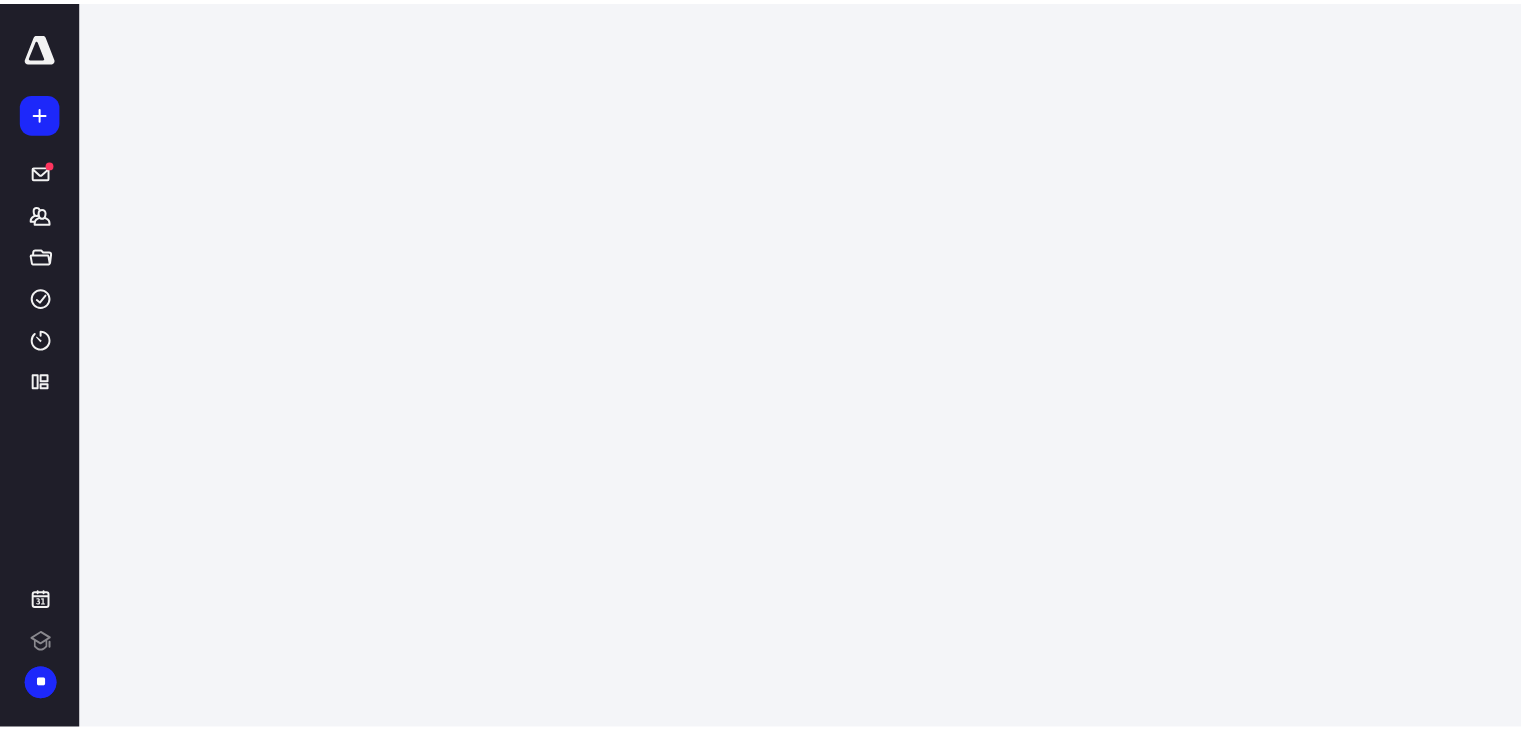 scroll, scrollTop: 0, scrollLeft: 0, axis: both 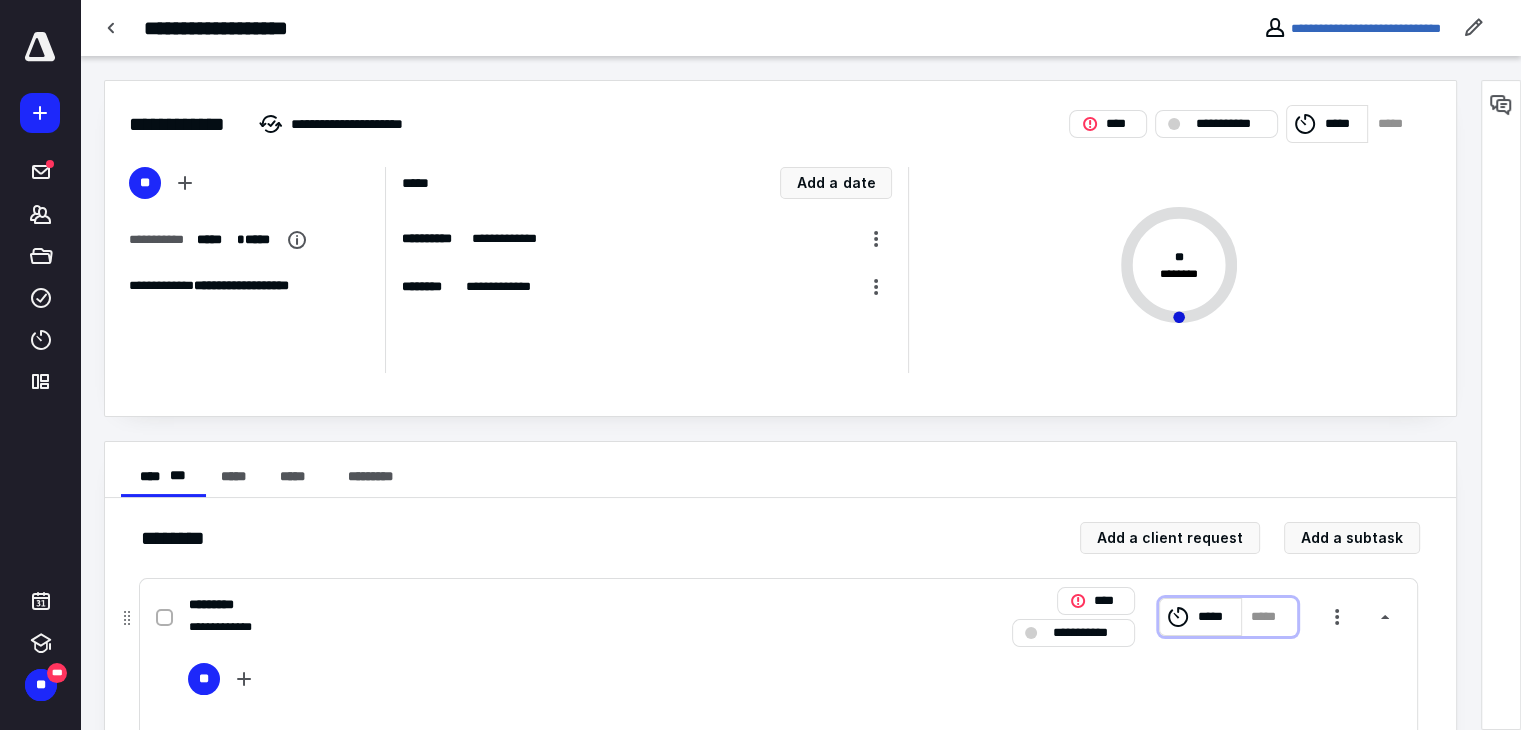 click on "*****" at bounding box center (1216, 617) 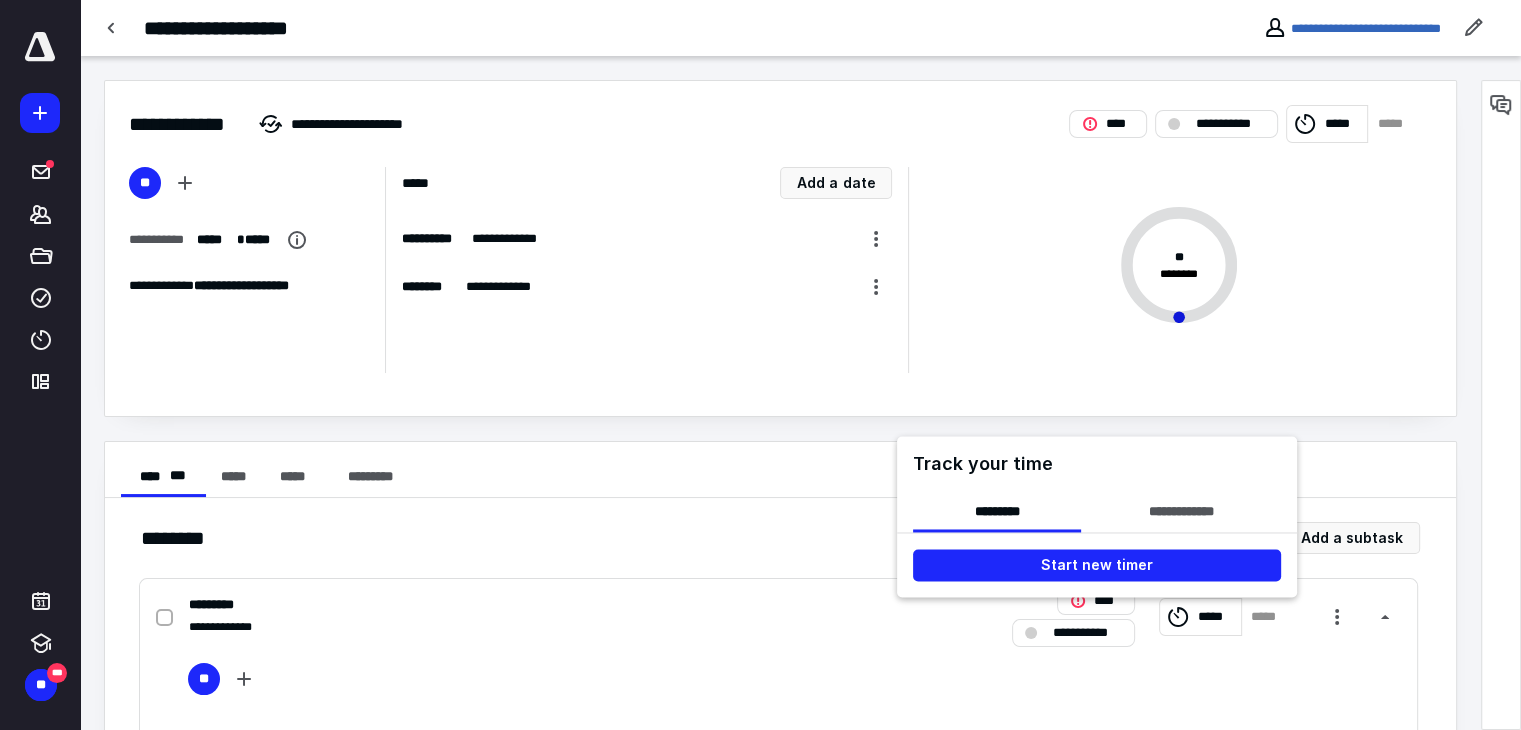 click at bounding box center [760, 365] 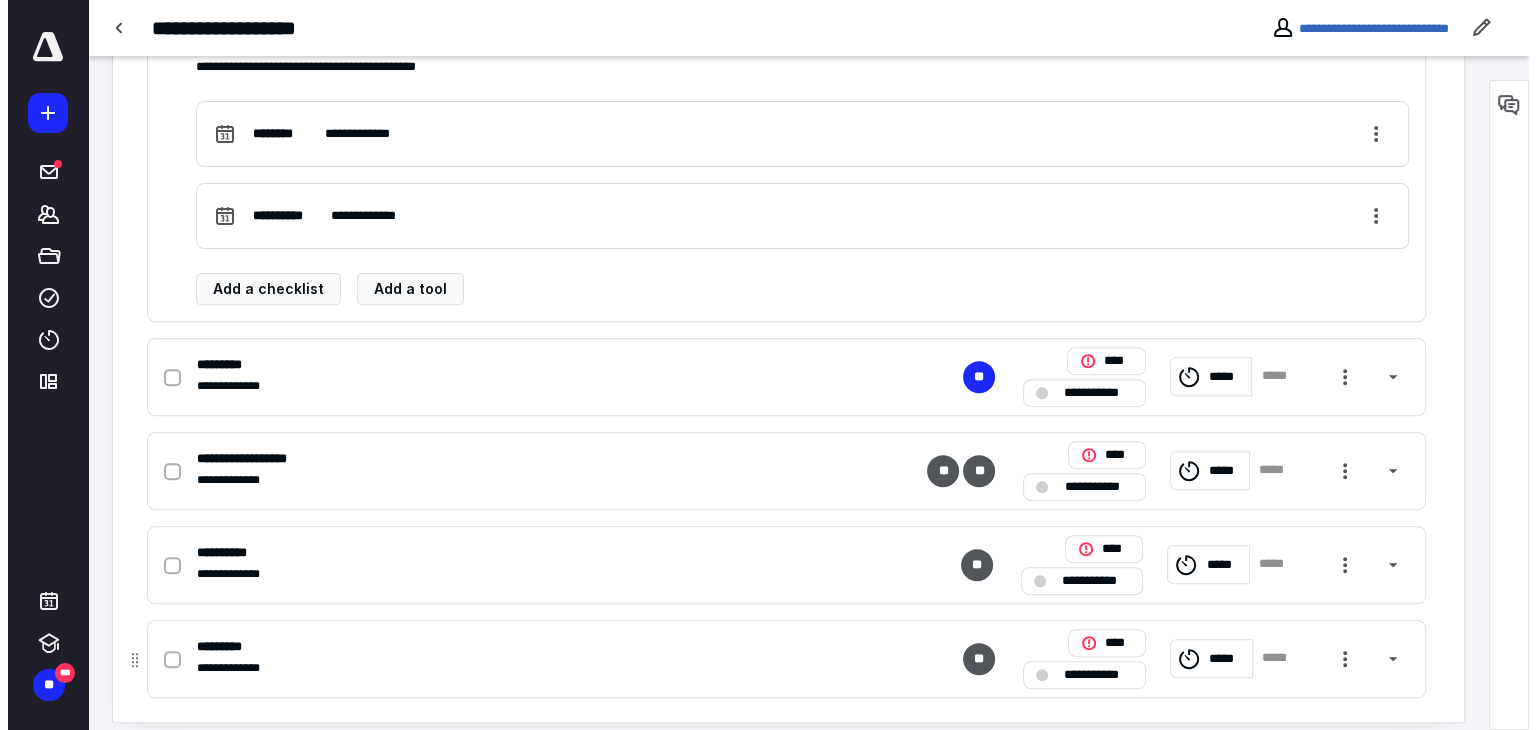 scroll, scrollTop: 685, scrollLeft: 0, axis: vertical 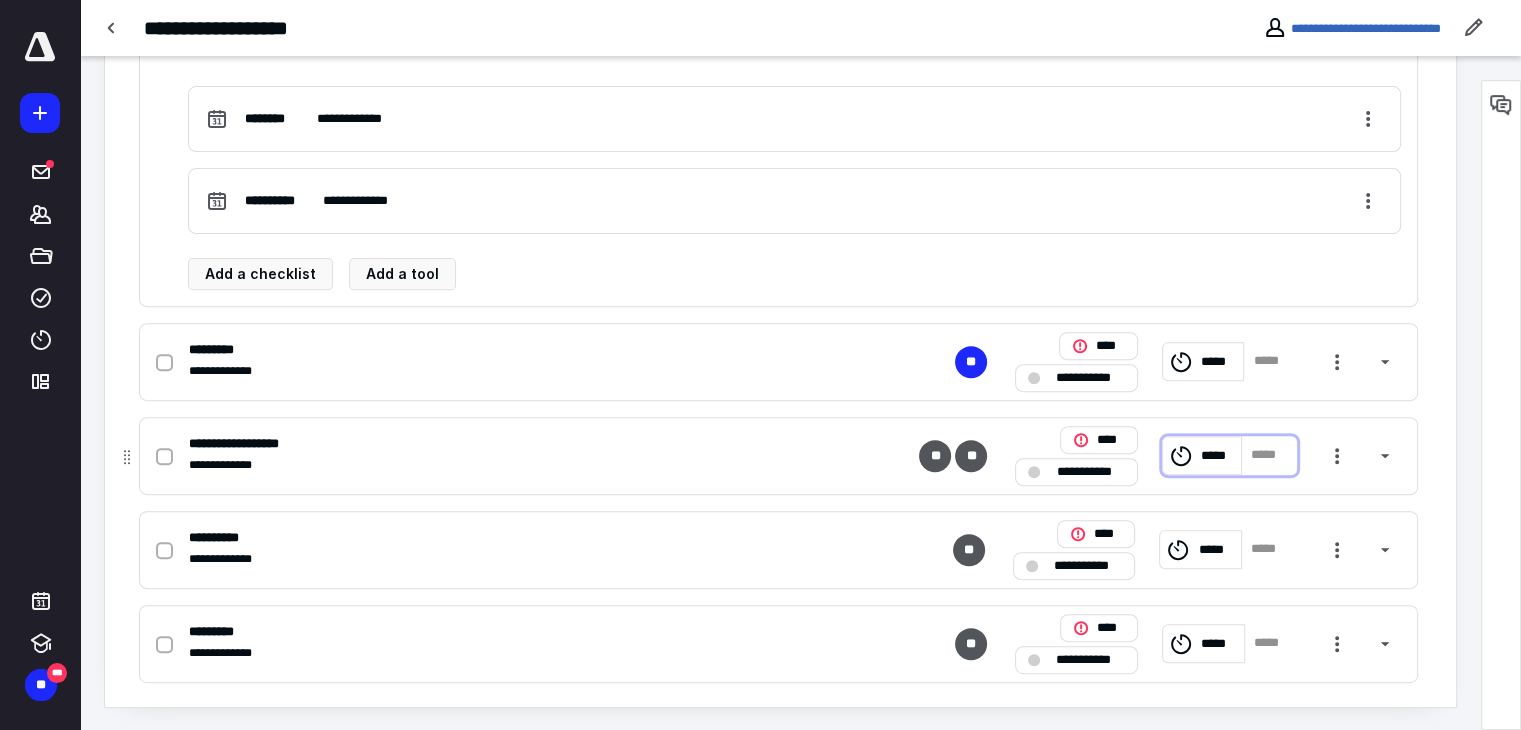 click on "*****" at bounding box center (1217, 456) 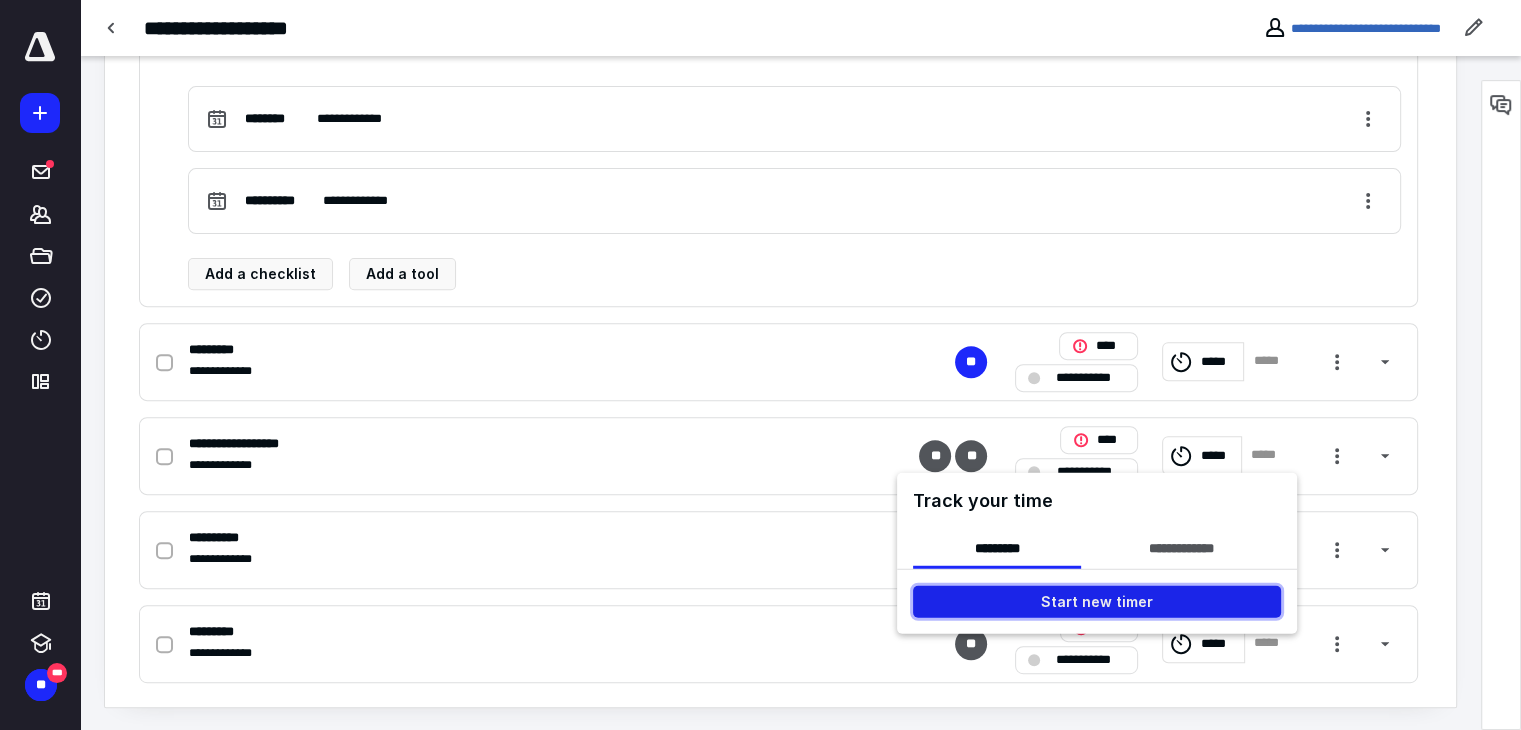 click on "Start new timer" at bounding box center [1097, 602] 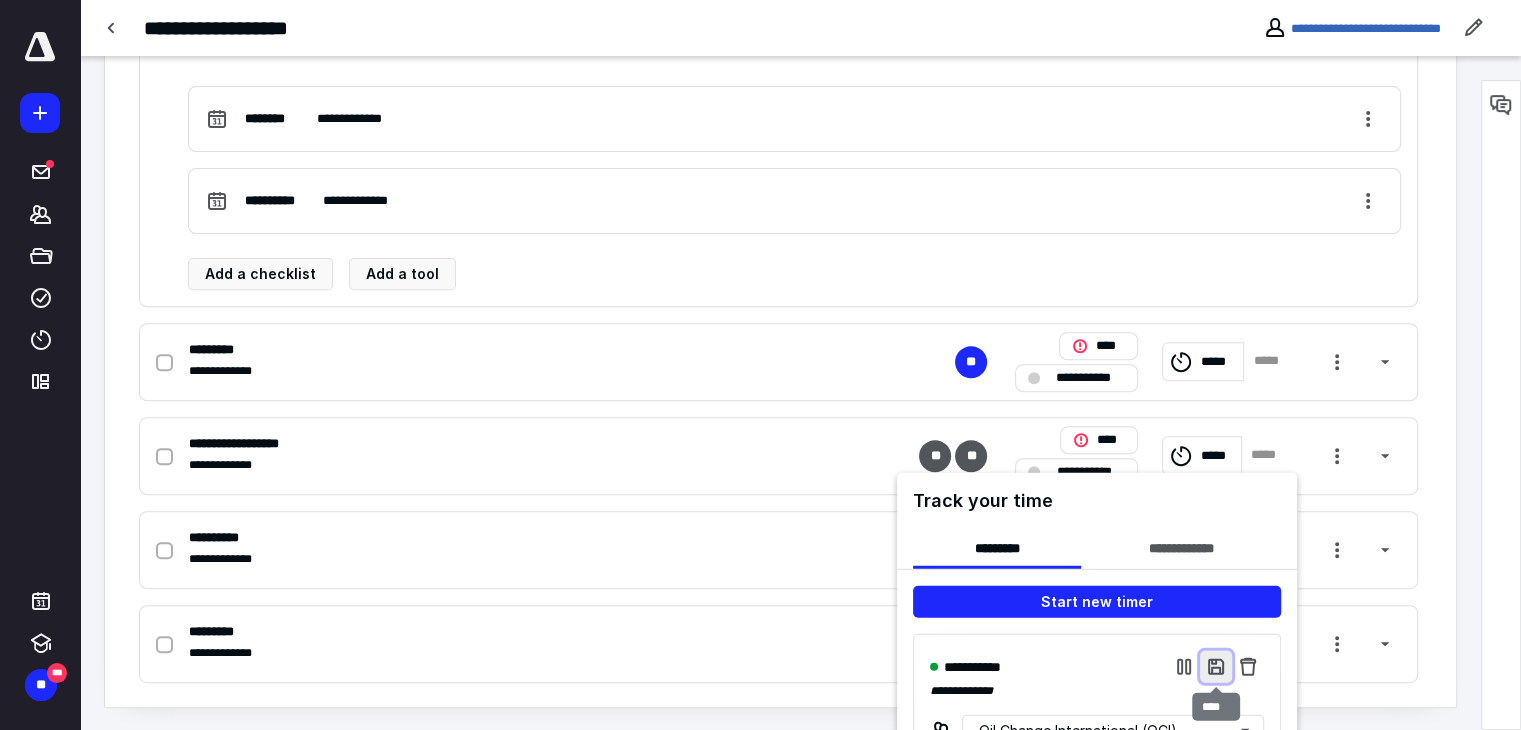 click at bounding box center [1216, 667] 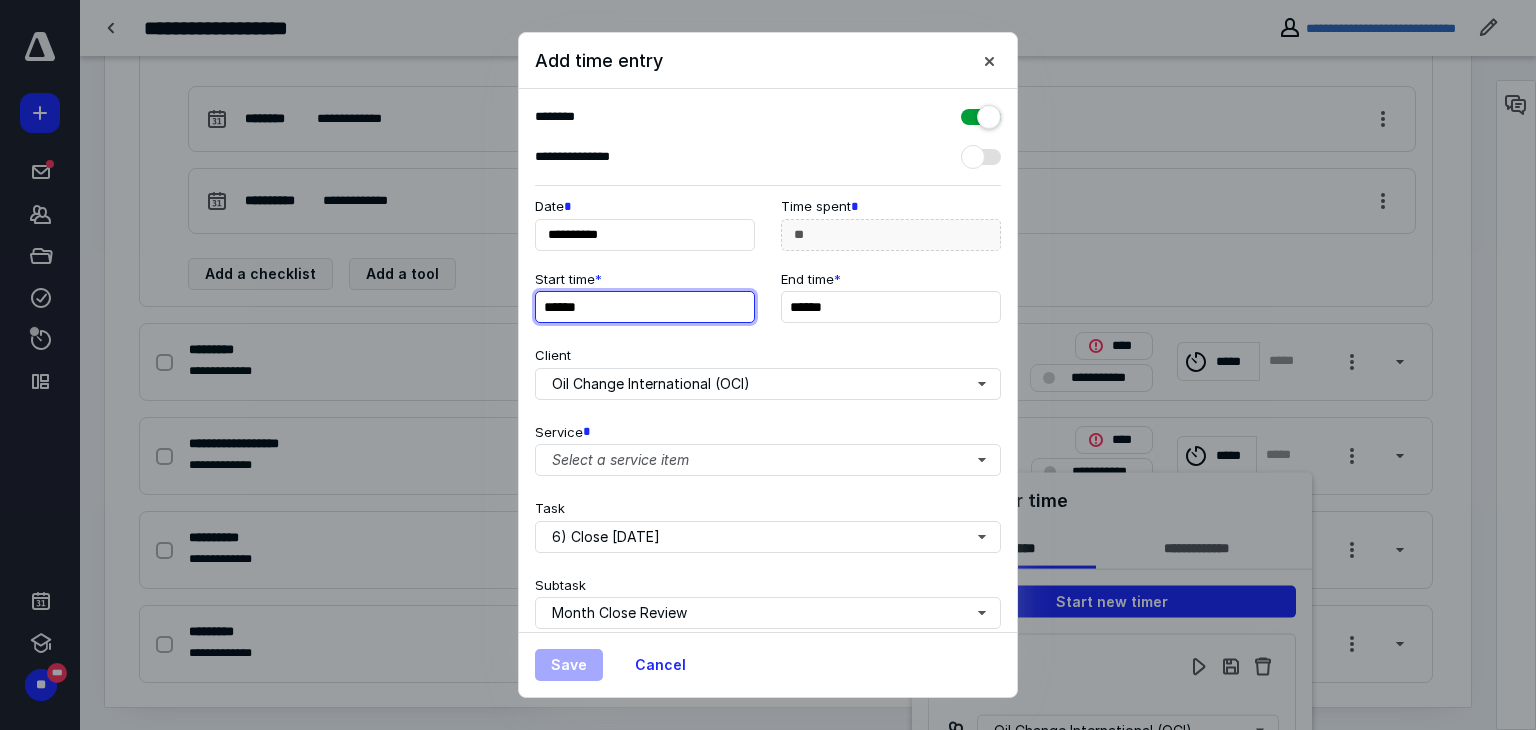 click on "******" at bounding box center (645, 307) 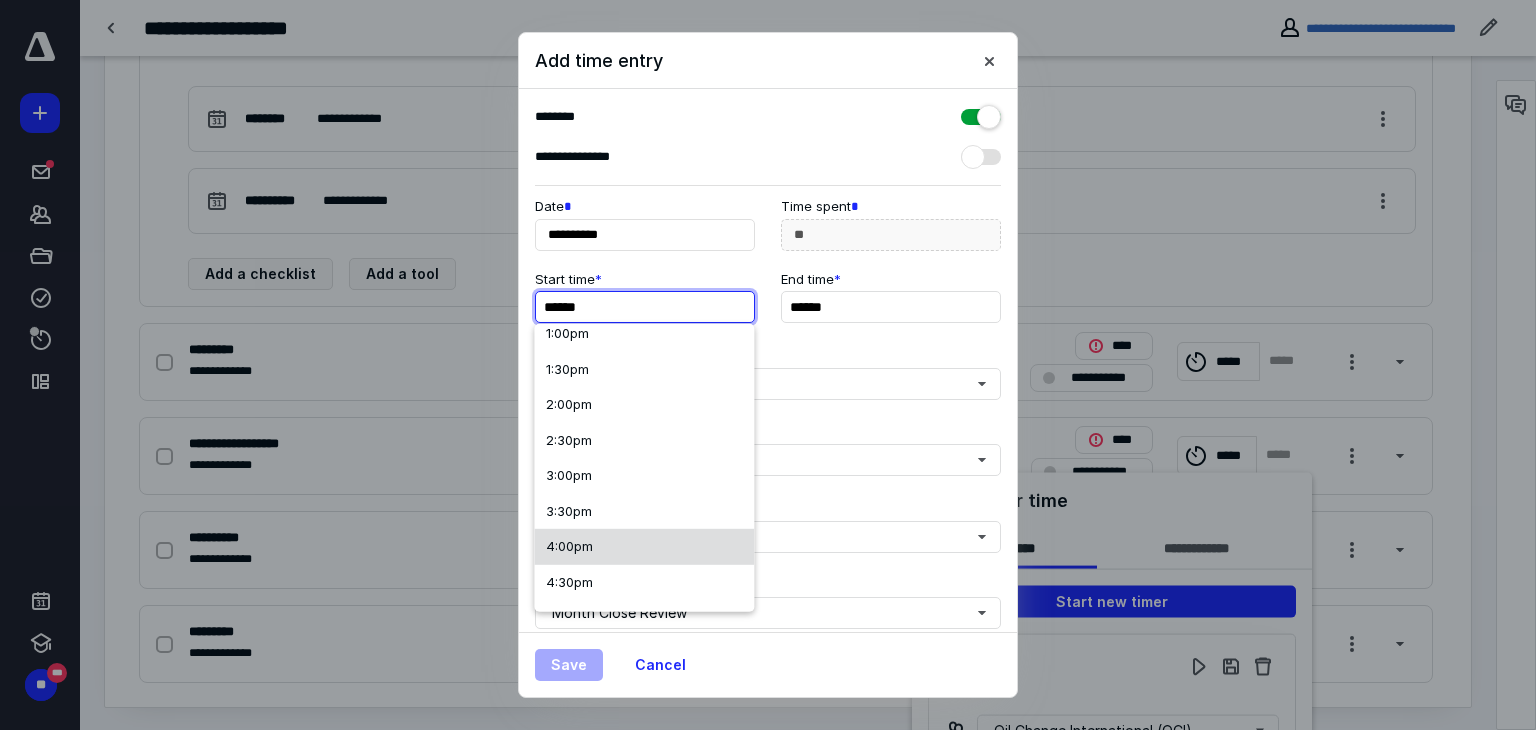 scroll, scrollTop: 940, scrollLeft: 0, axis: vertical 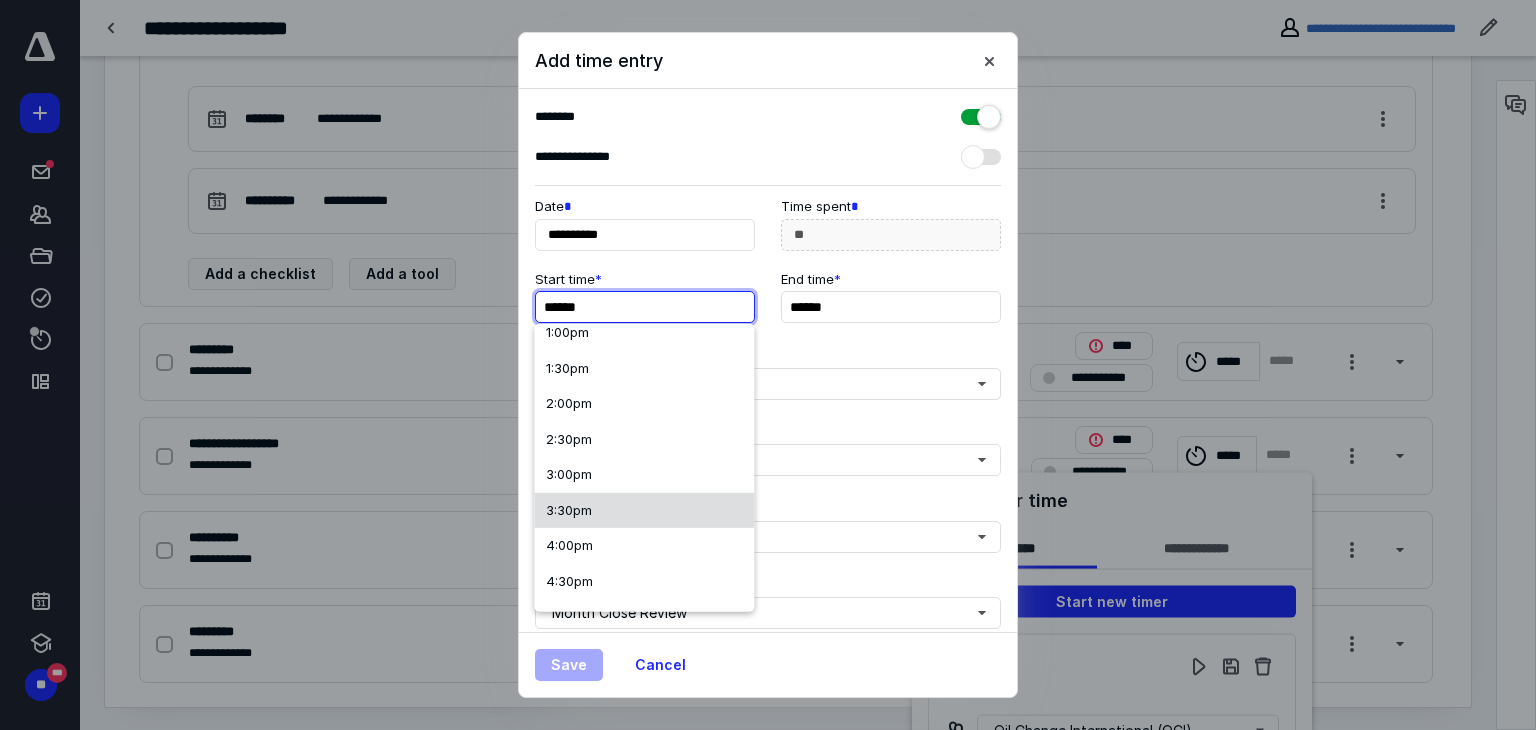 click on "3:30pm" at bounding box center (644, 510) 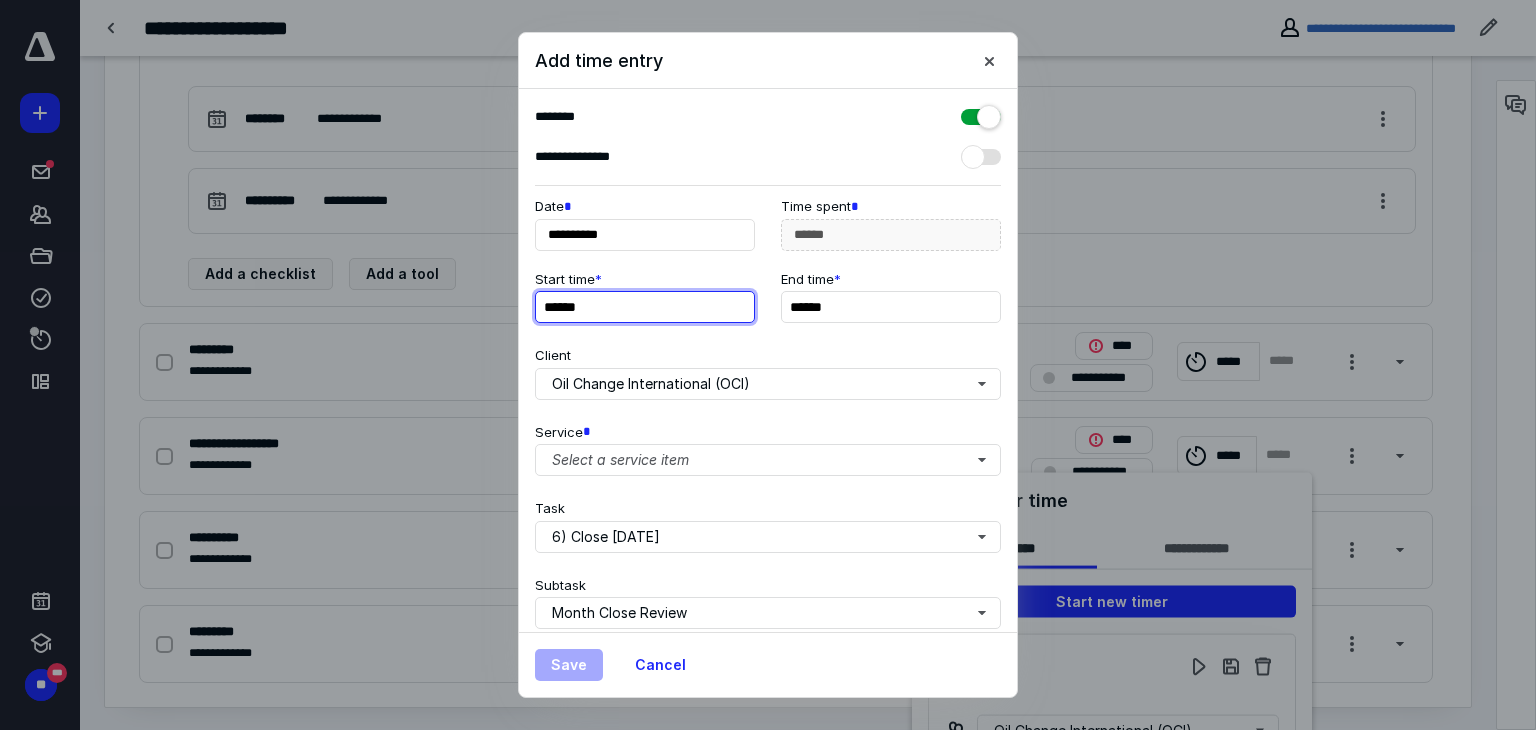 scroll, scrollTop: 0, scrollLeft: 0, axis: both 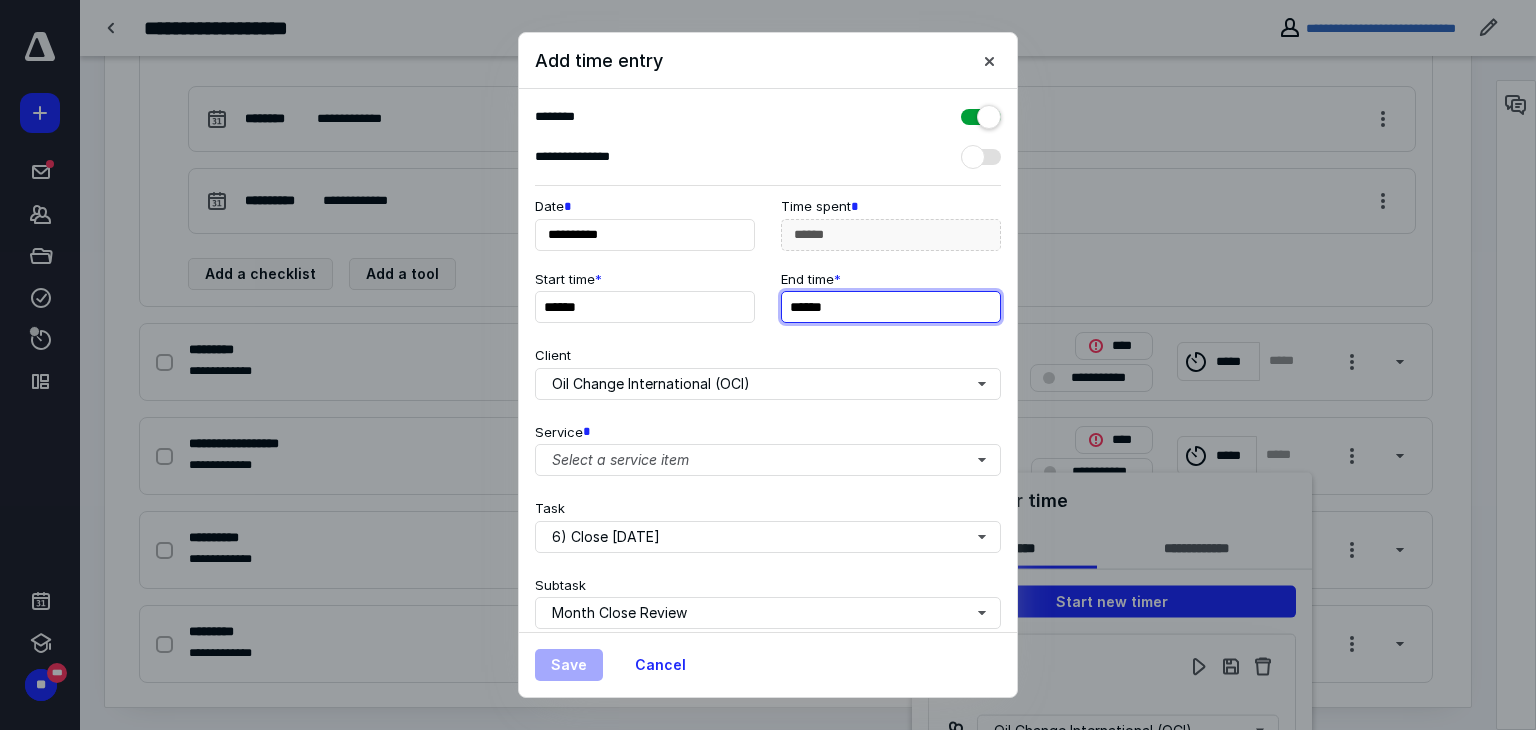 click on "******" at bounding box center (891, 307) 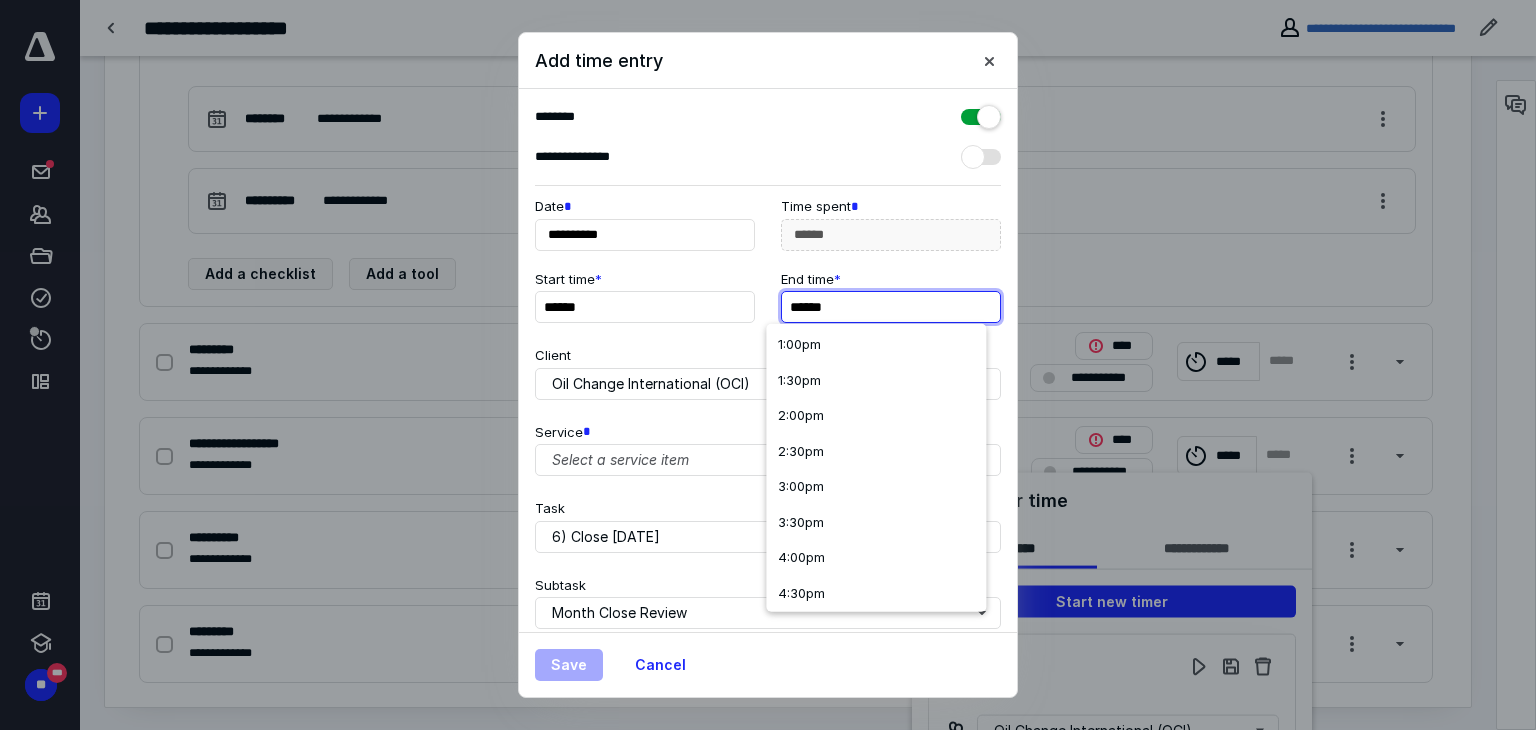 scroll, scrollTop: 932, scrollLeft: 0, axis: vertical 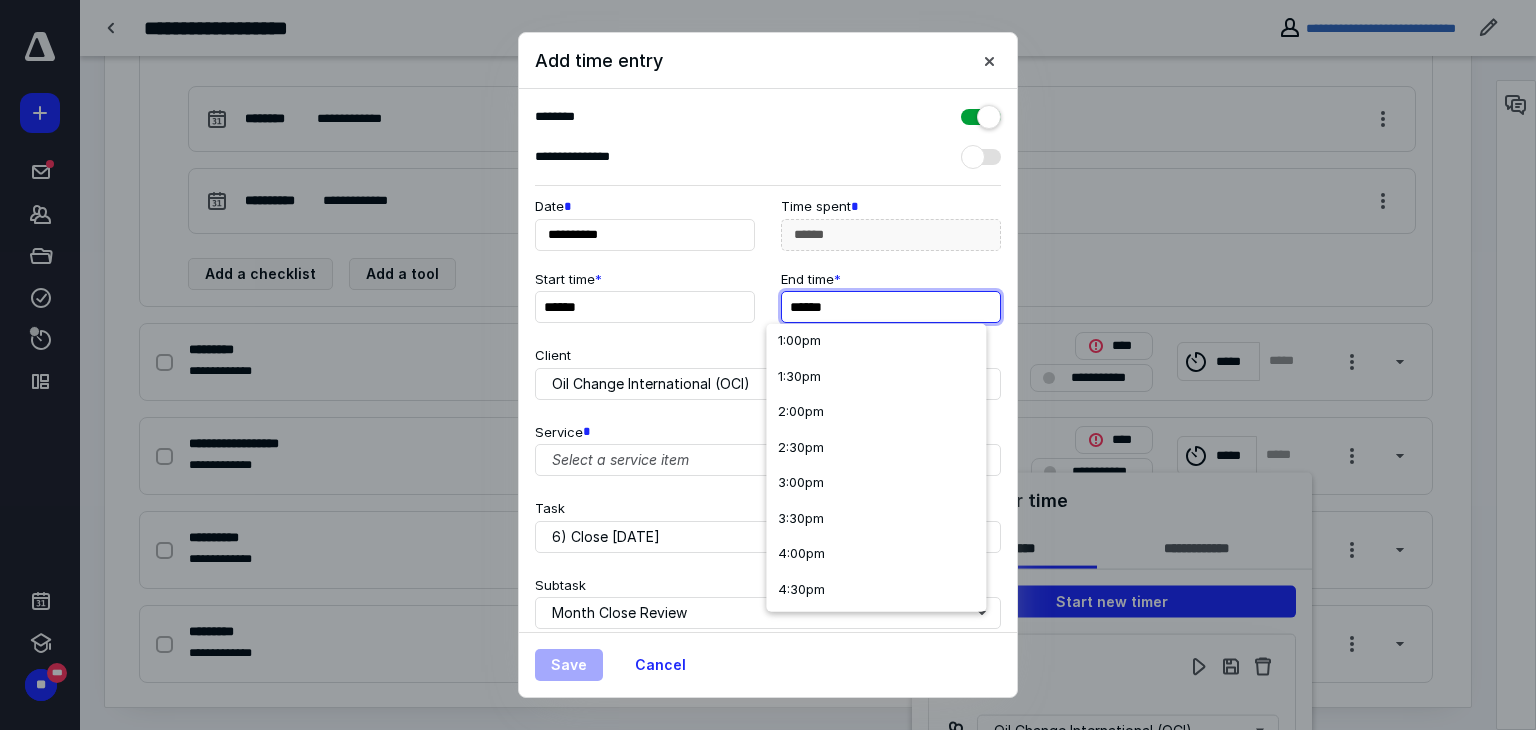 click on "4:30pm" at bounding box center [876, 589] 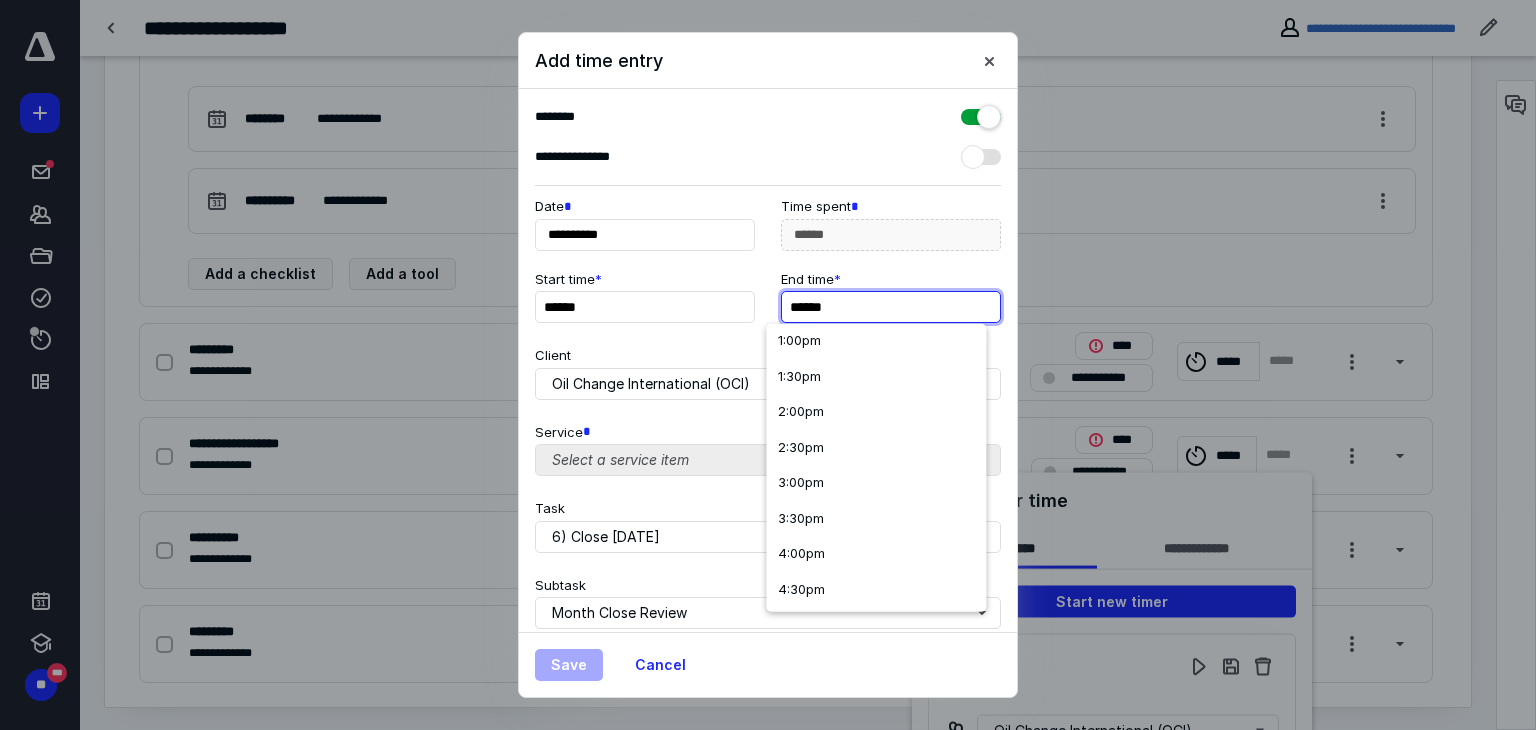 type on "**" 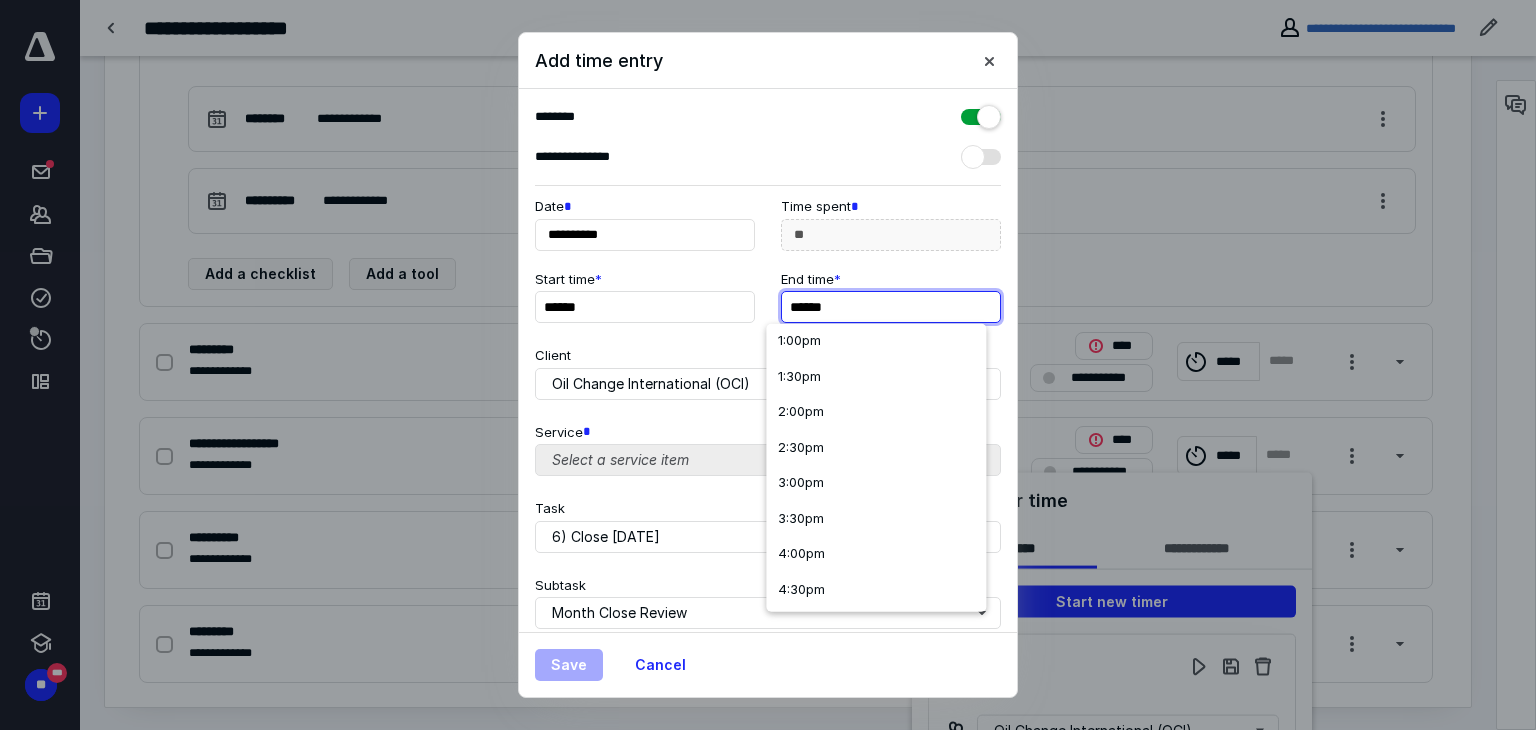 scroll, scrollTop: 0, scrollLeft: 0, axis: both 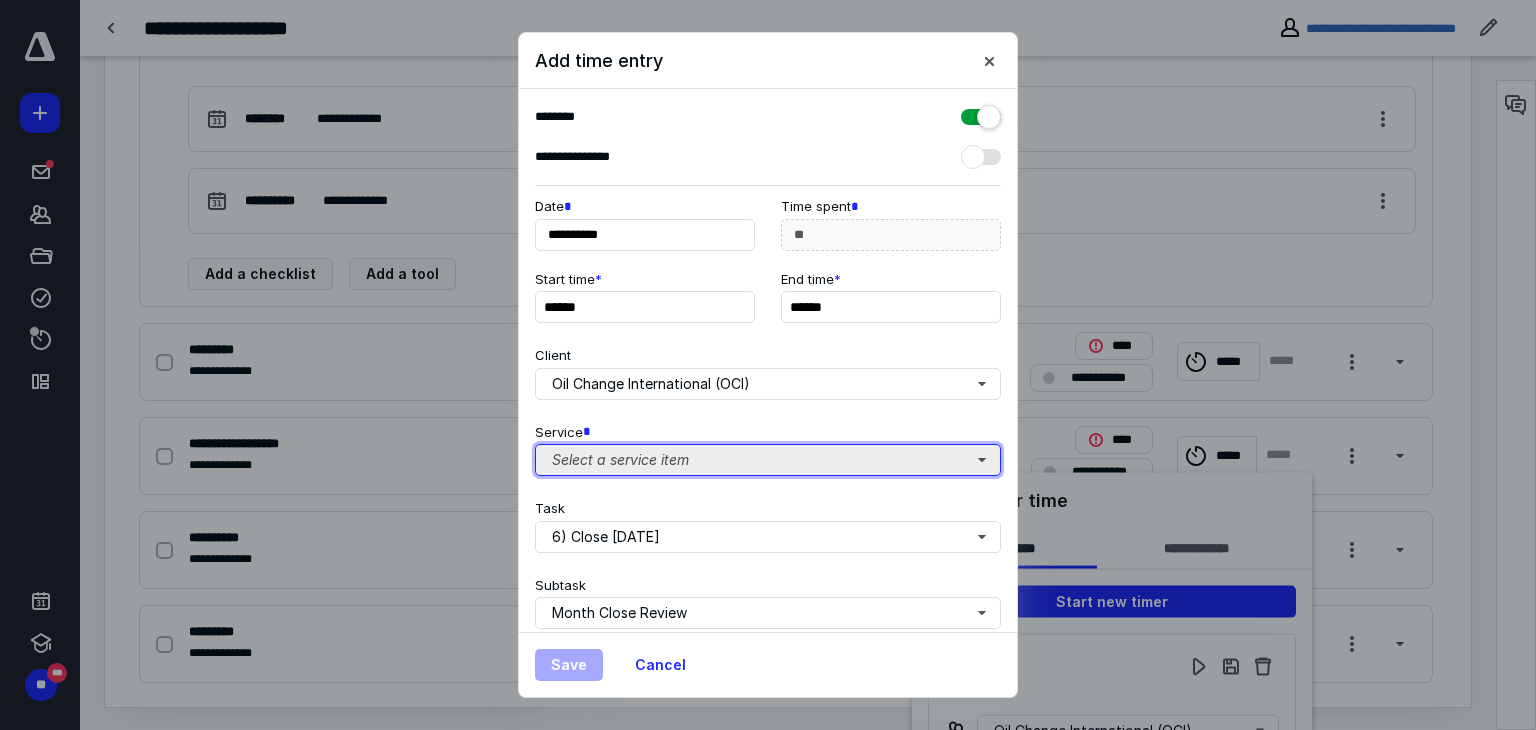 click on "Select a service item" at bounding box center (768, 460) 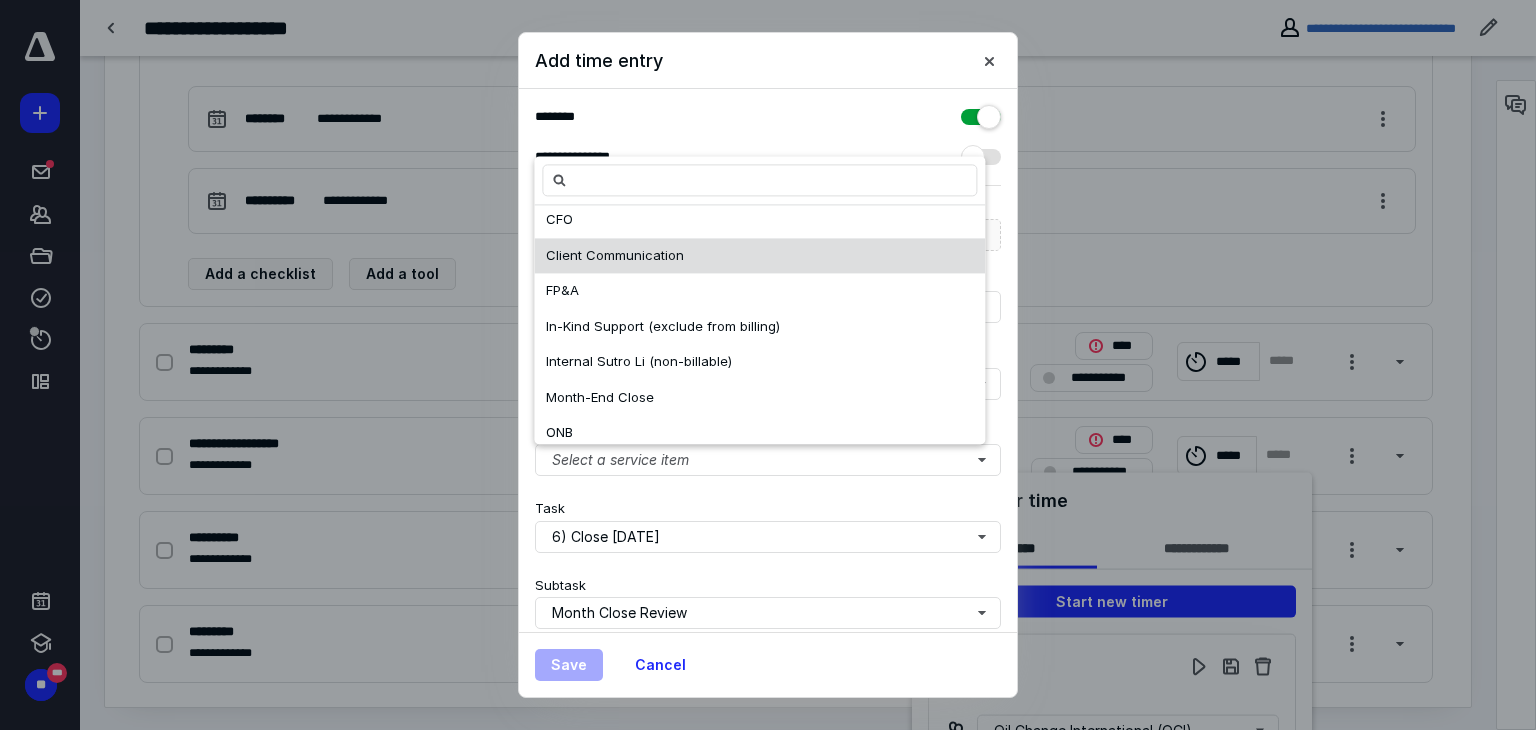 scroll, scrollTop: 188, scrollLeft: 0, axis: vertical 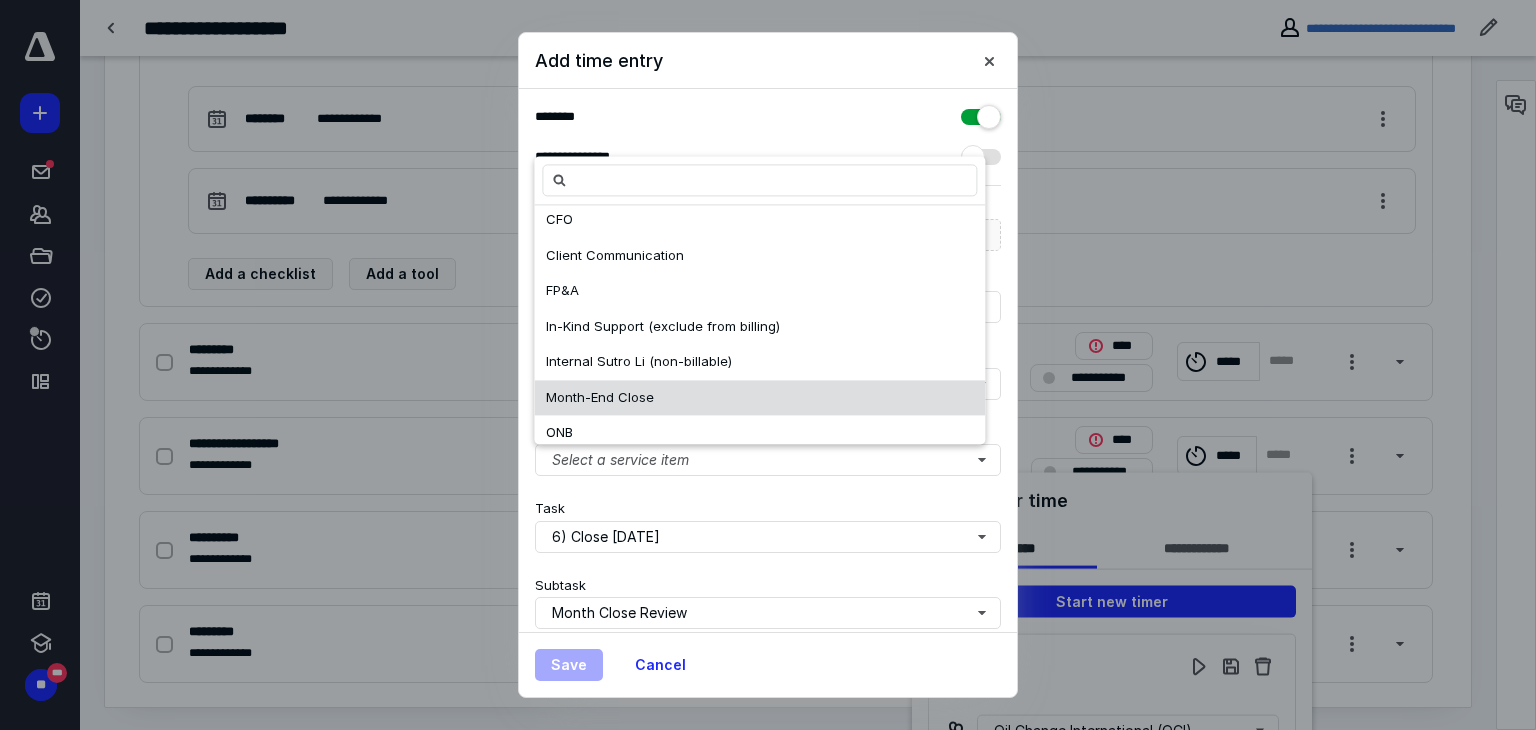 click on "Month-End Close" at bounding box center (759, 398) 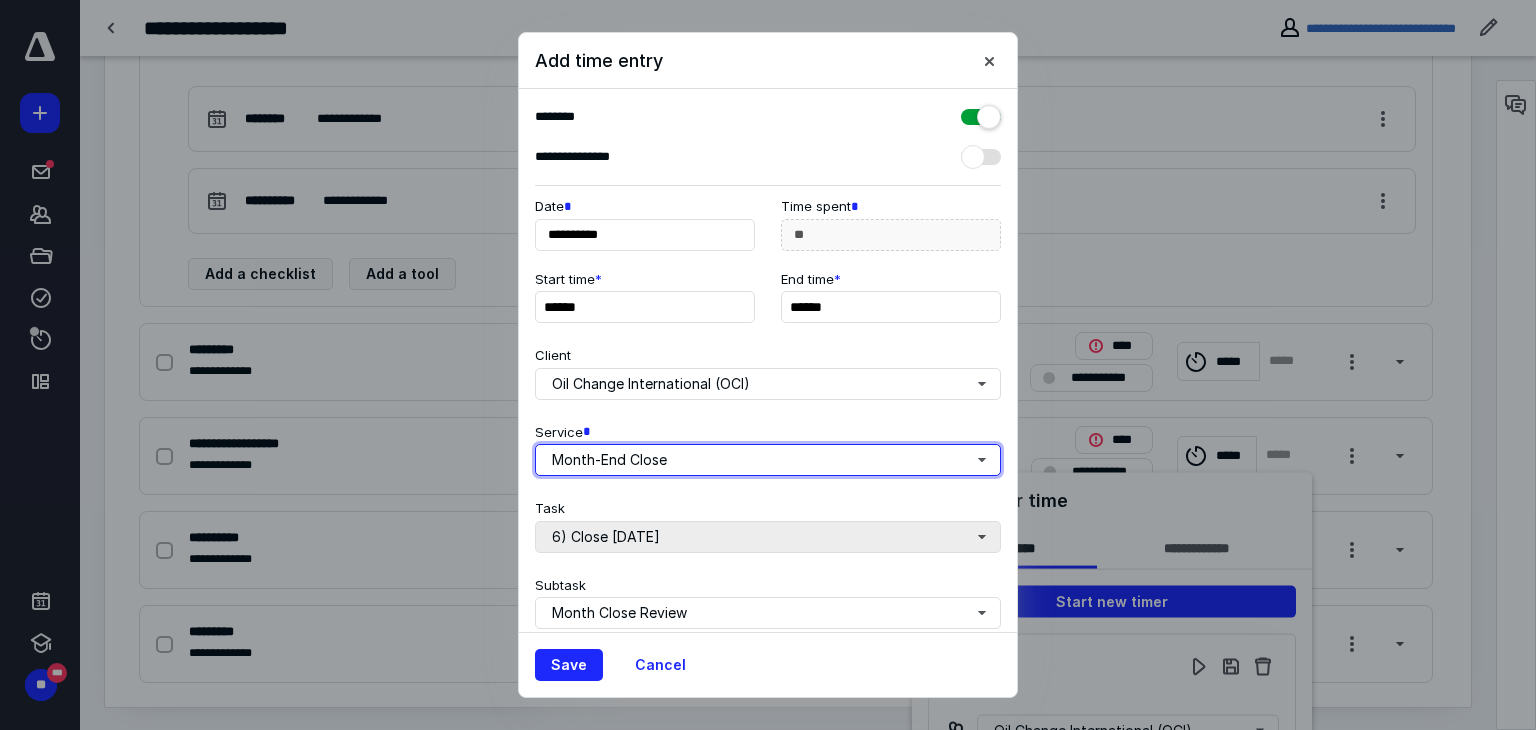 scroll, scrollTop: 0, scrollLeft: 0, axis: both 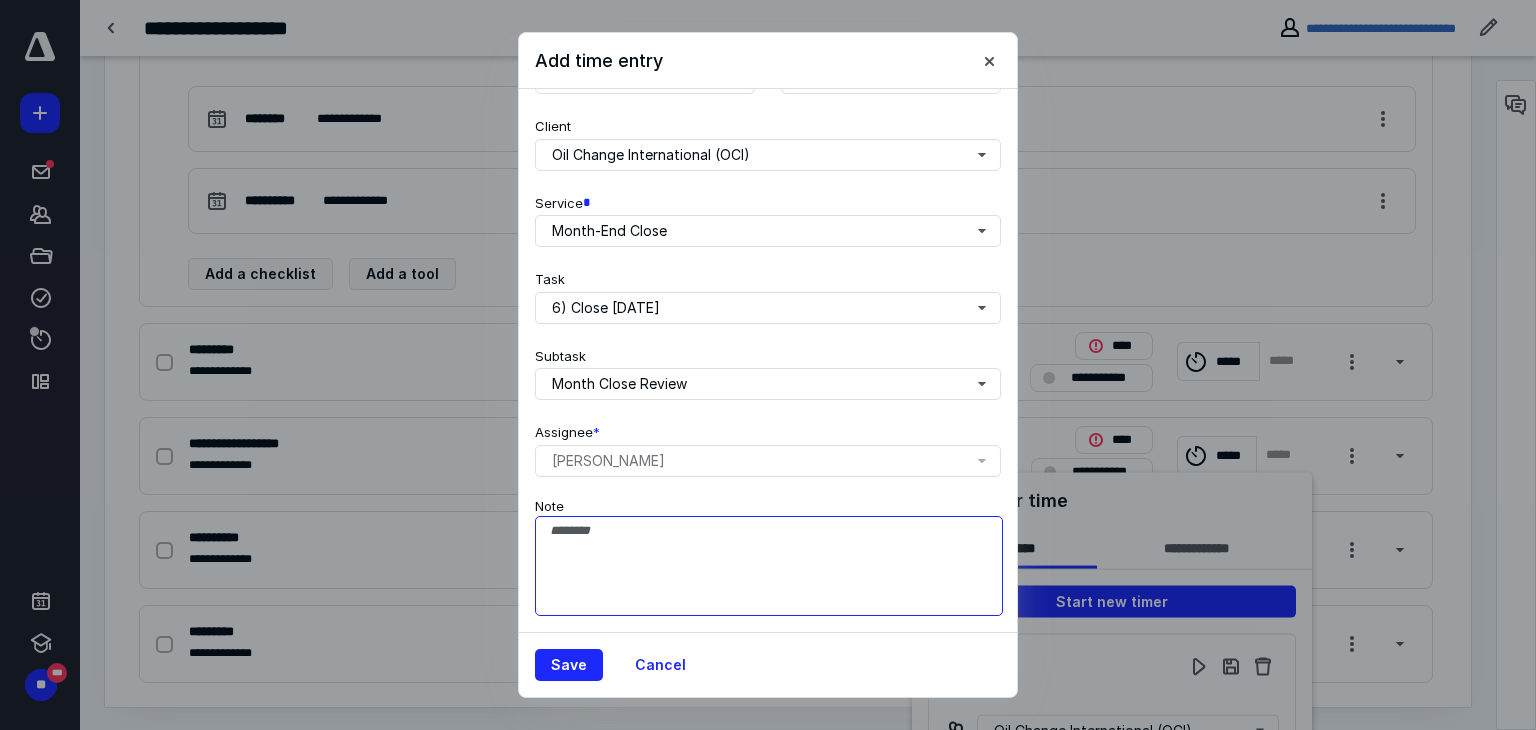 click on "Note" at bounding box center [769, 566] 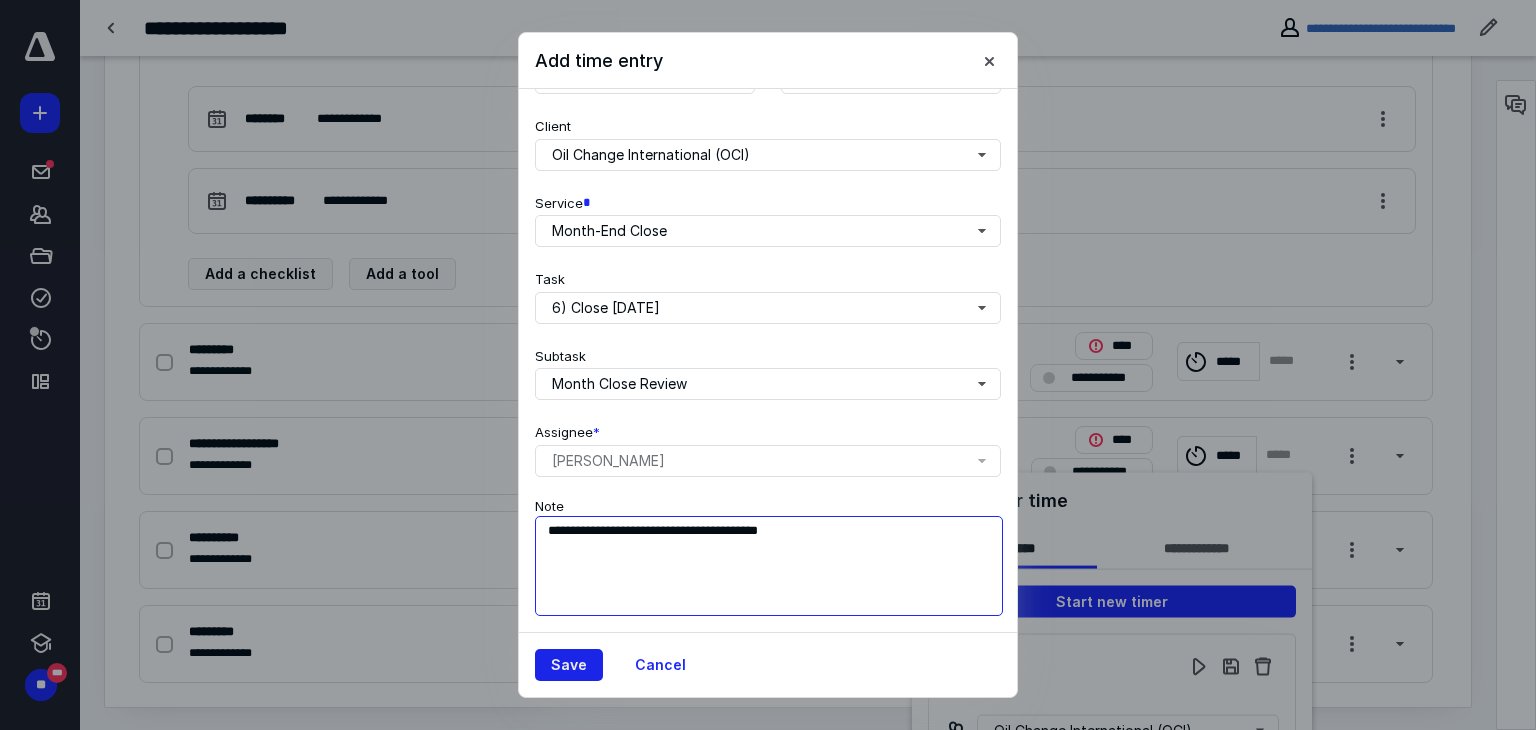 type on "**********" 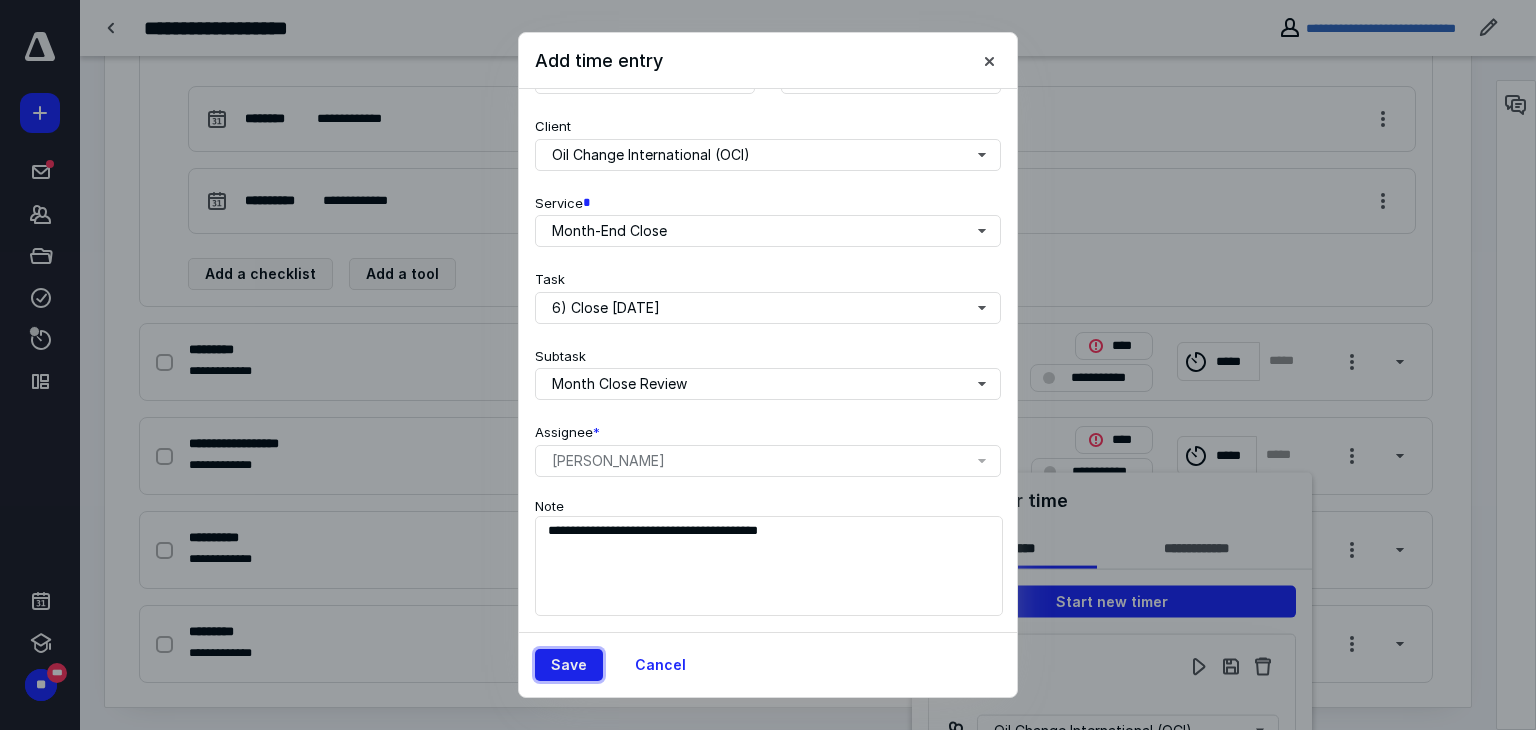 click on "Save" at bounding box center (569, 665) 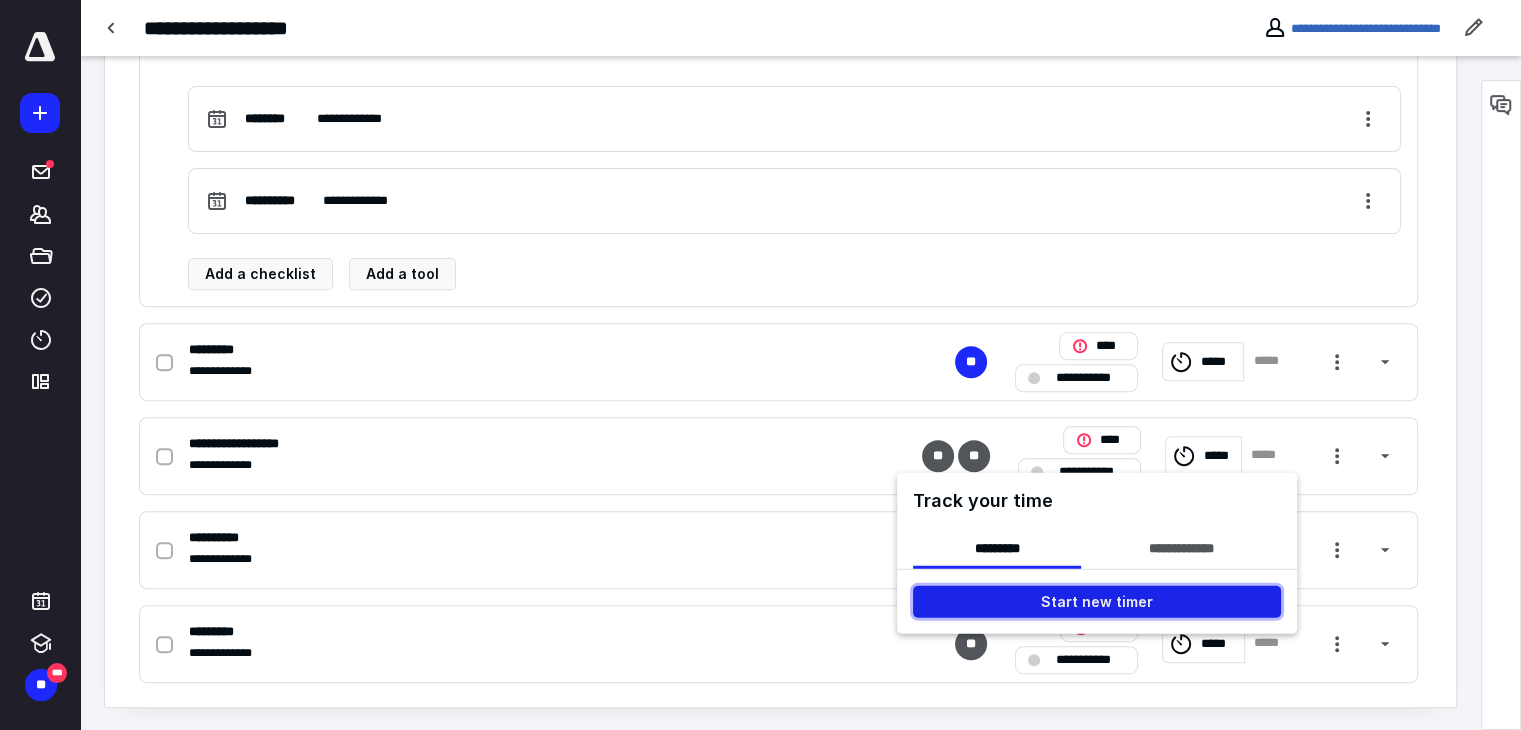 click on "Start new timer" at bounding box center (1097, 602) 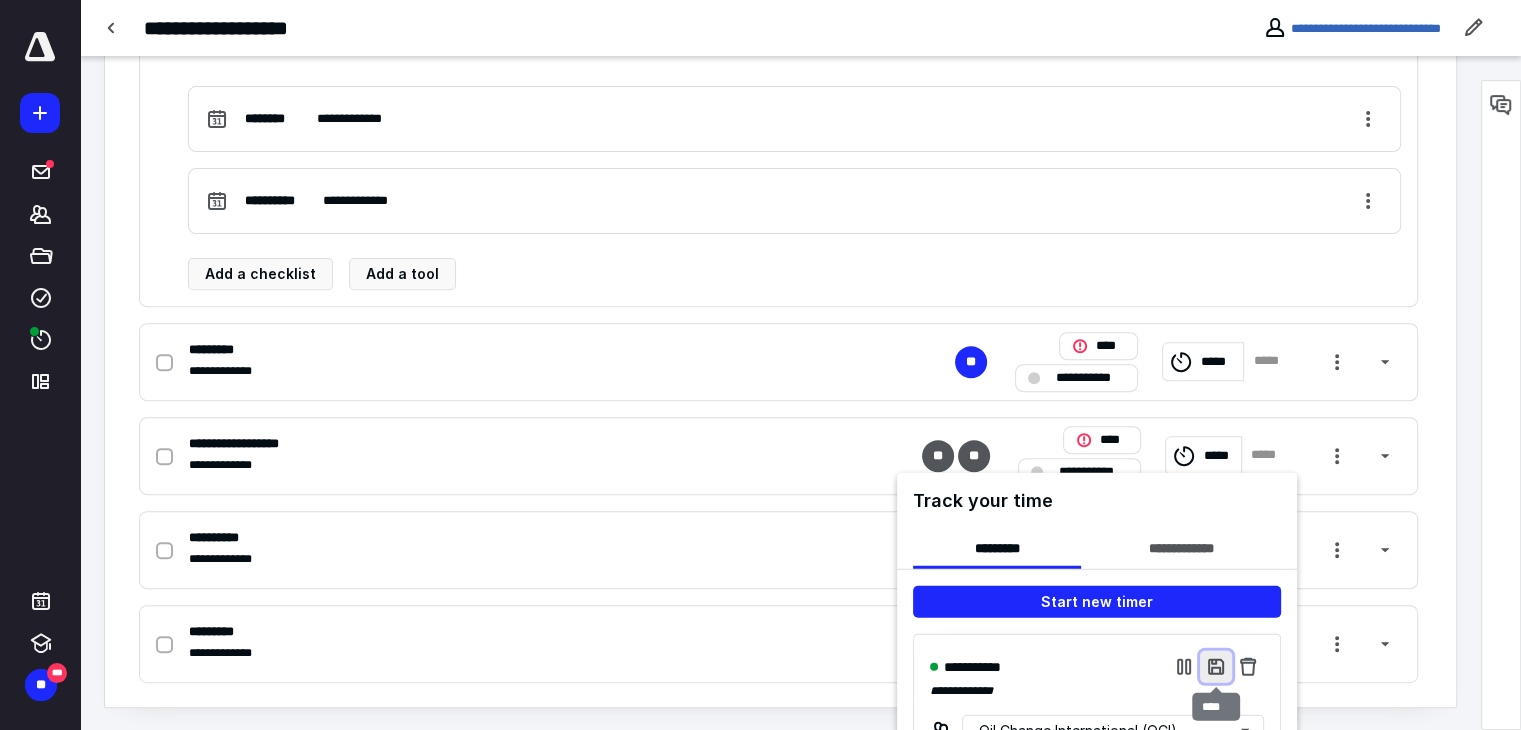 click at bounding box center (1216, 667) 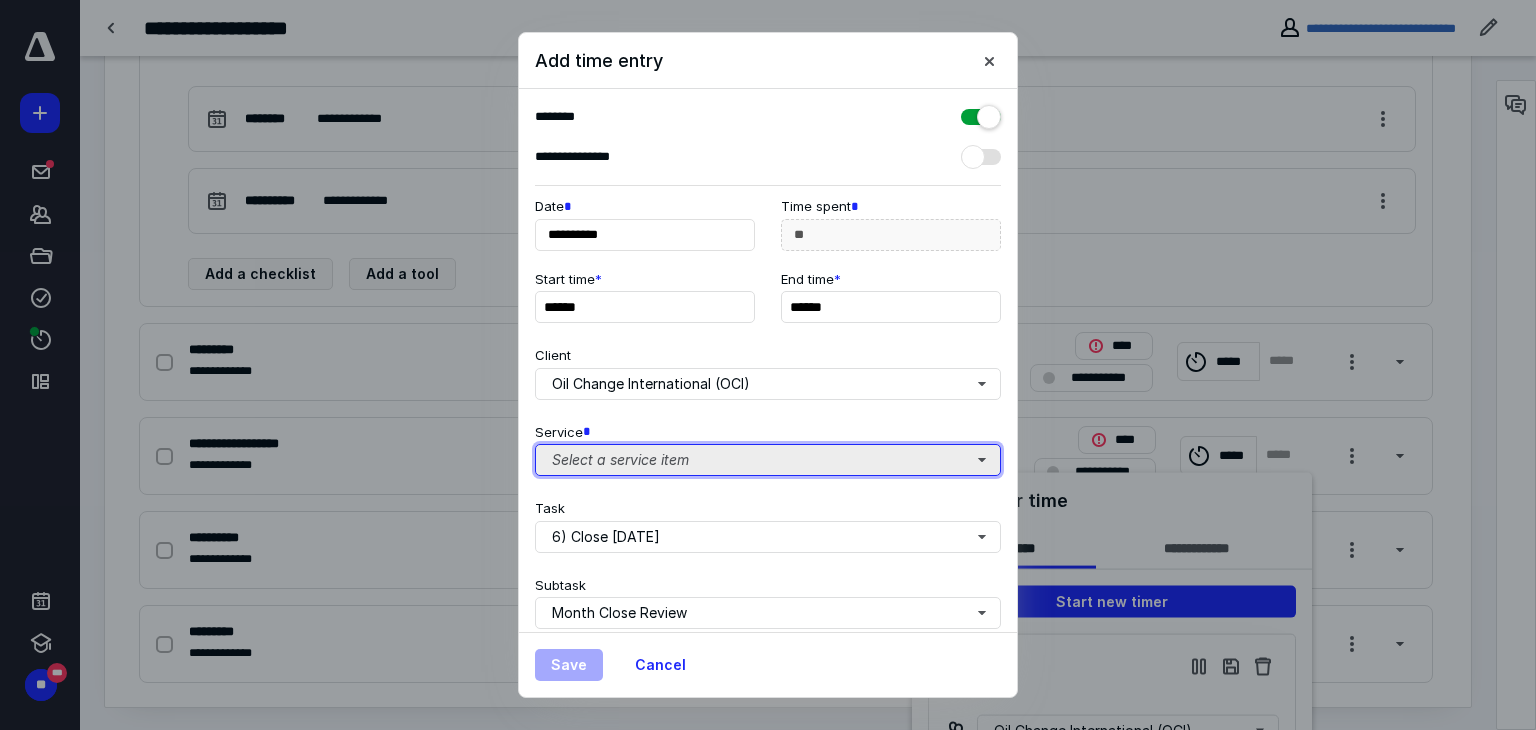 click on "Select a service item" at bounding box center [768, 460] 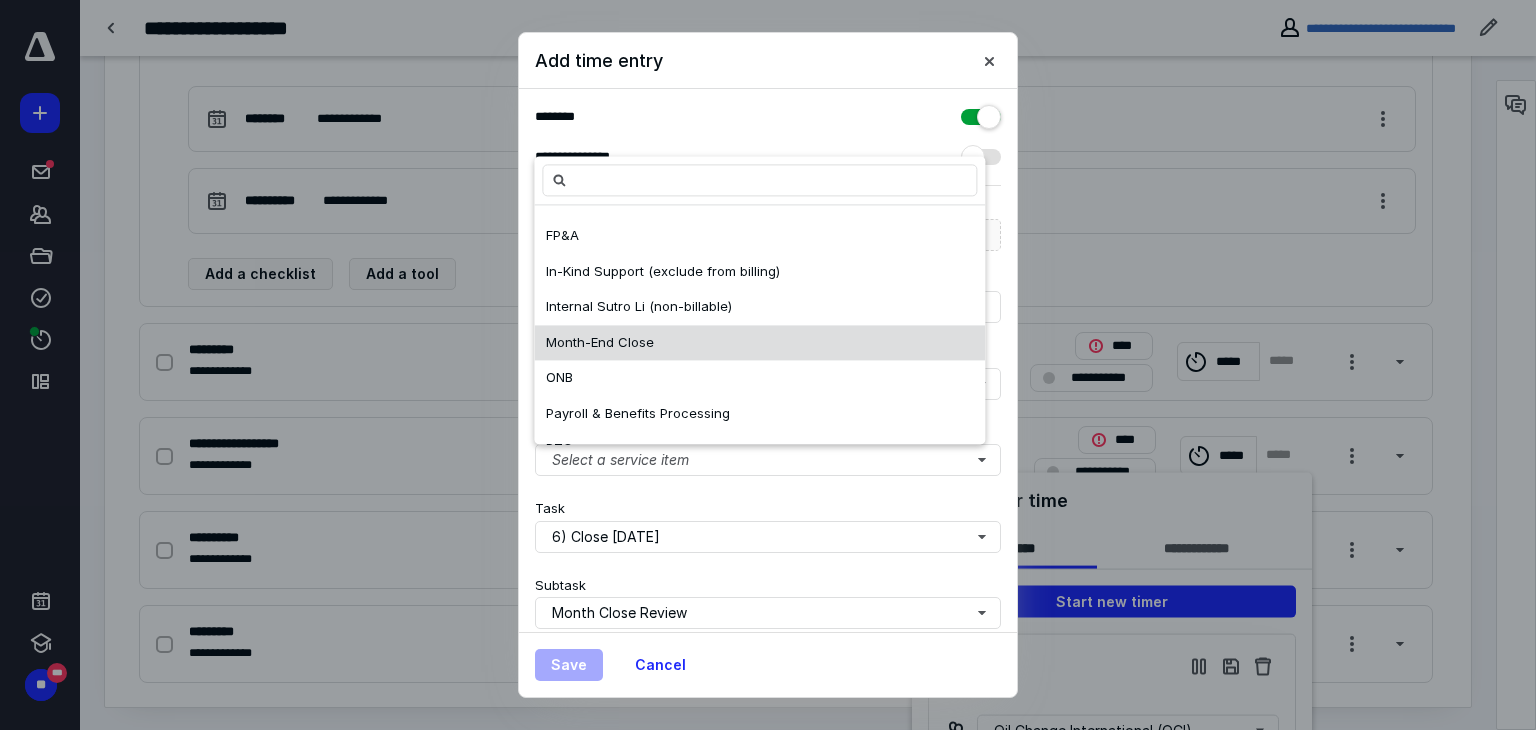 scroll, scrollTop: 244, scrollLeft: 0, axis: vertical 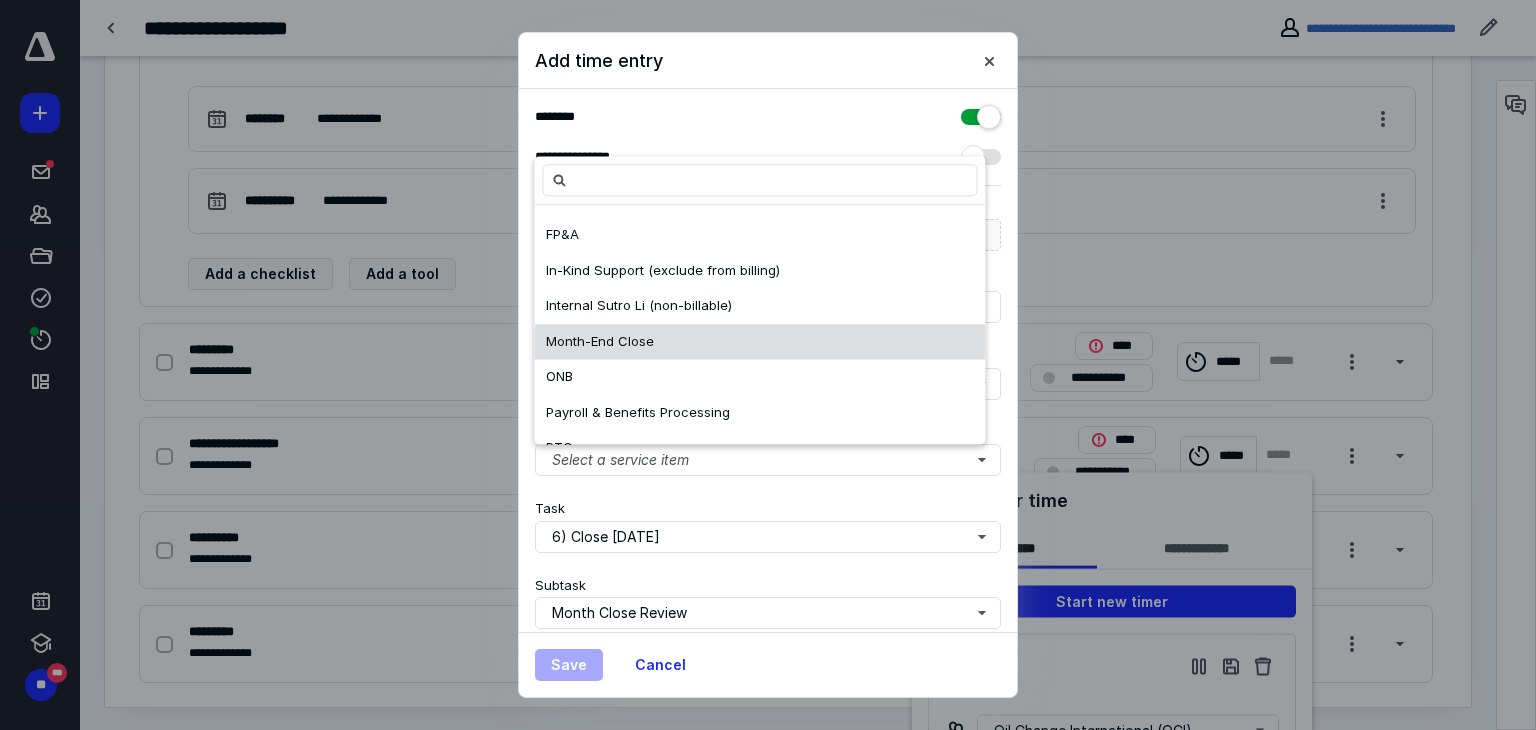 click on "Month-End Close" at bounding box center [759, 342] 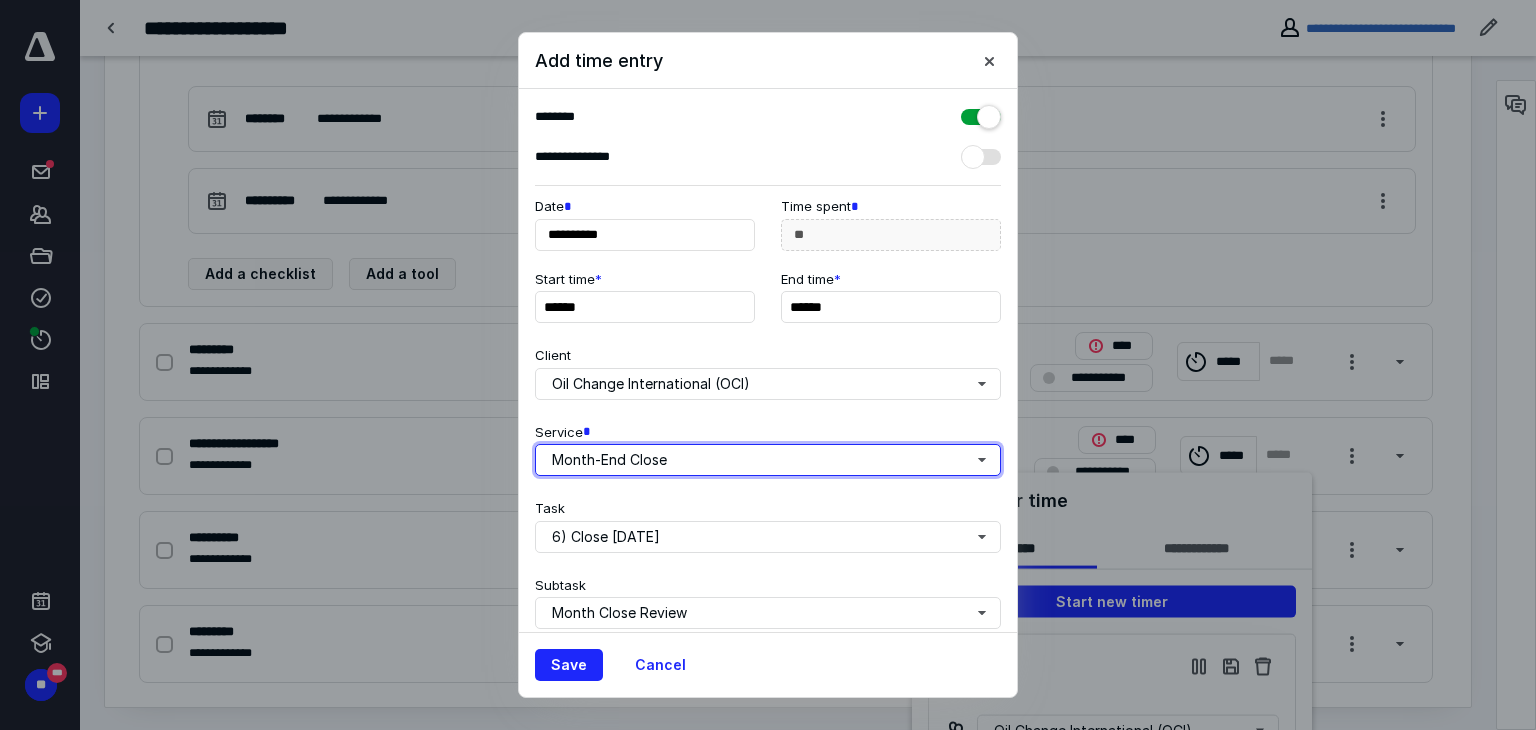 scroll, scrollTop: 0, scrollLeft: 0, axis: both 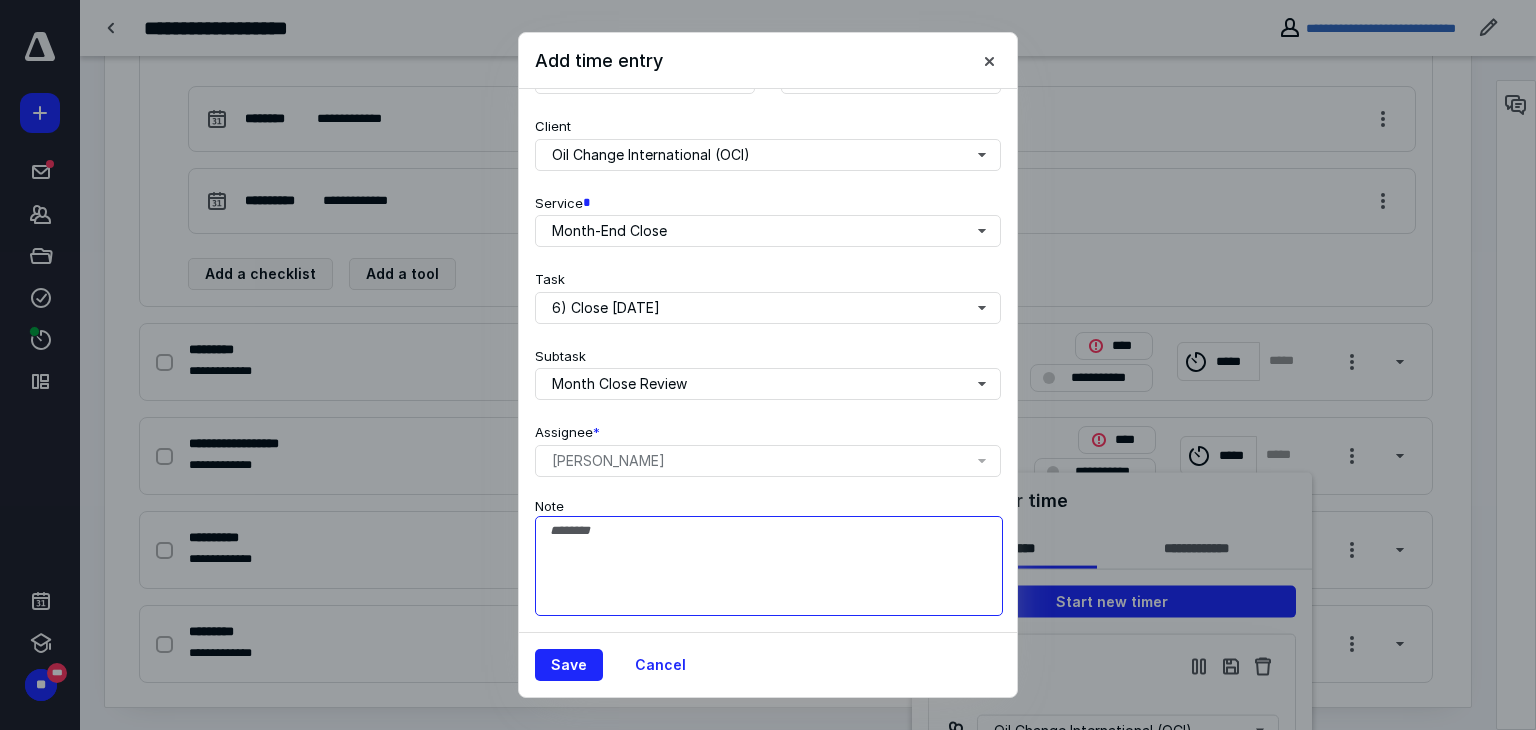 click on "Note" at bounding box center [769, 566] 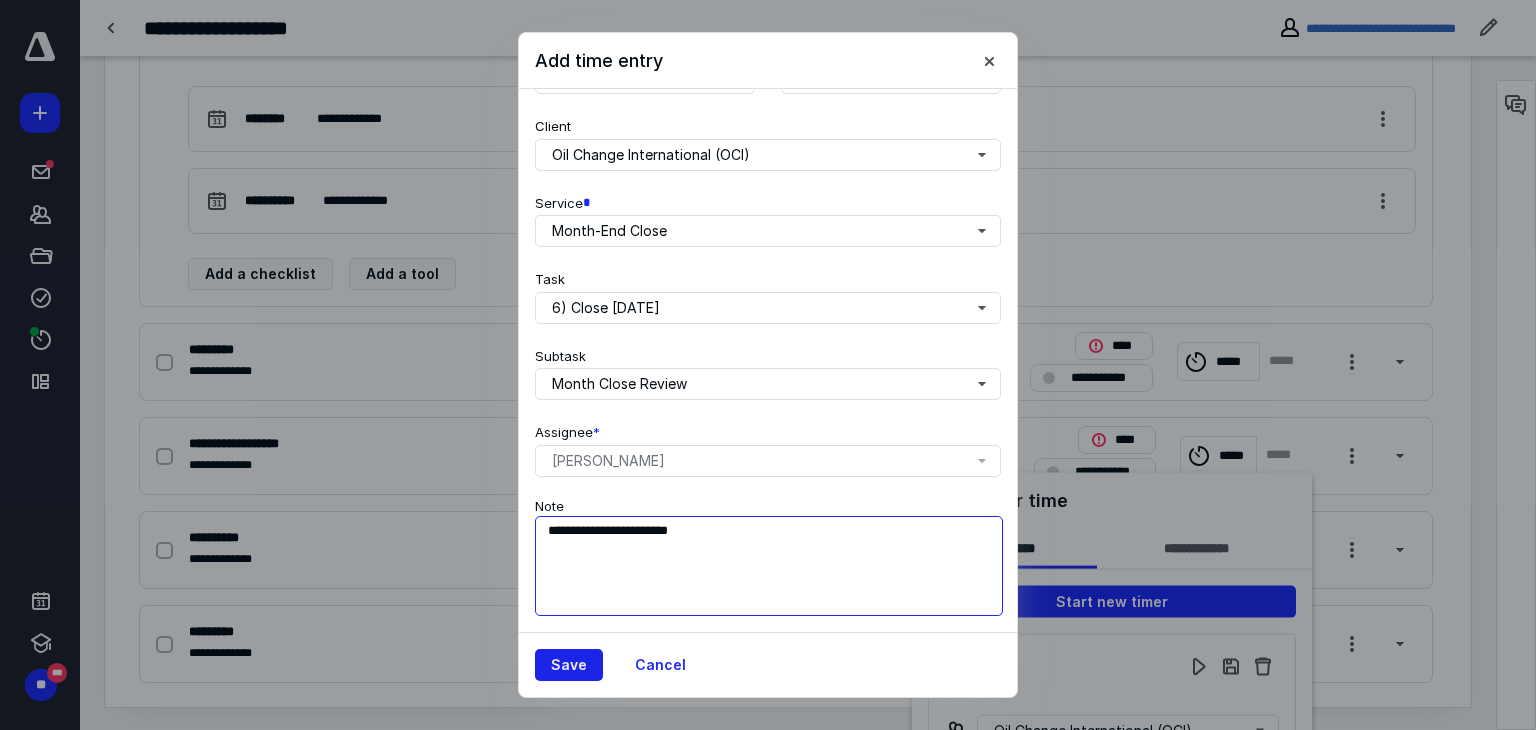 type on "**********" 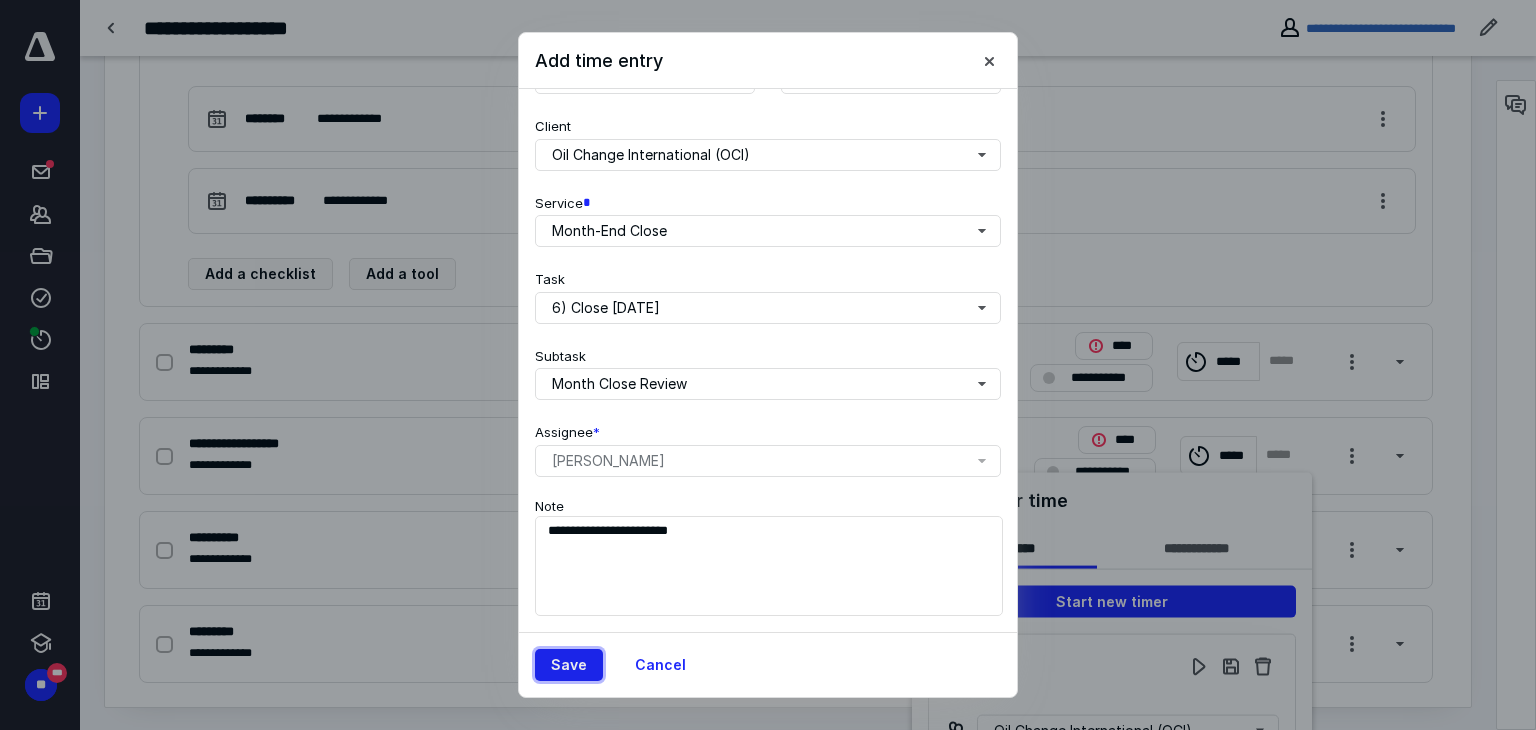 click on "Save" at bounding box center [569, 665] 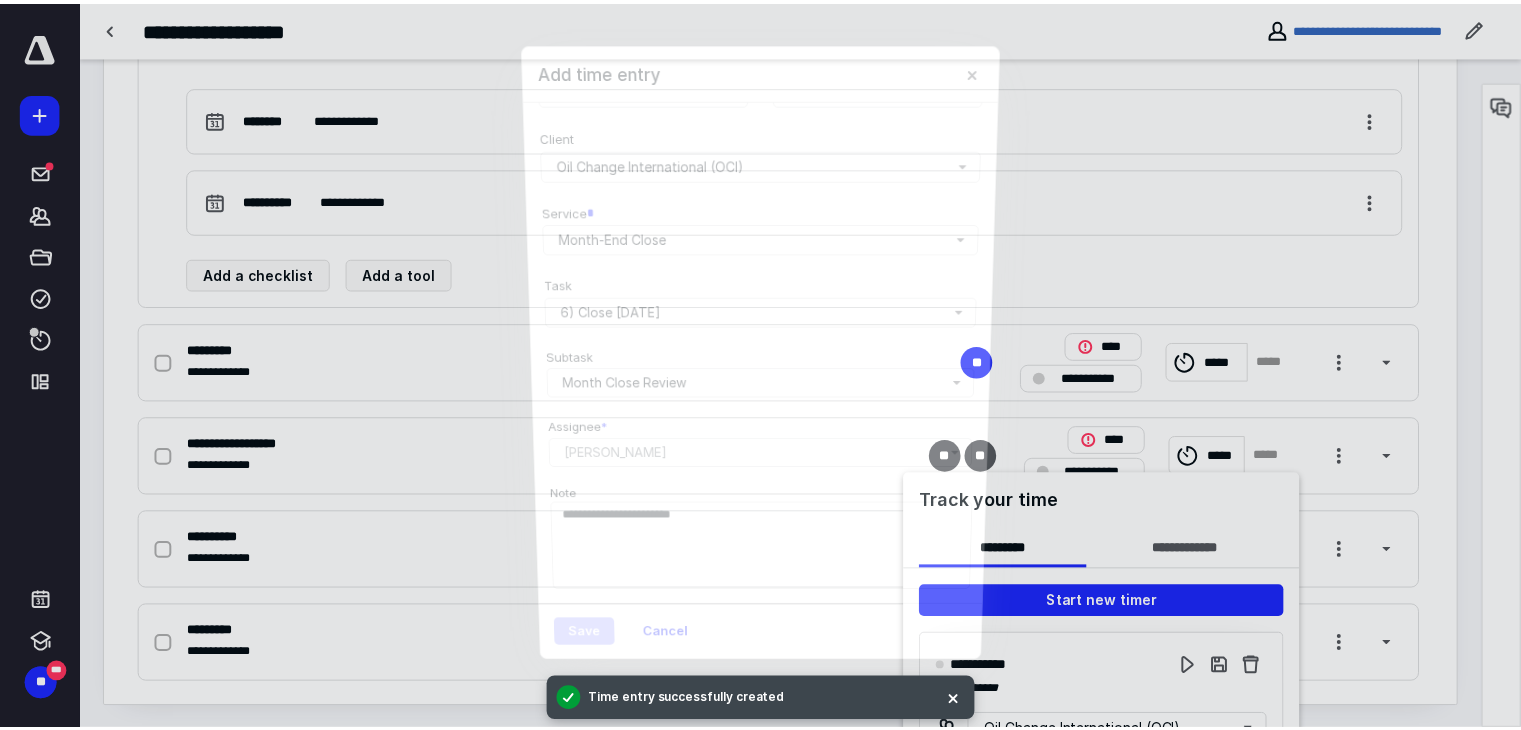 scroll, scrollTop: 0, scrollLeft: 0, axis: both 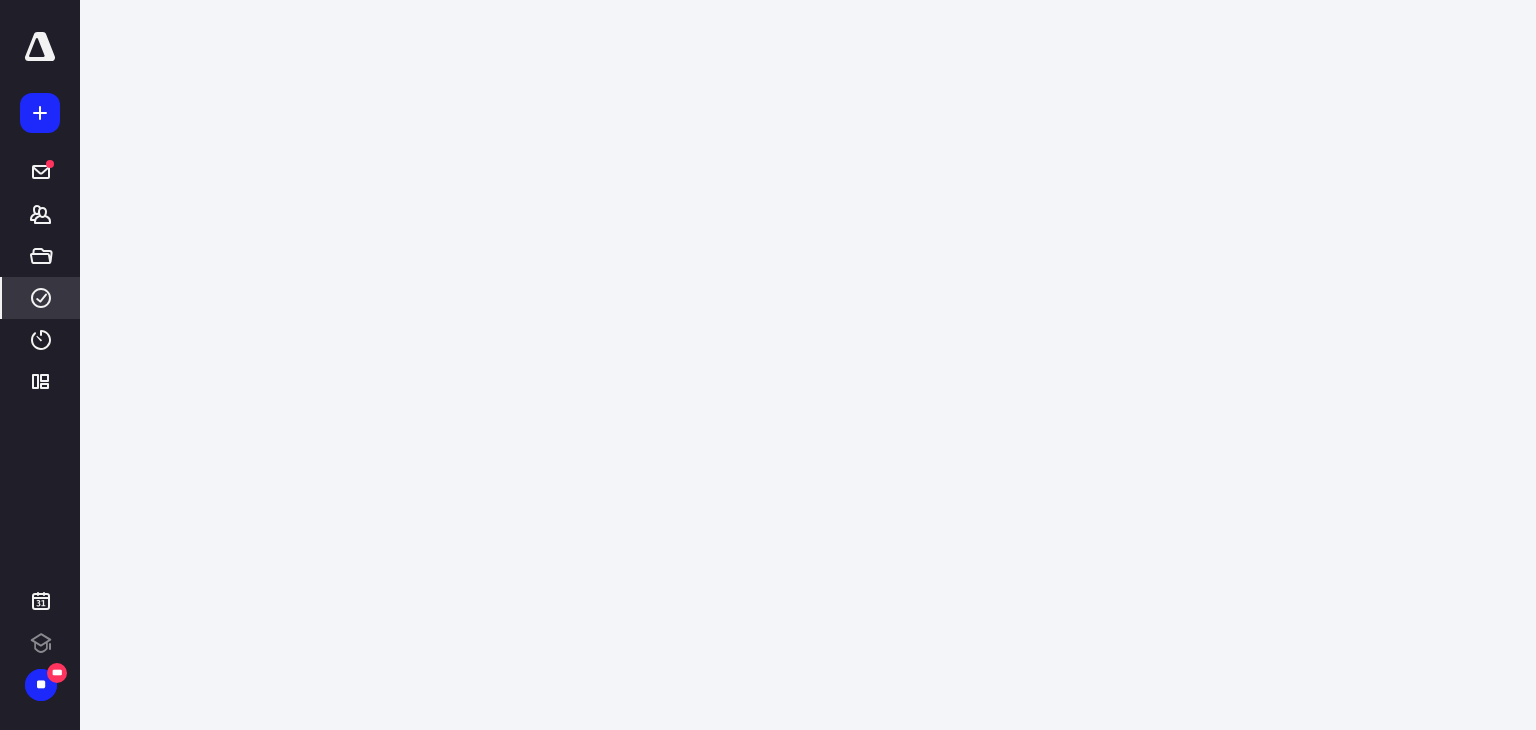 click on "***** ******* ***** **** **** ********* ** ***" at bounding box center [768, 365] 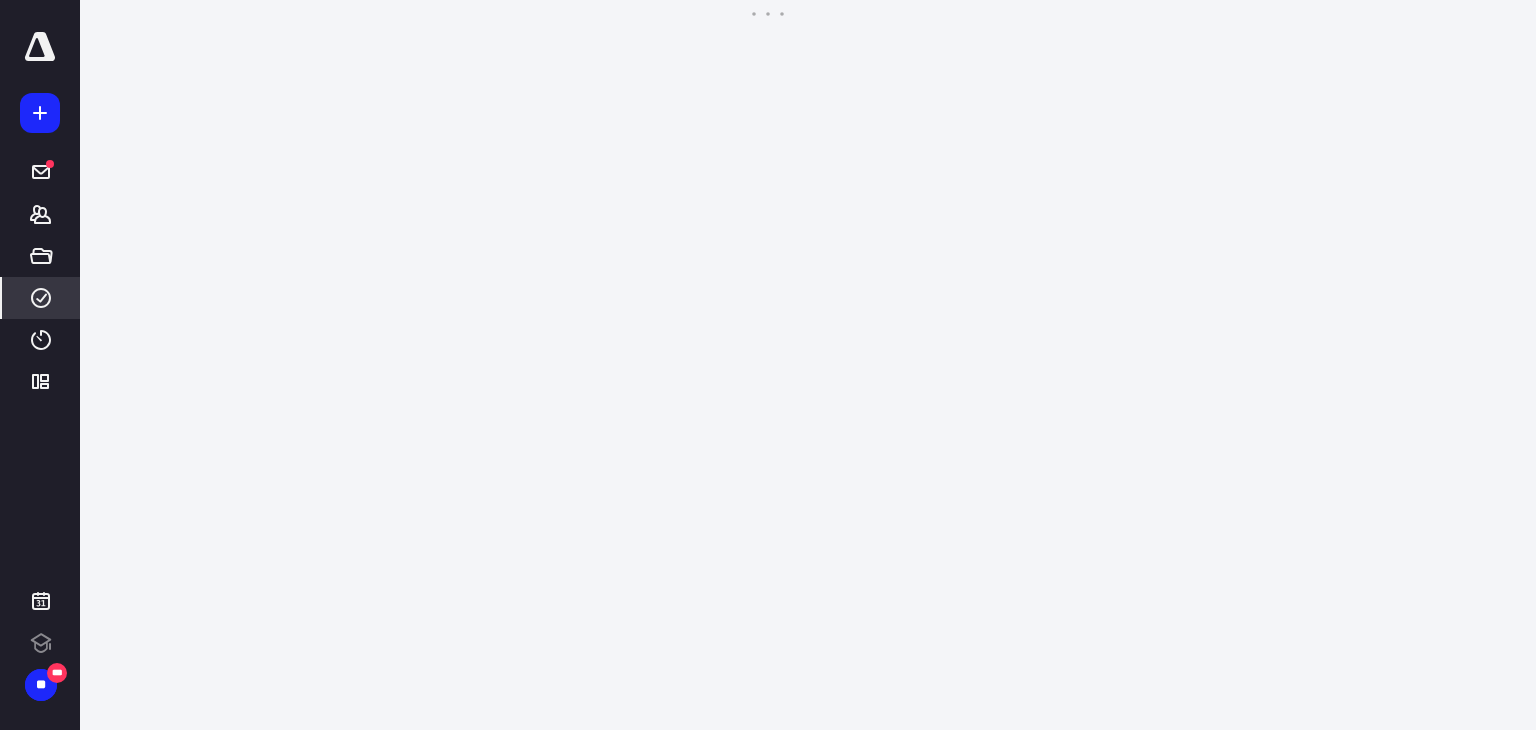 scroll, scrollTop: 0, scrollLeft: 0, axis: both 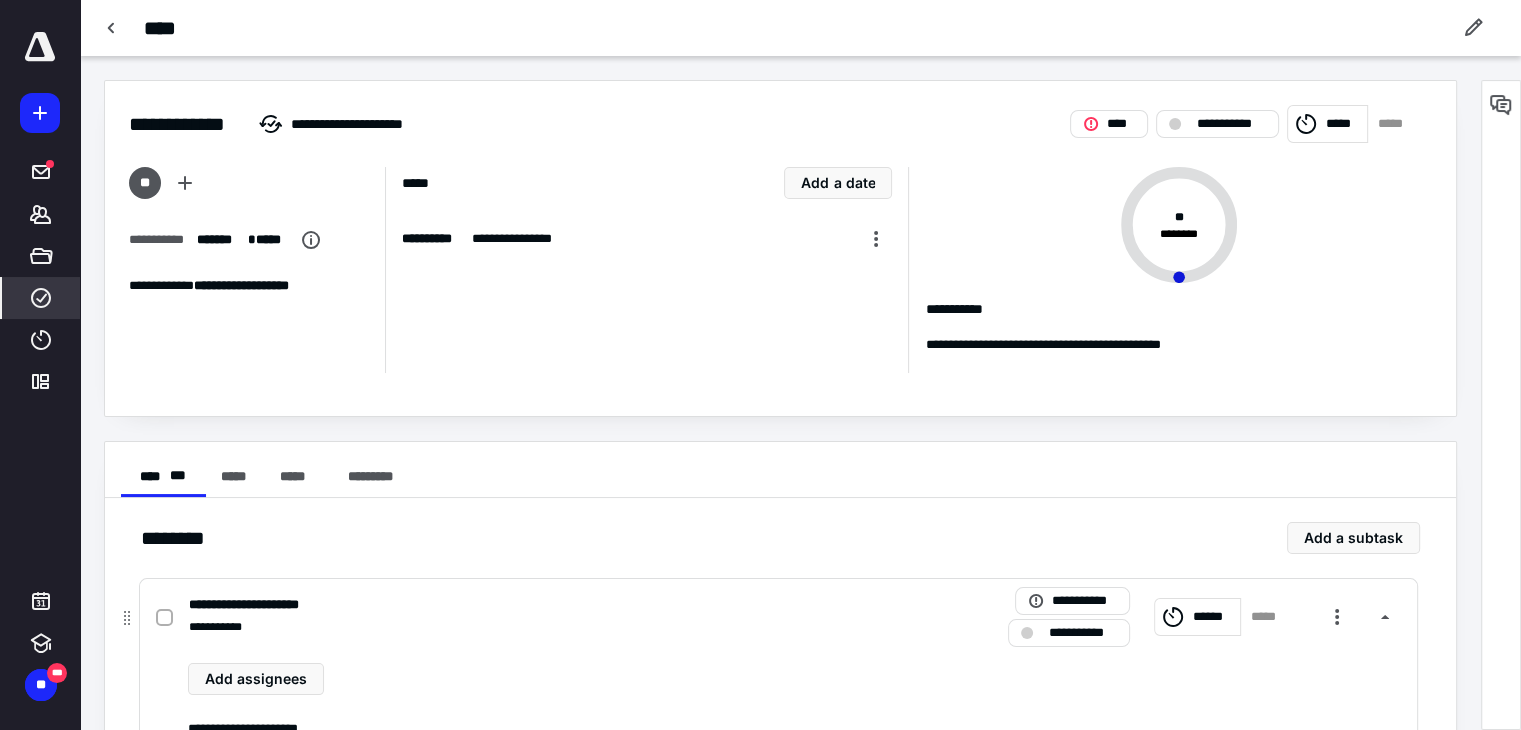 click on "******" at bounding box center (1197, 617) 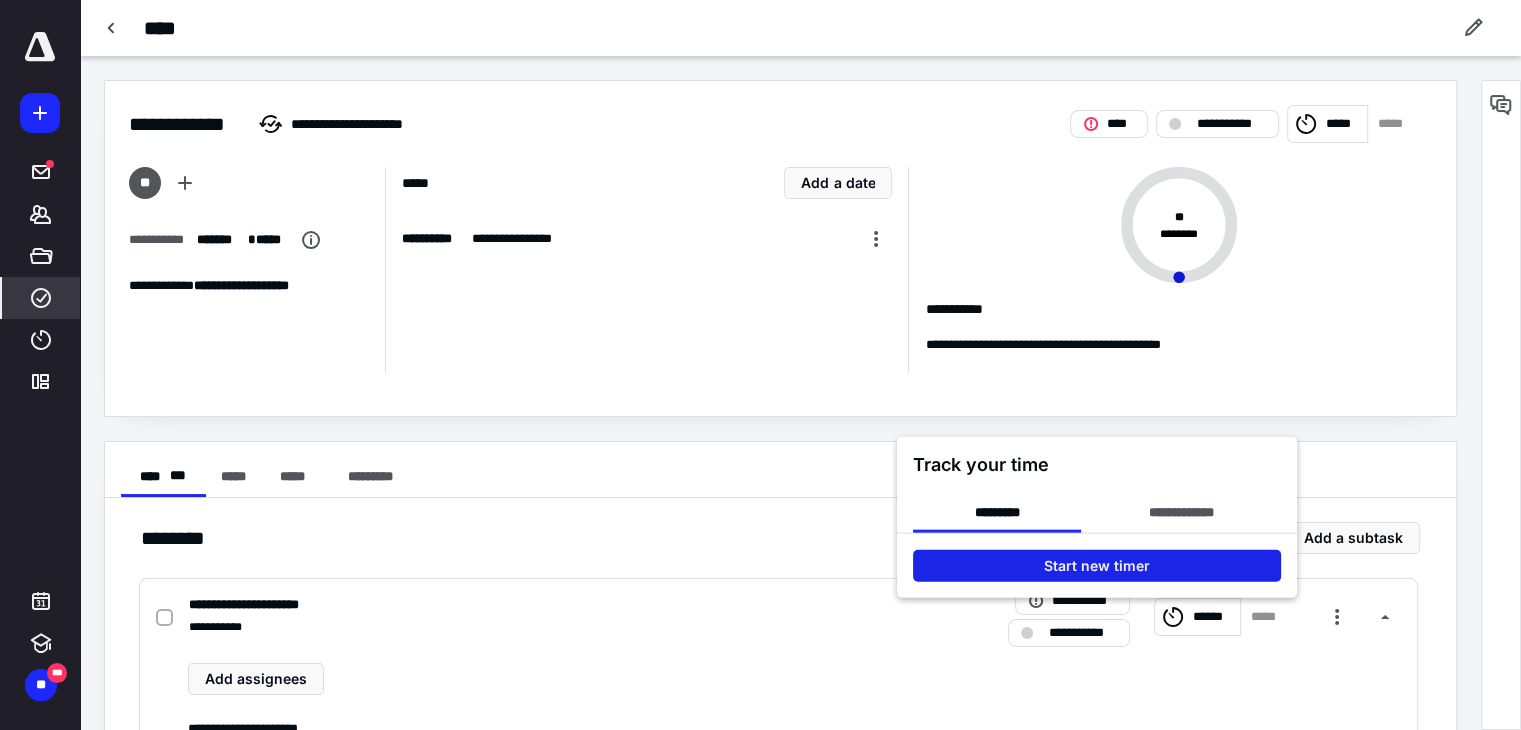 click on "Start new timer" at bounding box center [1097, 565] 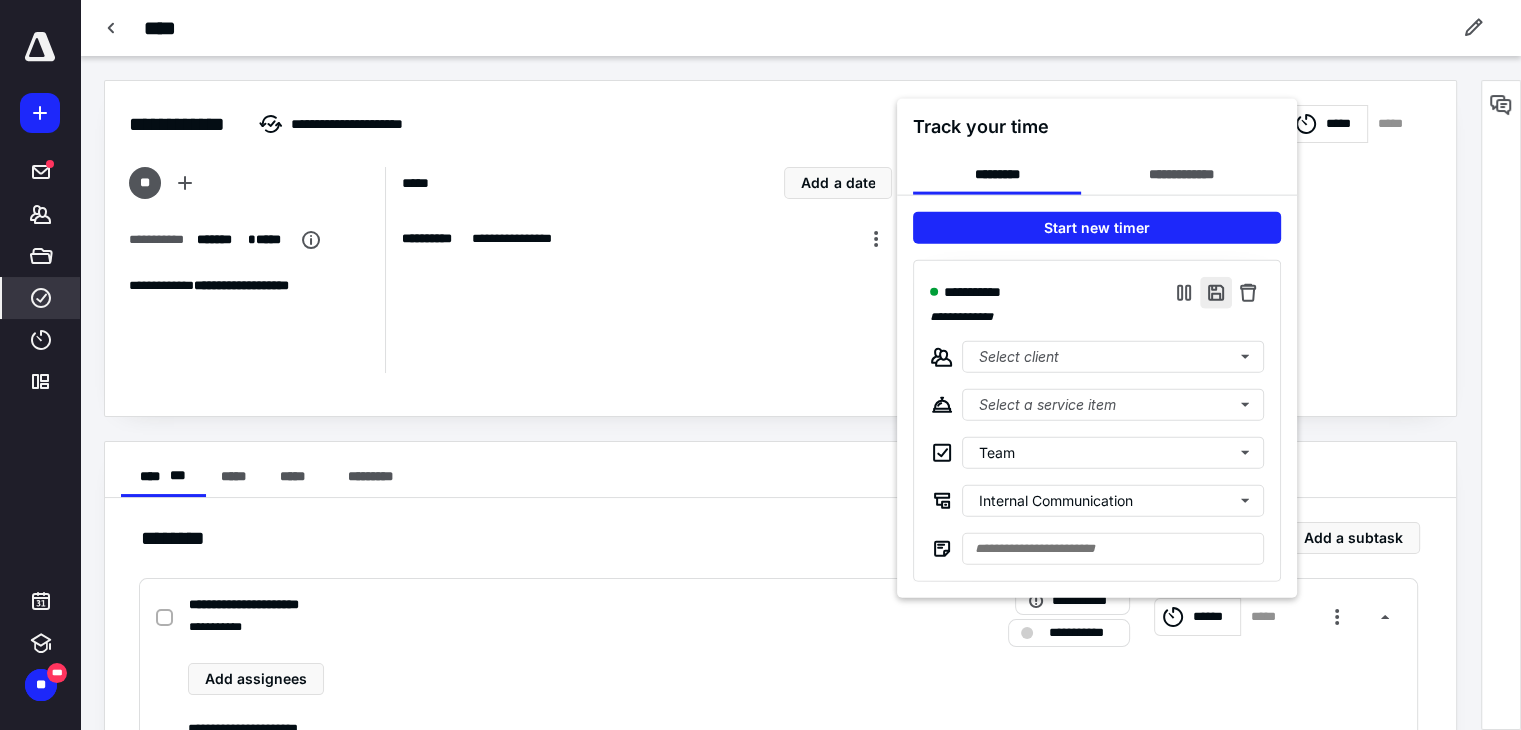 click at bounding box center (1216, 292) 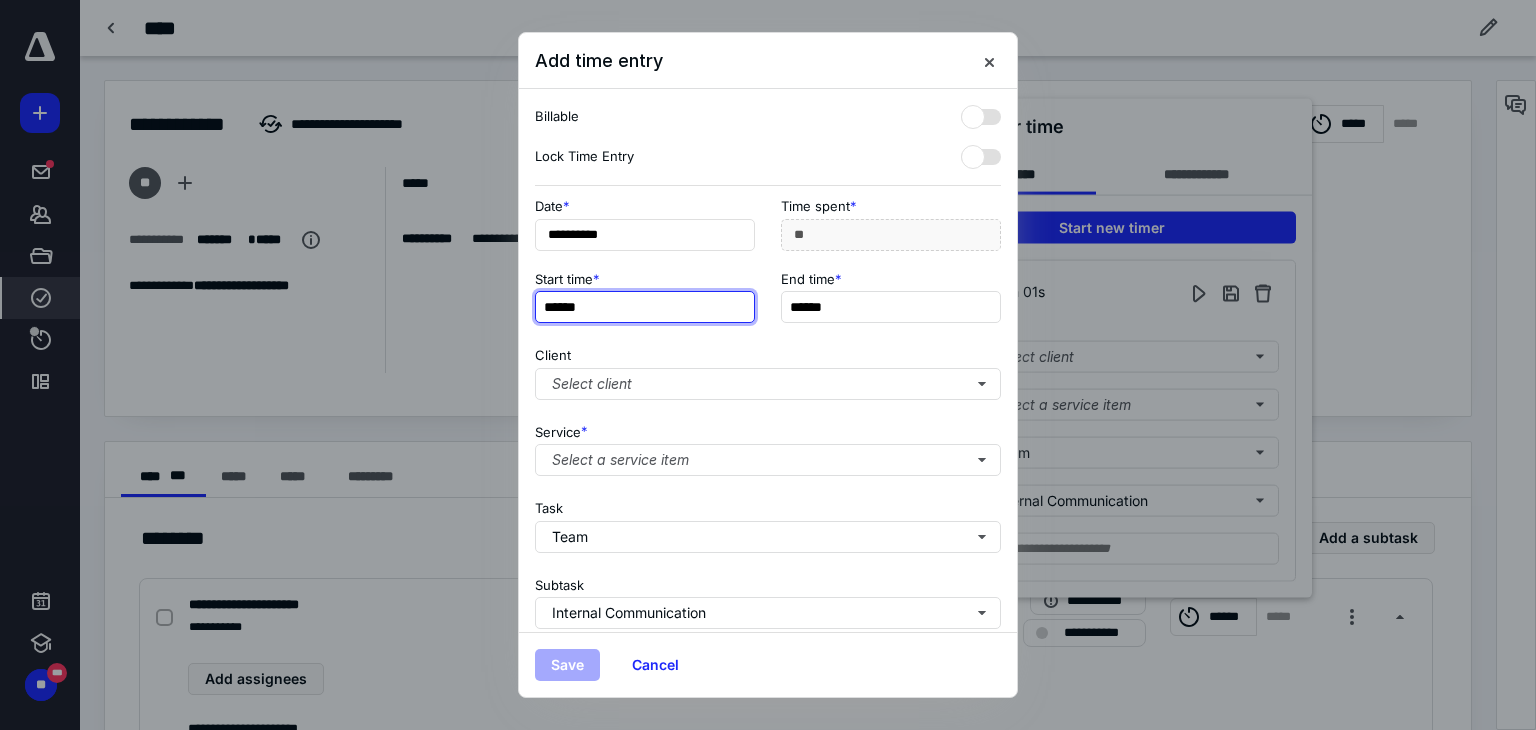 click on "******" at bounding box center (645, 307) 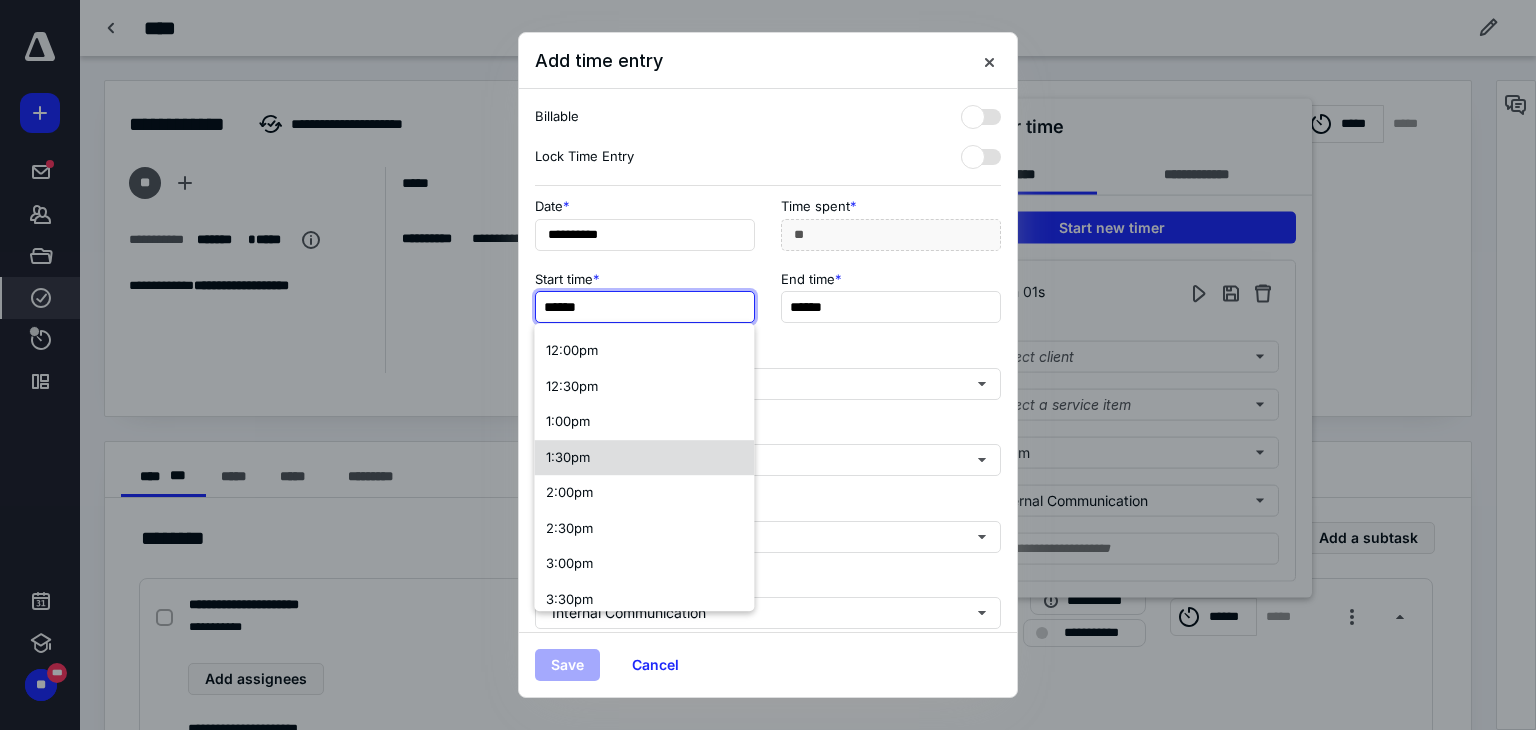 scroll, scrollTop: 851, scrollLeft: 0, axis: vertical 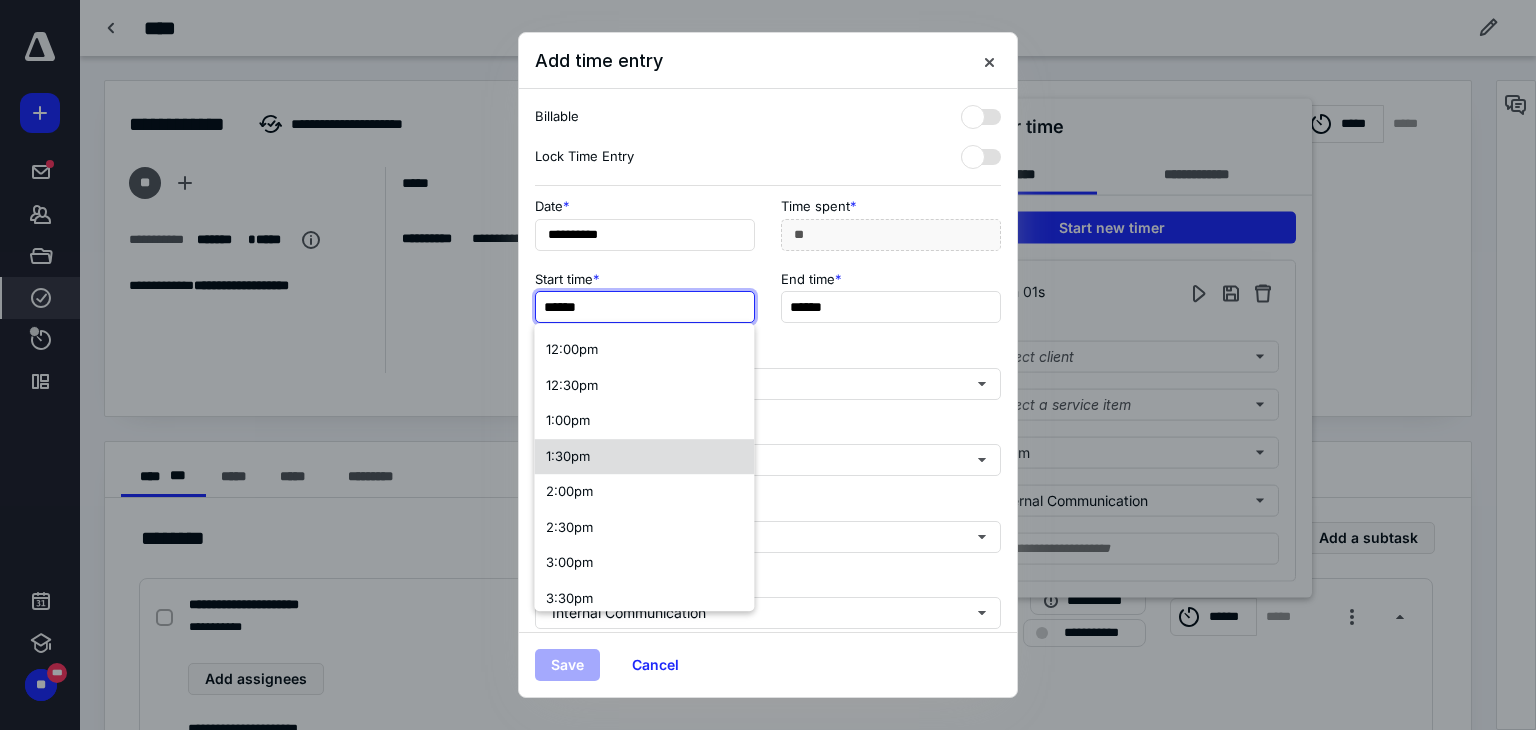 click on "1:30pm" at bounding box center [568, 456] 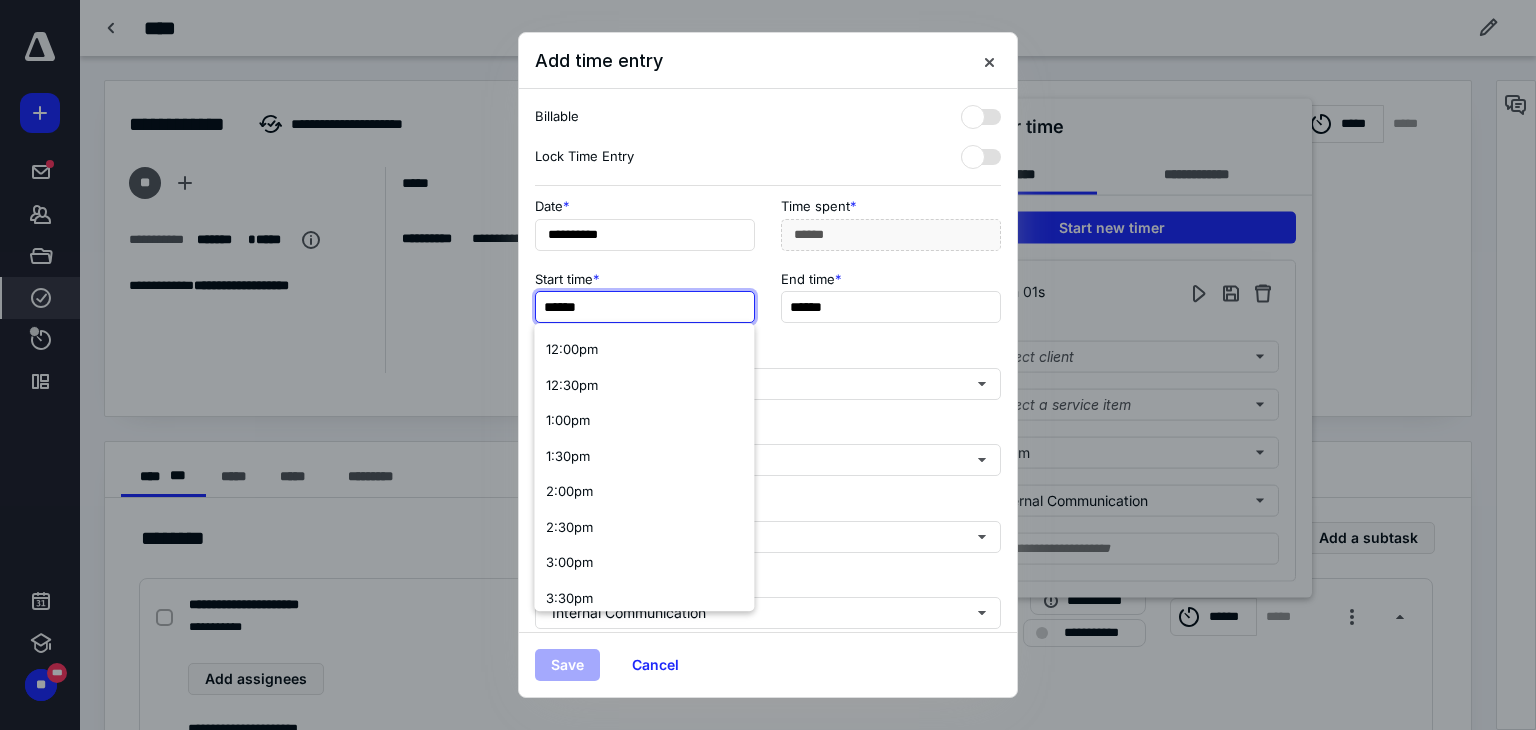 scroll, scrollTop: 0, scrollLeft: 0, axis: both 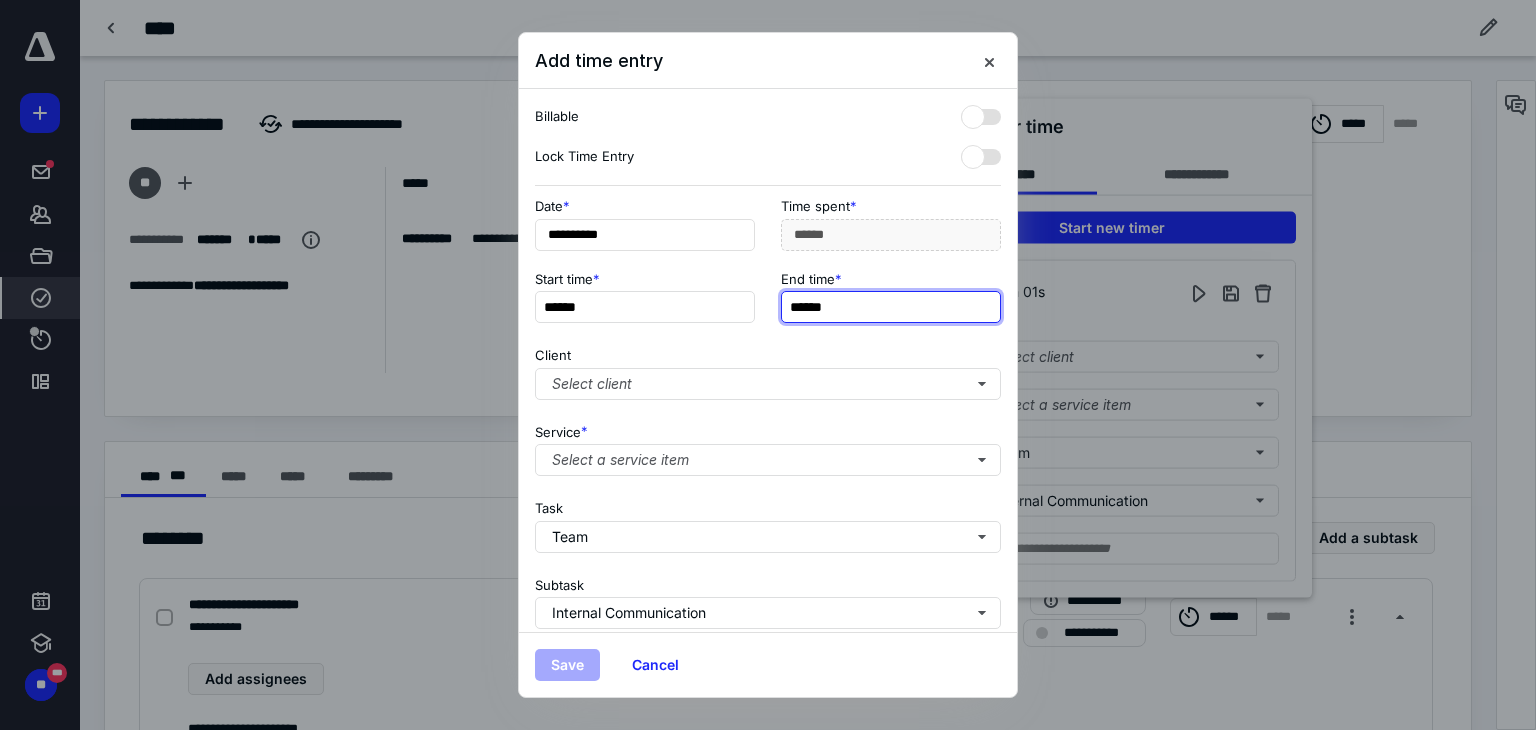 click on "******" at bounding box center [891, 307] 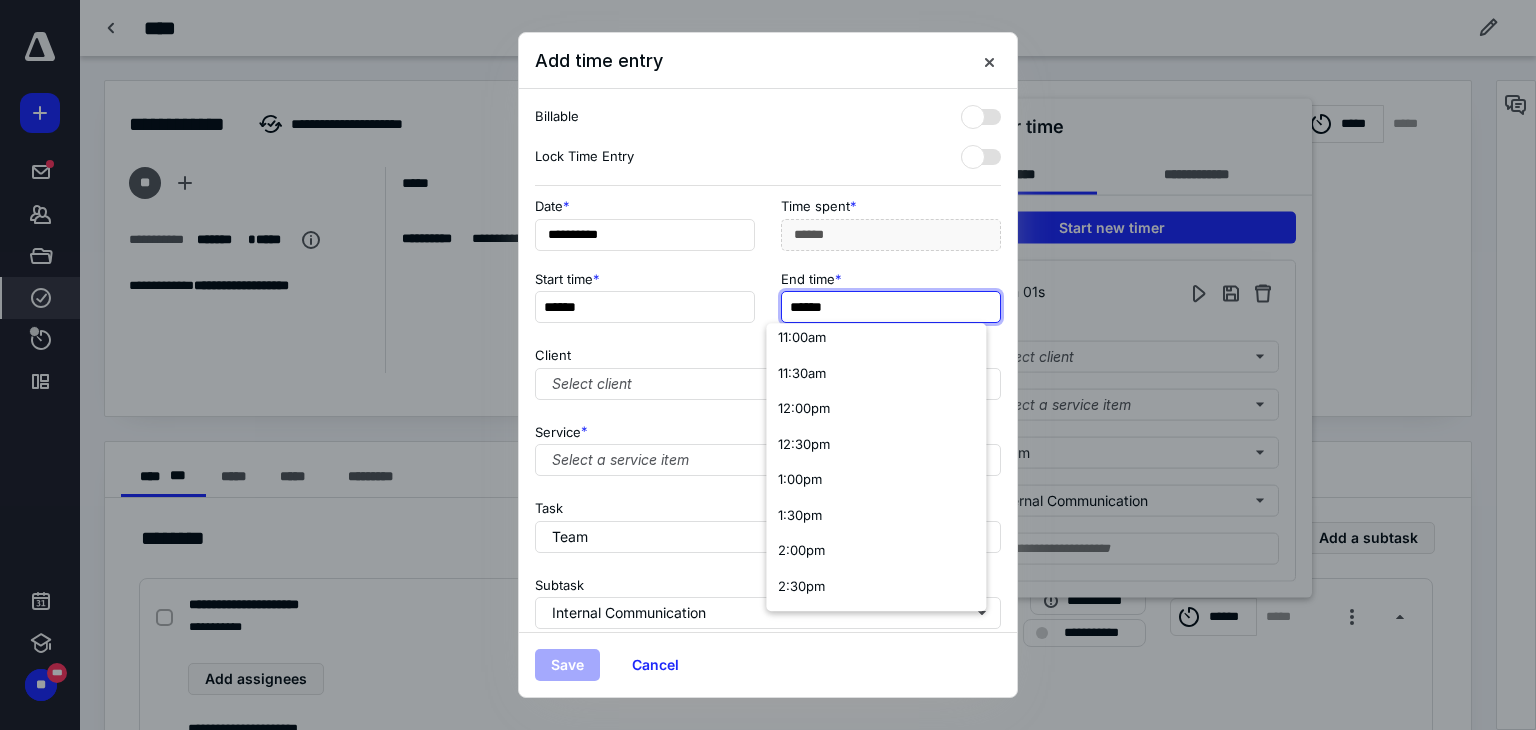 scroll, scrollTop: 799, scrollLeft: 0, axis: vertical 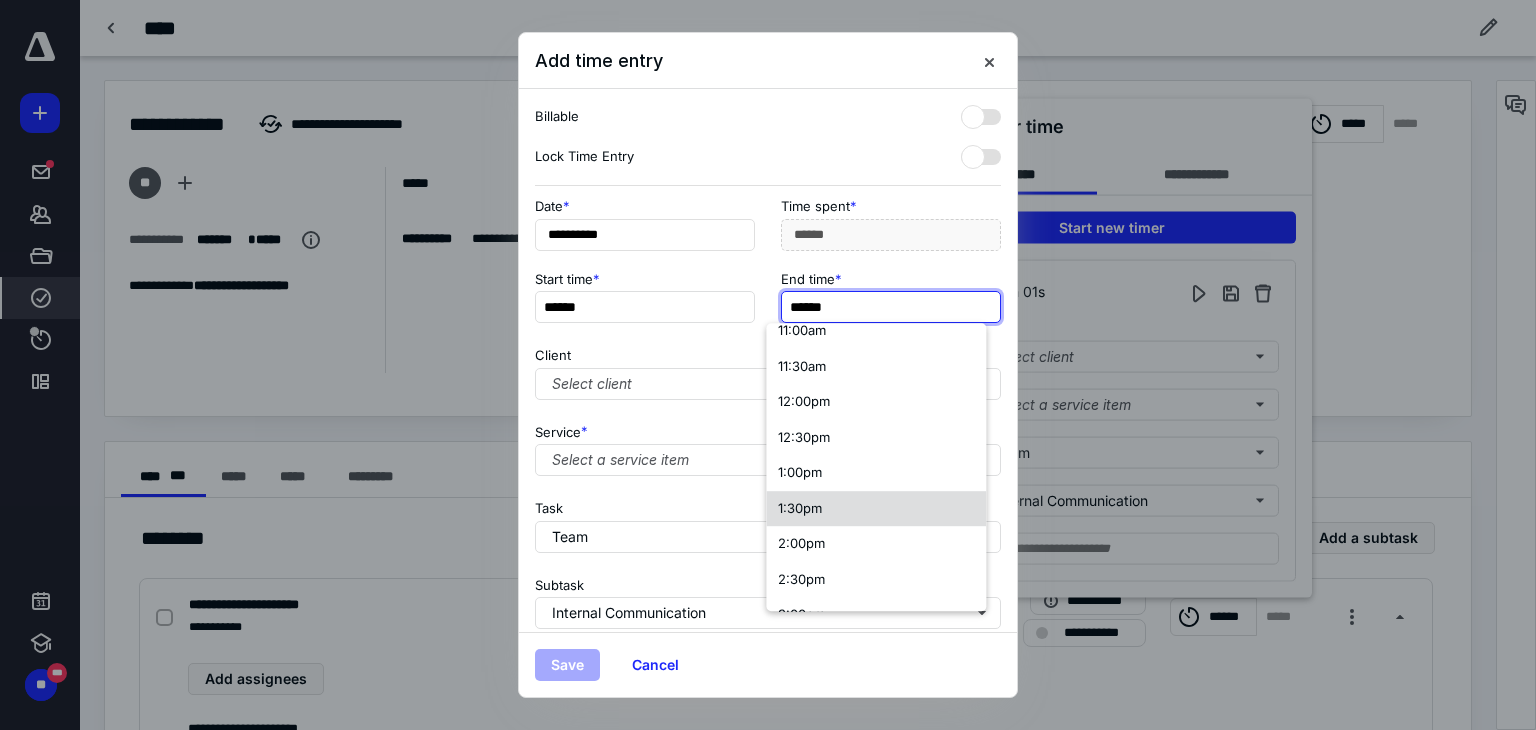 click on "1:30pm" at bounding box center (800, 508) 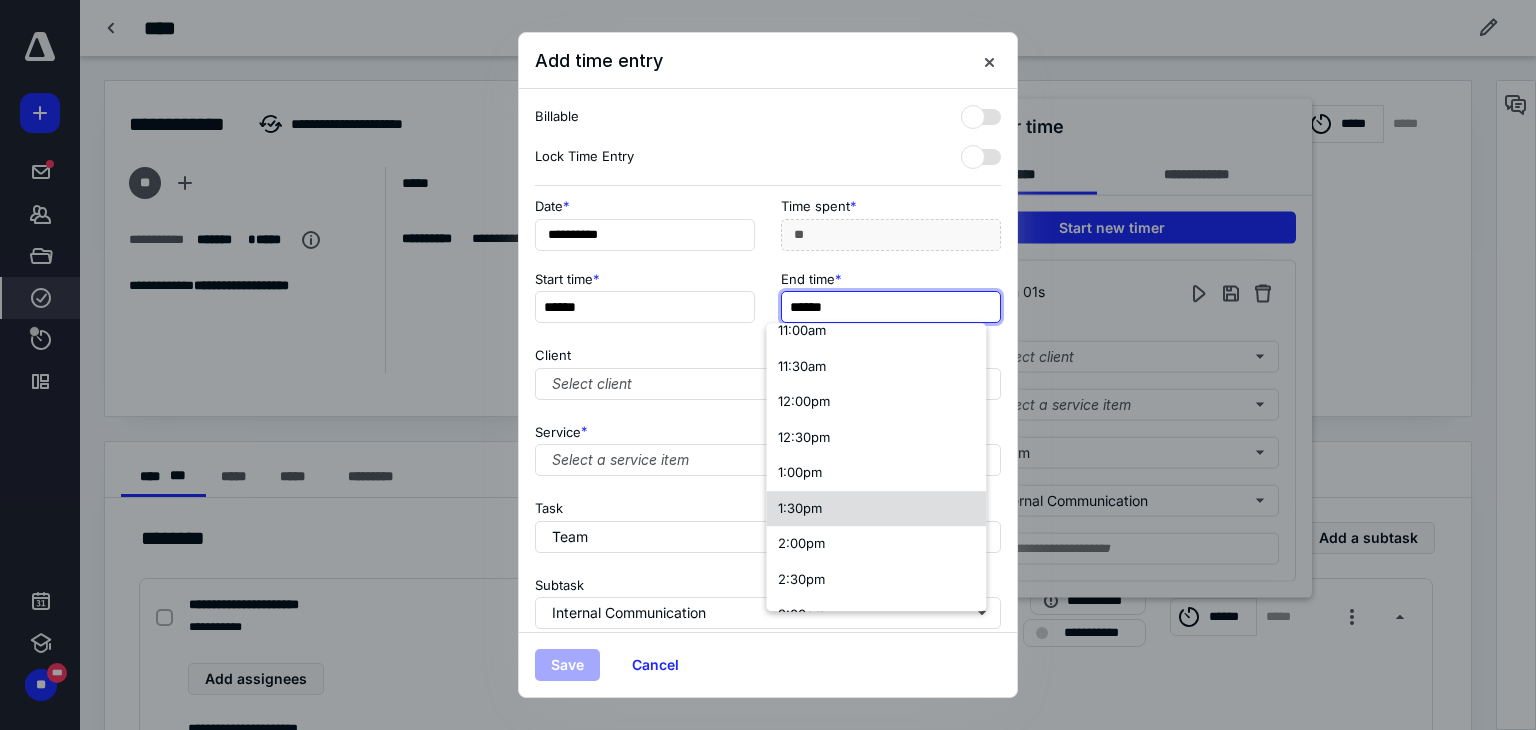 type on "******" 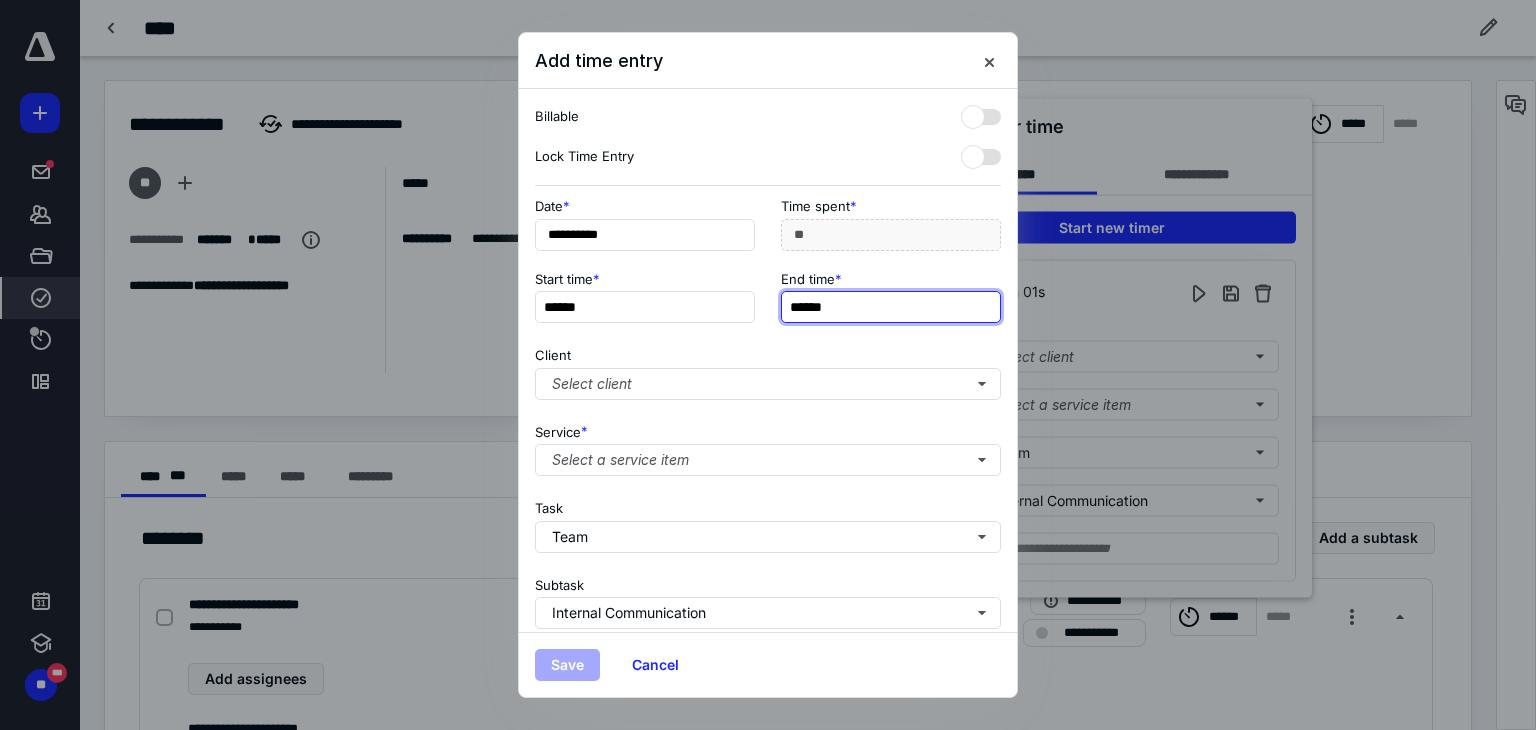 scroll, scrollTop: 0, scrollLeft: 0, axis: both 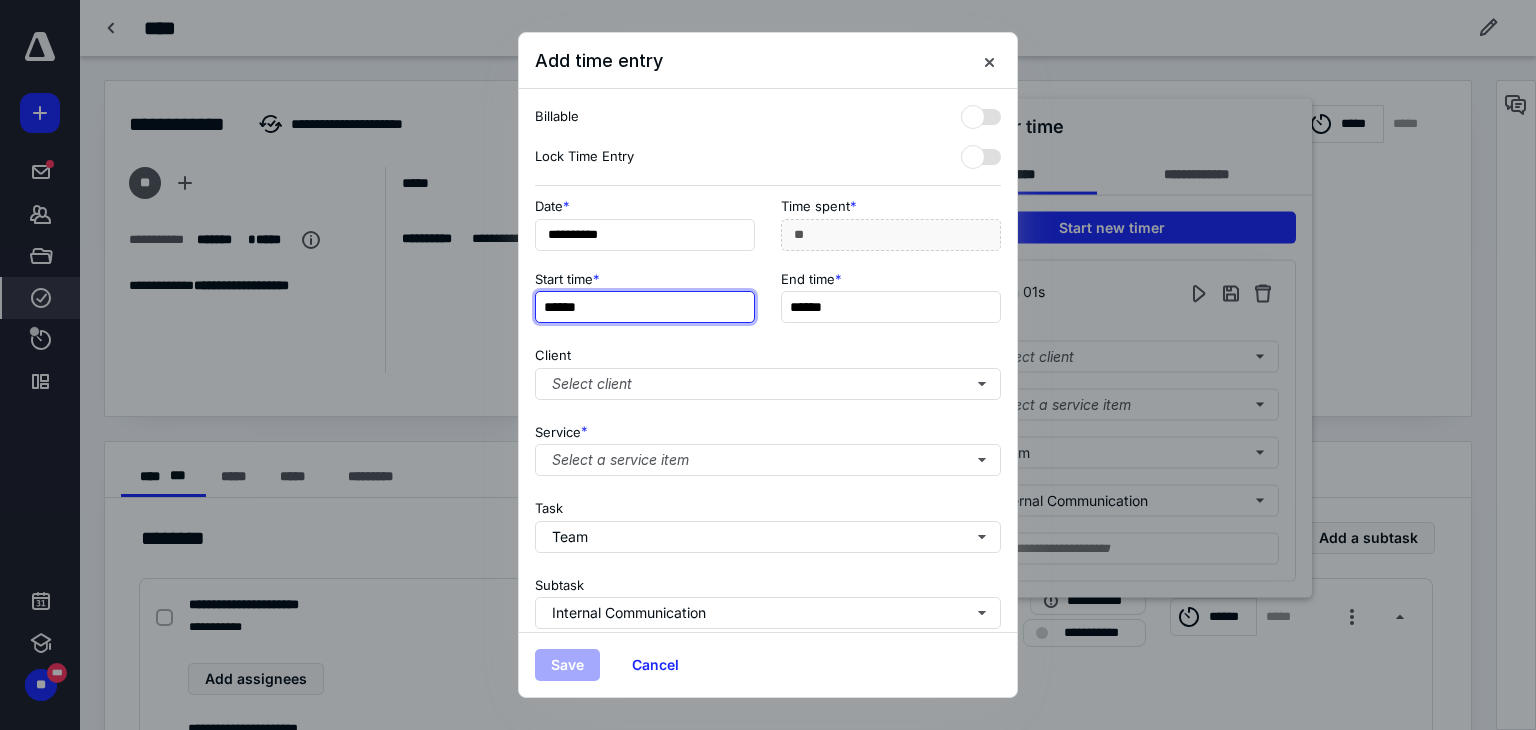 click on "******" at bounding box center [645, 307] 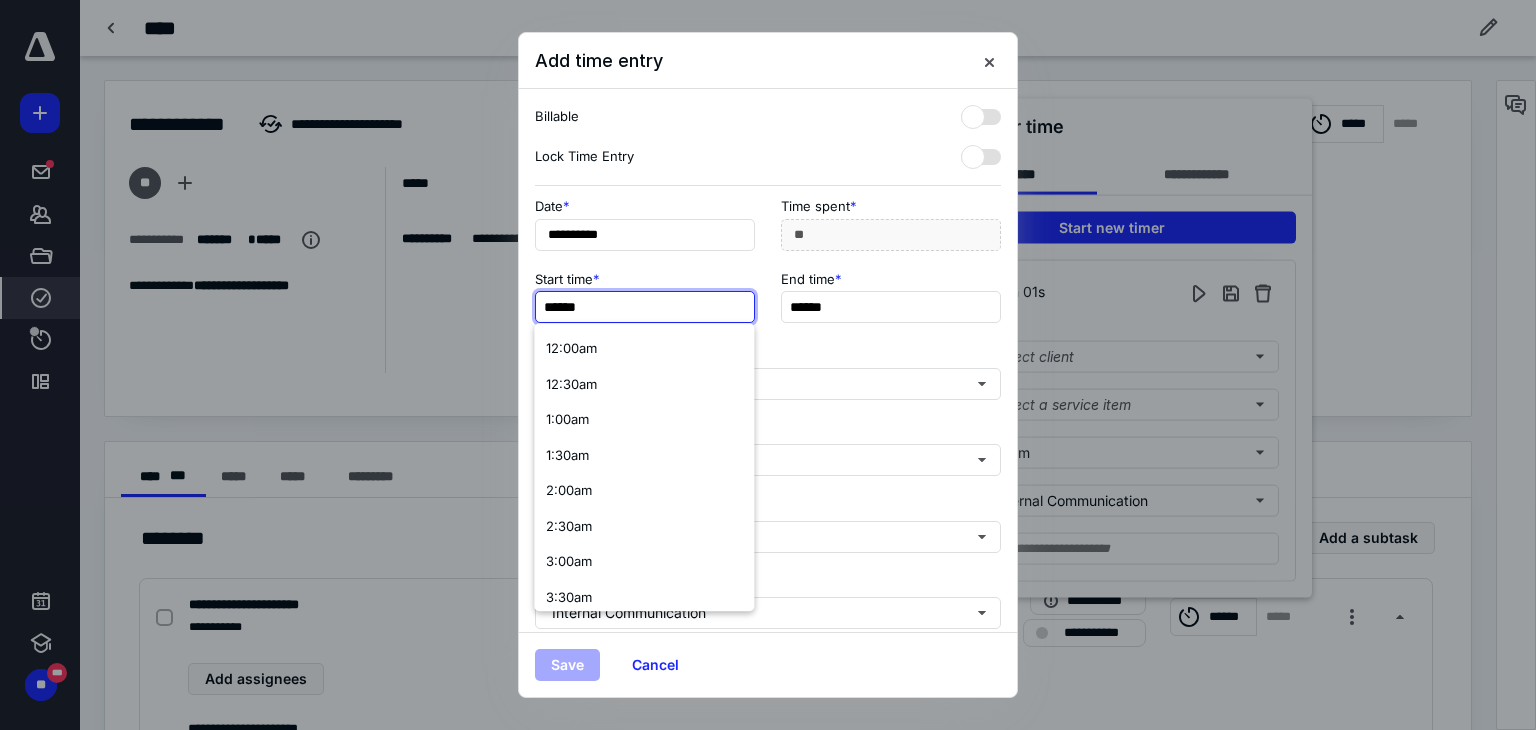 click on "******" at bounding box center [645, 307] 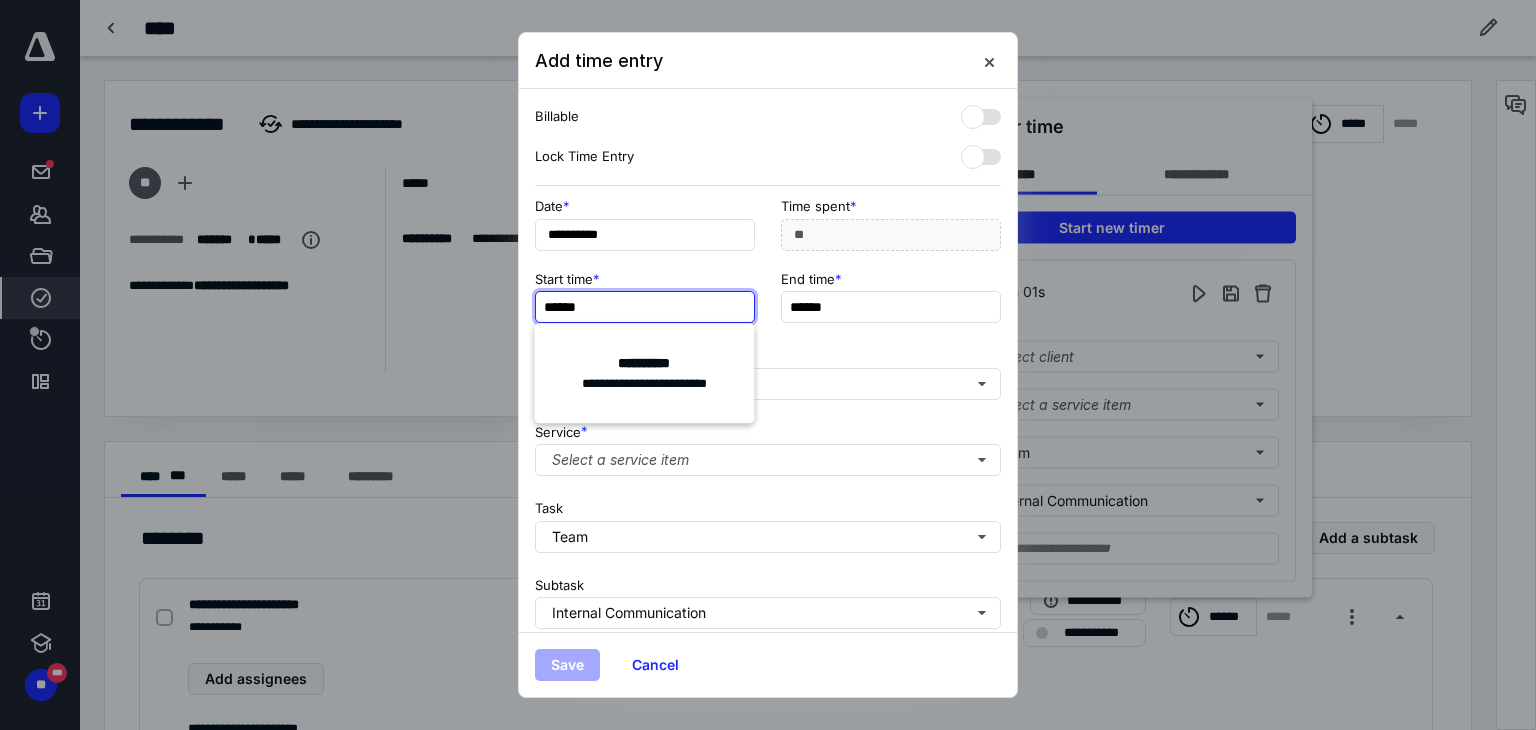 type on "******" 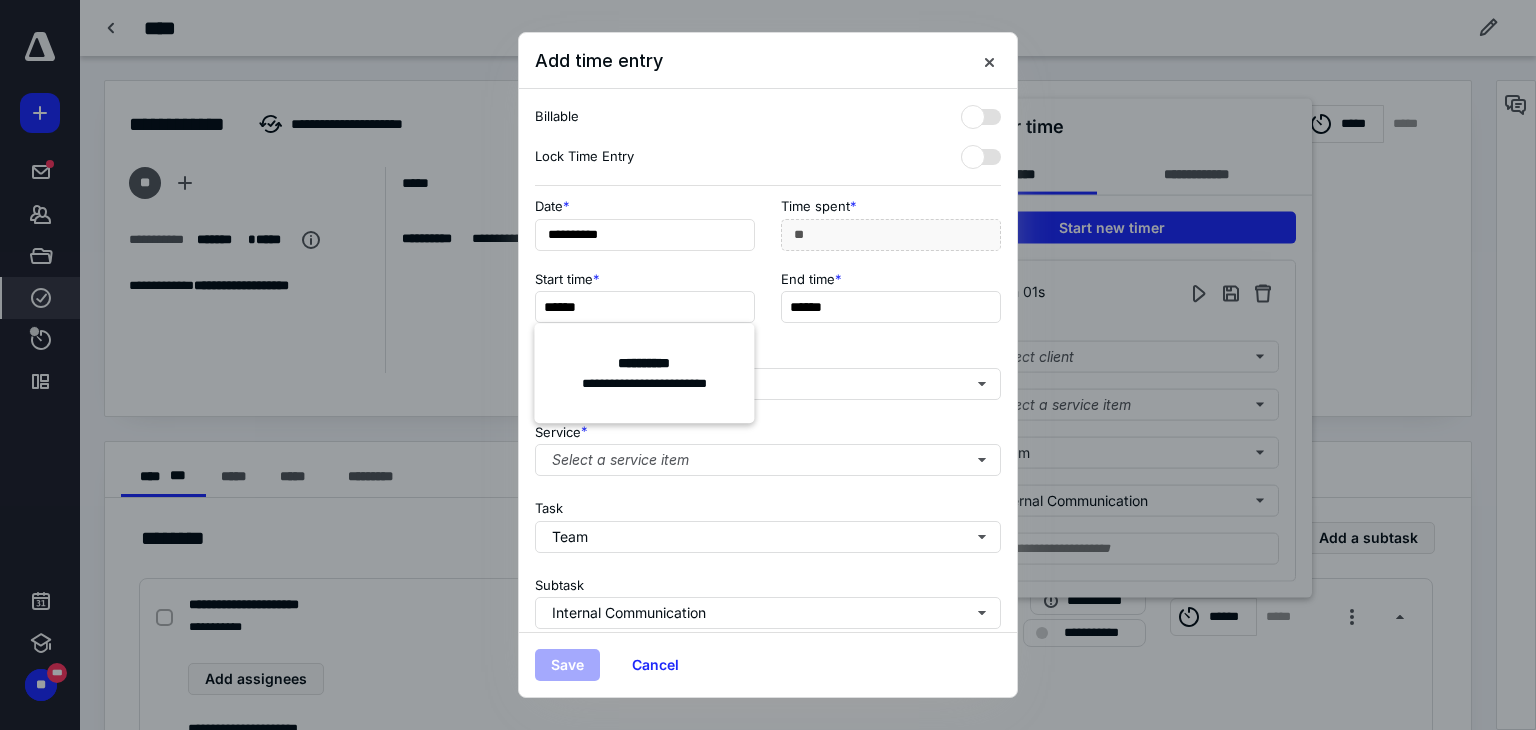 type on "***" 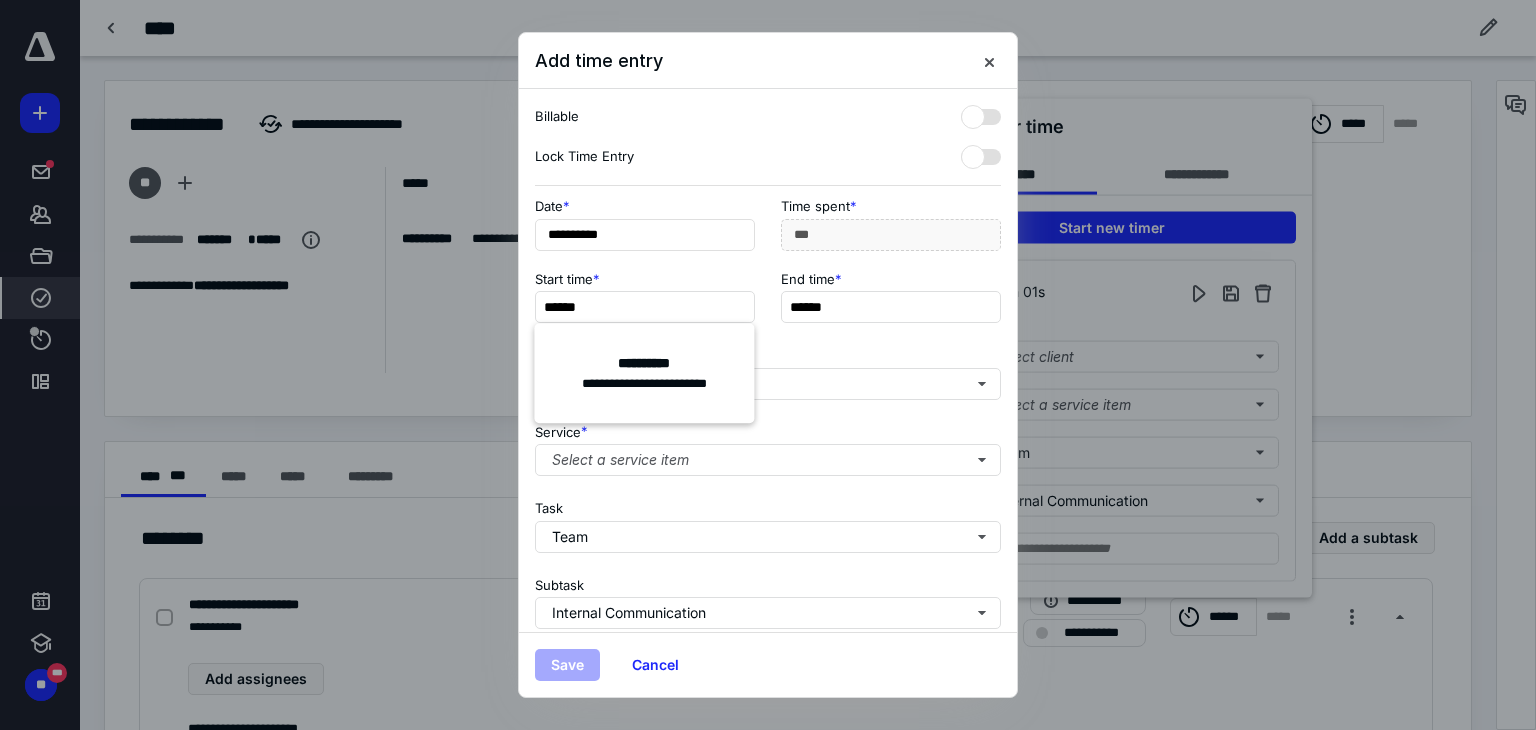 click on "End time *" at bounding box center [891, 279] 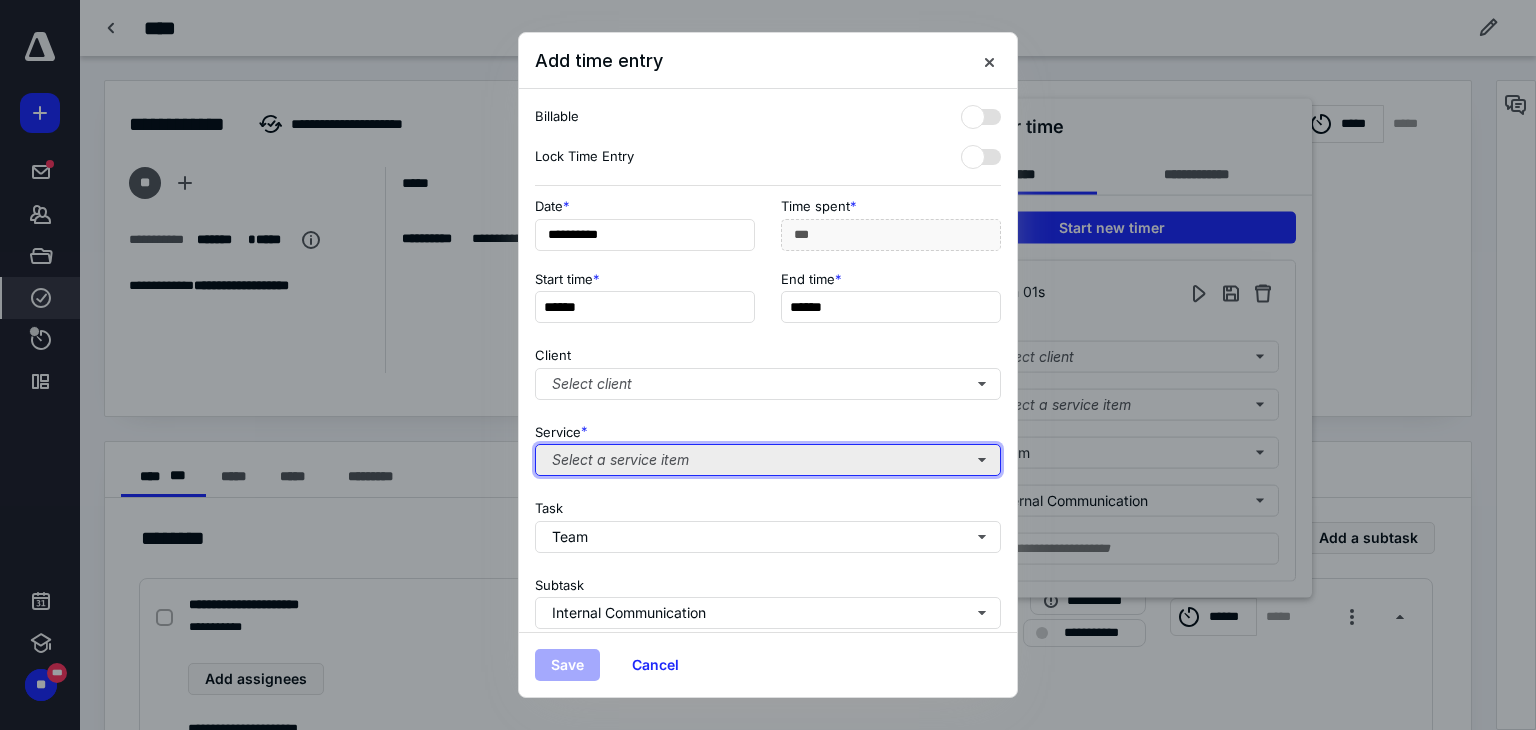 click on "Select a service item" at bounding box center (768, 460) 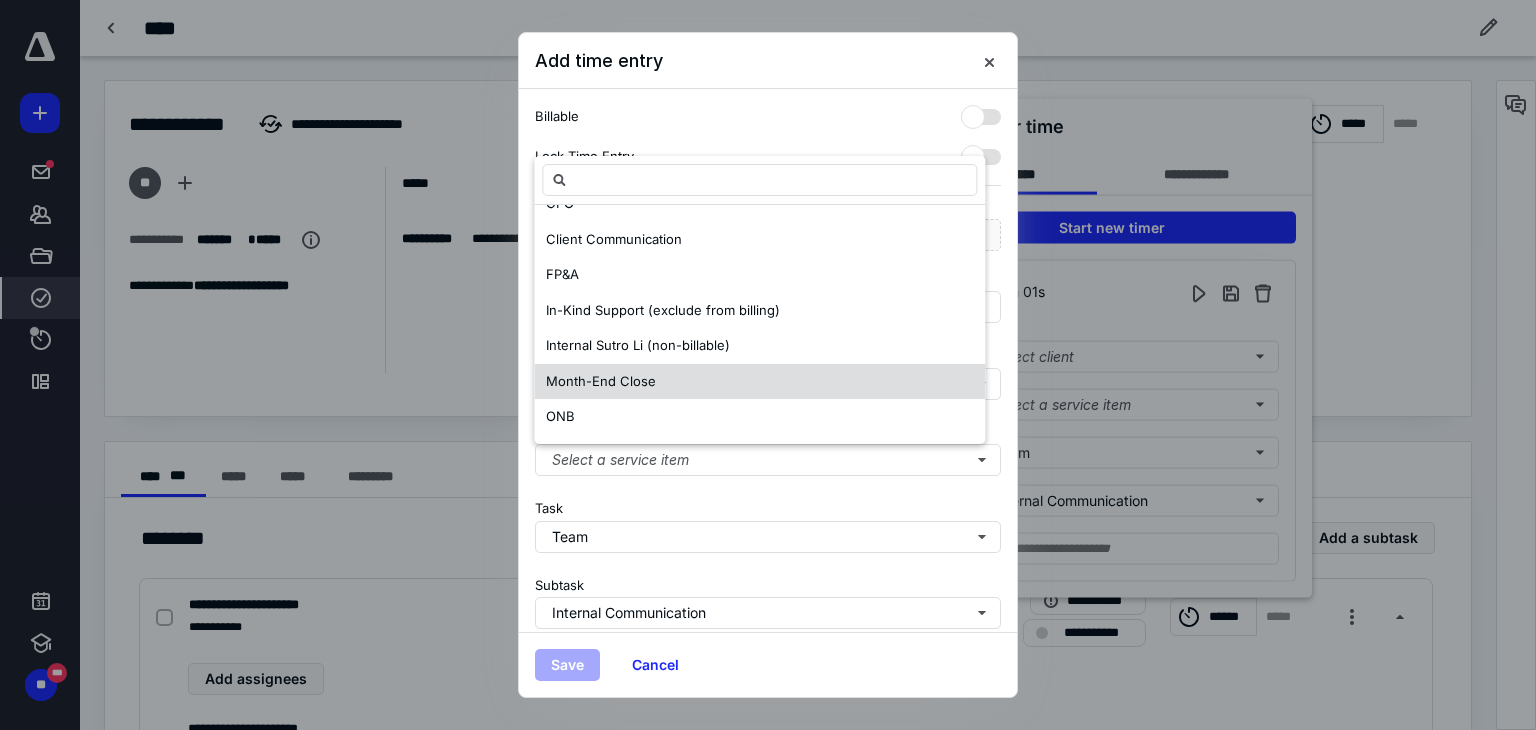 scroll, scrollTop: 212, scrollLeft: 0, axis: vertical 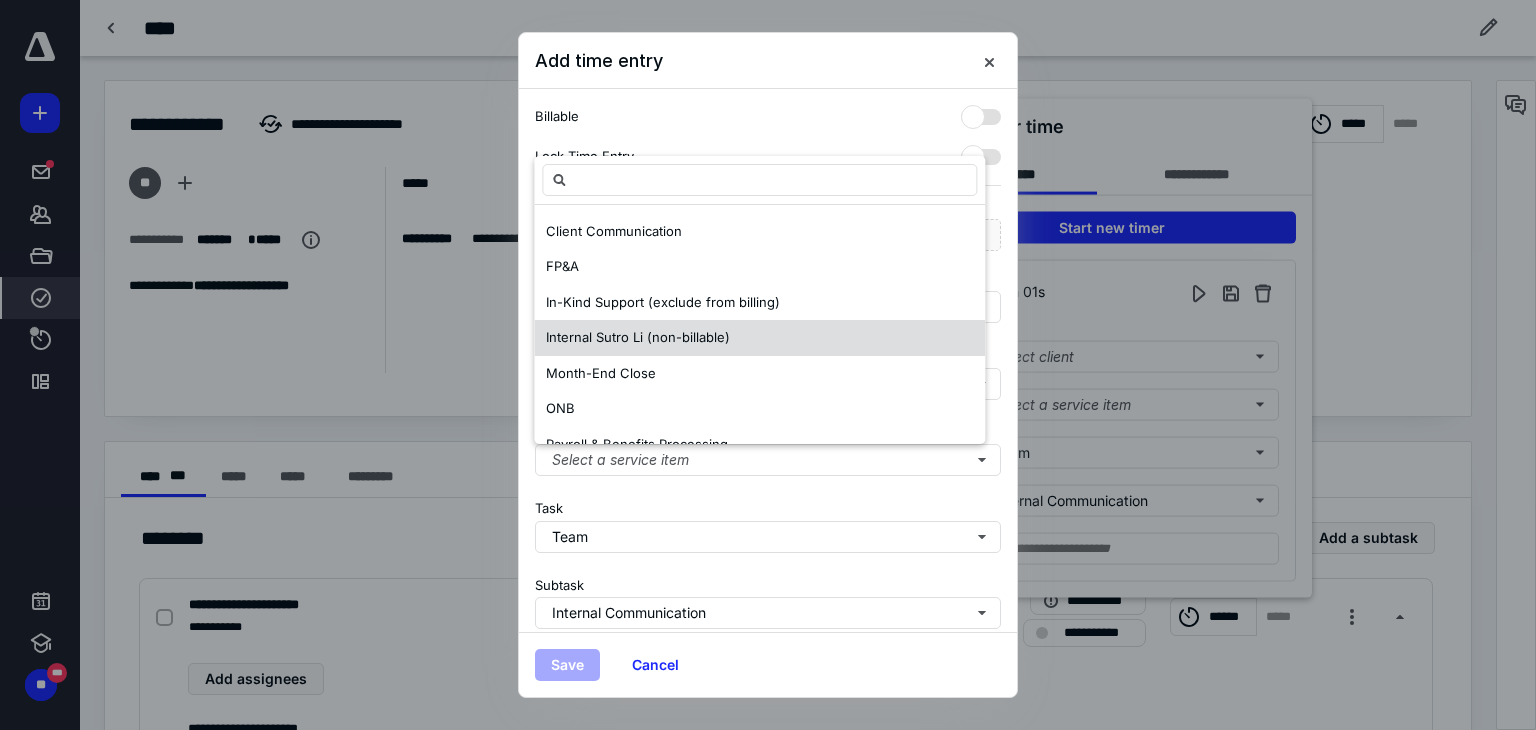 click on "Internal Sutro Li (non-billable)" at bounding box center [759, 338] 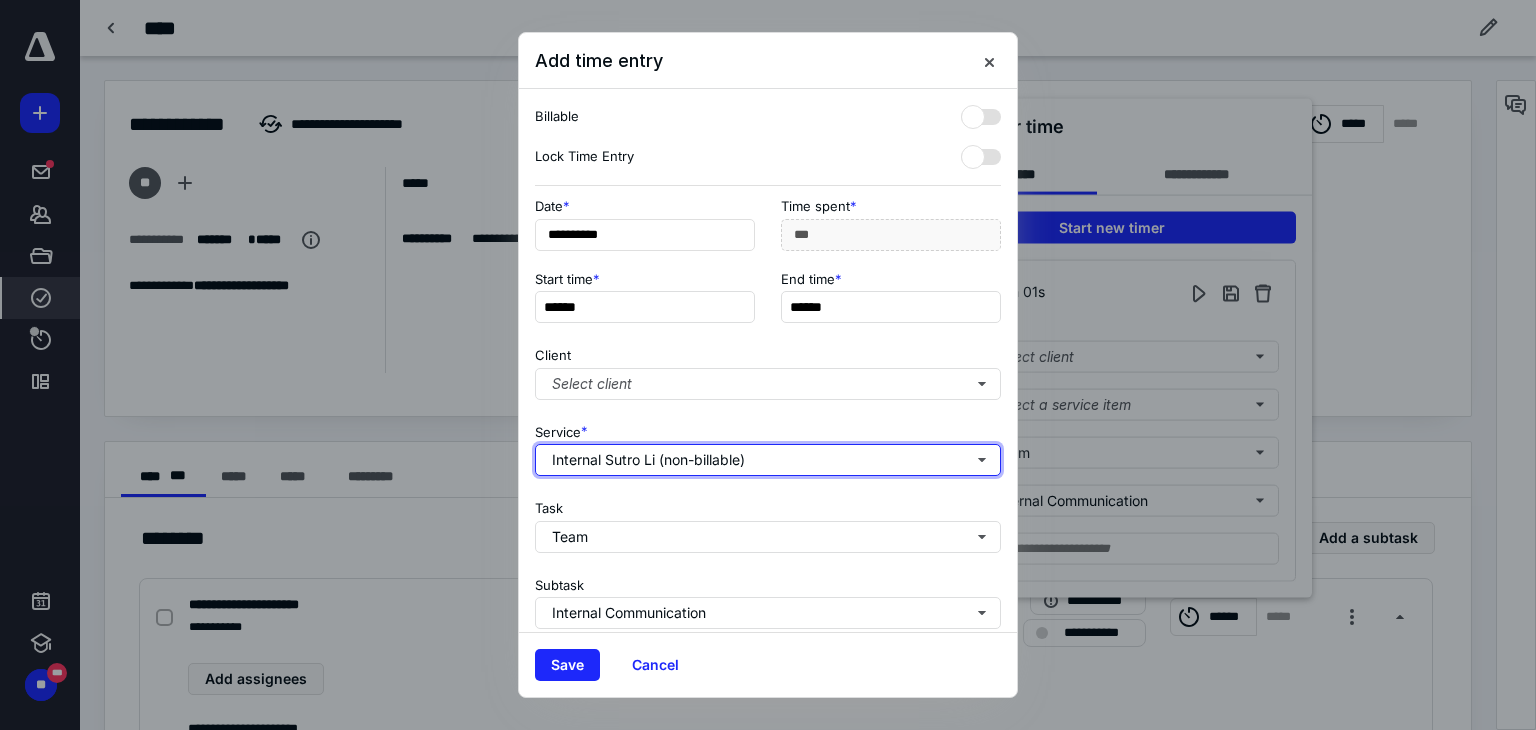 scroll, scrollTop: 0, scrollLeft: 0, axis: both 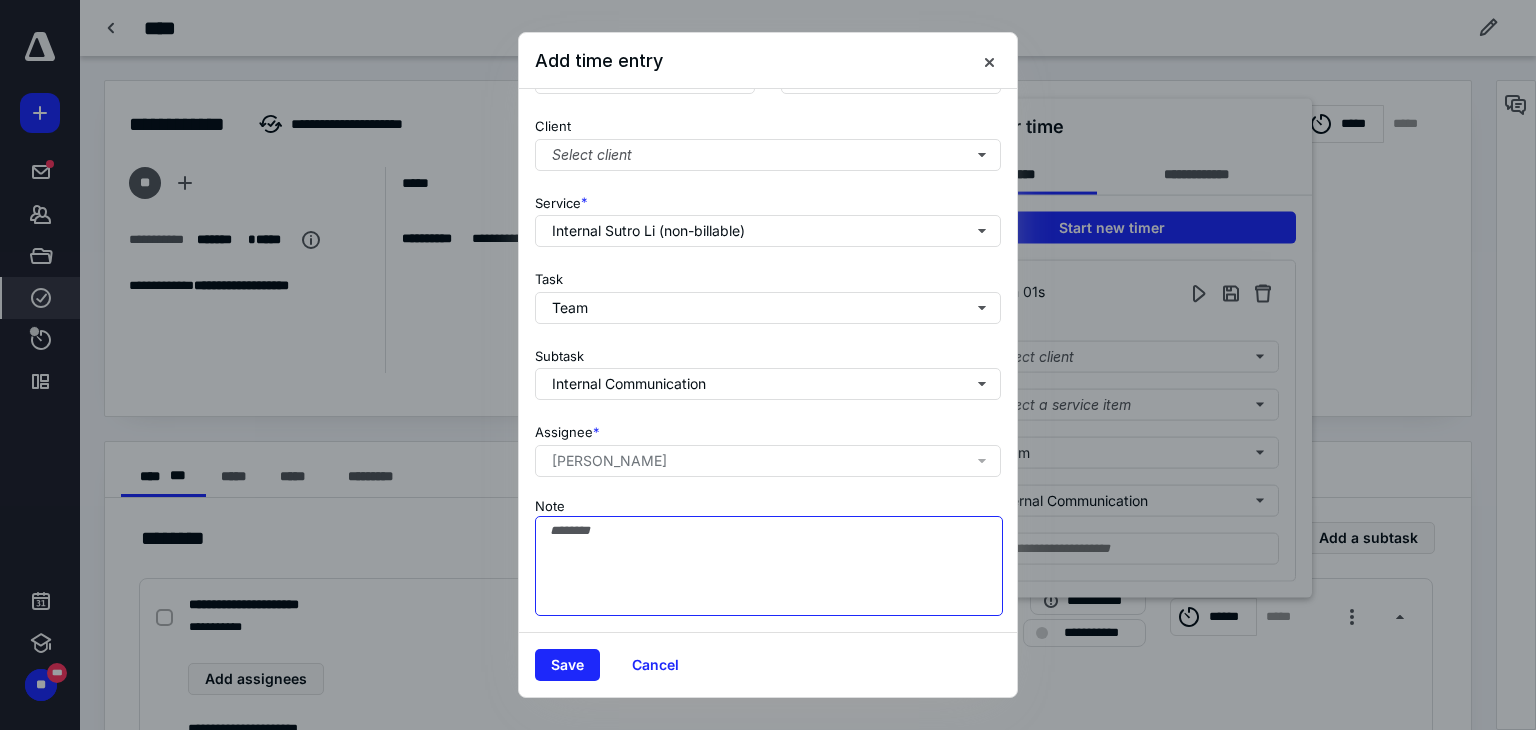 click on "Note" at bounding box center [769, 566] 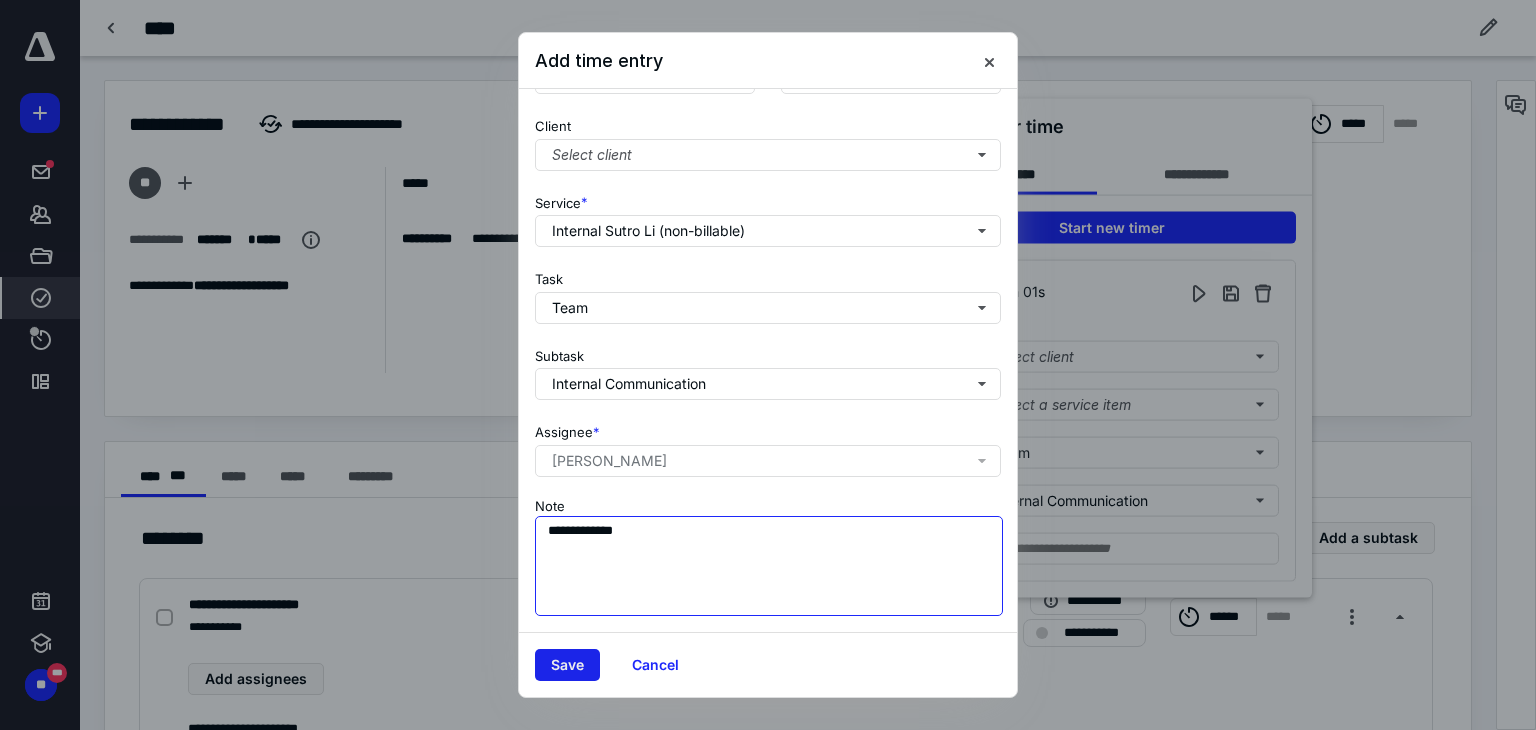 type on "**********" 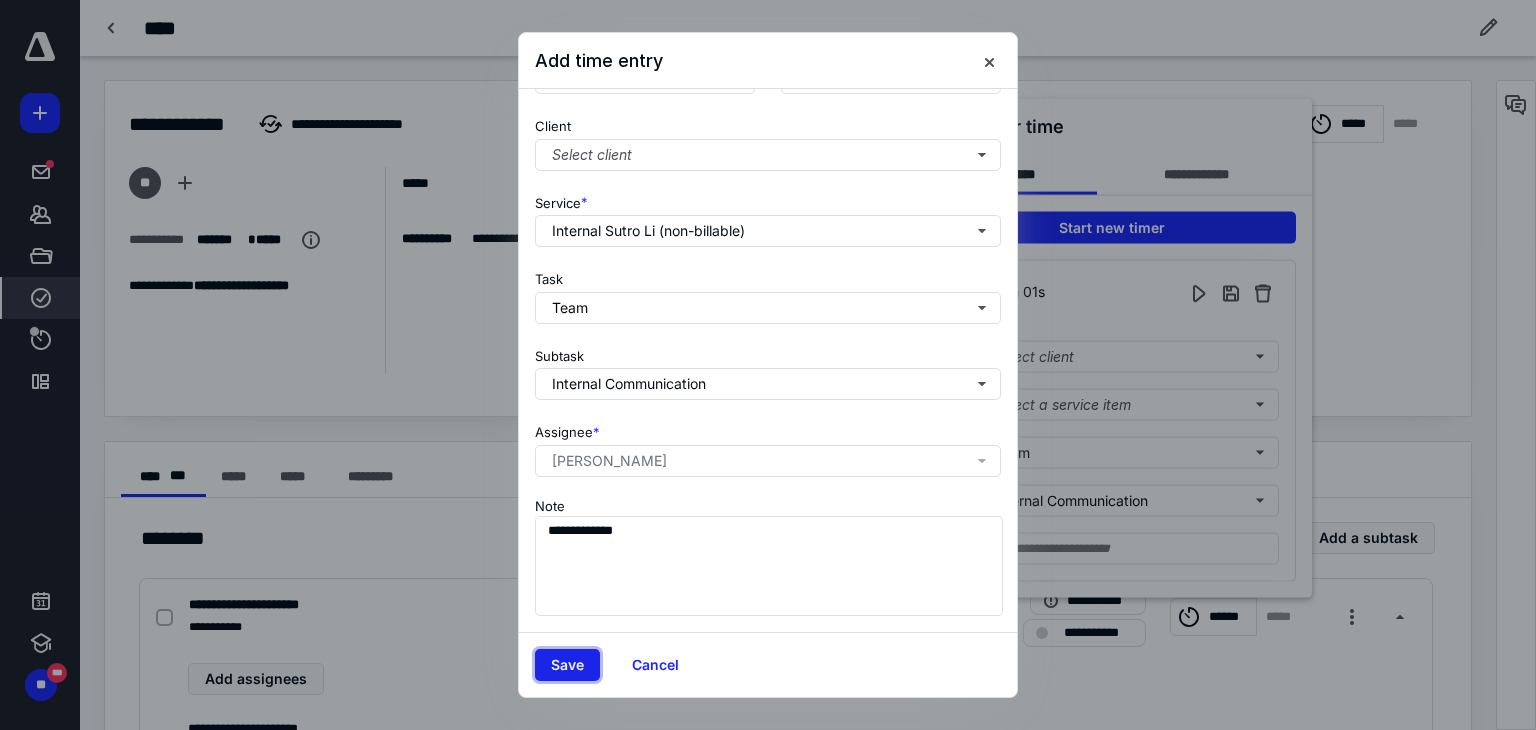click on "Save" at bounding box center [567, 665] 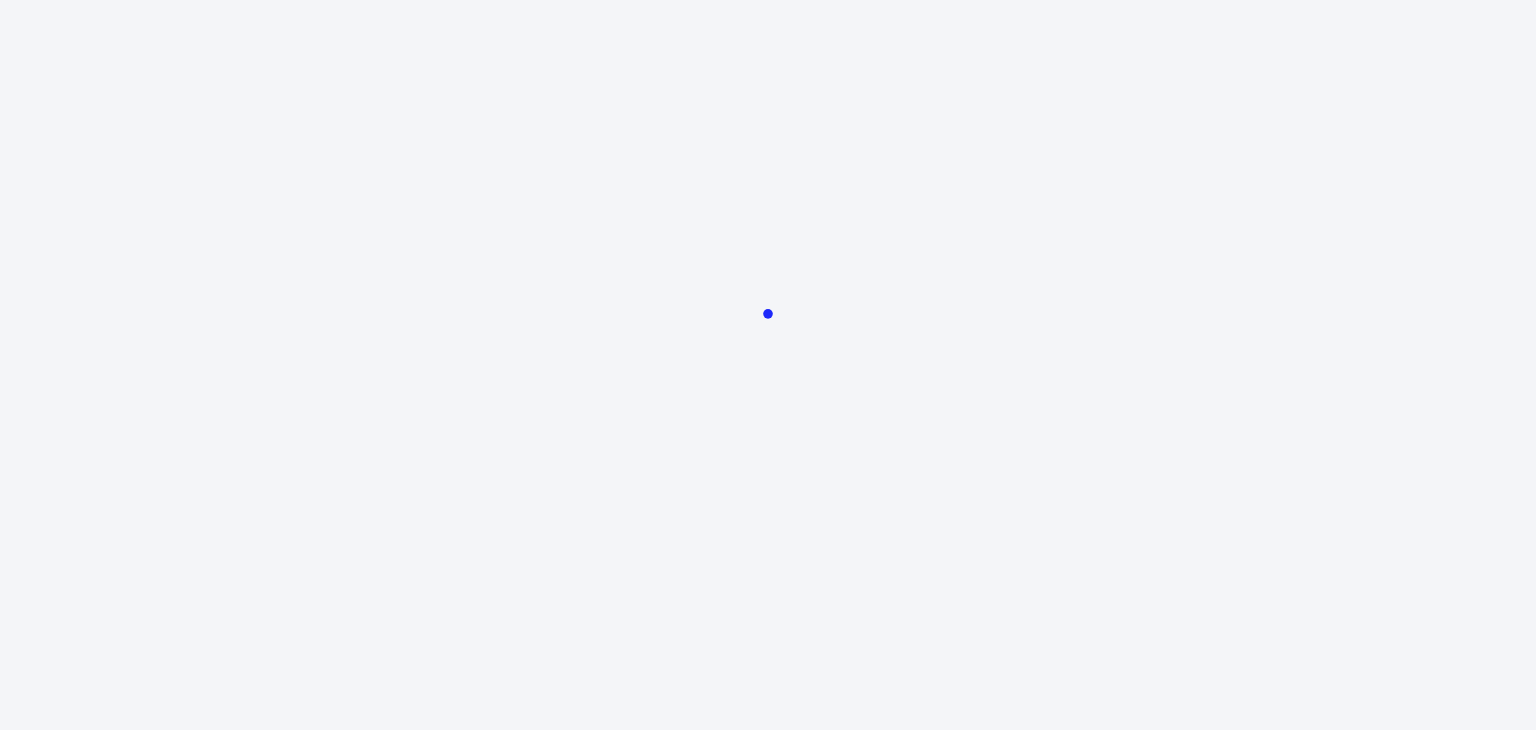 scroll, scrollTop: 0, scrollLeft: 0, axis: both 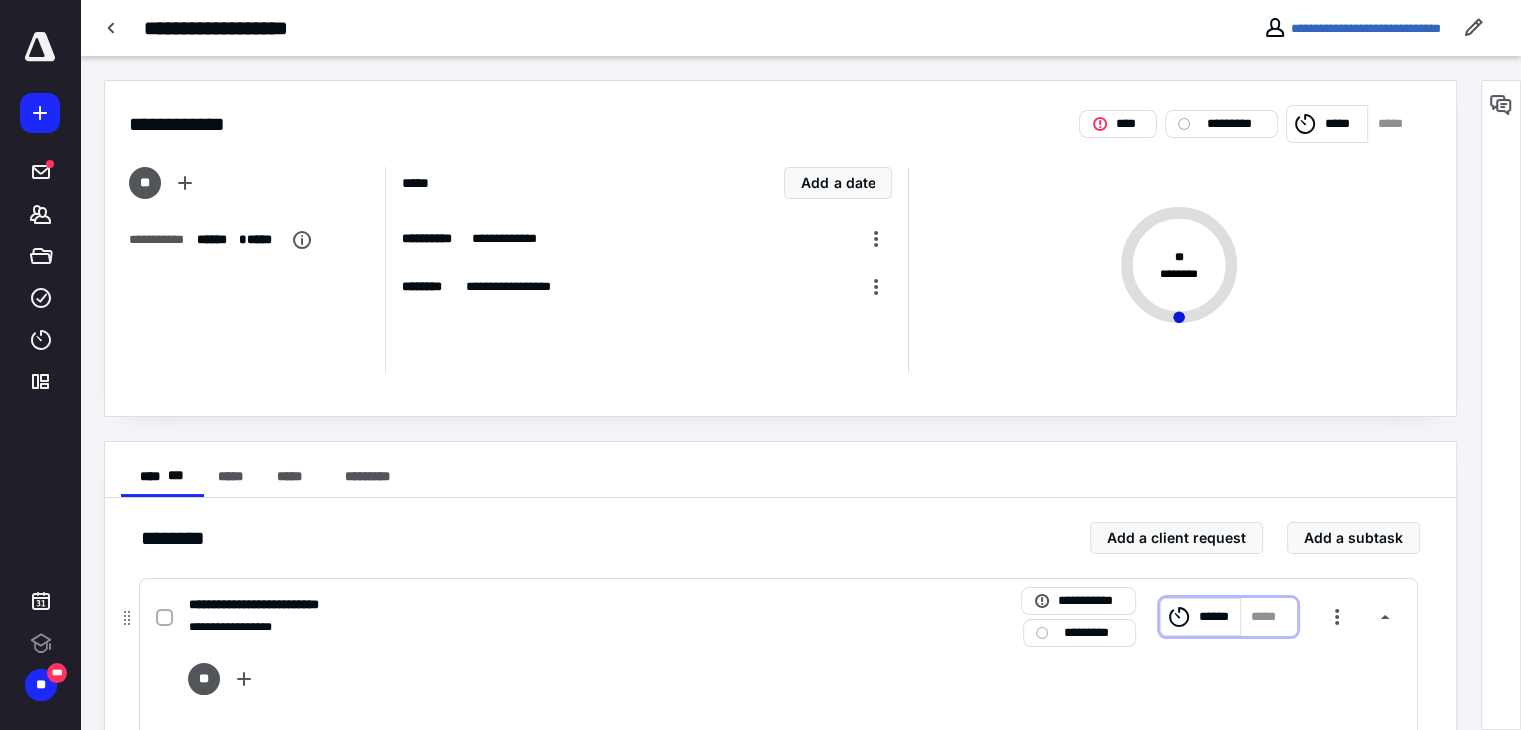 click on "******" at bounding box center [1217, 617] 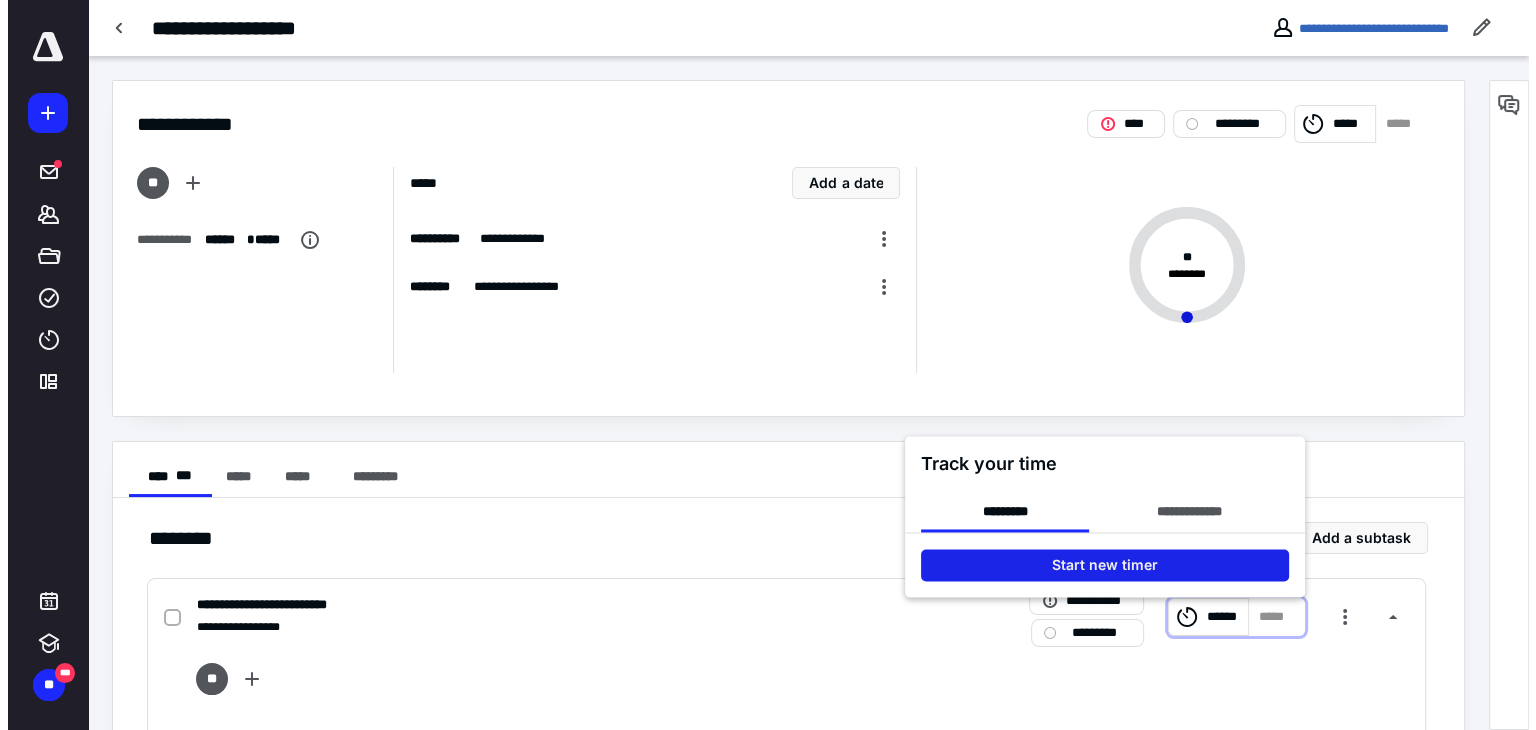 scroll, scrollTop: 0, scrollLeft: 0, axis: both 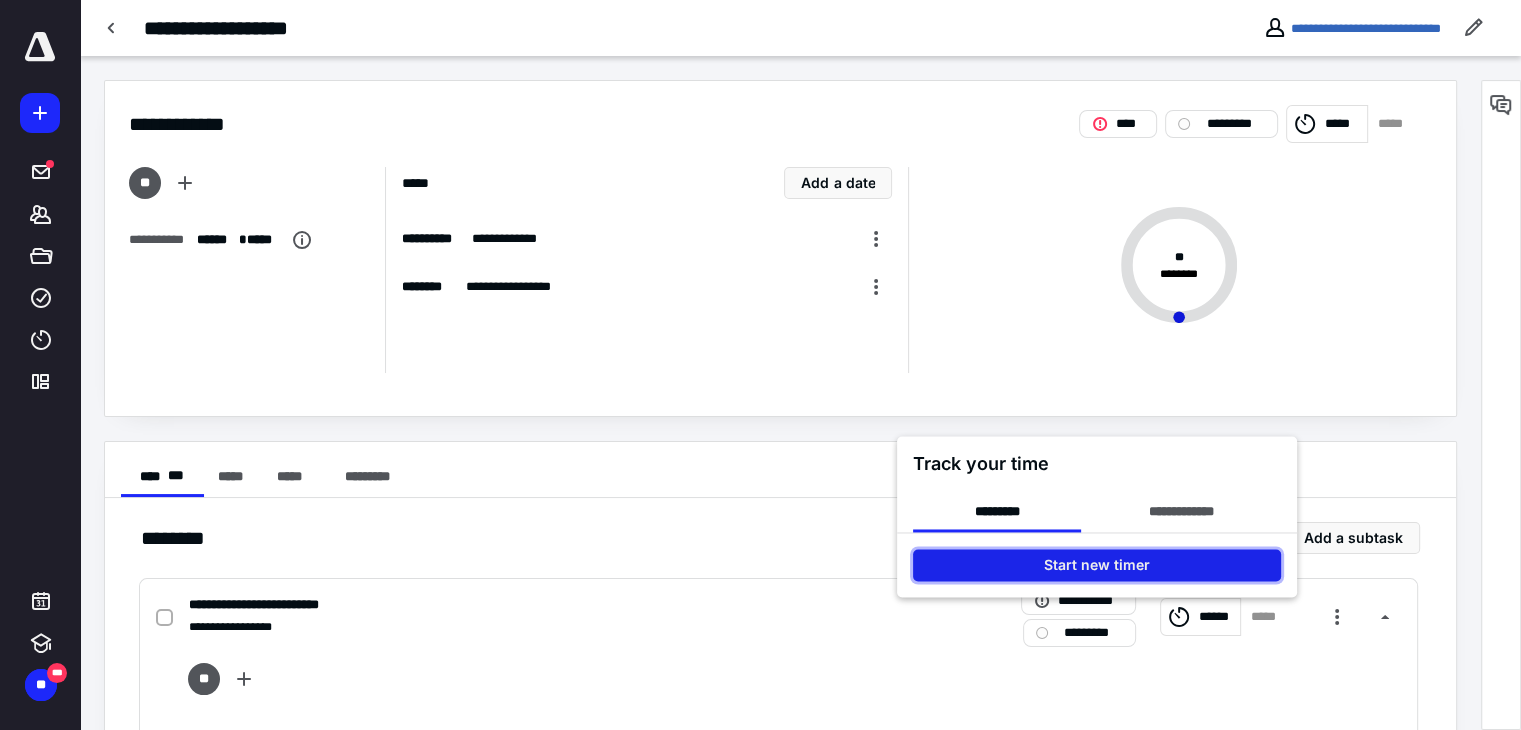 click on "Start new timer" at bounding box center [1097, 565] 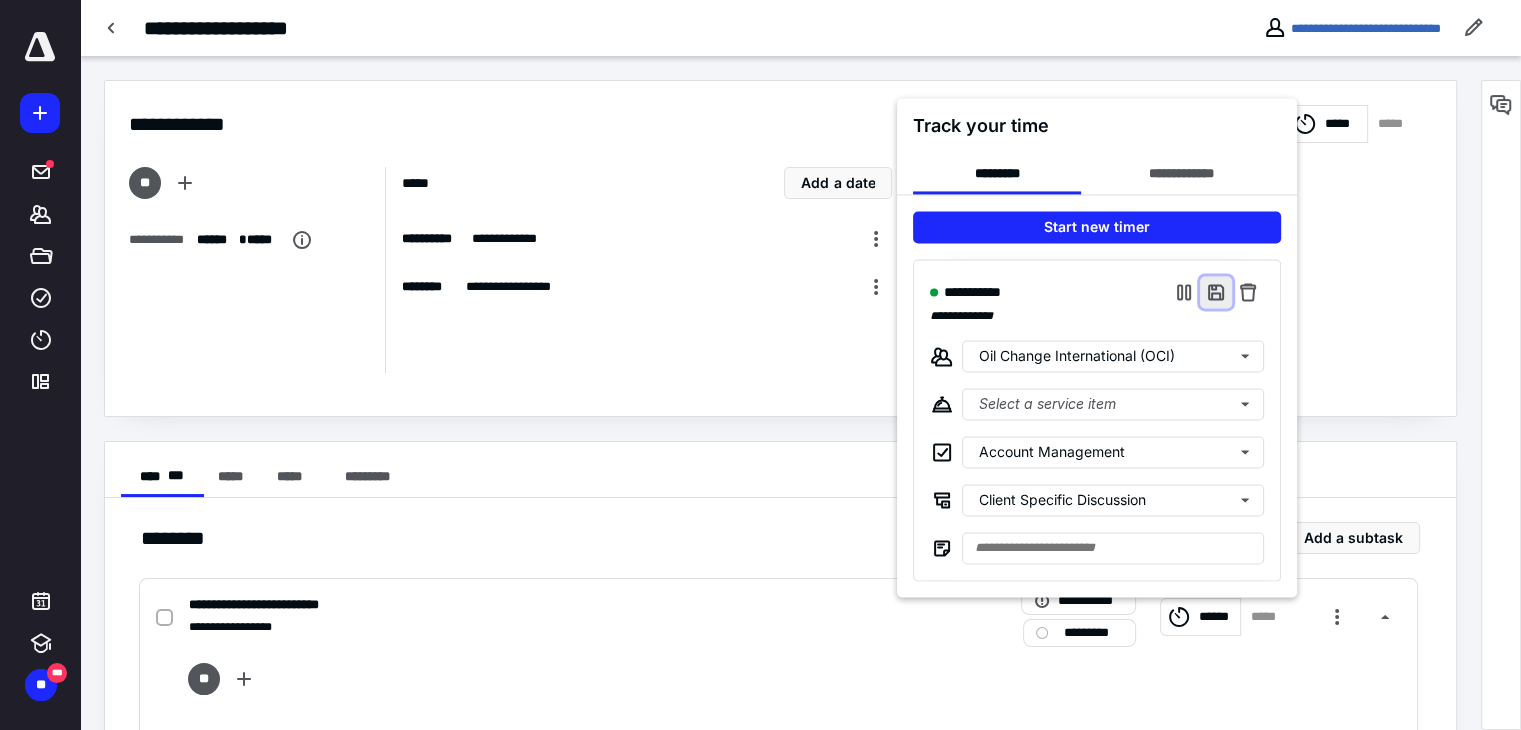 click at bounding box center [1216, 292] 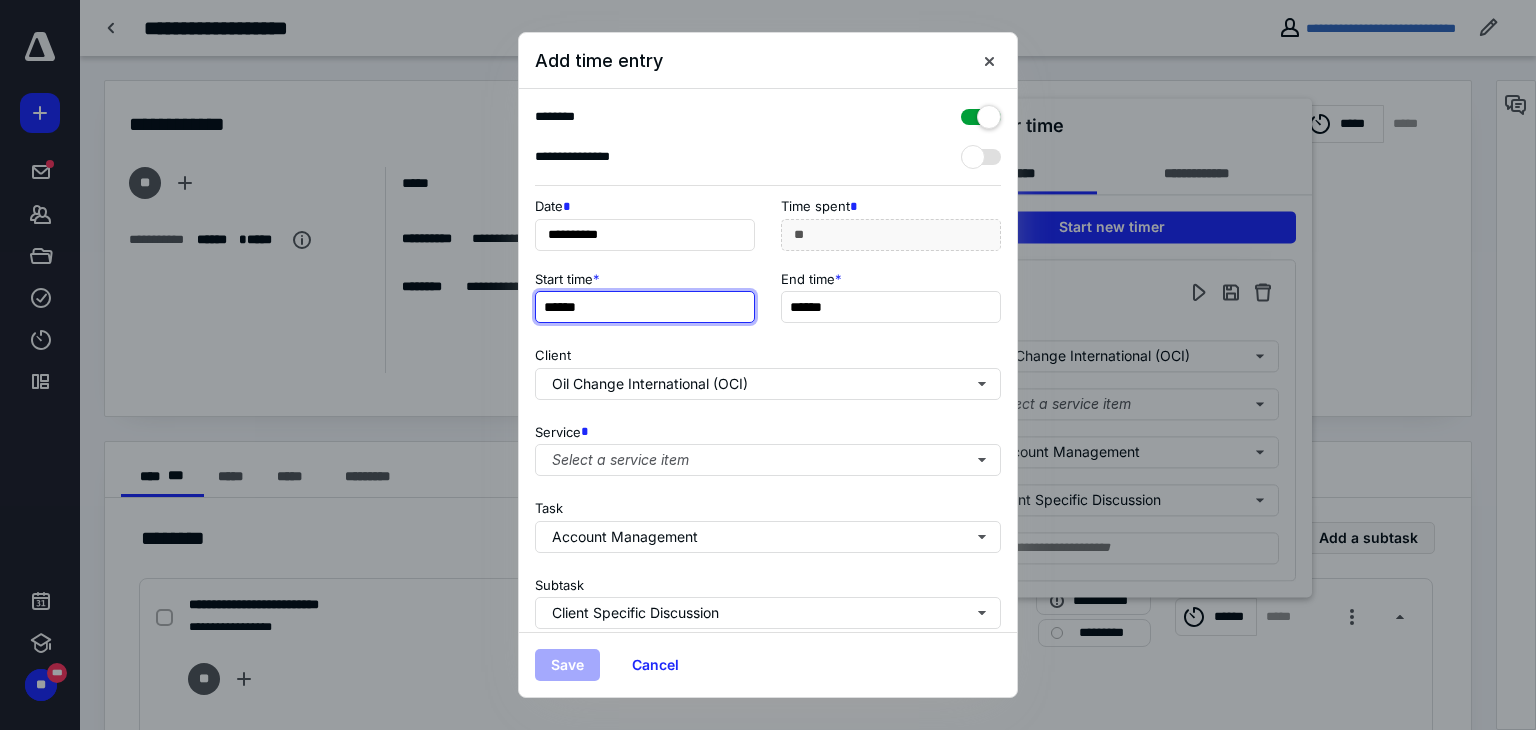 click on "******" at bounding box center [645, 307] 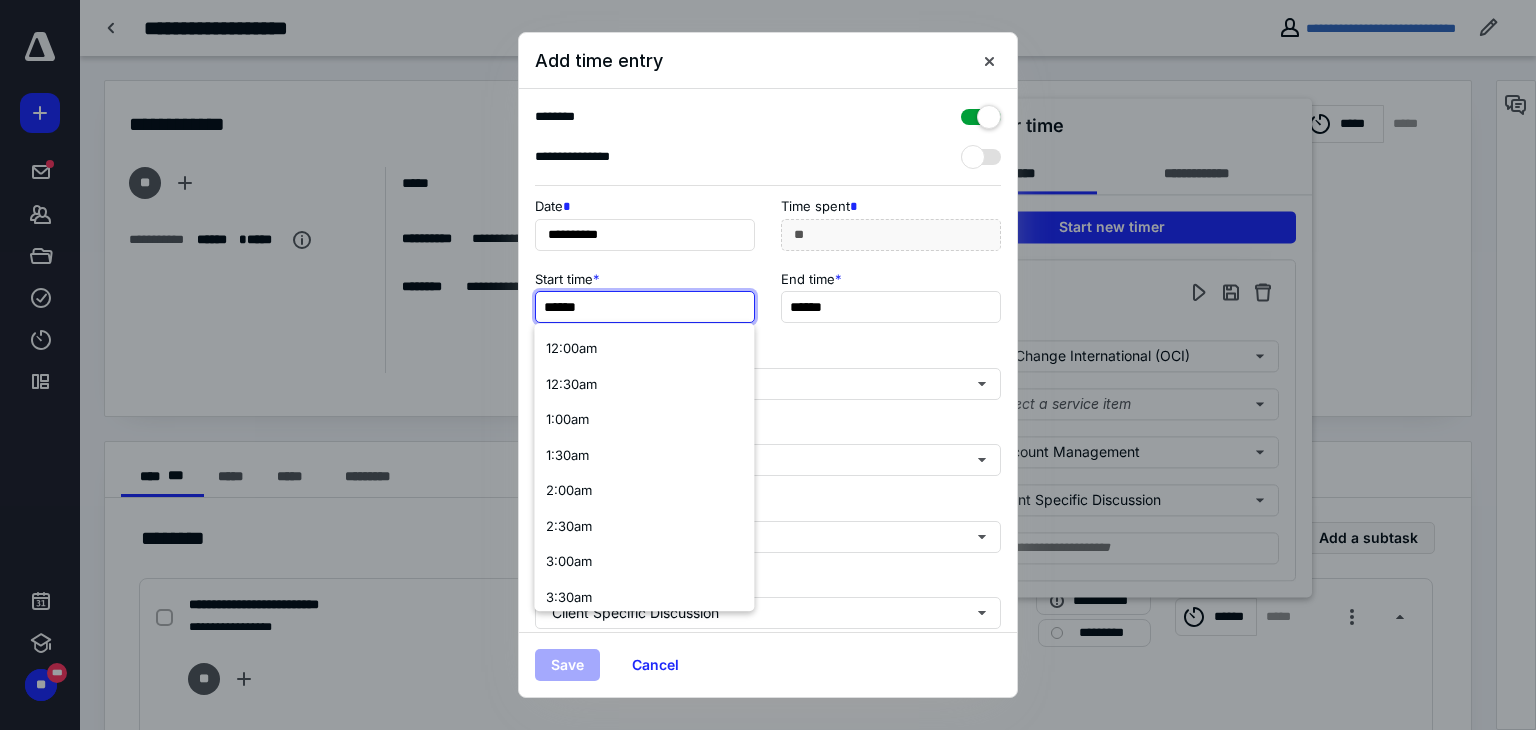 click on "******" at bounding box center [645, 307] 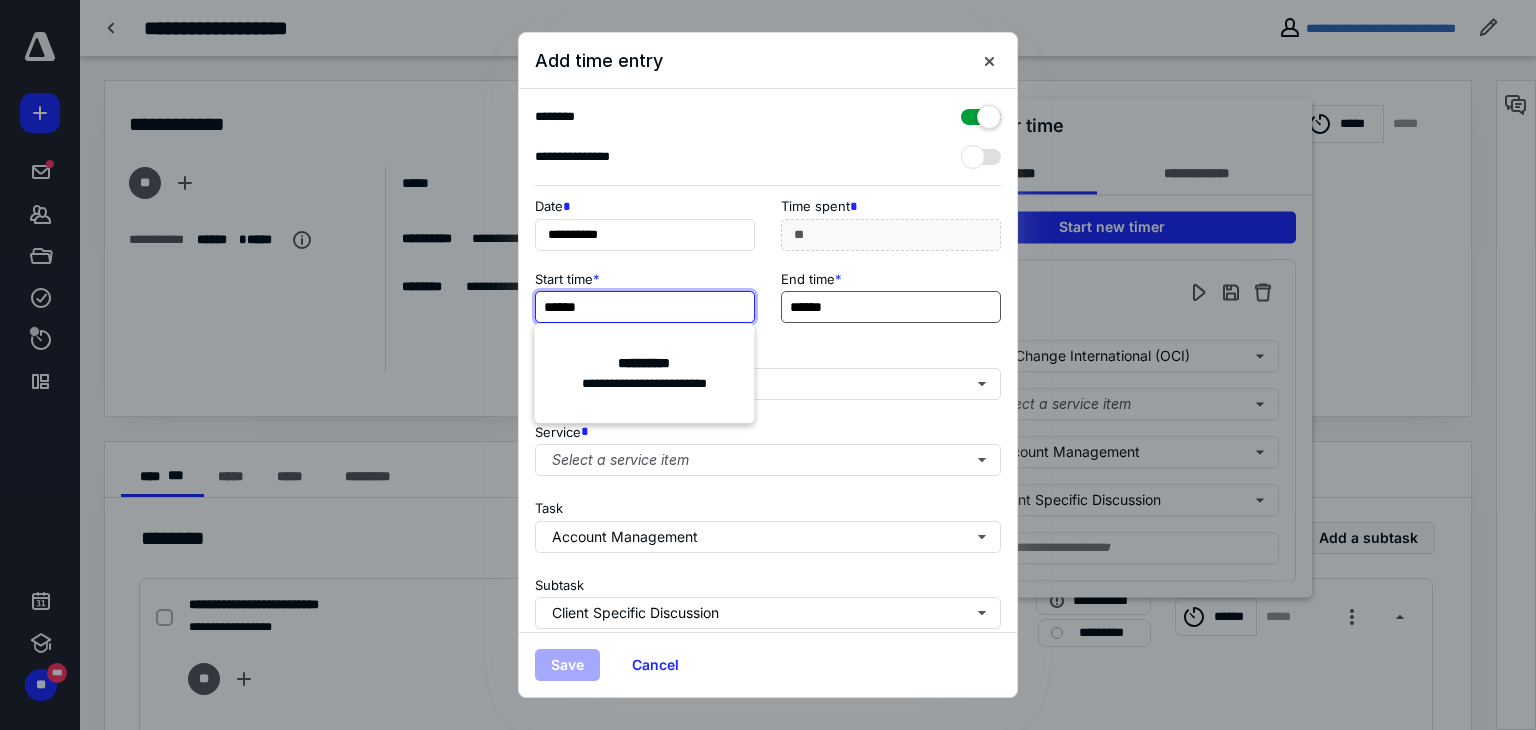 type on "******" 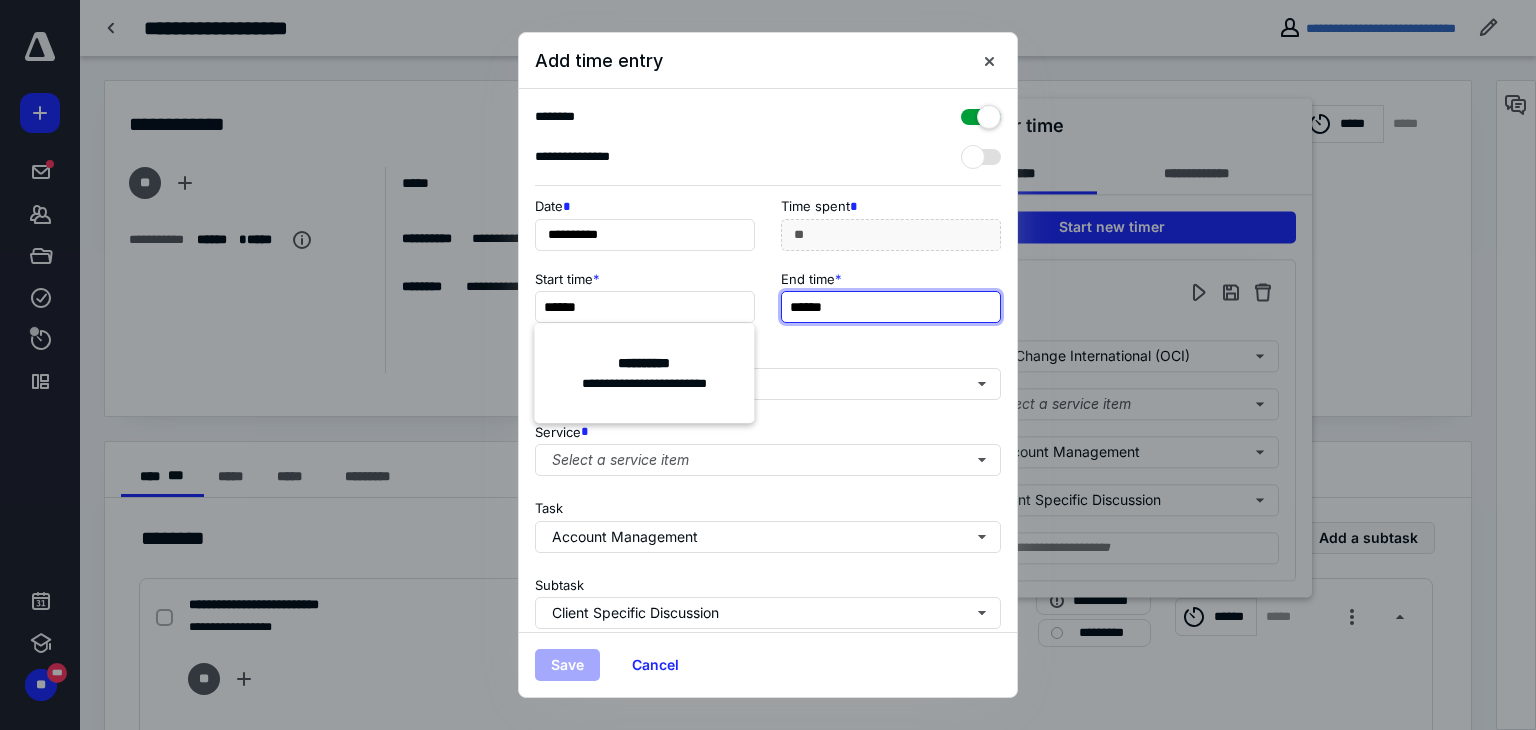 type on "**" 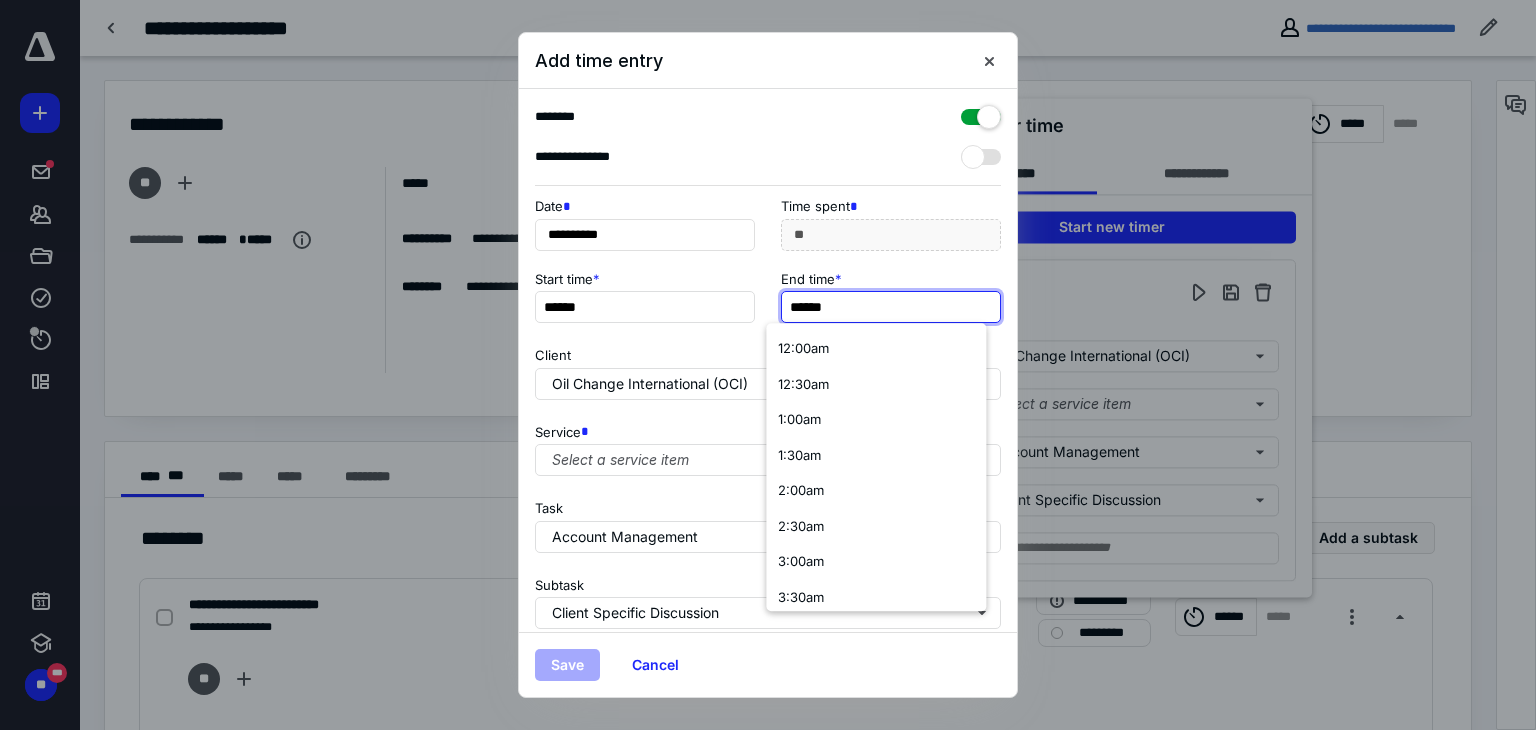 click on "******" at bounding box center [891, 307] 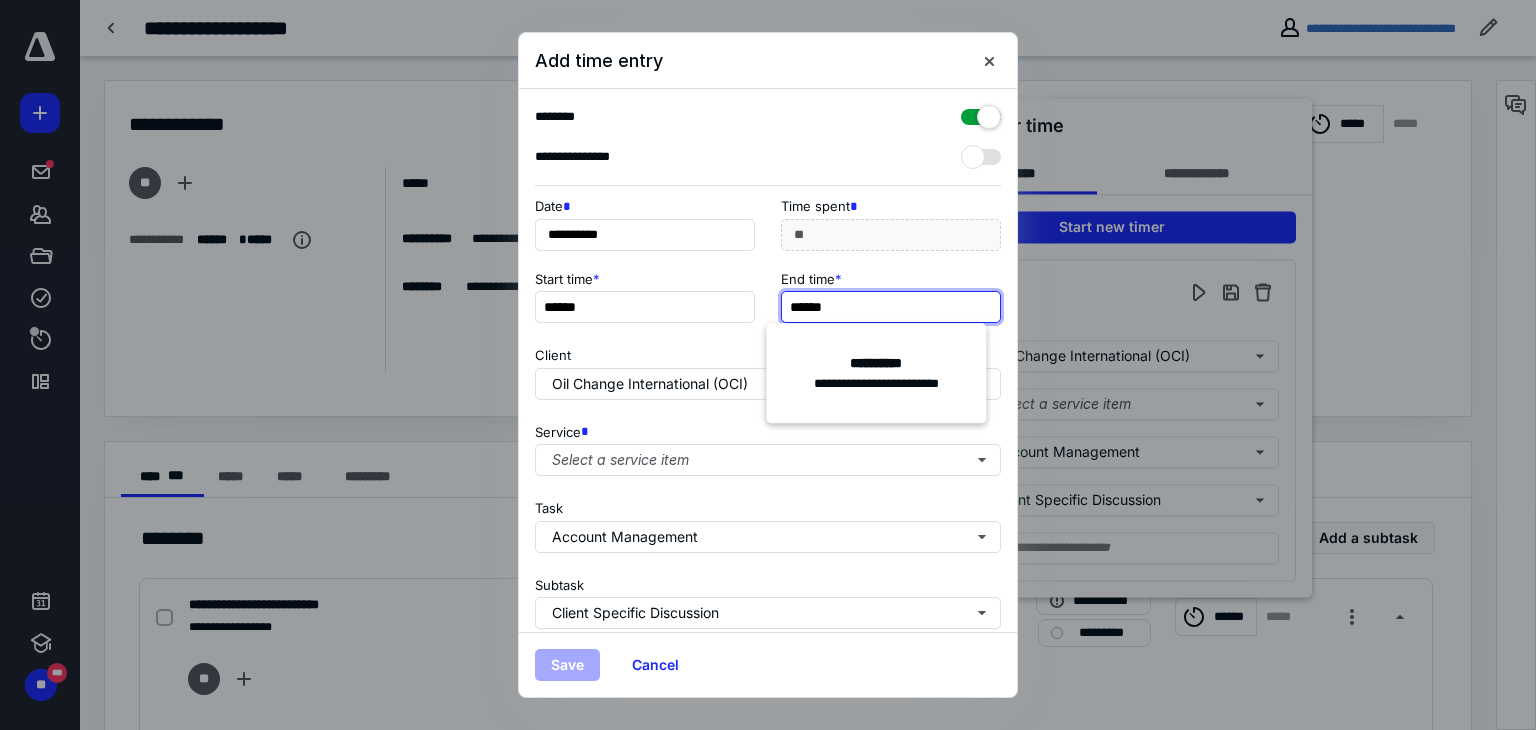 type on "******" 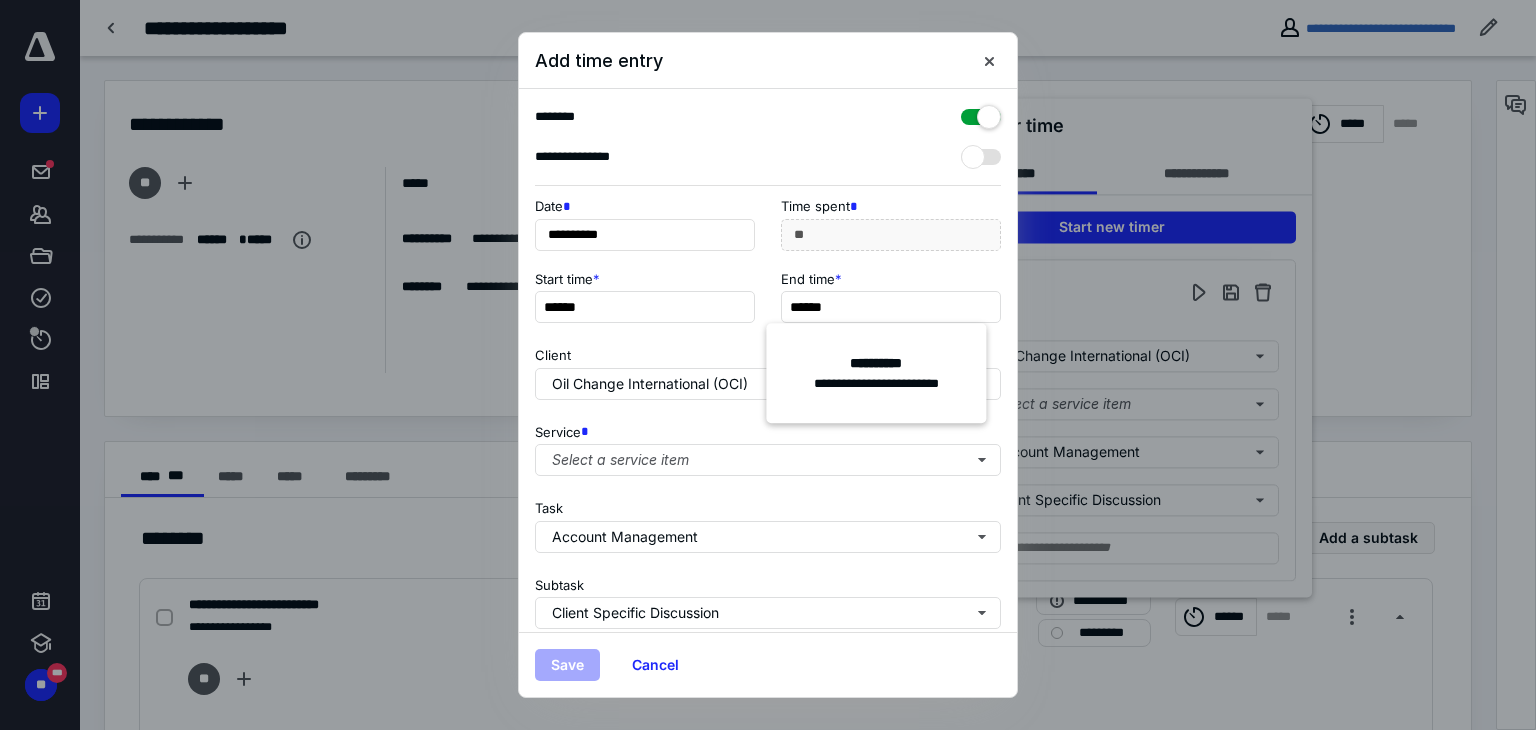type on "**" 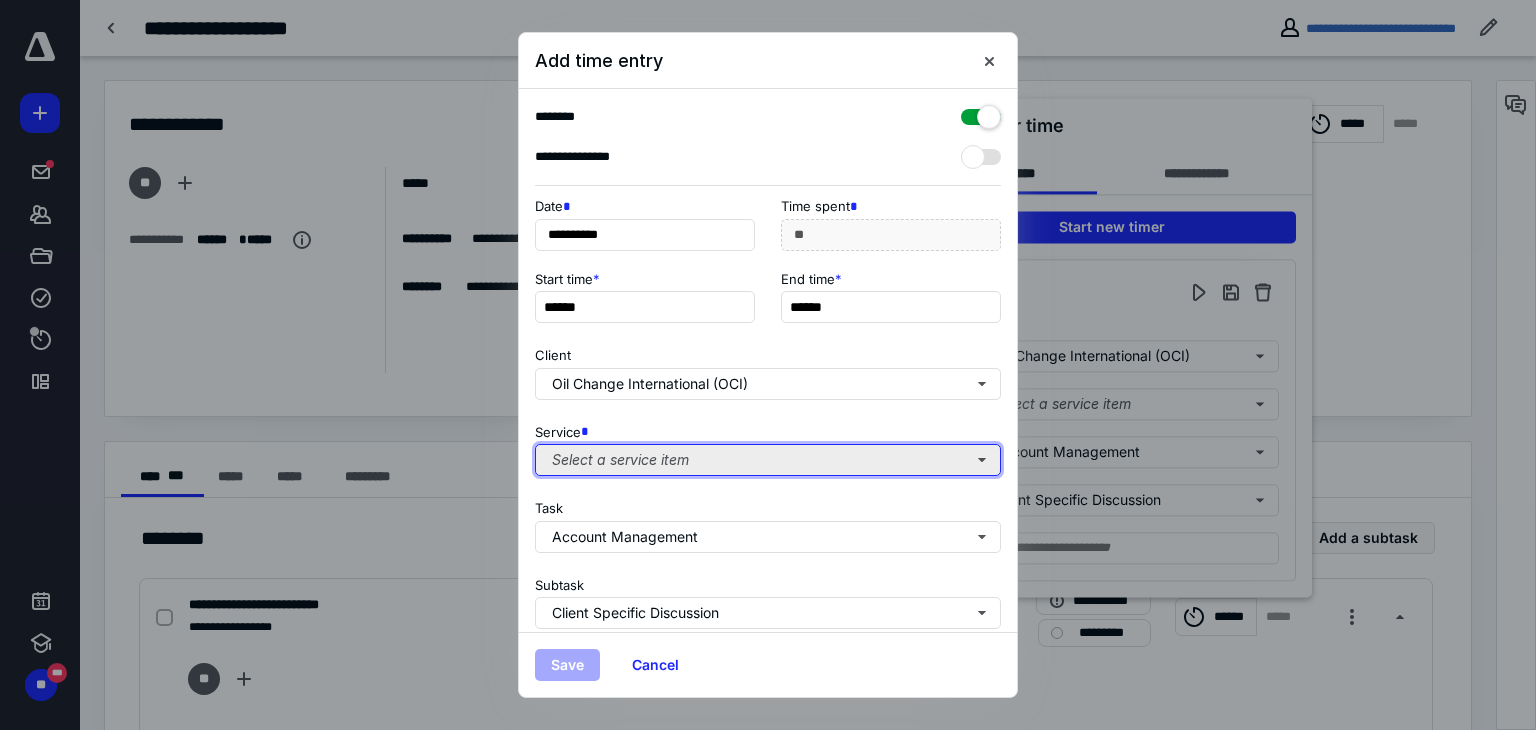 click on "Select a service item" at bounding box center [768, 460] 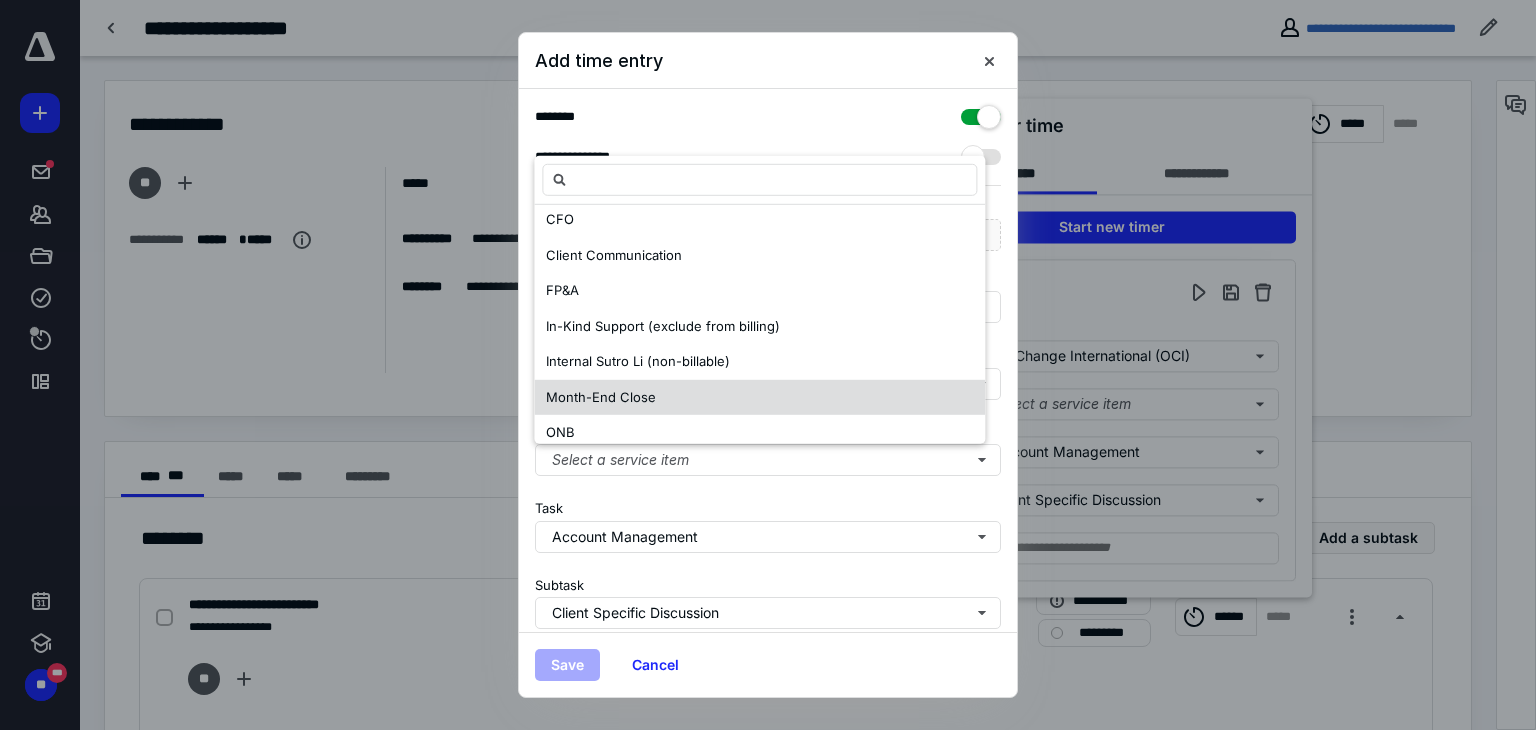 scroll, scrollTop: 190, scrollLeft: 0, axis: vertical 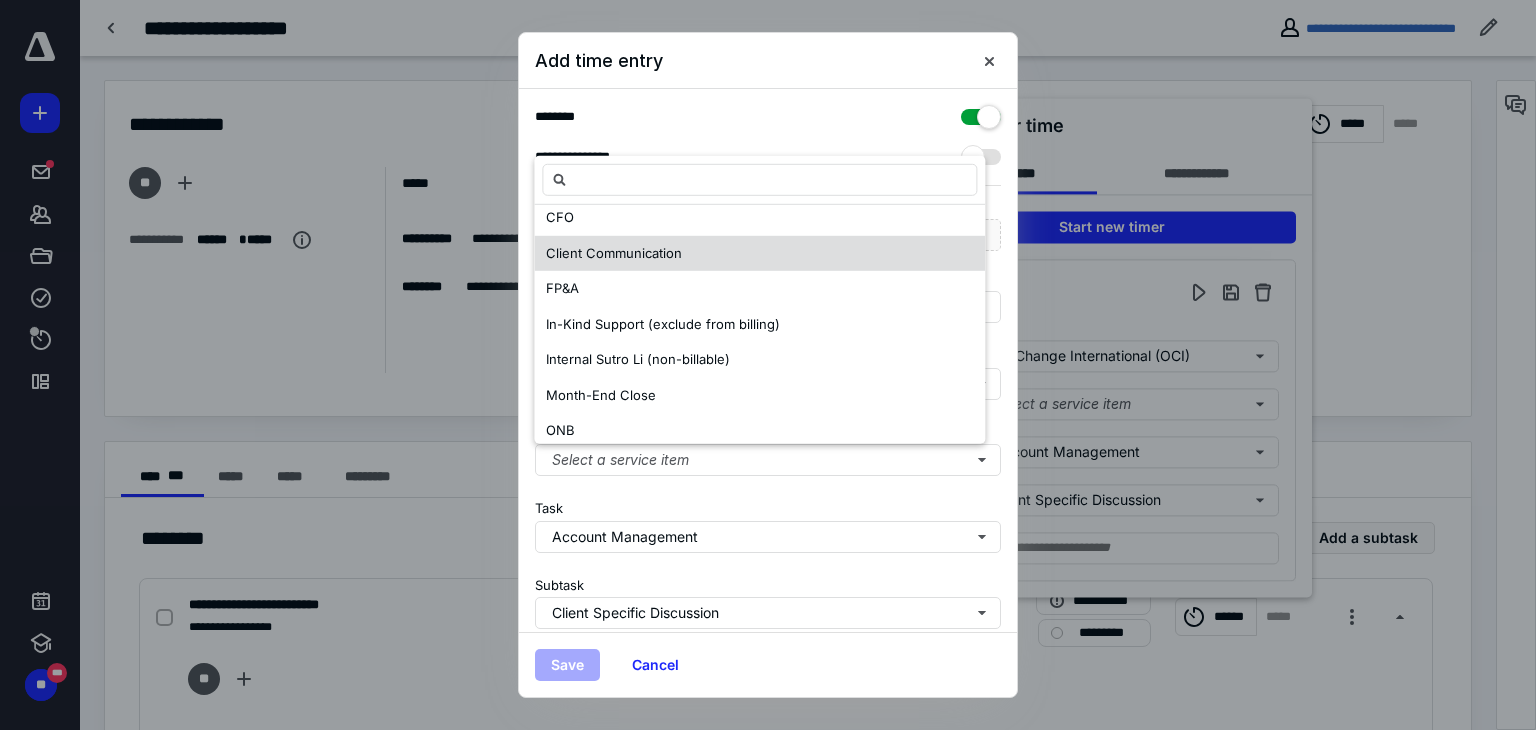 click on "Client Communication" at bounding box center (614, 253) 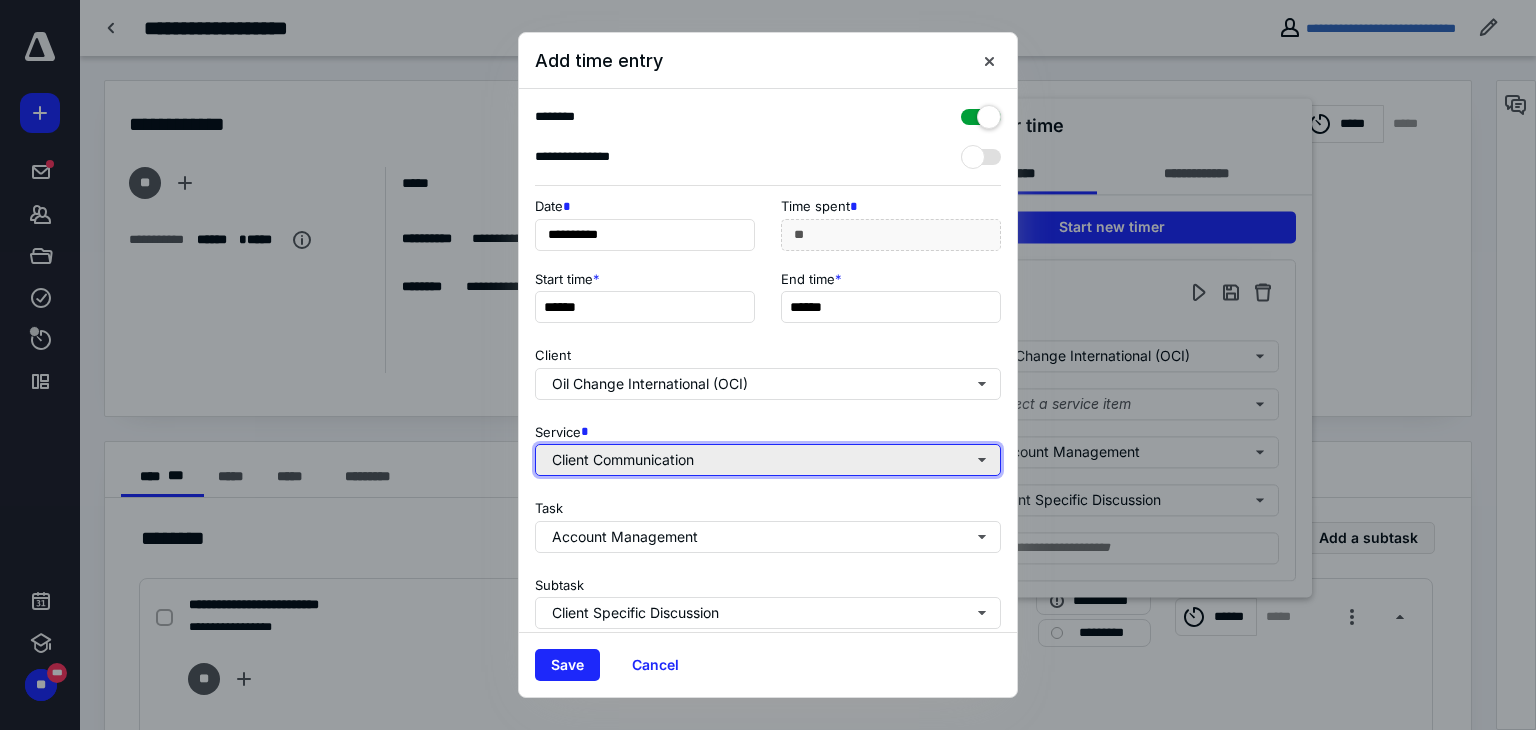 scroll, scrollTop: 0, scrollLeft: 0, axis: both 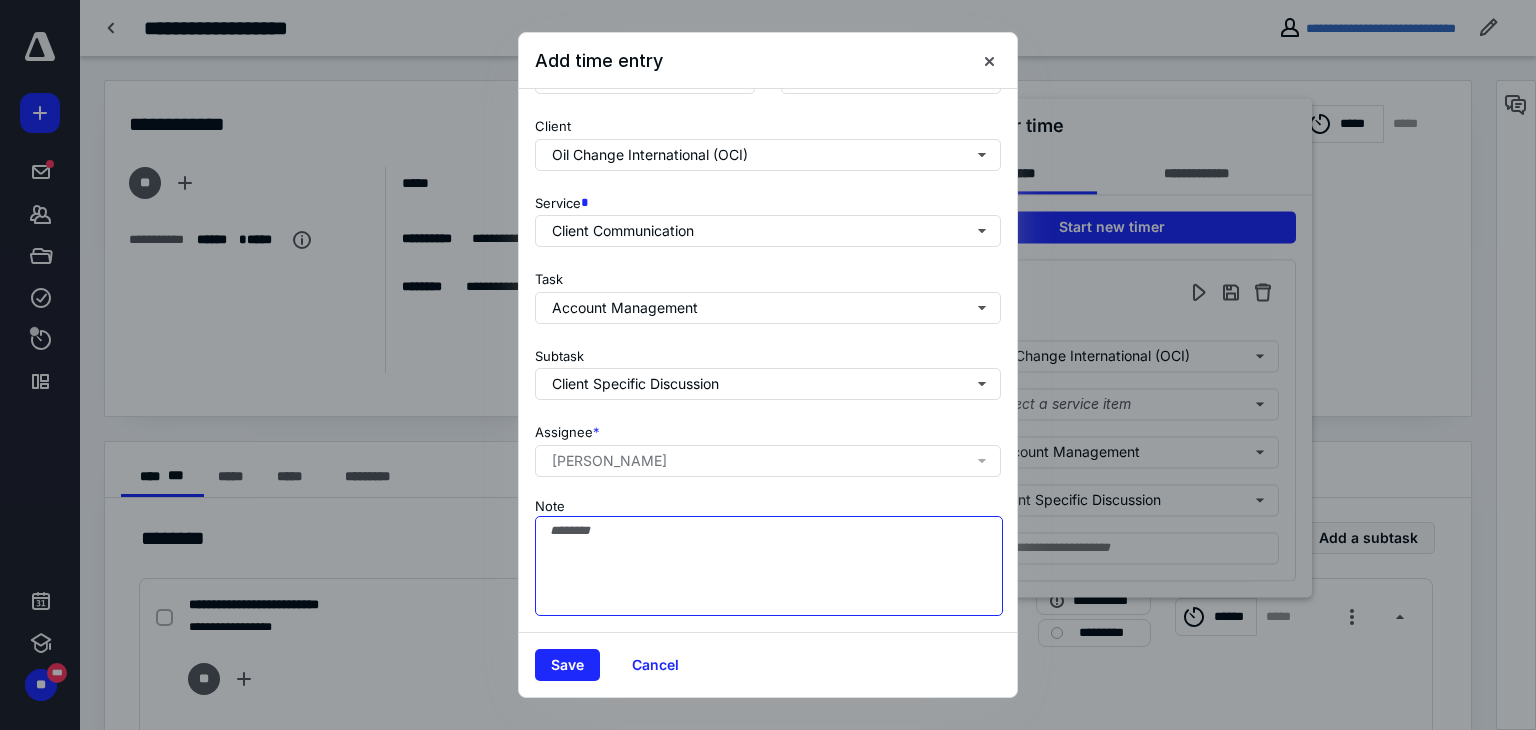 click on "Note" at bounding box center (769, 566) 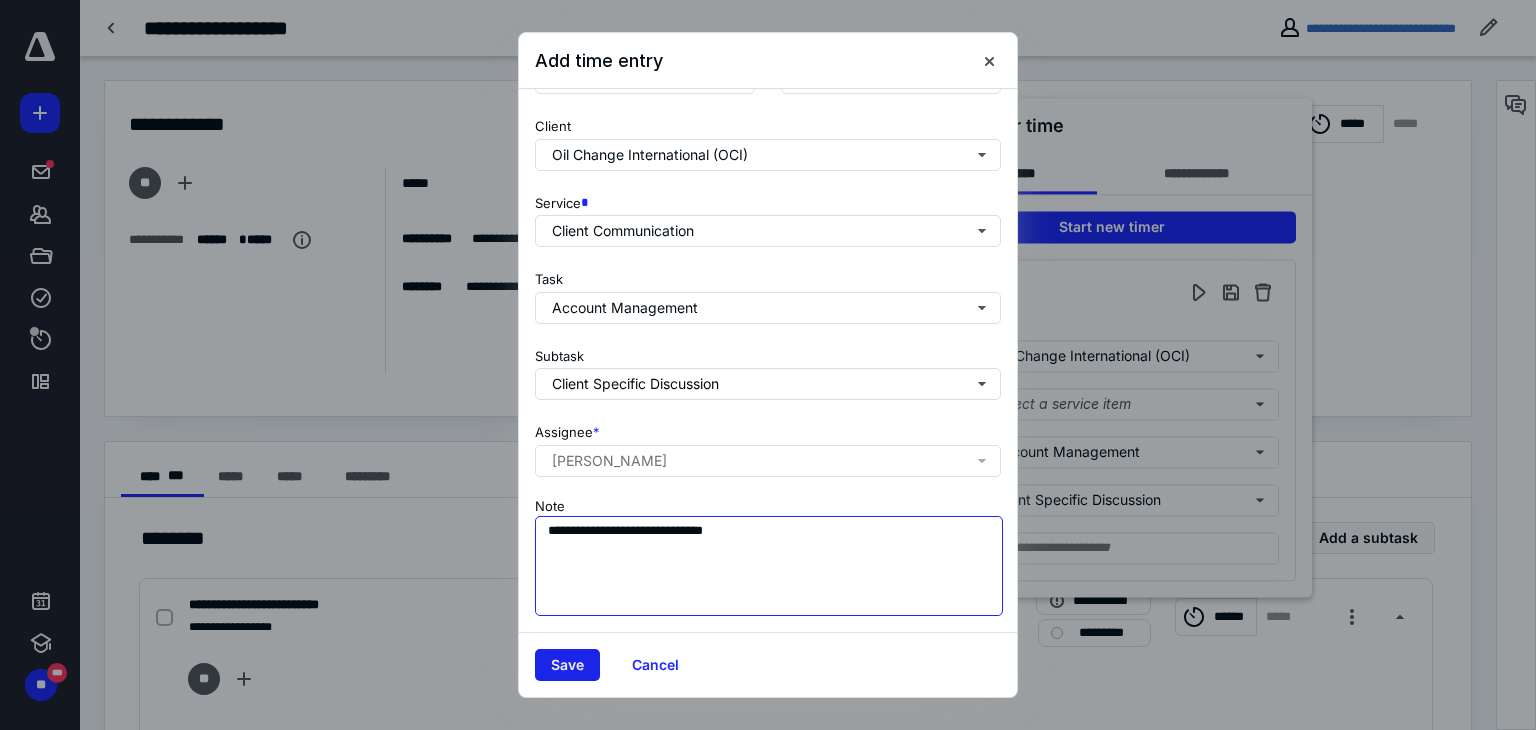 type on "**********" 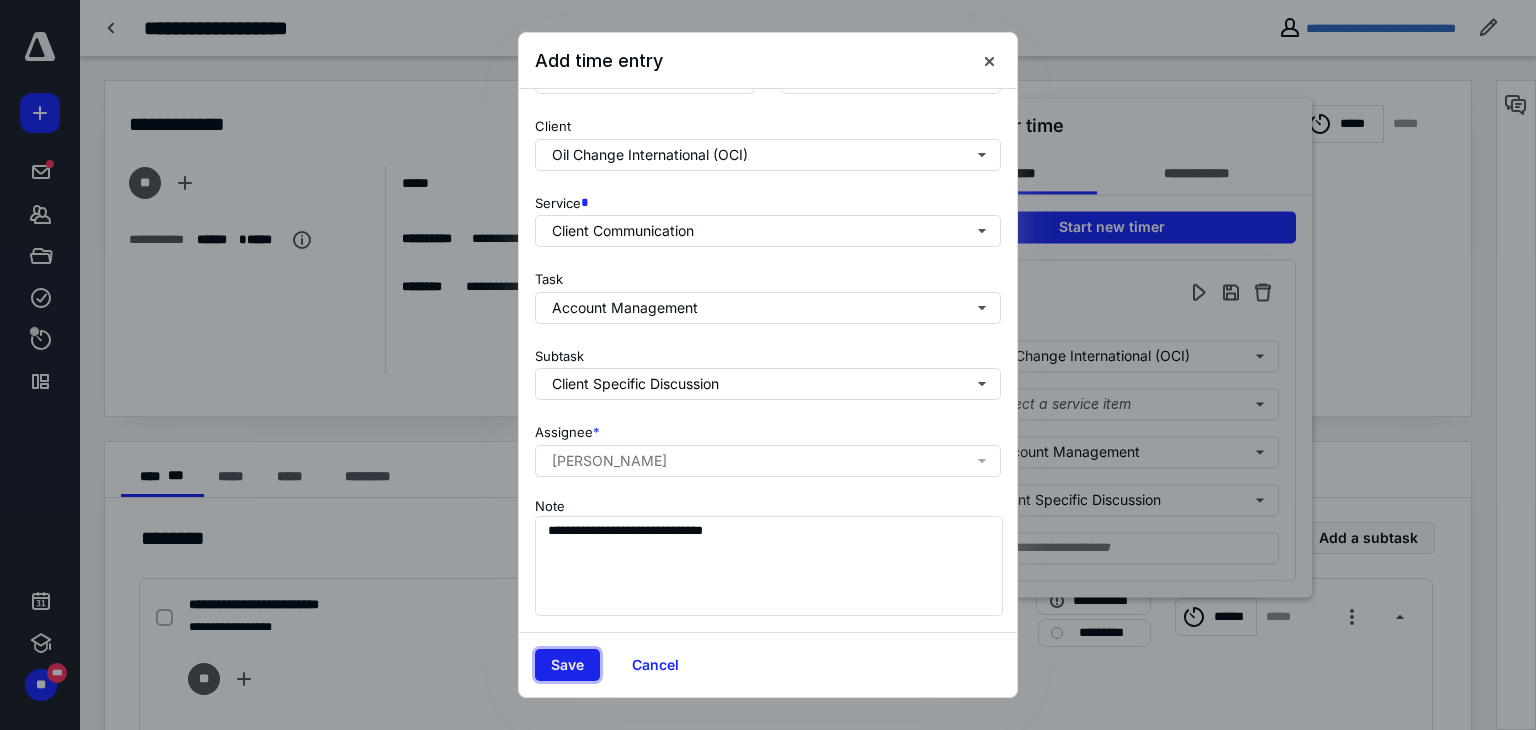 click on "Save" at bounding box center (567, 665) 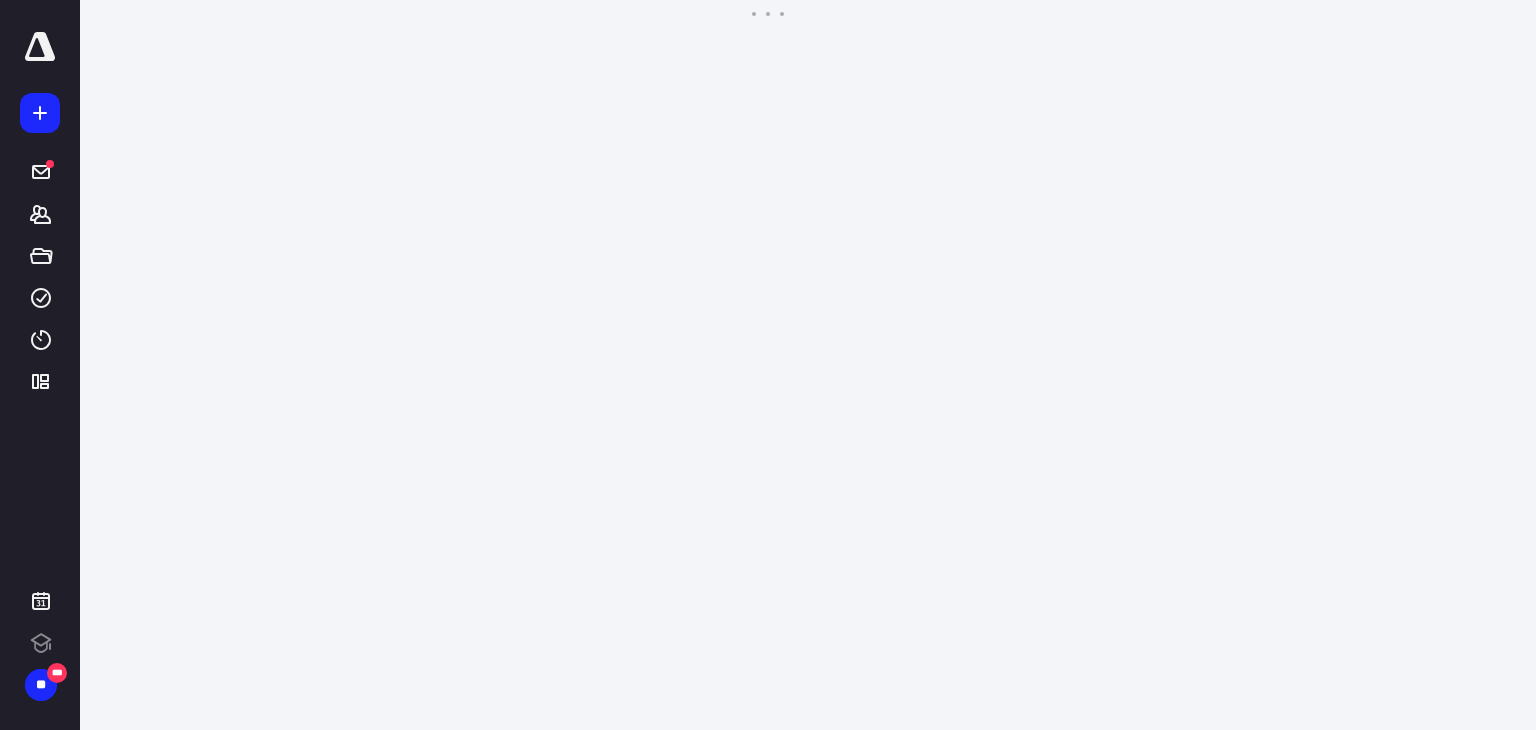 scroll, scrollTop: 0, scrollLeft: 0, axis: both 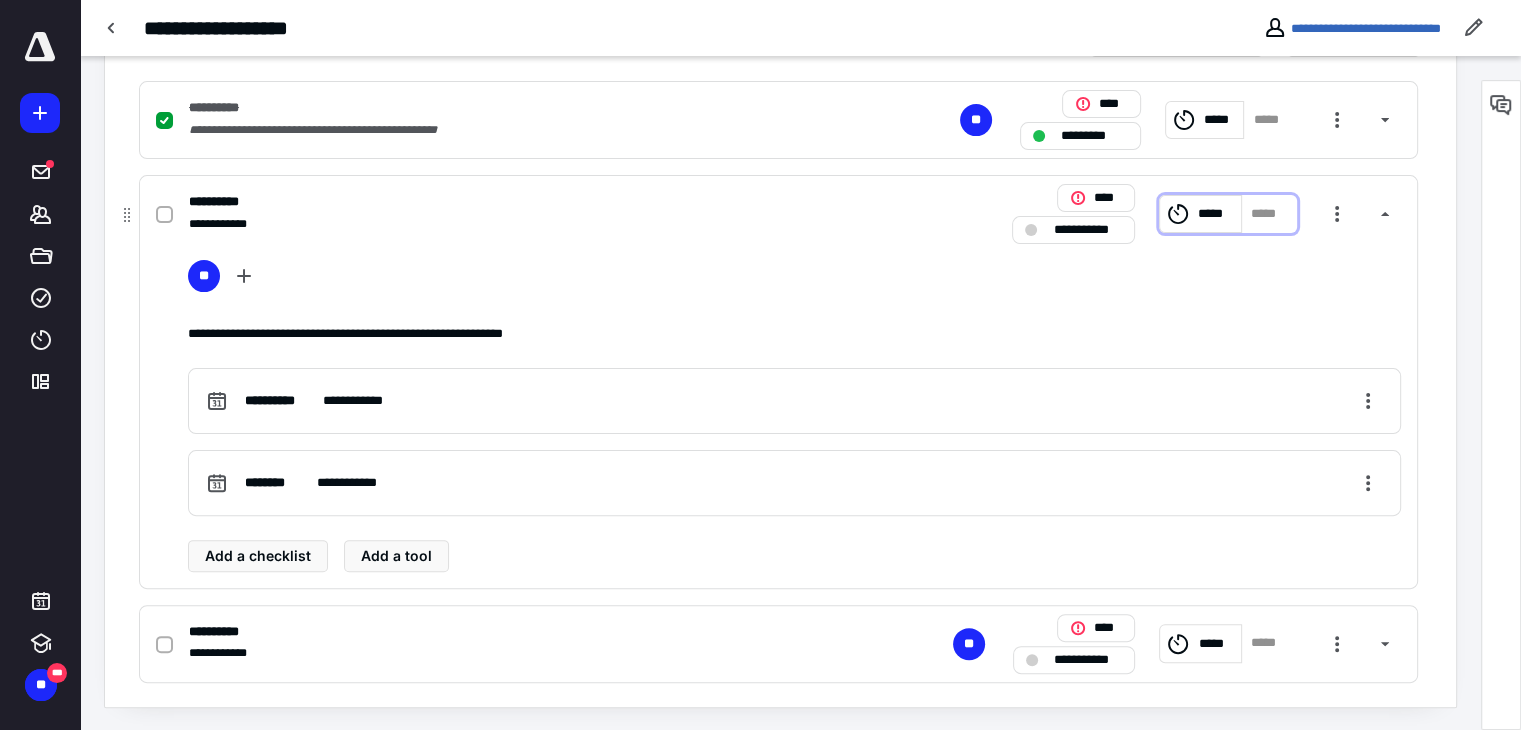 click on "*****" at bounding box center (1216, 214) 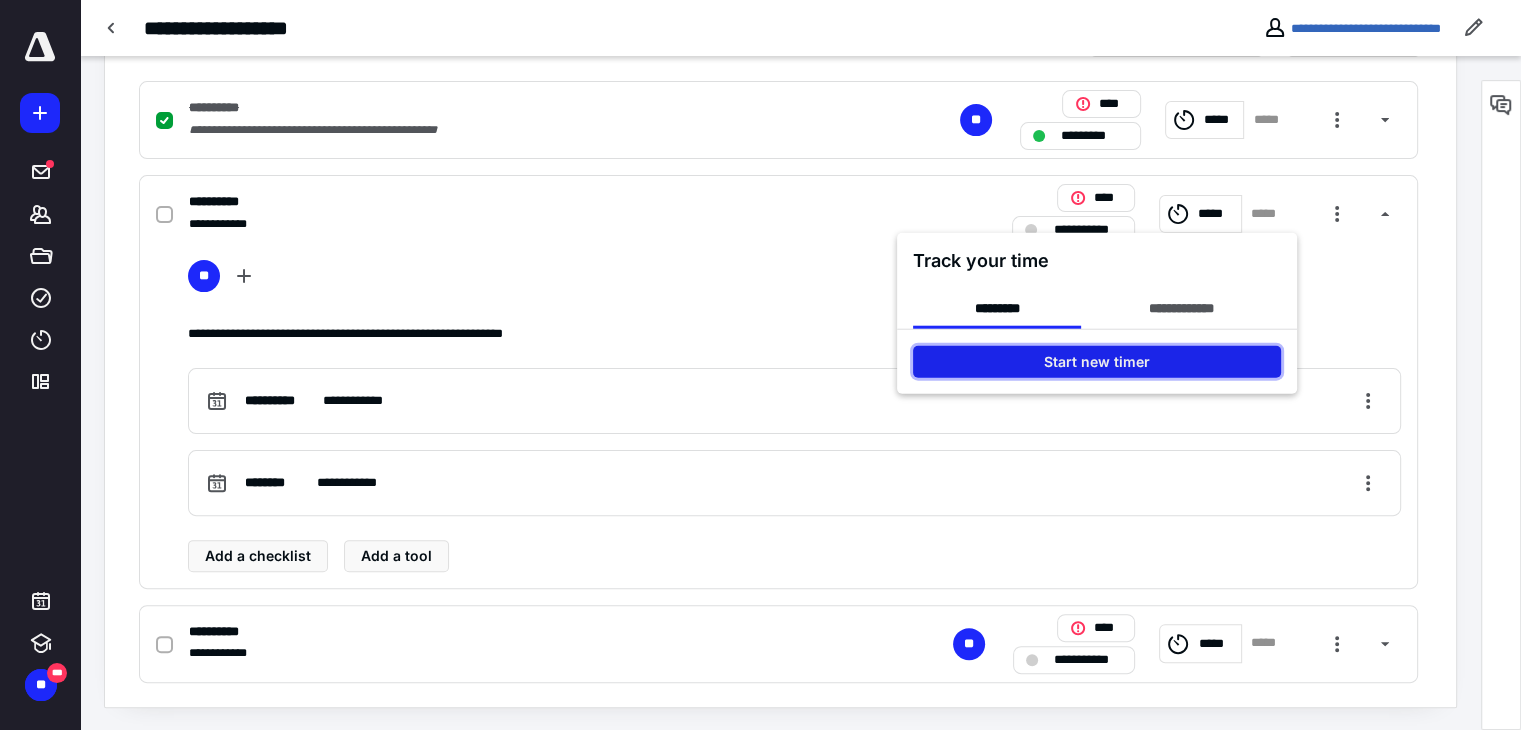 click on "Start new timer" at bounding box center [1097, 362] 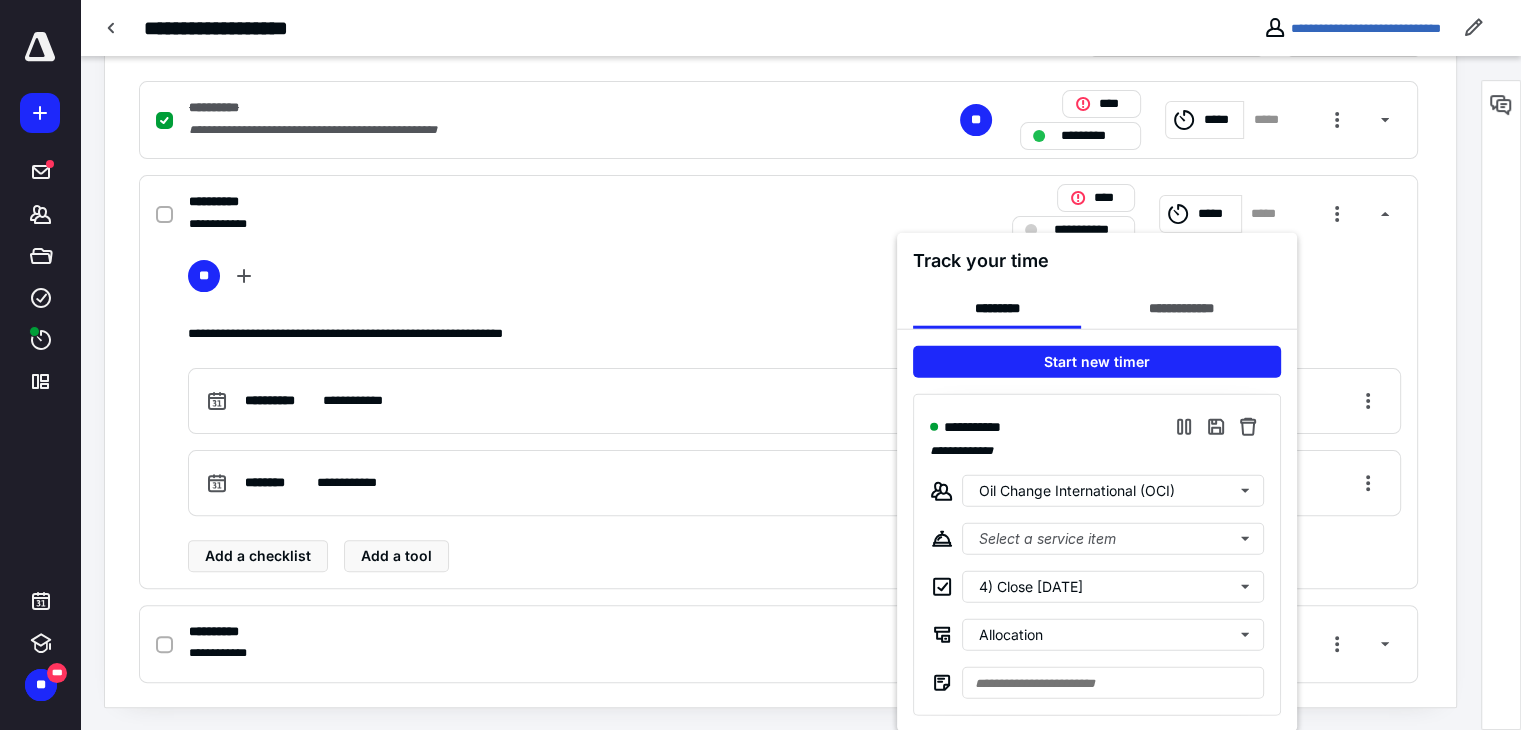 click at bounding box center [760, 365] 